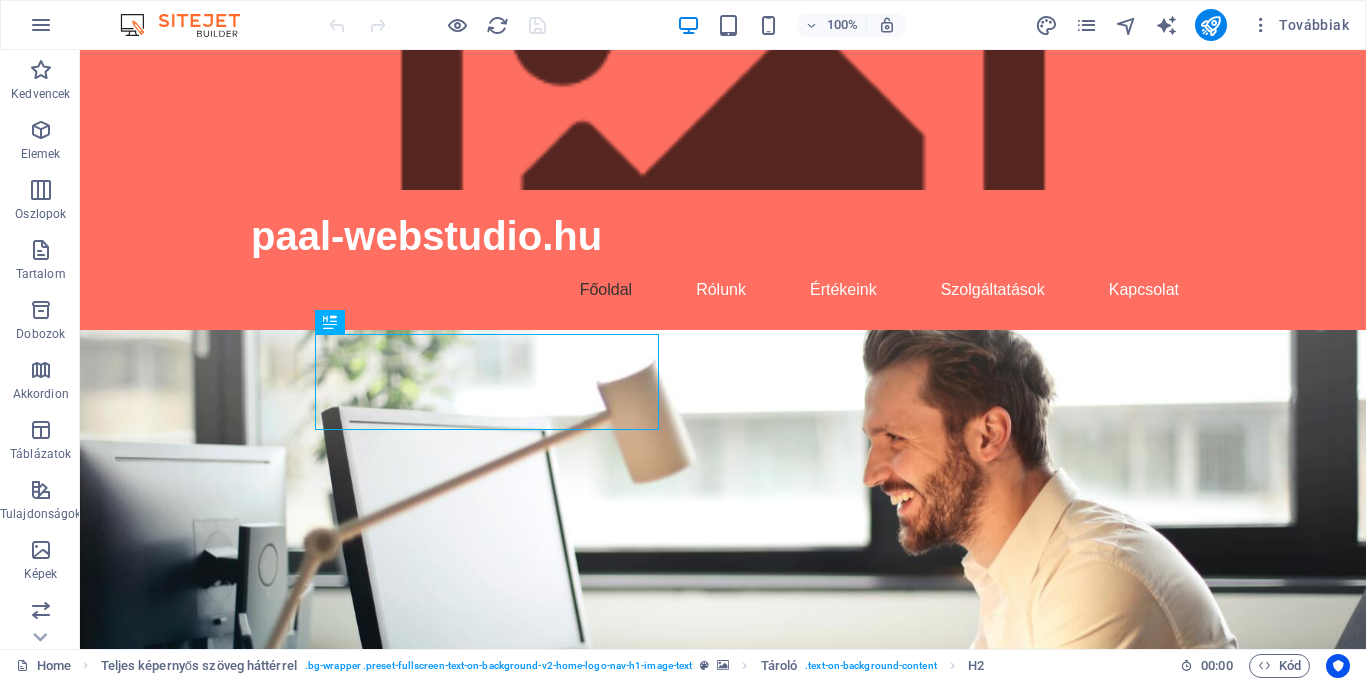 scroll, scrollTop: 0, scrollLeft: 0, axis: both 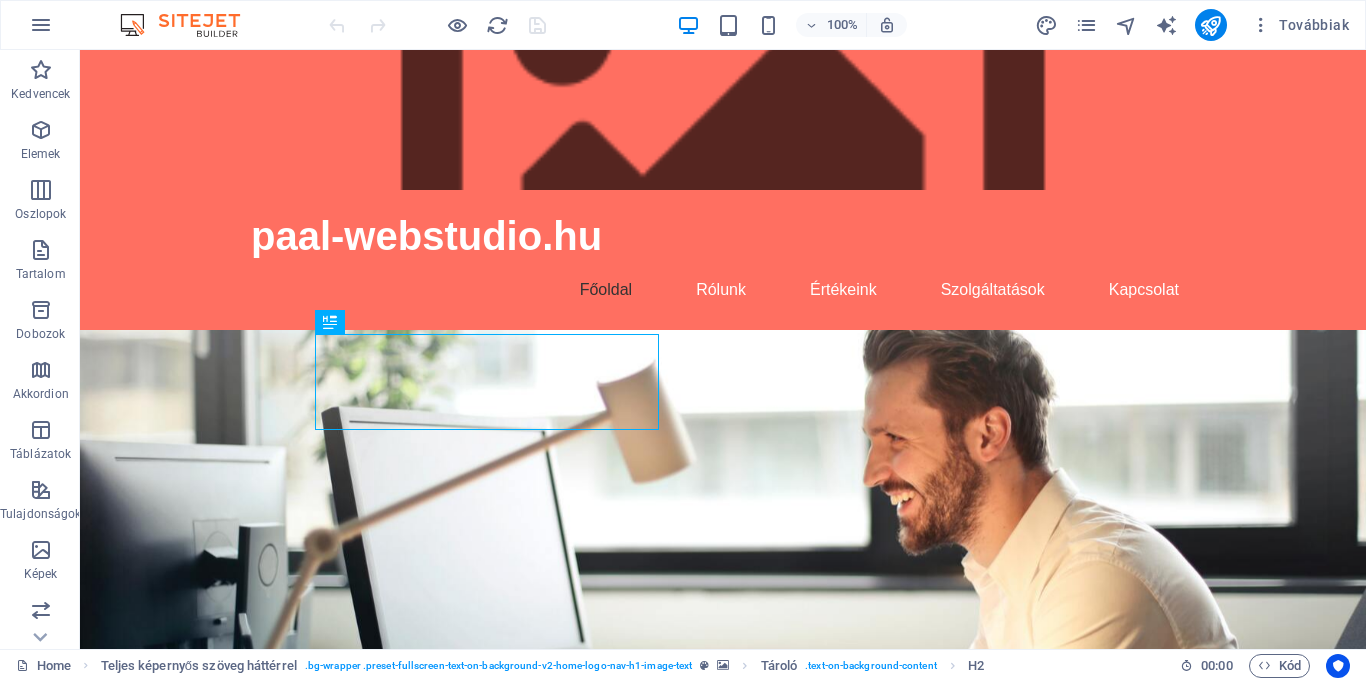 click at bounding box center (723, 566) 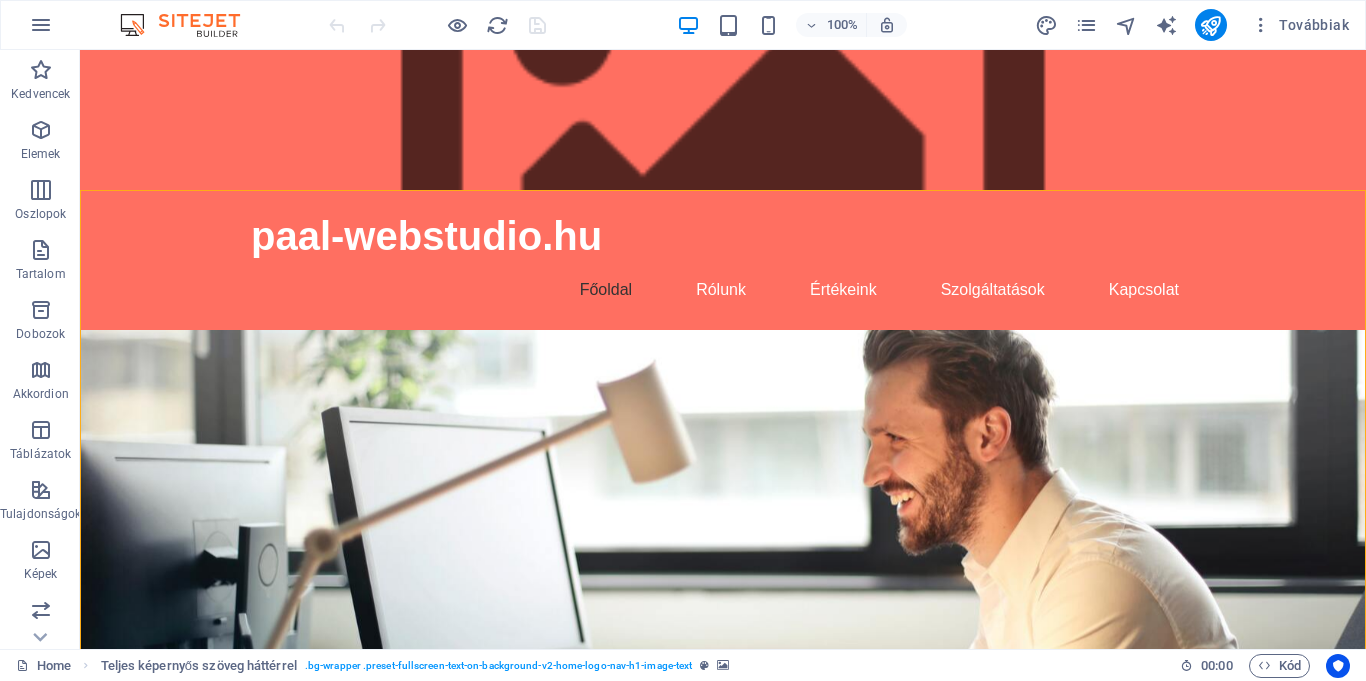 click at bounding box center [723, 566] 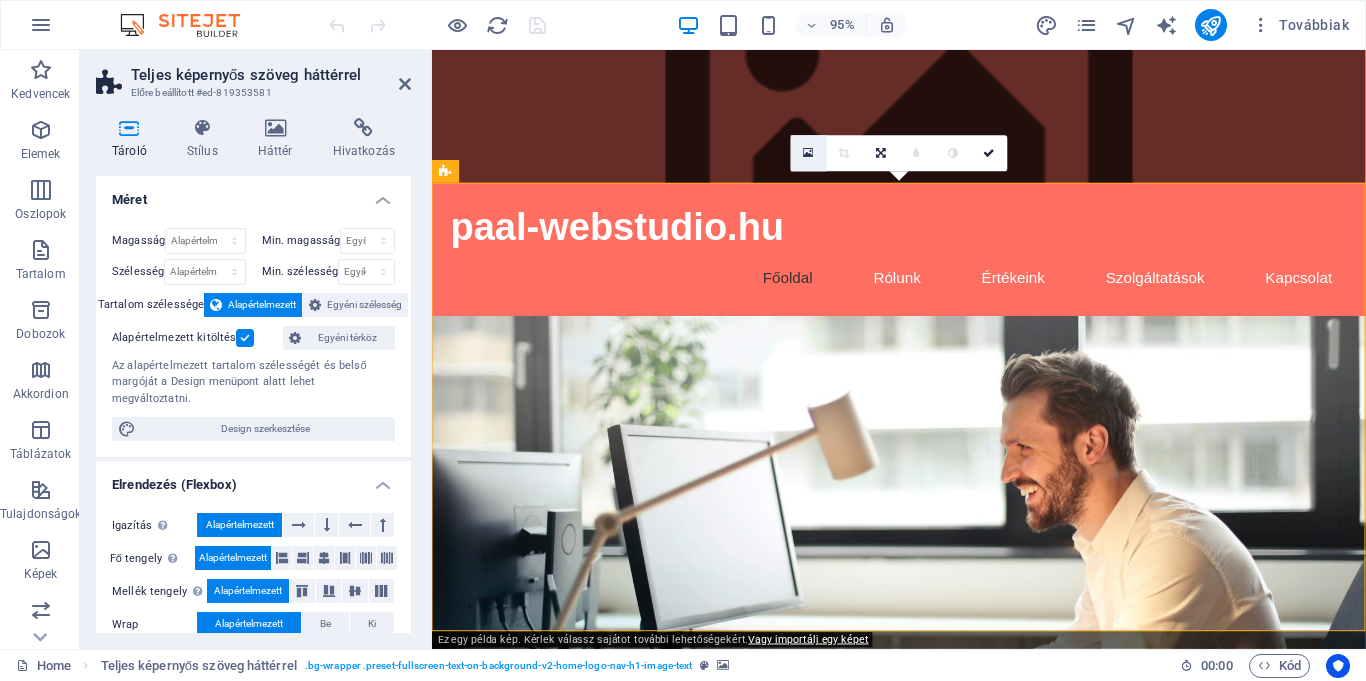 click at bounding box center (808, 153) 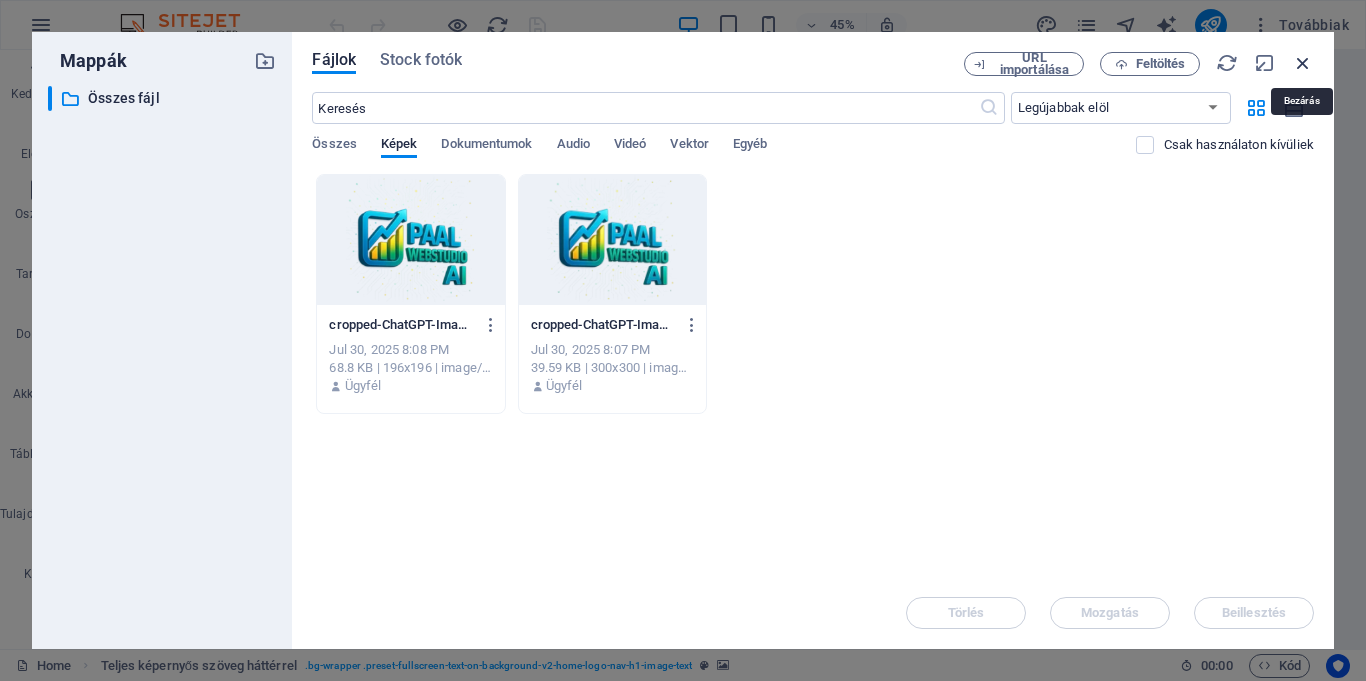drag, startPoint x: 1306, startPoint y: 60, endPoint x: 907, endPoint y: 34, distance: 399.84622 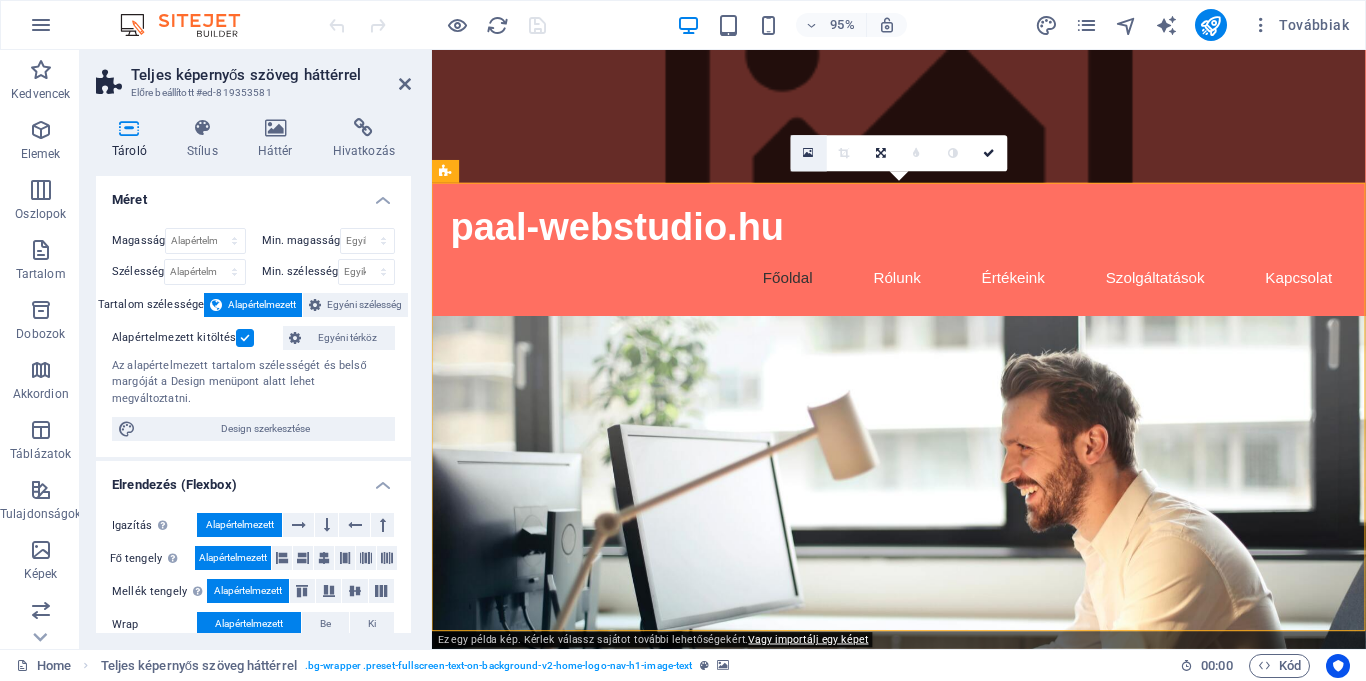 click at bounding box center [808, 153] 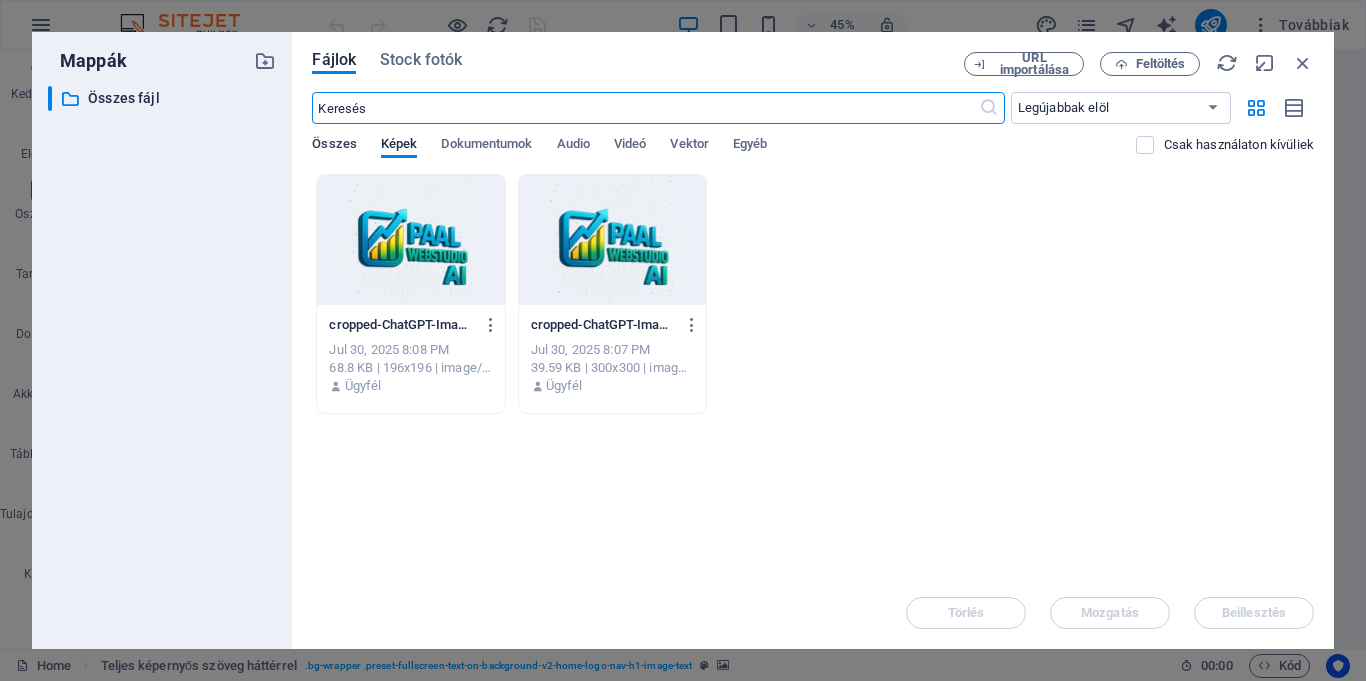 click on "Összes" at bounding box center [334, 146] 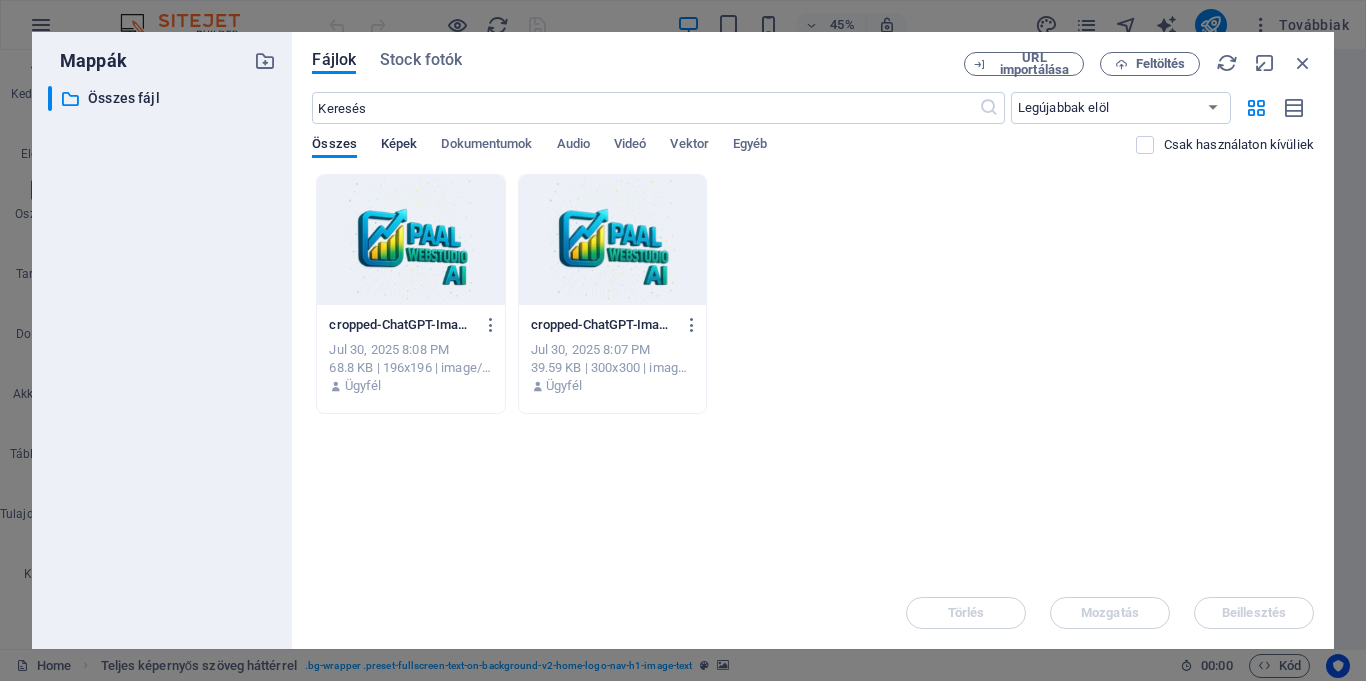 click on "Képek" at bounding box center (399, 146) 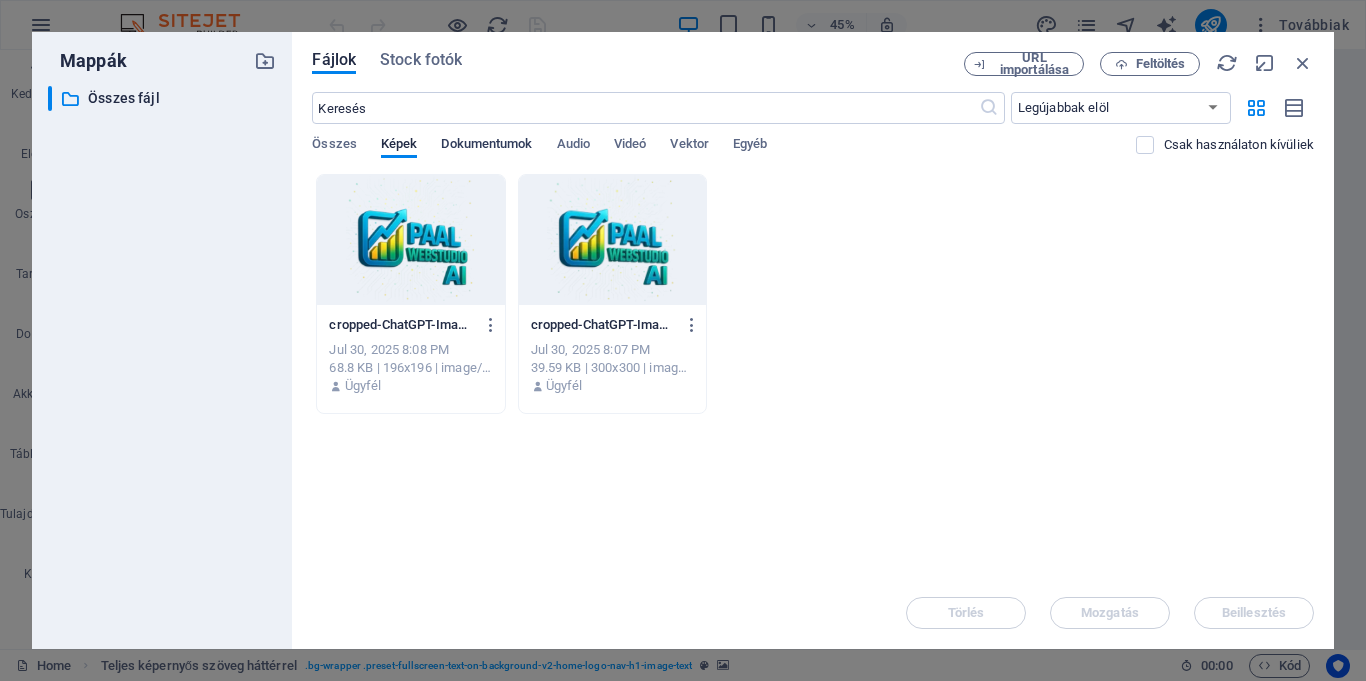 click on "Dokumentumok" at bounding box center [486, 146] 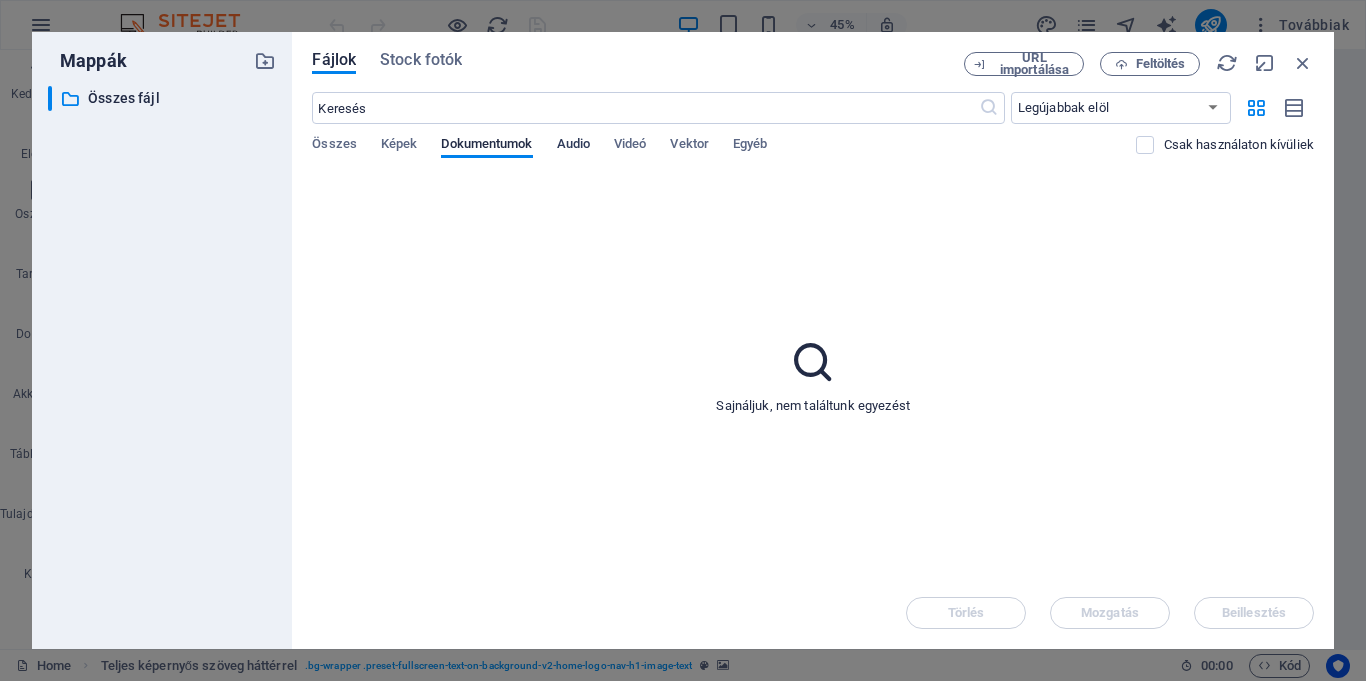 click on "Audio" at bounding box center (573, 146) 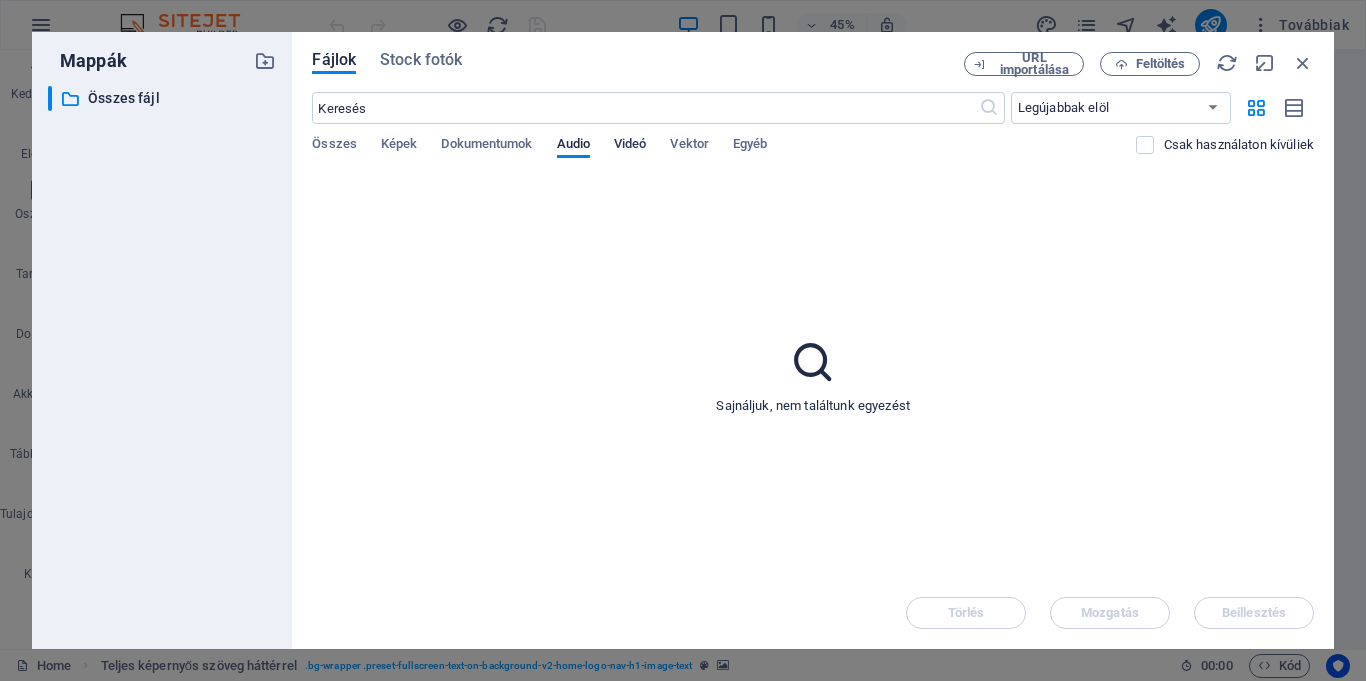click on "Videó" at bounding box center (630, 146) 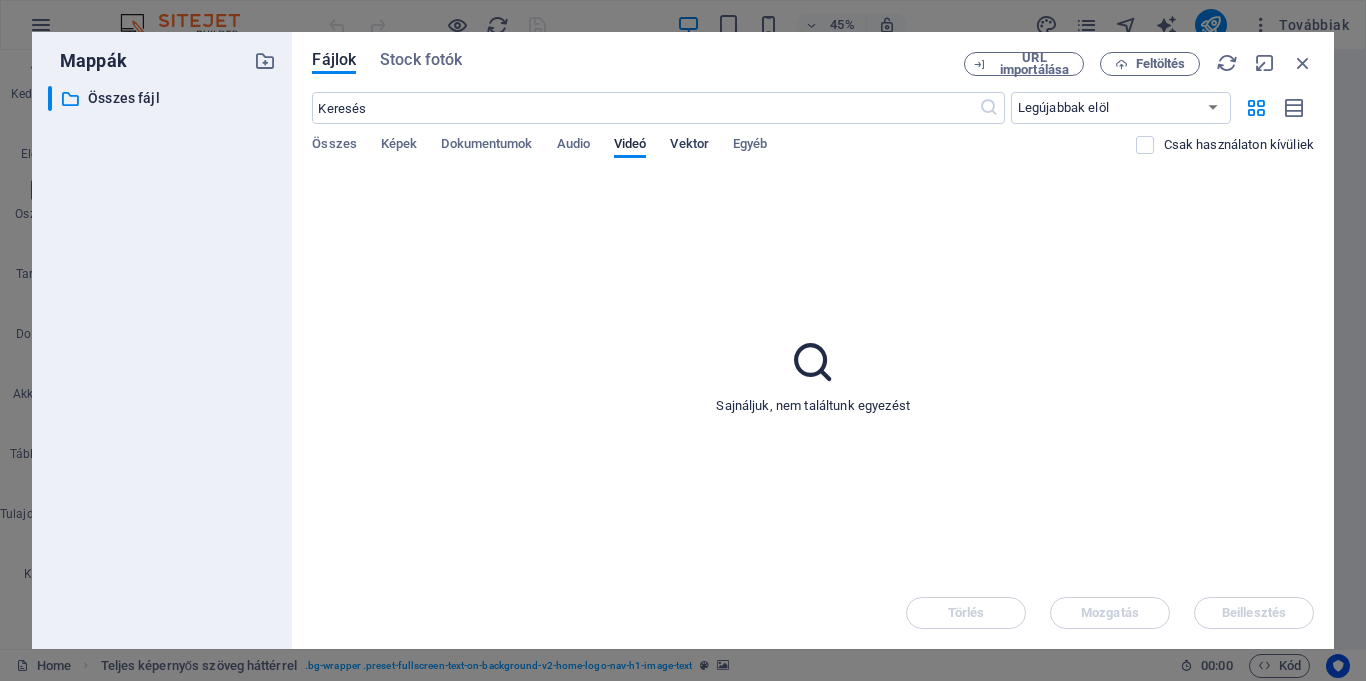 click on "Vektor" at bounding box center (689, 146) 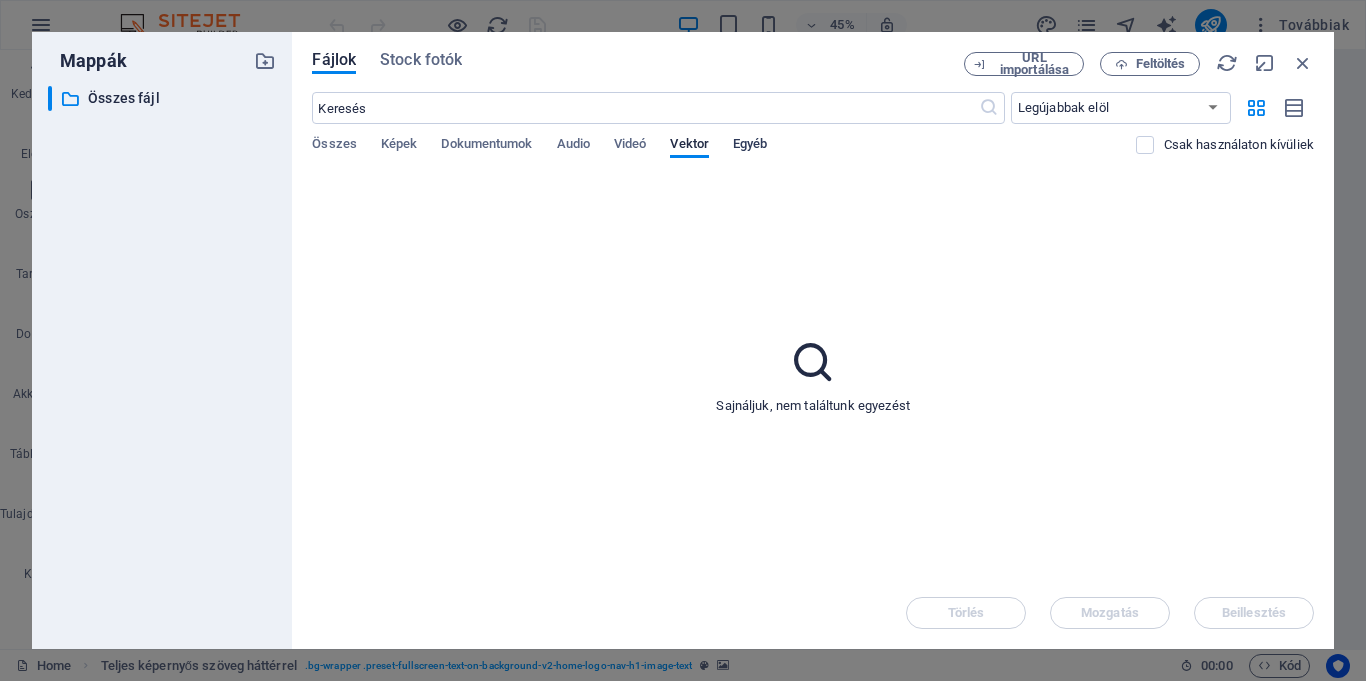 click on "Egyéb" at bounding box center [750, 146] 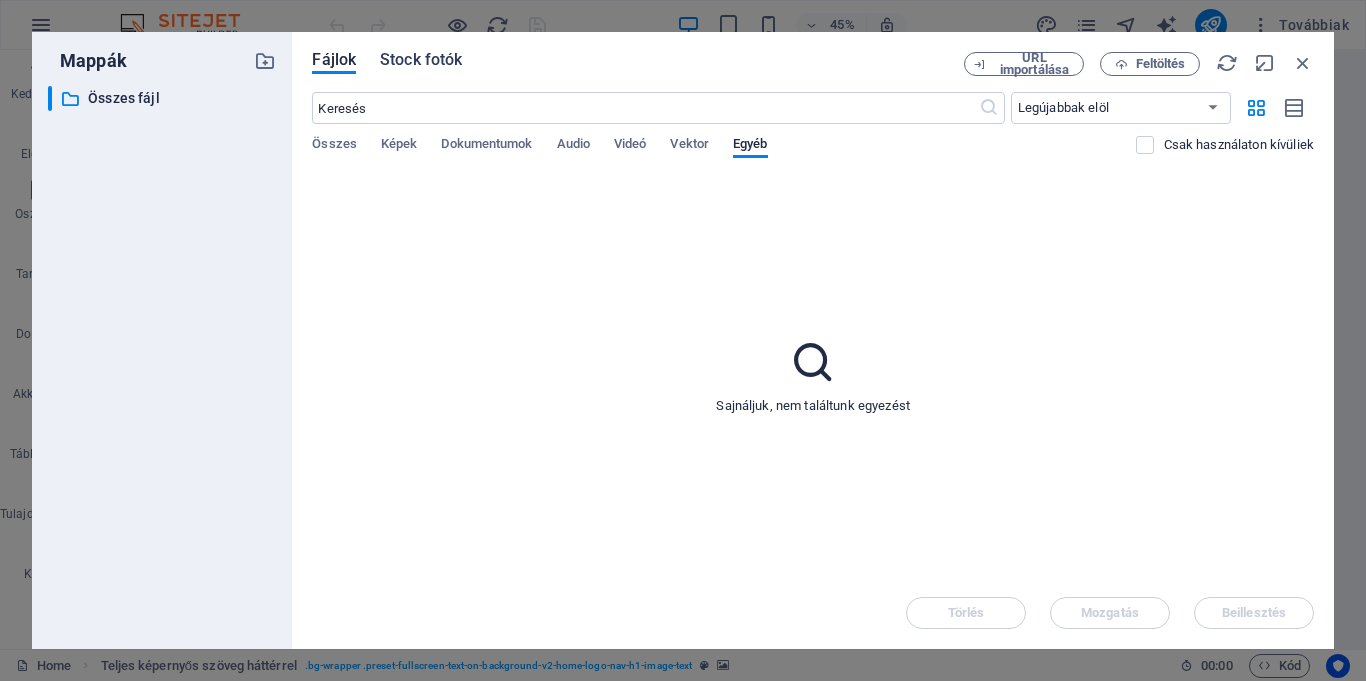 click on "Stock fotók" at bounding box center (421, 60) 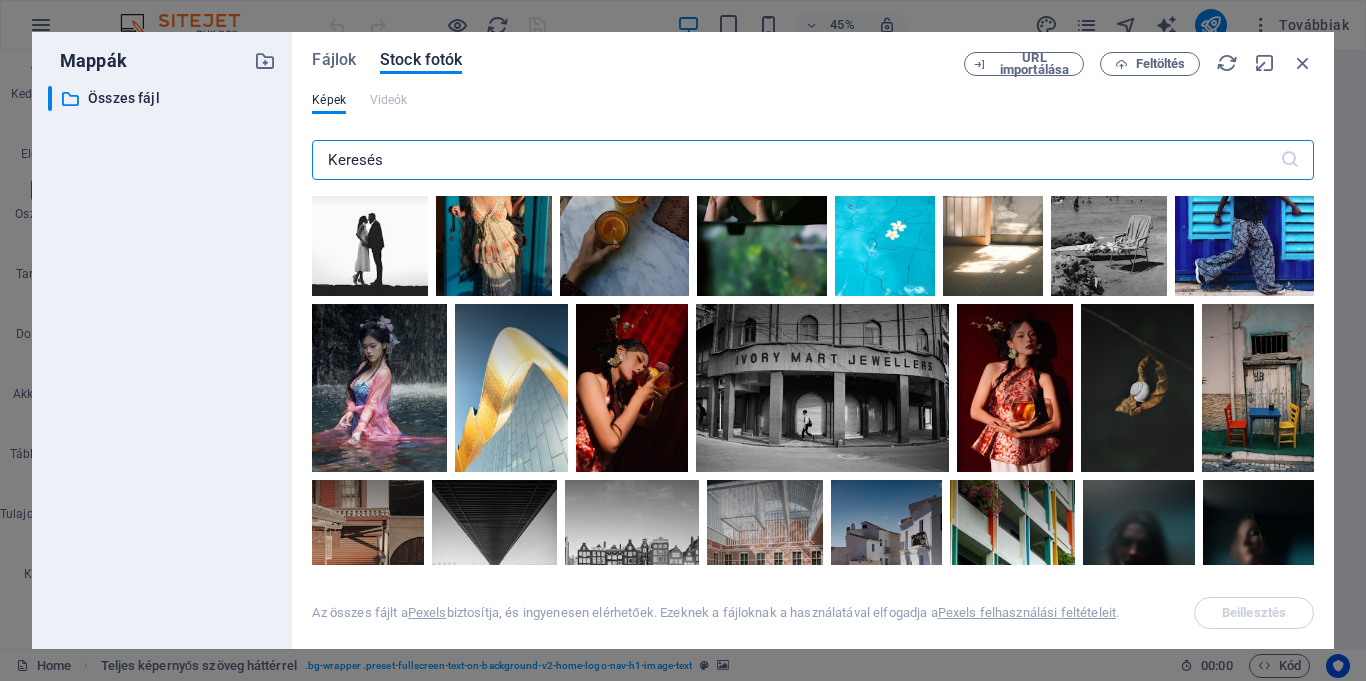 scroll, scrollTop: 3513, scrollLeft: 0, axis: vertical 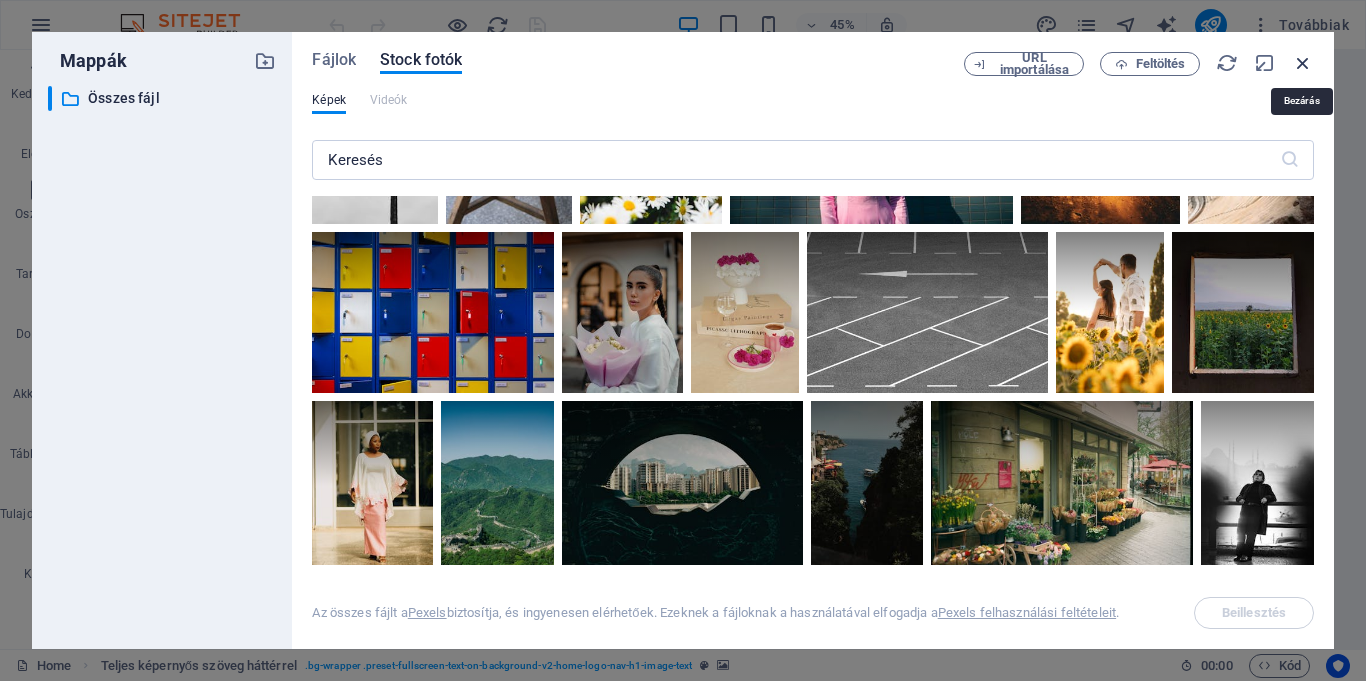 drag, startPoint x: 1306, startPoint y: 61, endPoint x: 913, endPoint y: 18, distance: 395.34543 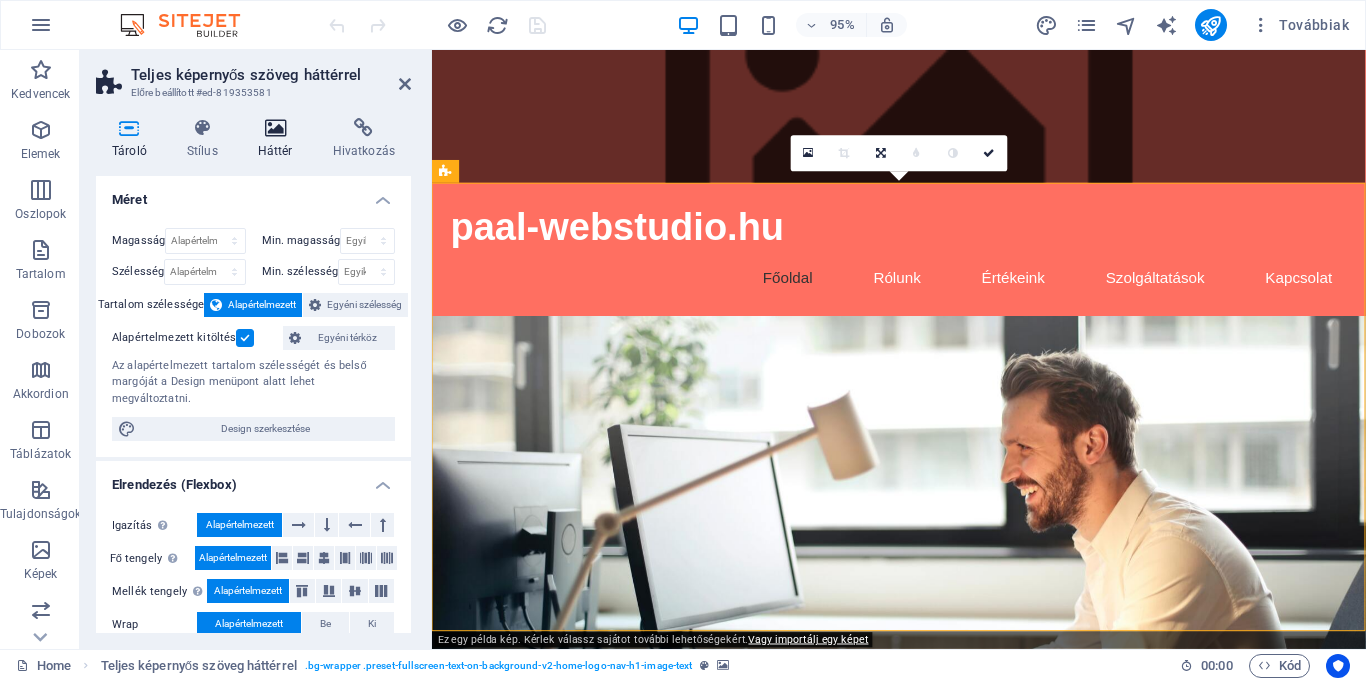 click at bounding box center [275, 128] 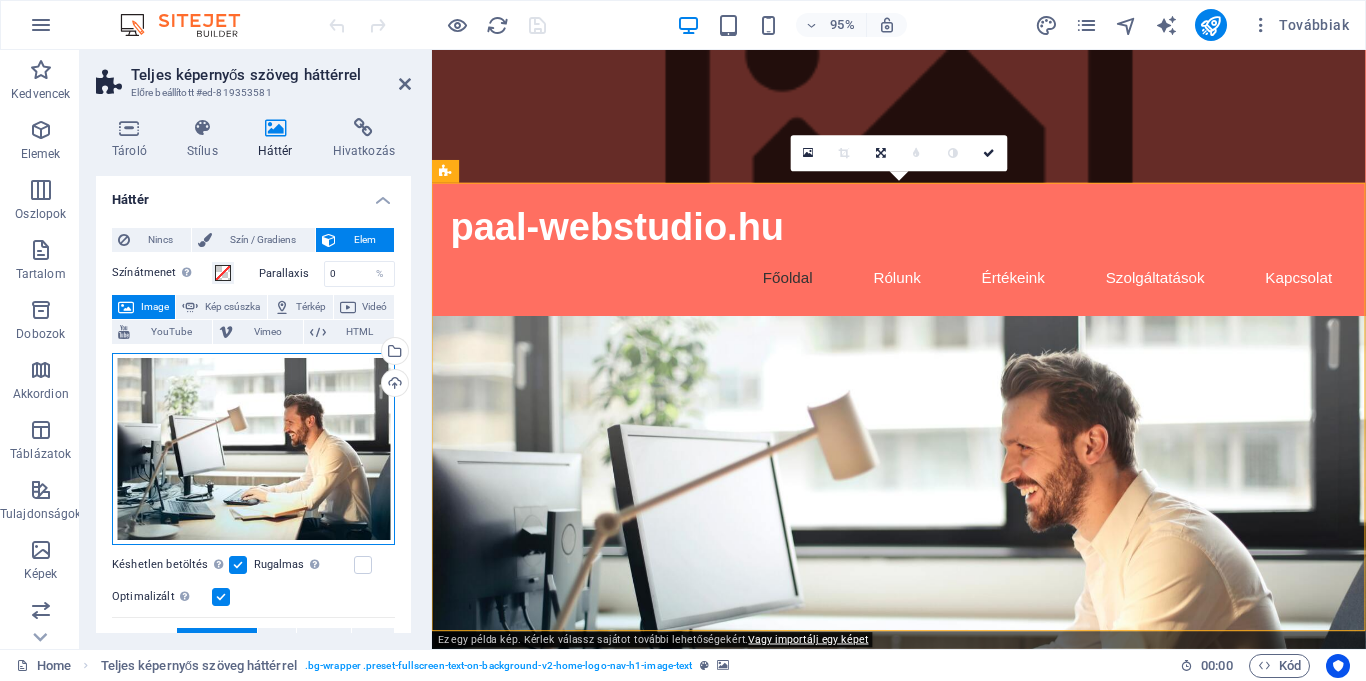 click on "Húzza ide a fájlokat, kattintson a fájlok kiválasztásához, vagy válasszon fájlokat a Fájlokból vagy a szabadon elérhető képek és videók közül" at bounding box center (253, 449) 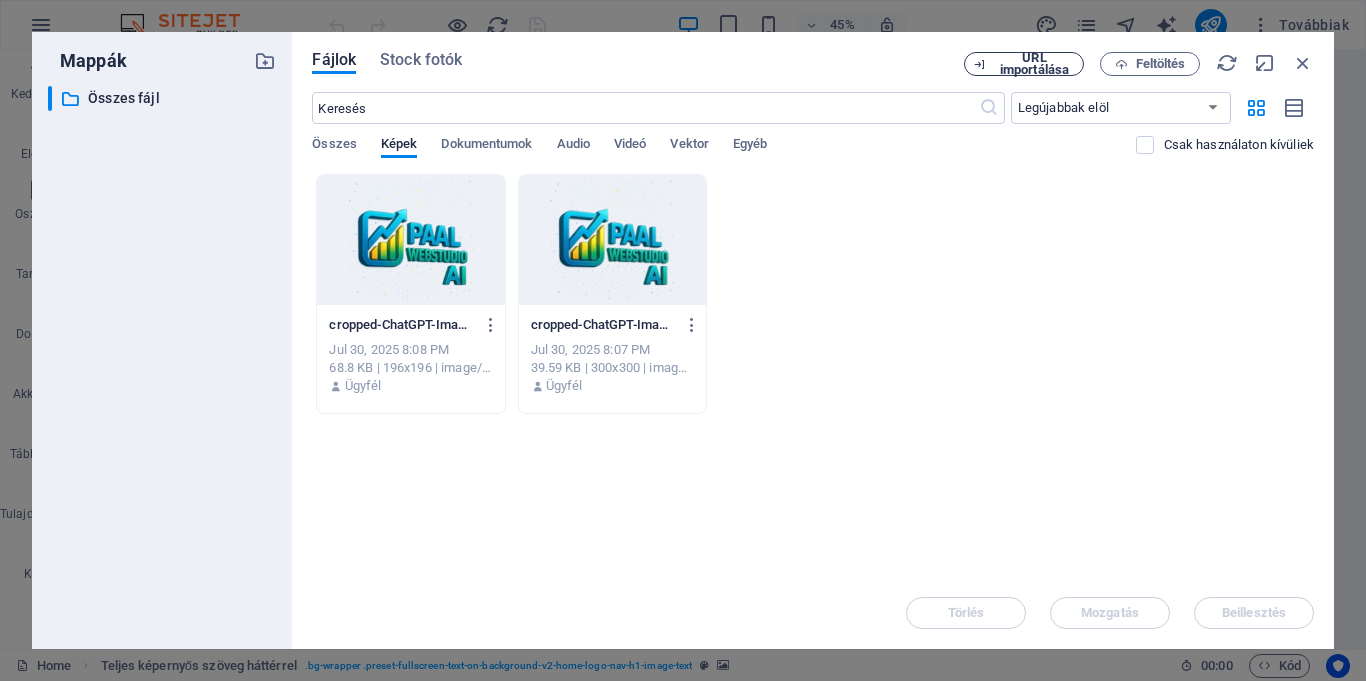 click on "URL importálása" at bounding box center (1034, 64) 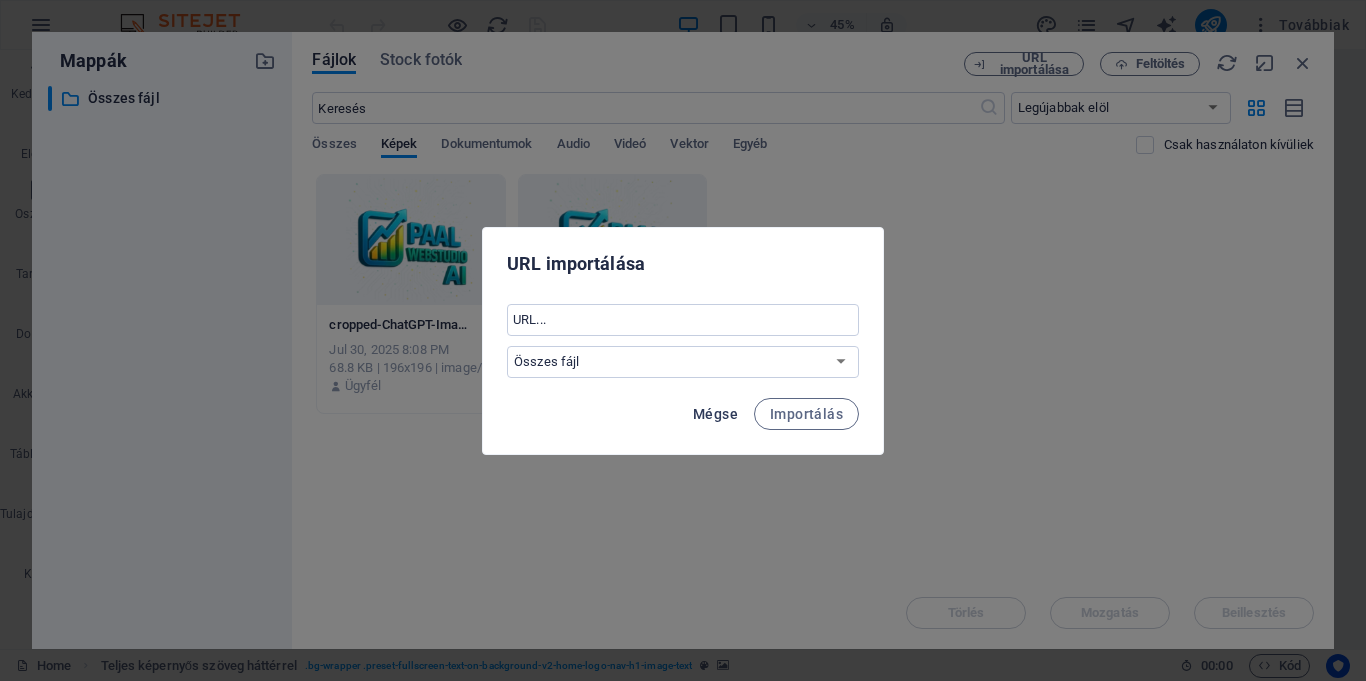 click on "Mégse" at bounding box center [715, 414] 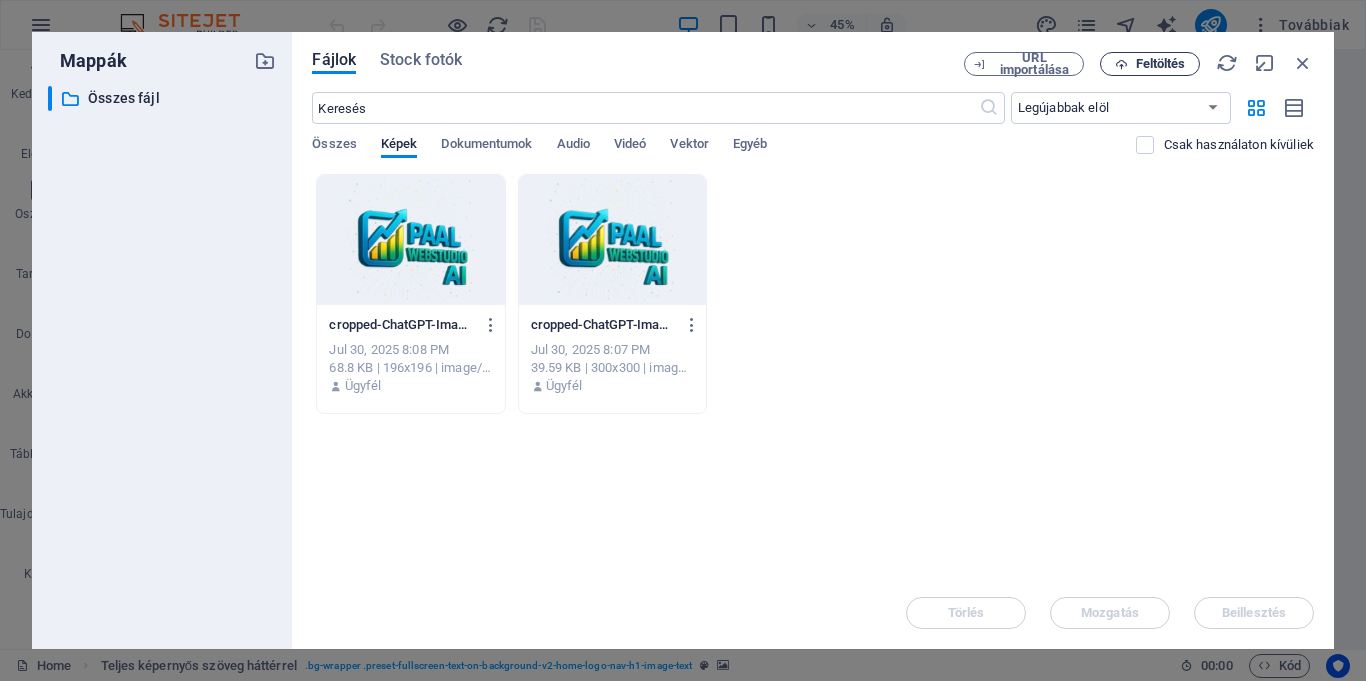 click on "Feltöltés" at bounding box center [1161, 64] 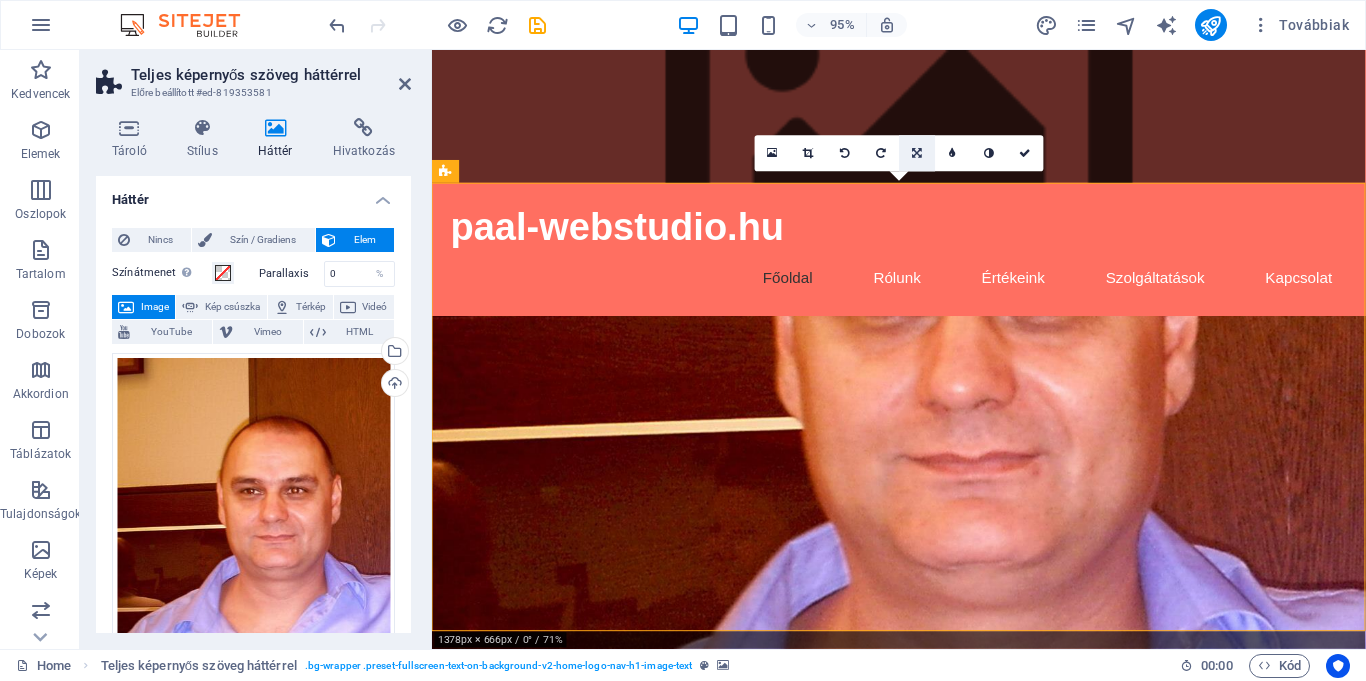 click at bounding box center [917, 153] 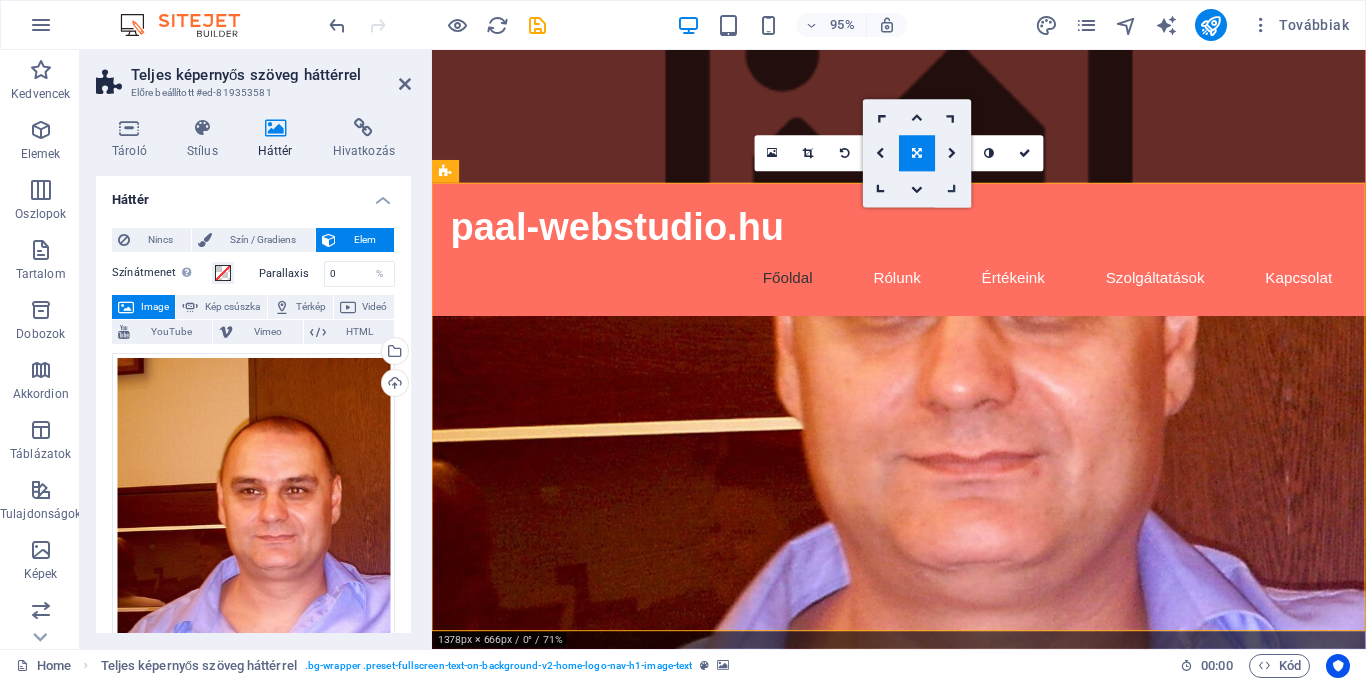 click at bounding box center [953, 190] 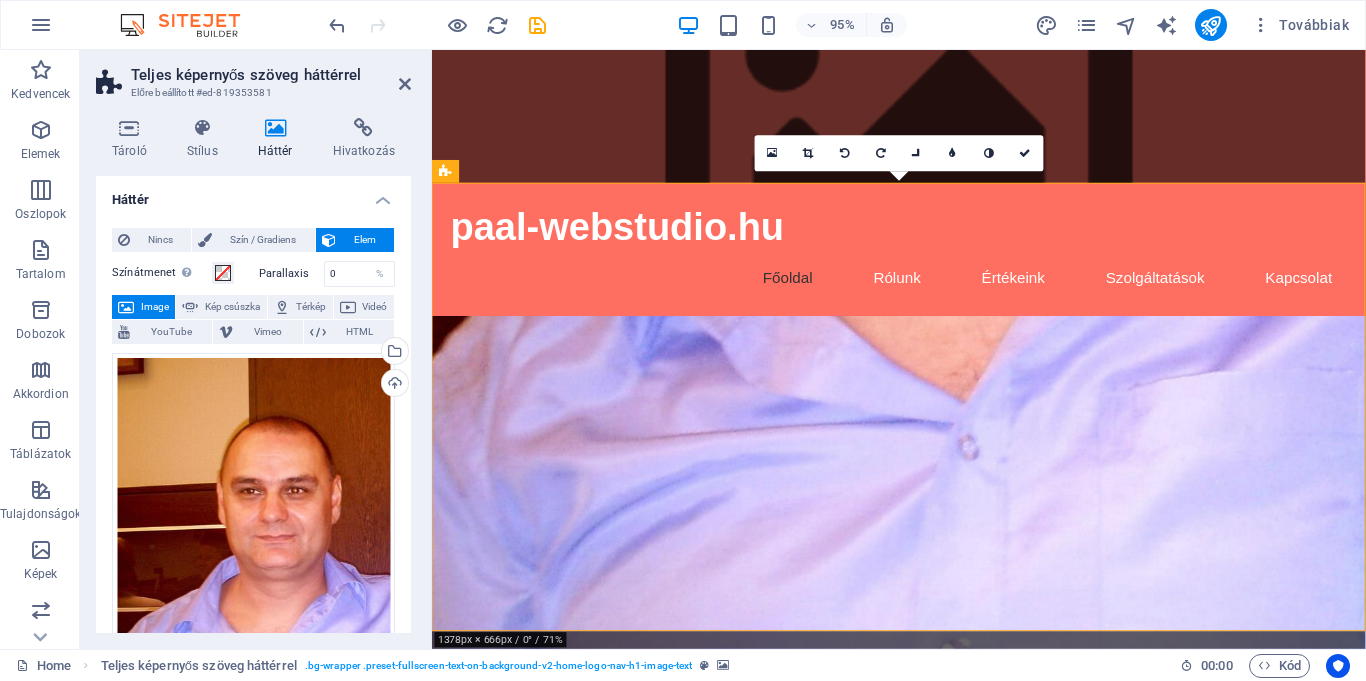 drag, startPoint x: 1304, startPoint y: 591, endPoint x: 1184, endPoint y: 477, distance: 165.51736 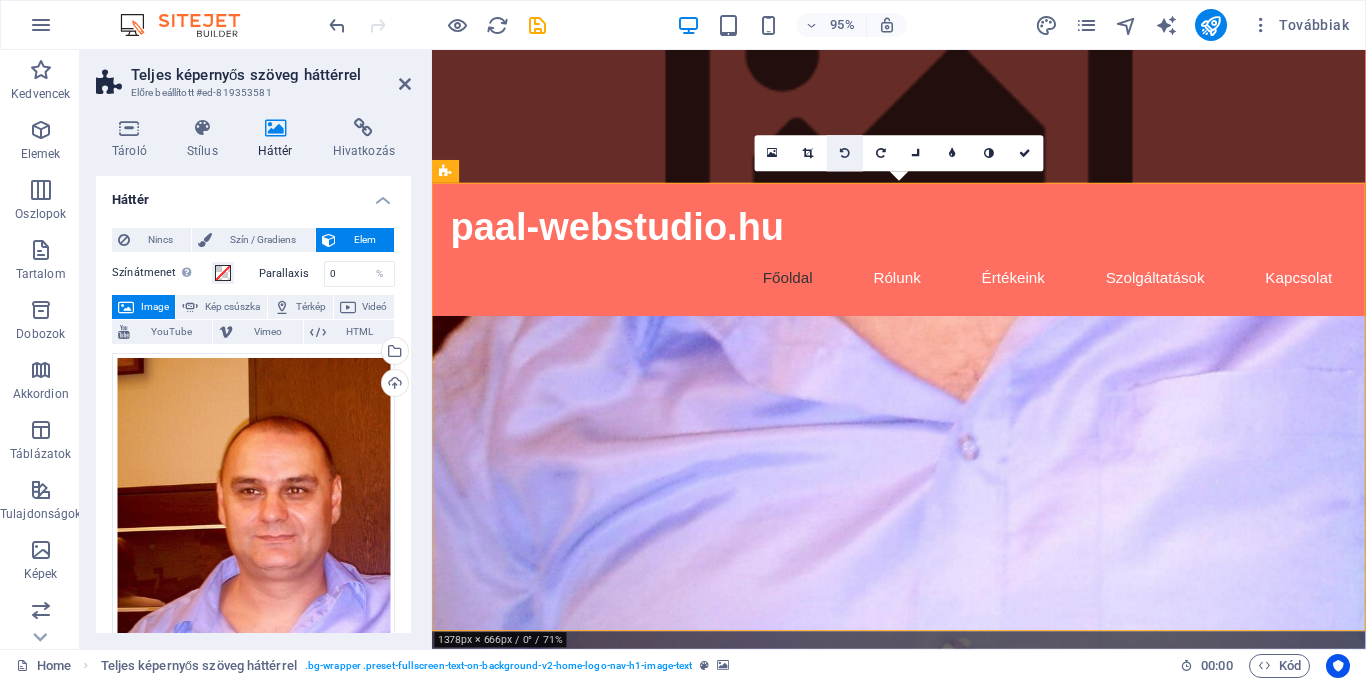 click at bounding box center [845, 153] 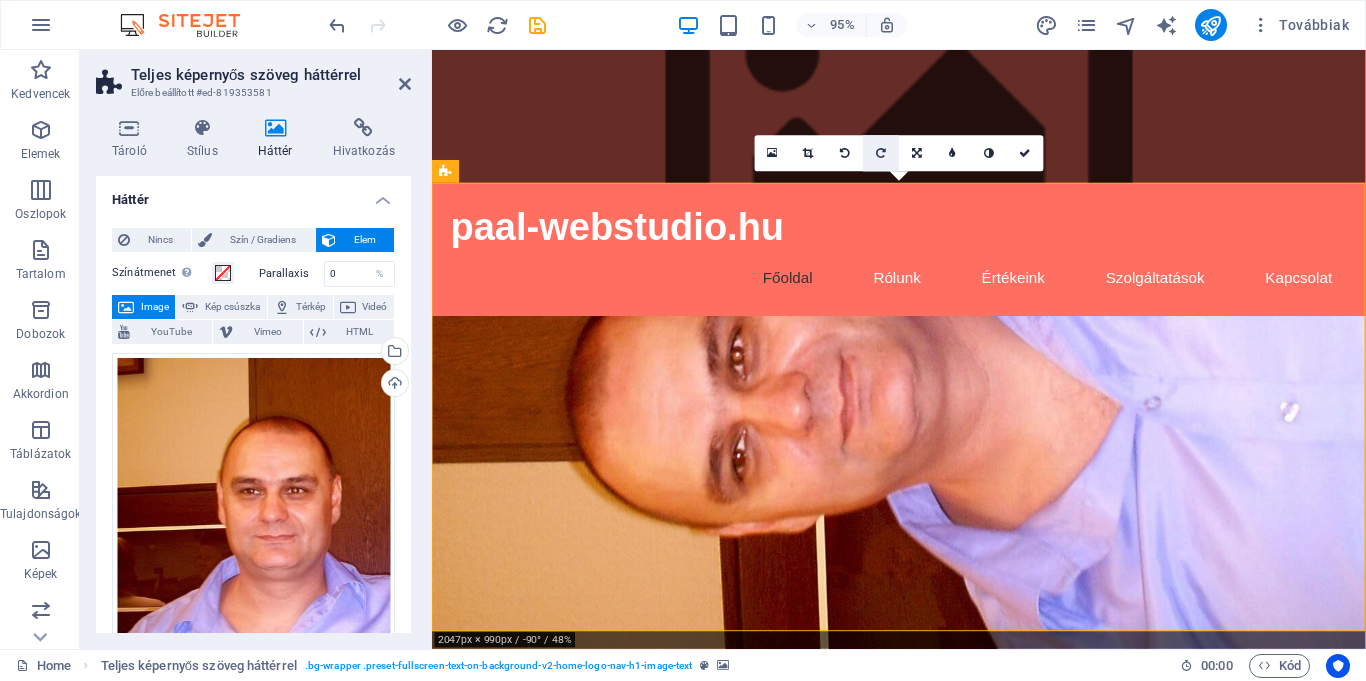 click at bounding box center [881, 153] 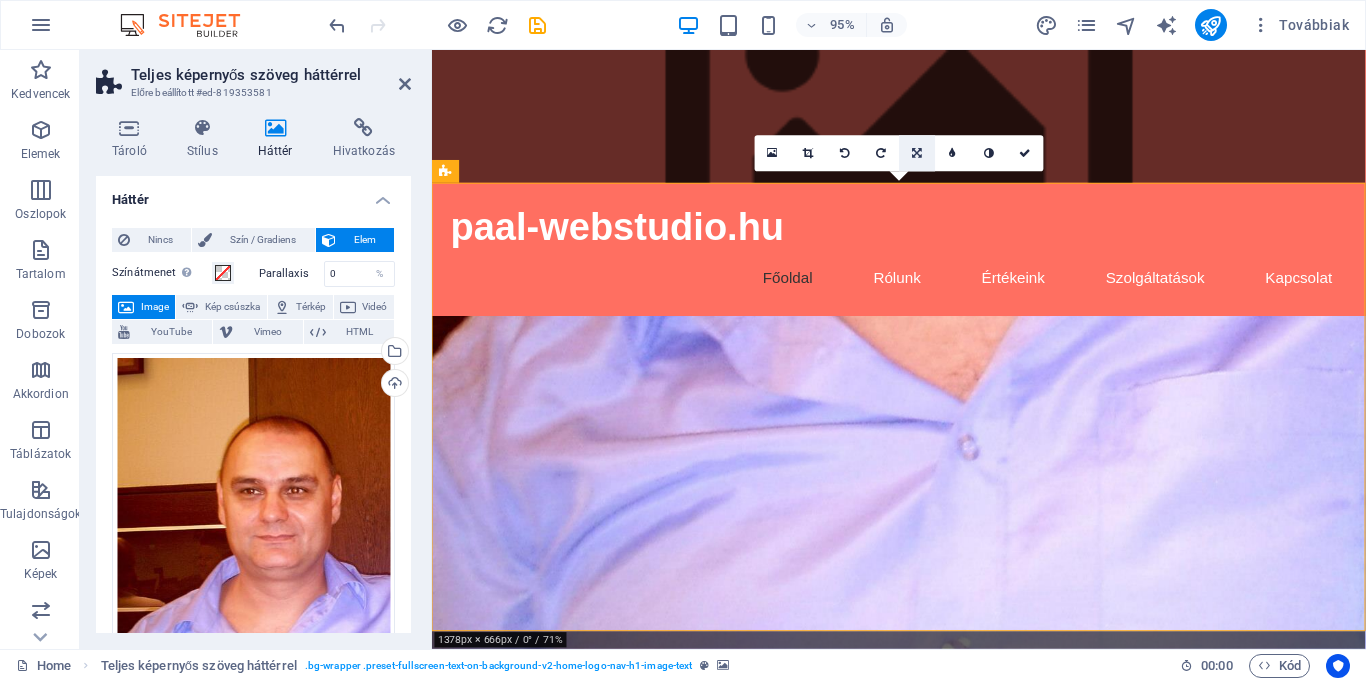 click at bounding box center (917, 153) 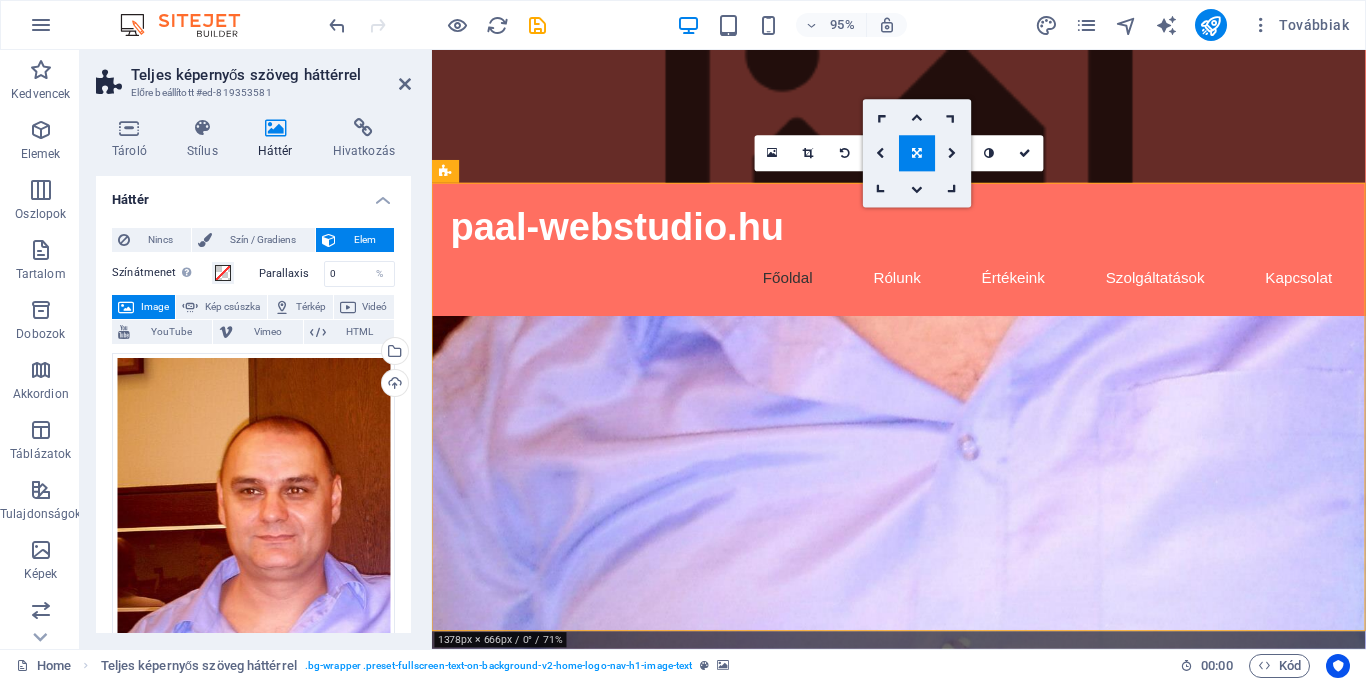 click at bounding box center [917, 153] 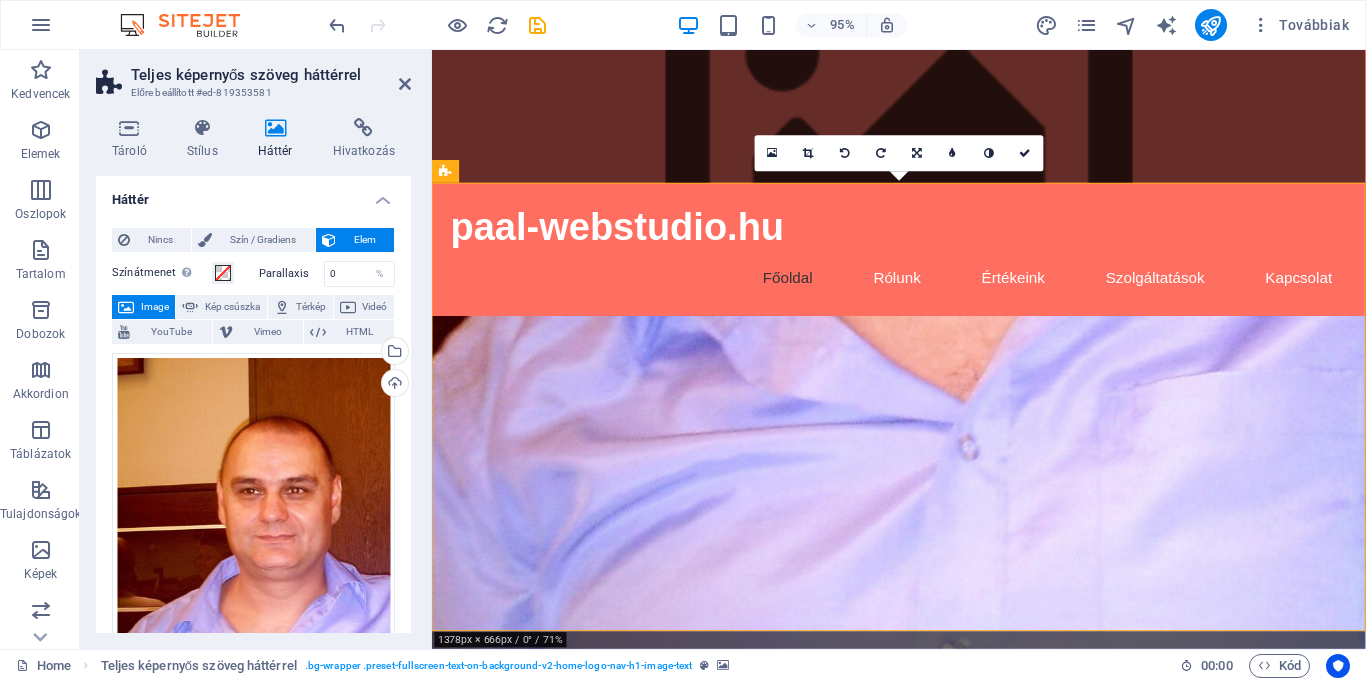 click at bounding box center (917, 153) 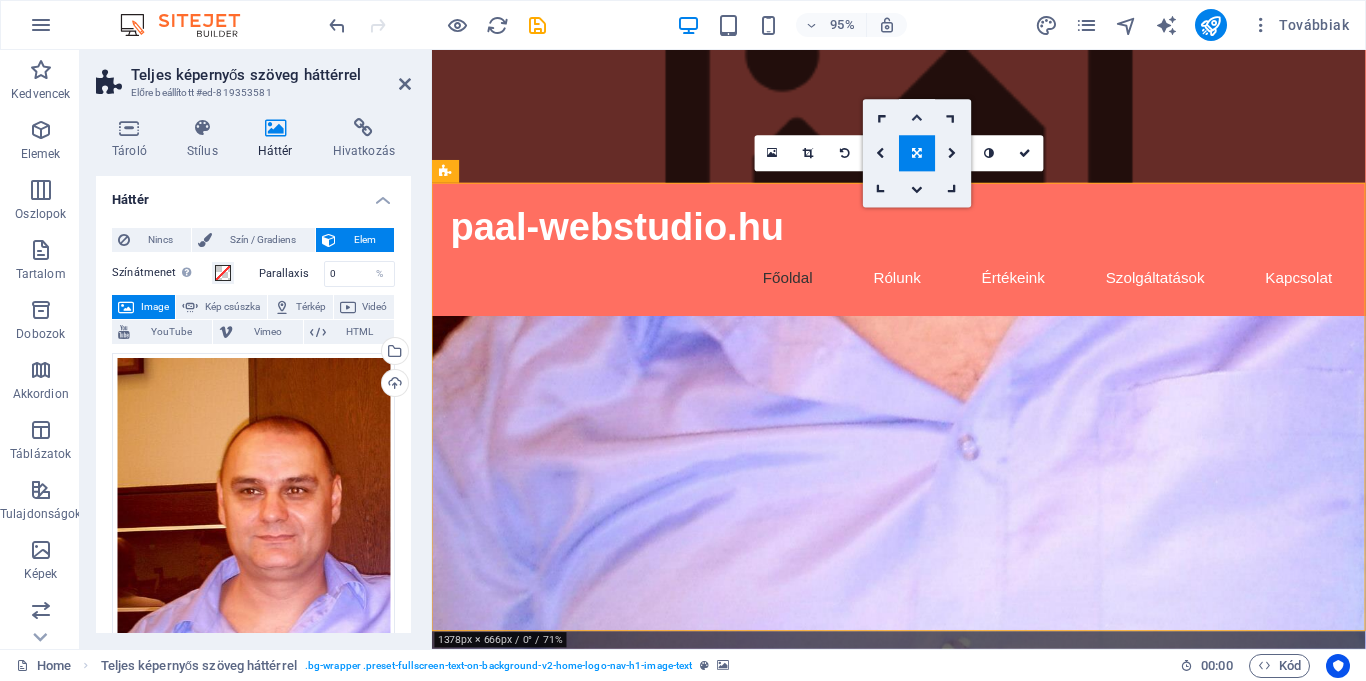 click at bounding box center [917, 117] 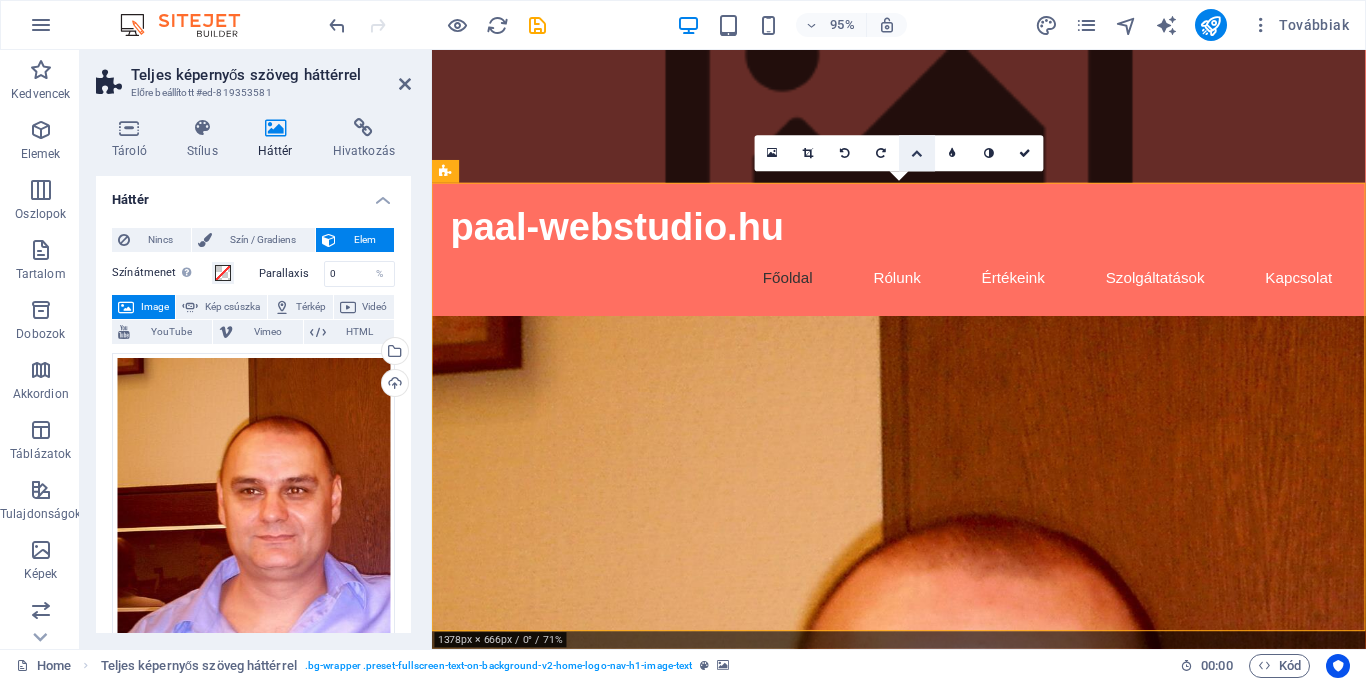 click at bounding box center [917, 153] 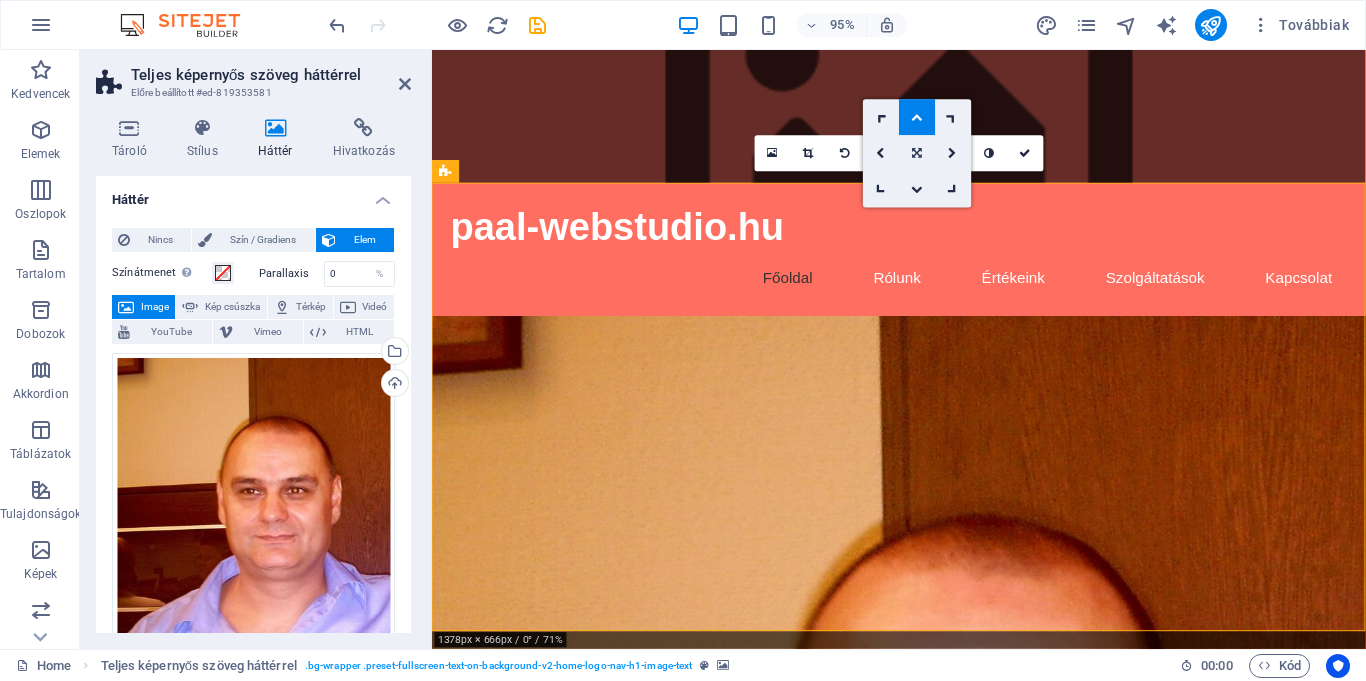 click at bounding box center [917, 153] 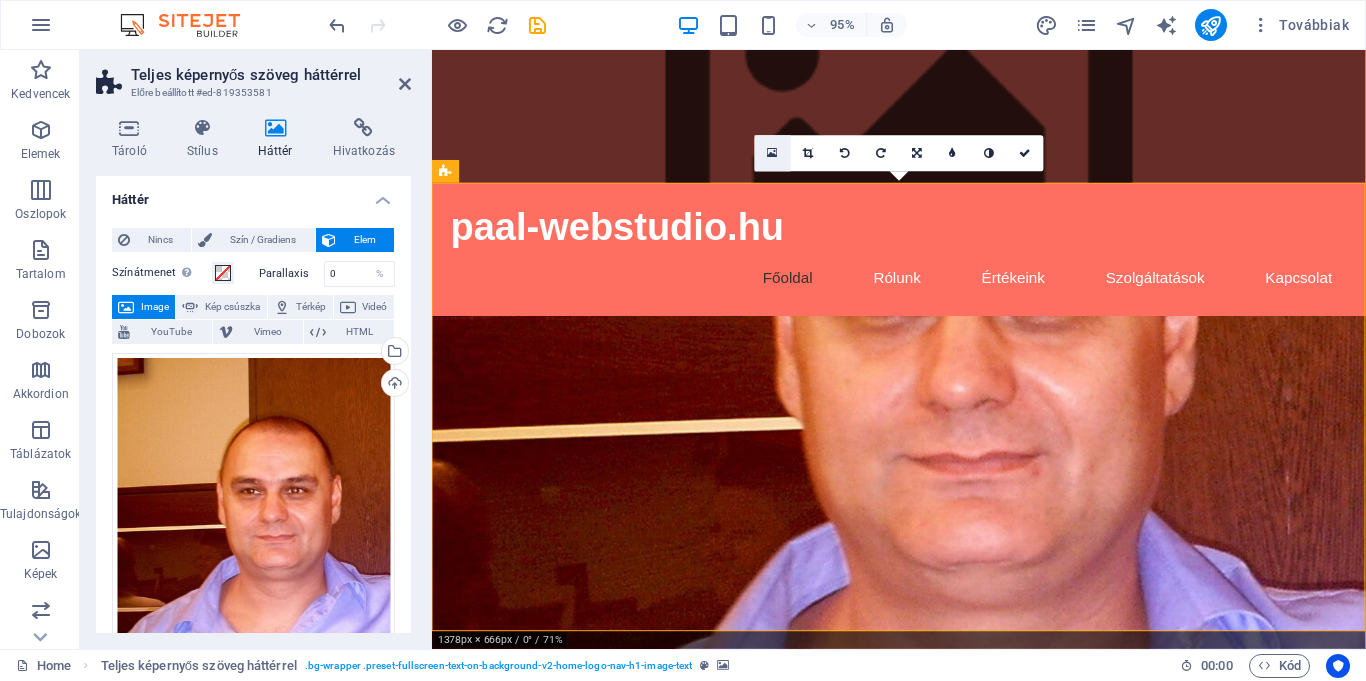 click at bounding box center (772, 153) 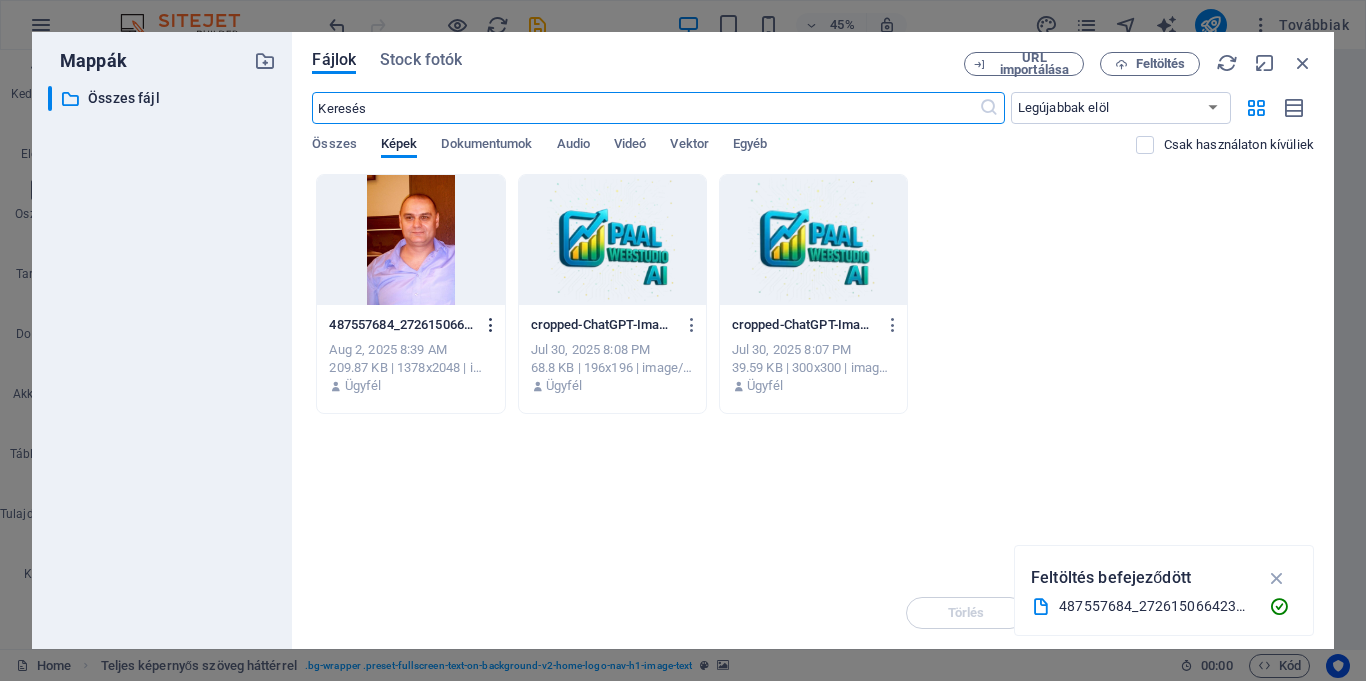 click at bounding box center [491, 325] 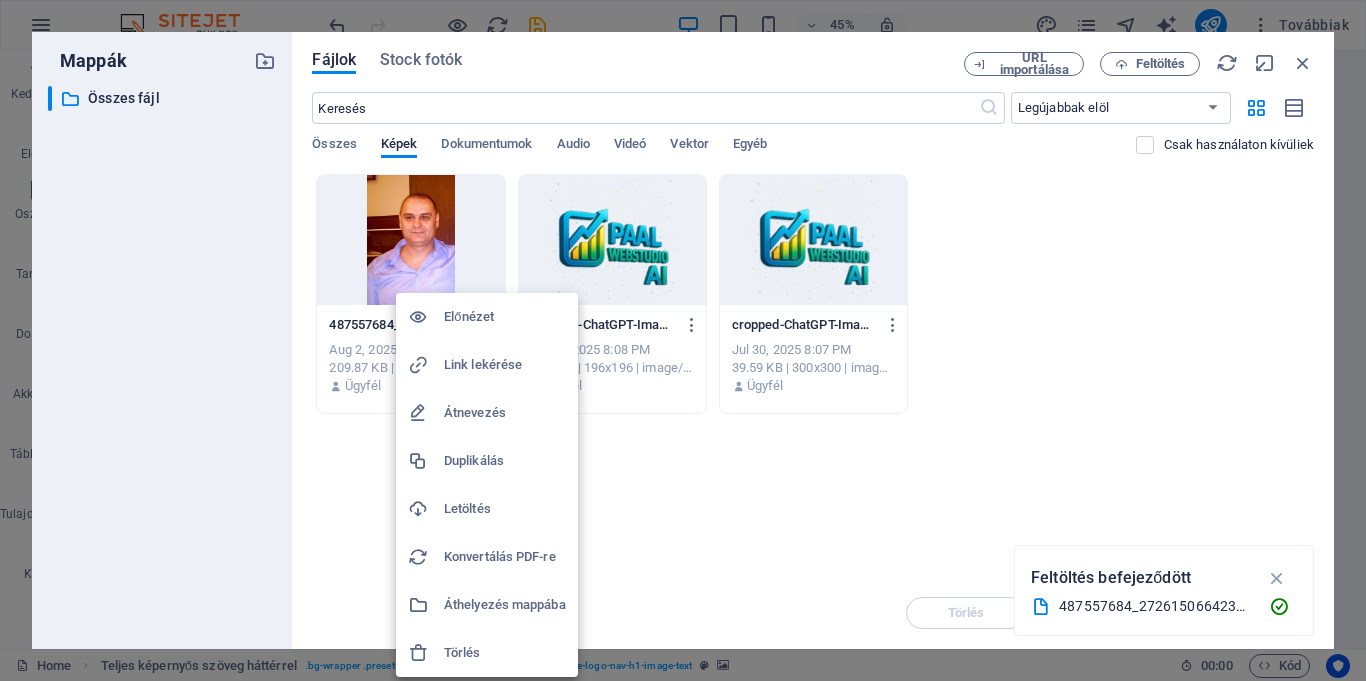click at bounding box center (683, 340) 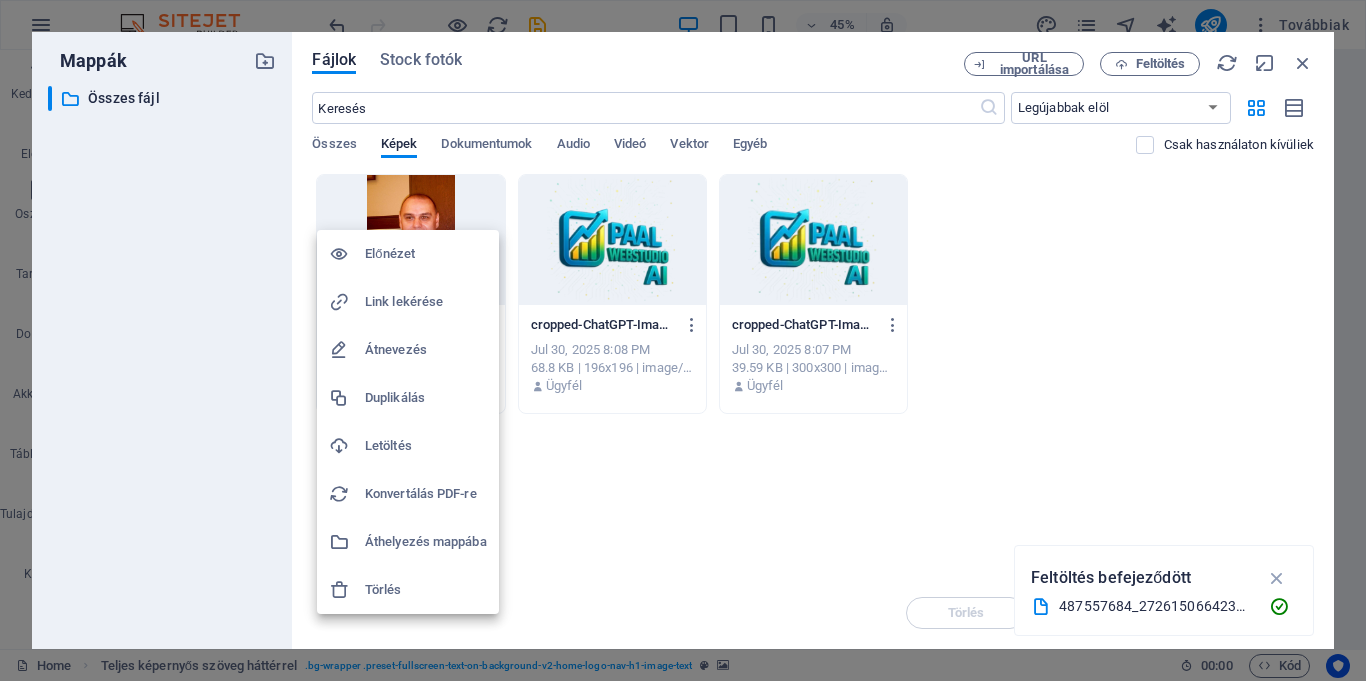 drag, startPoint x: 782, startPoint y: 524, endPoint x: 790, endPoint y: 517, distance: 10.630146 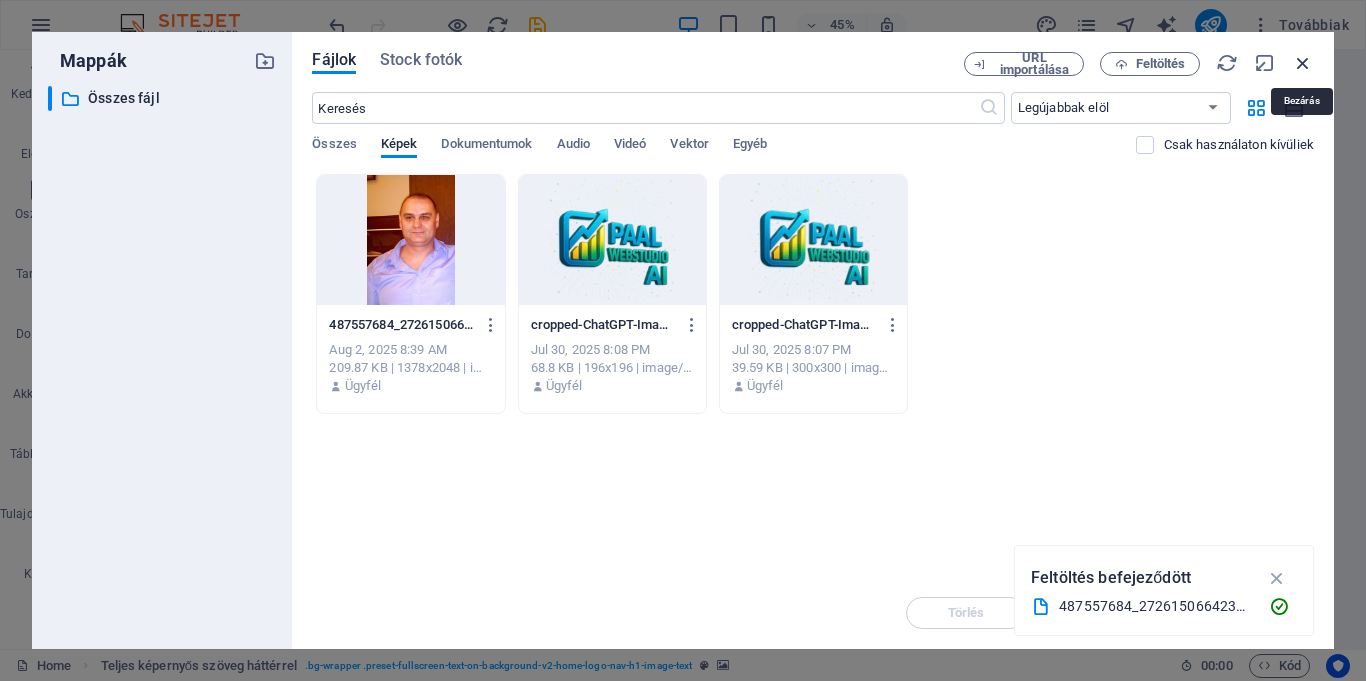 click at bounding box center (1303, 63) 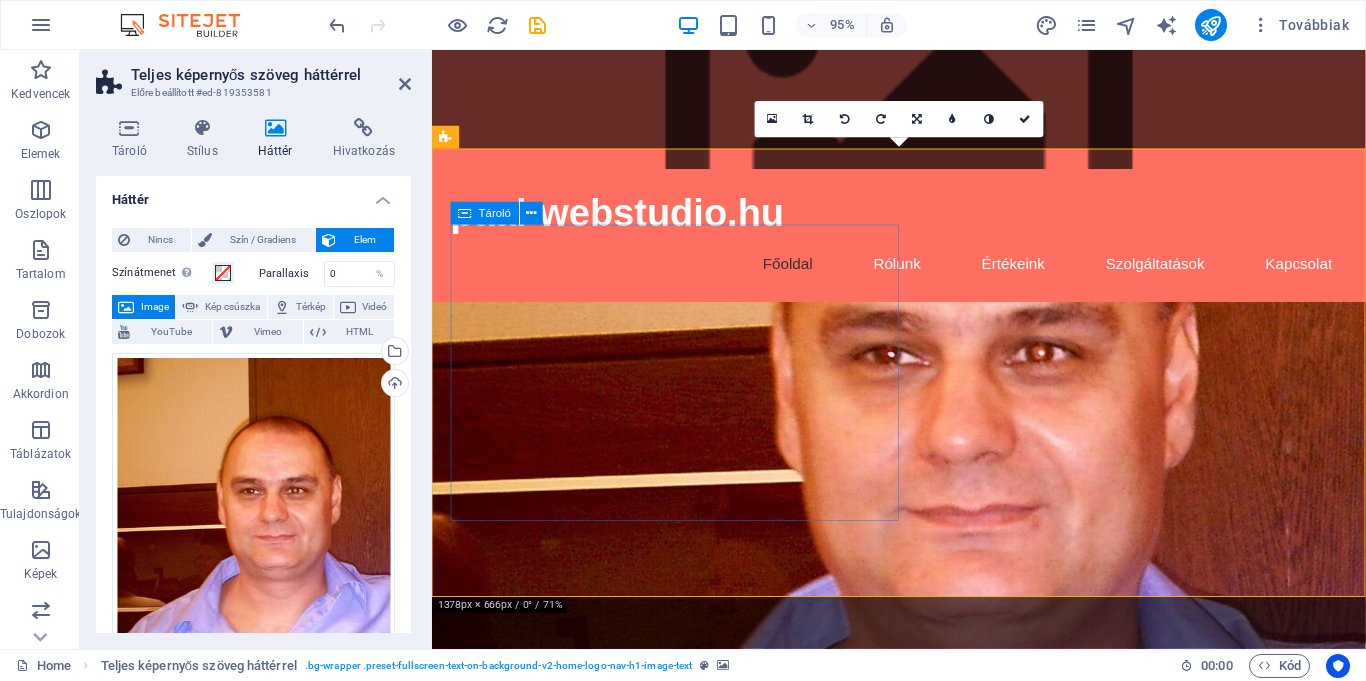 scroll, scrollTop: 0, scrollLeft: 0, axis: both 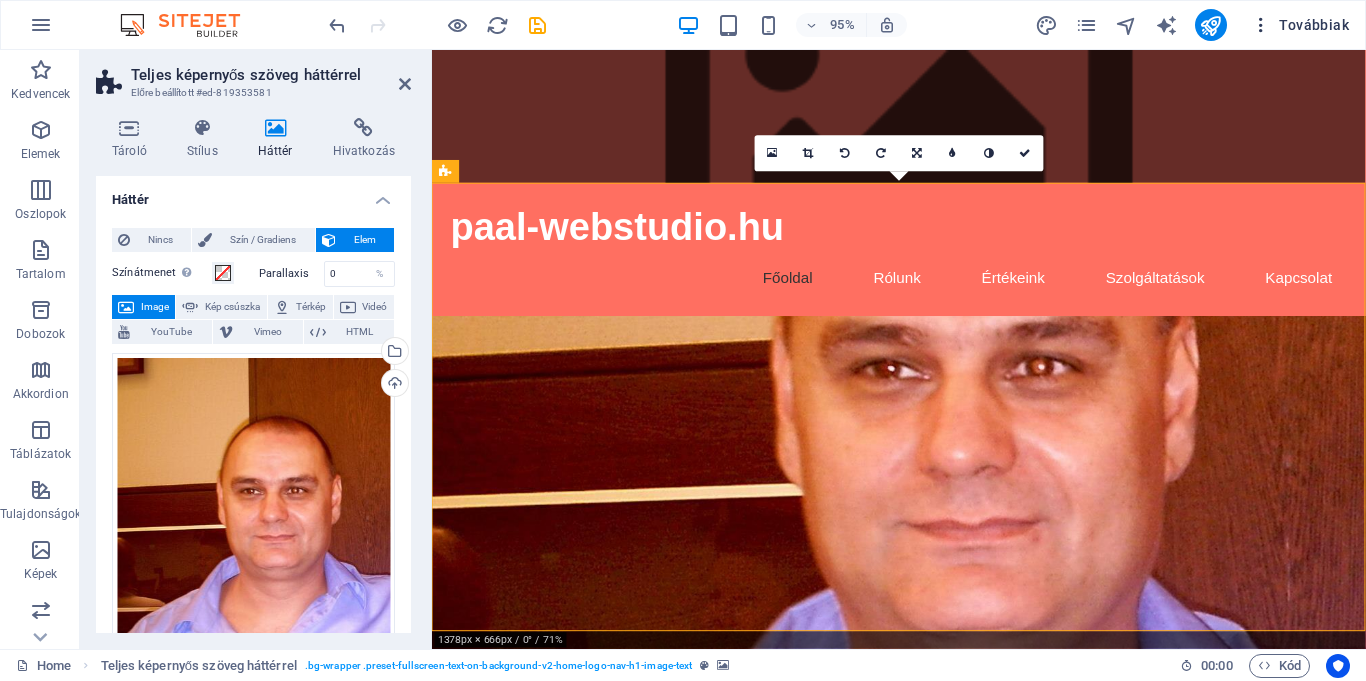 click on "Továbbiak" at bounding box center (1300, 25) 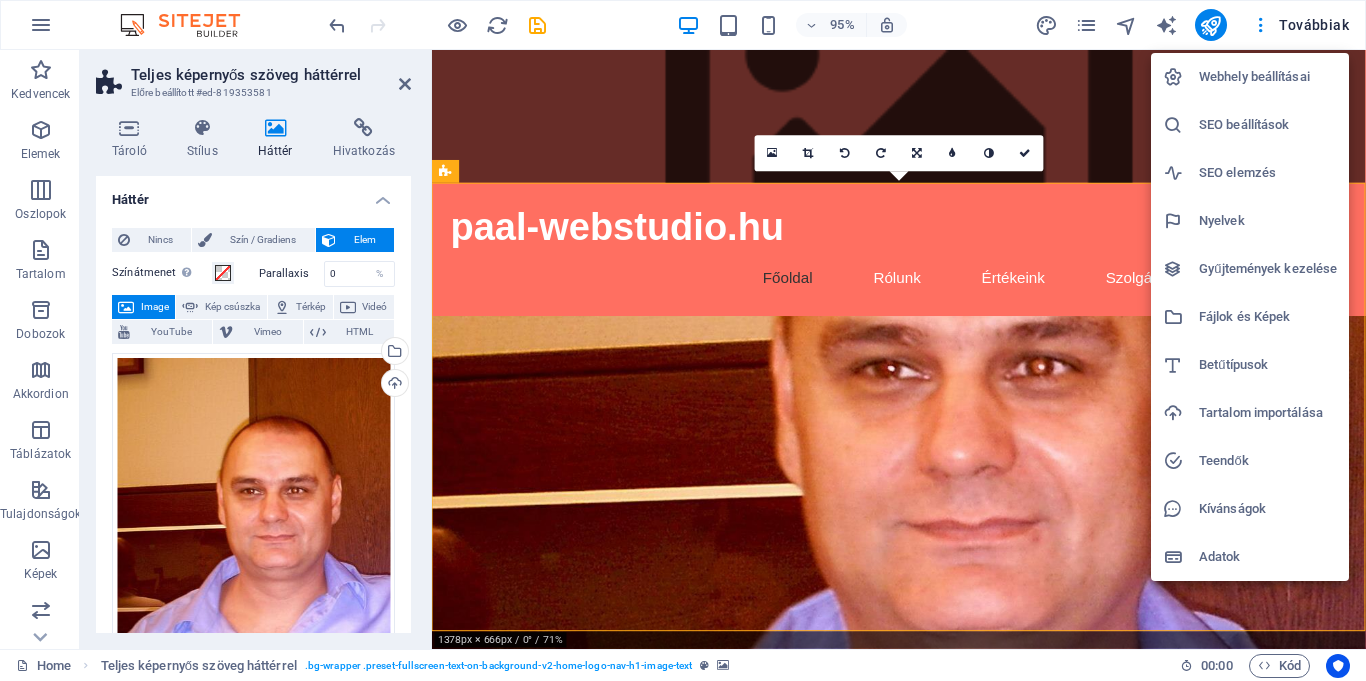 click at bounding box center (683, 340) 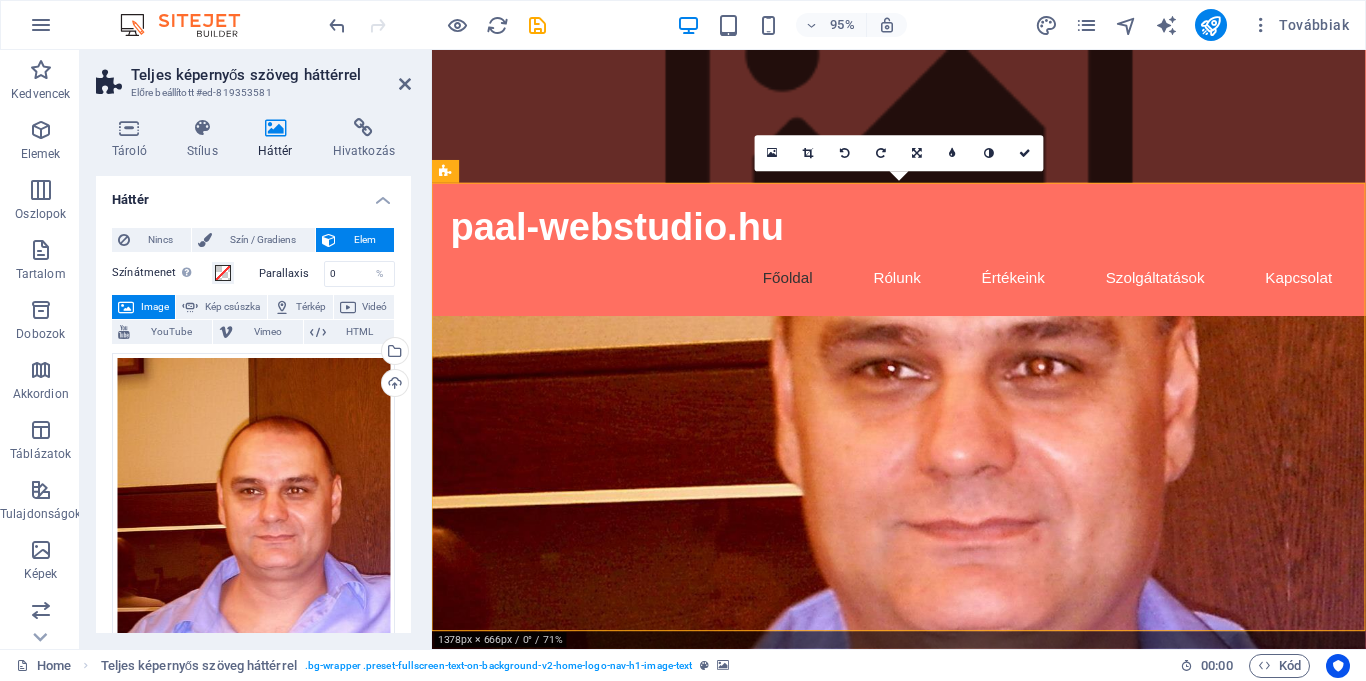 click at bounding box center (1261, 25) 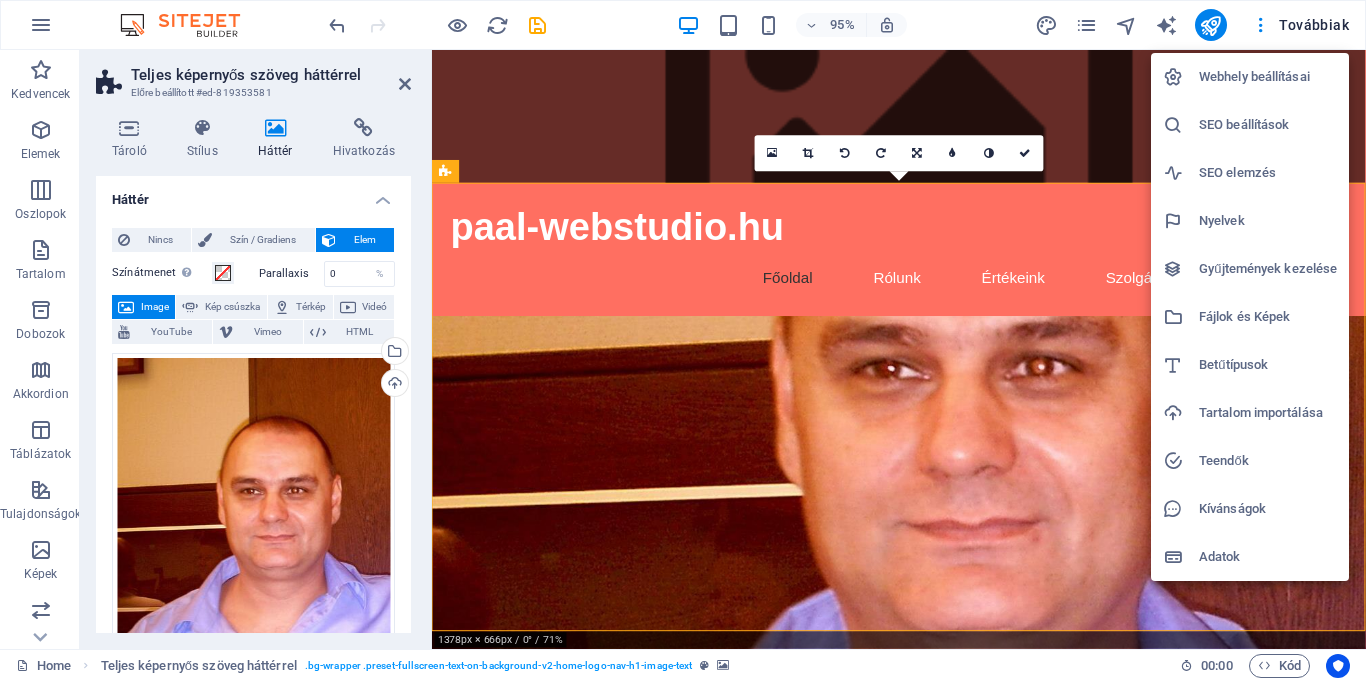 click on "Webhely beállításai" at bounding box center (1268, 77) 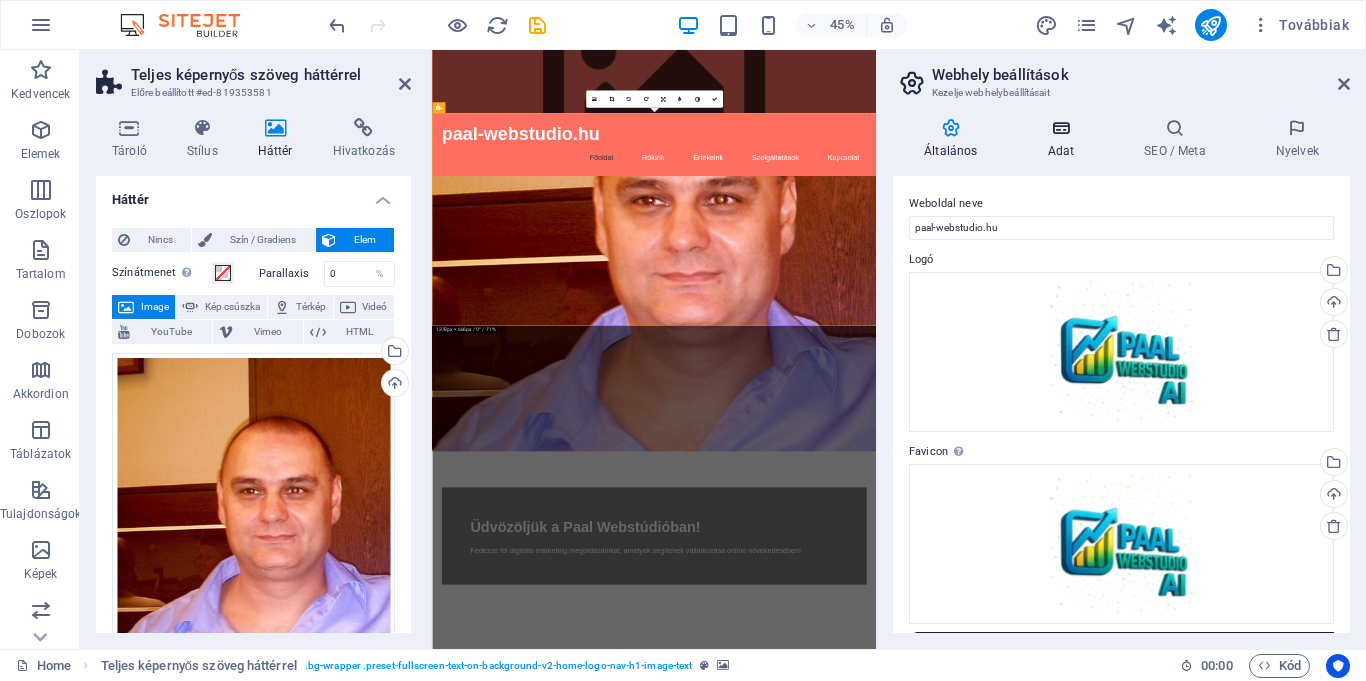 click at bounding box center [1060, 128] 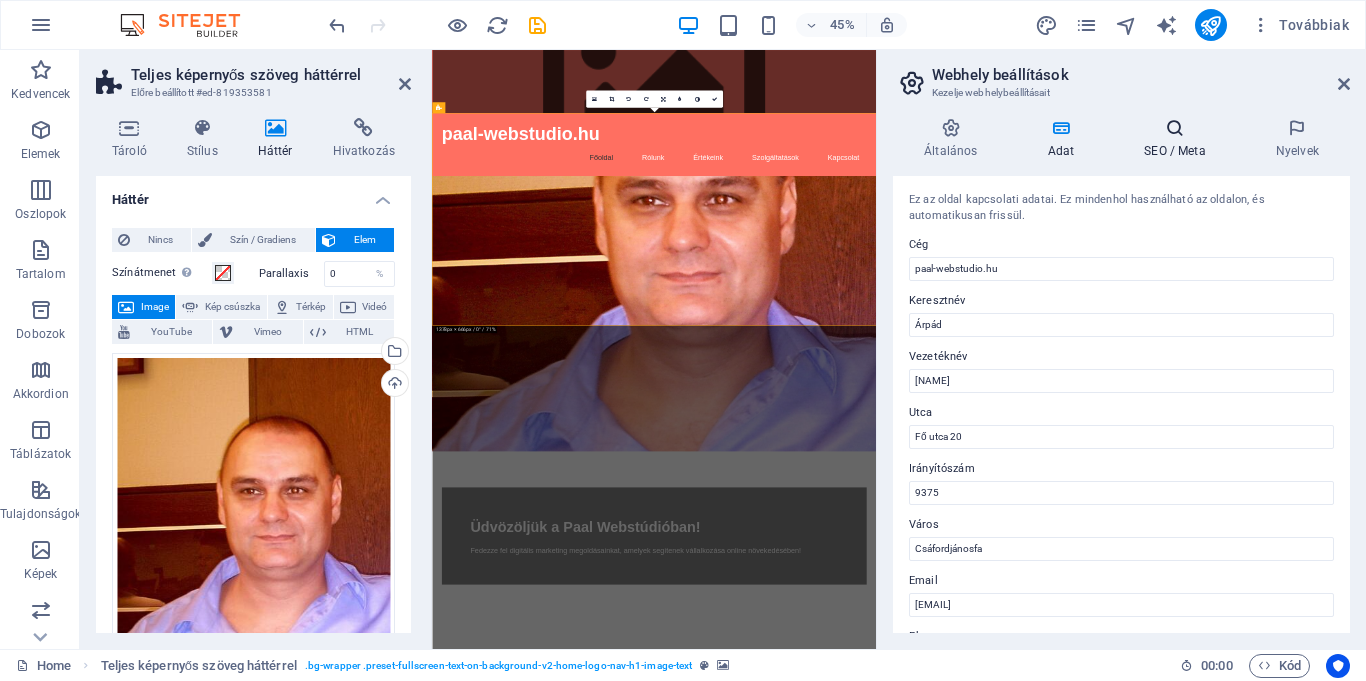 click on "SEO / Meta" at bounding box center [1179, 139] 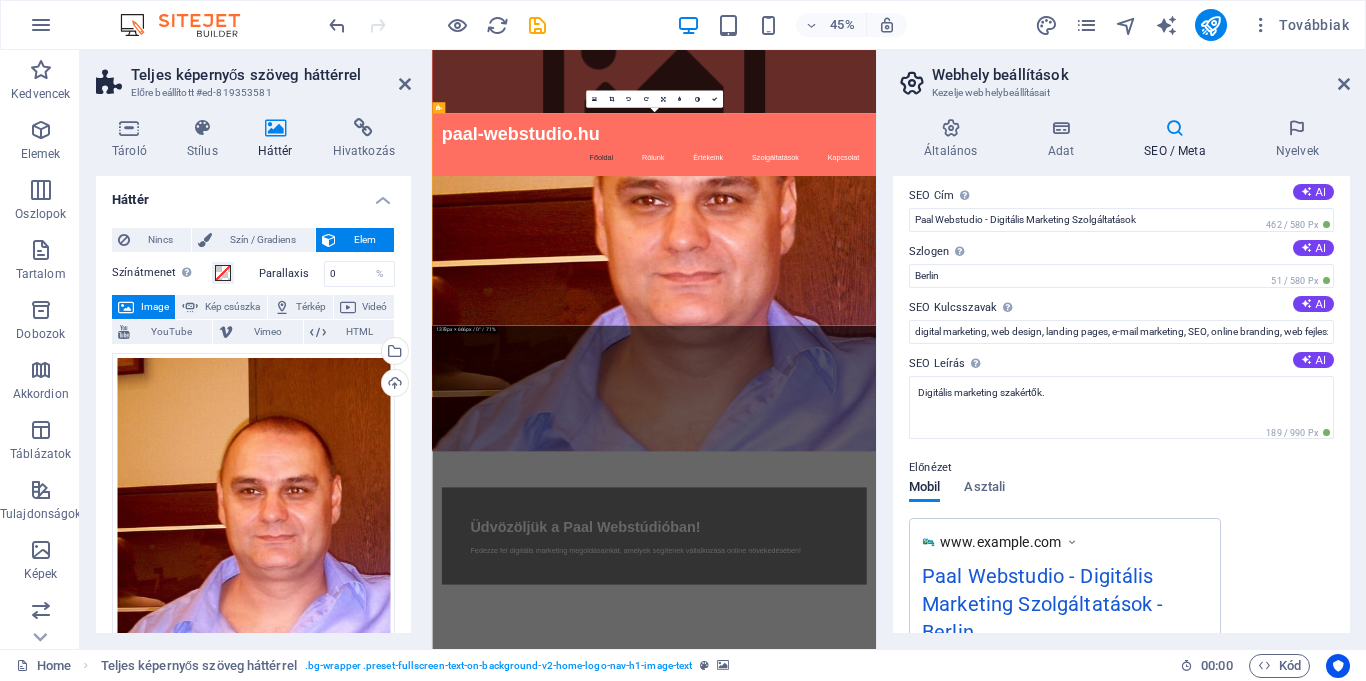 scroll, scrollTop: 0, scrollLeft: 0, axis: both 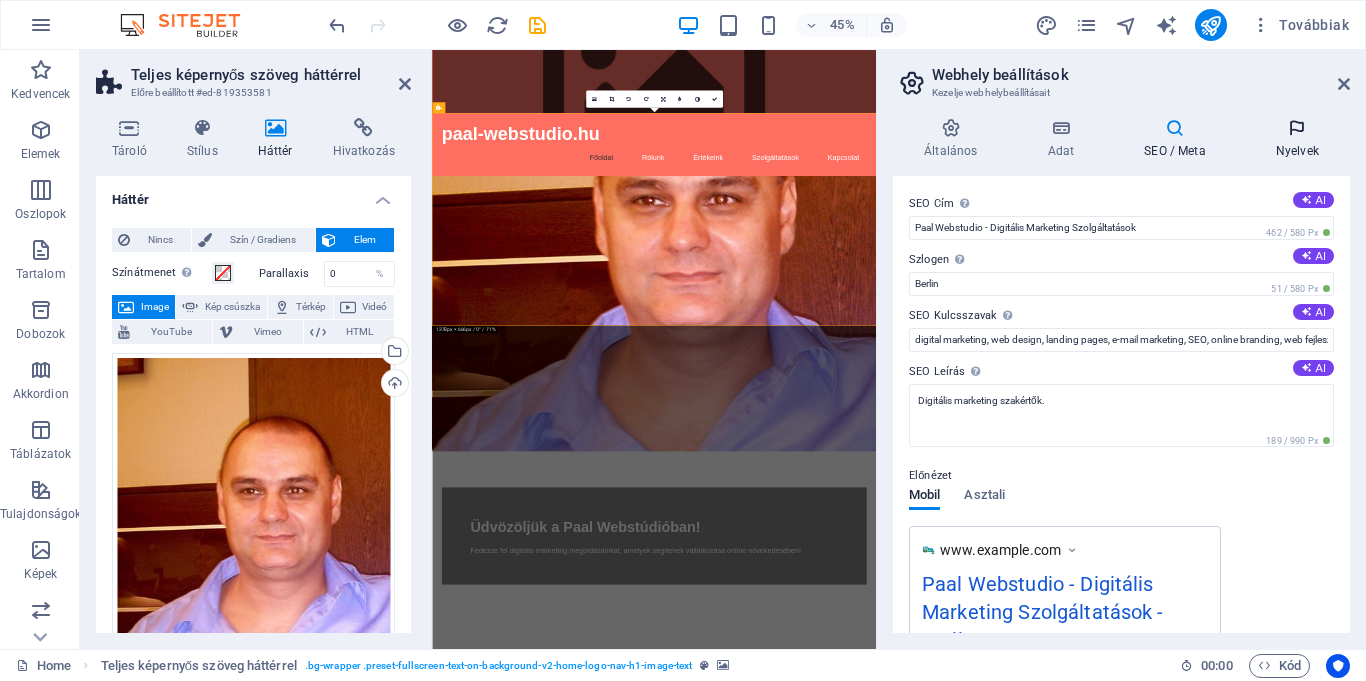 click at bounding box center (1297, 128) 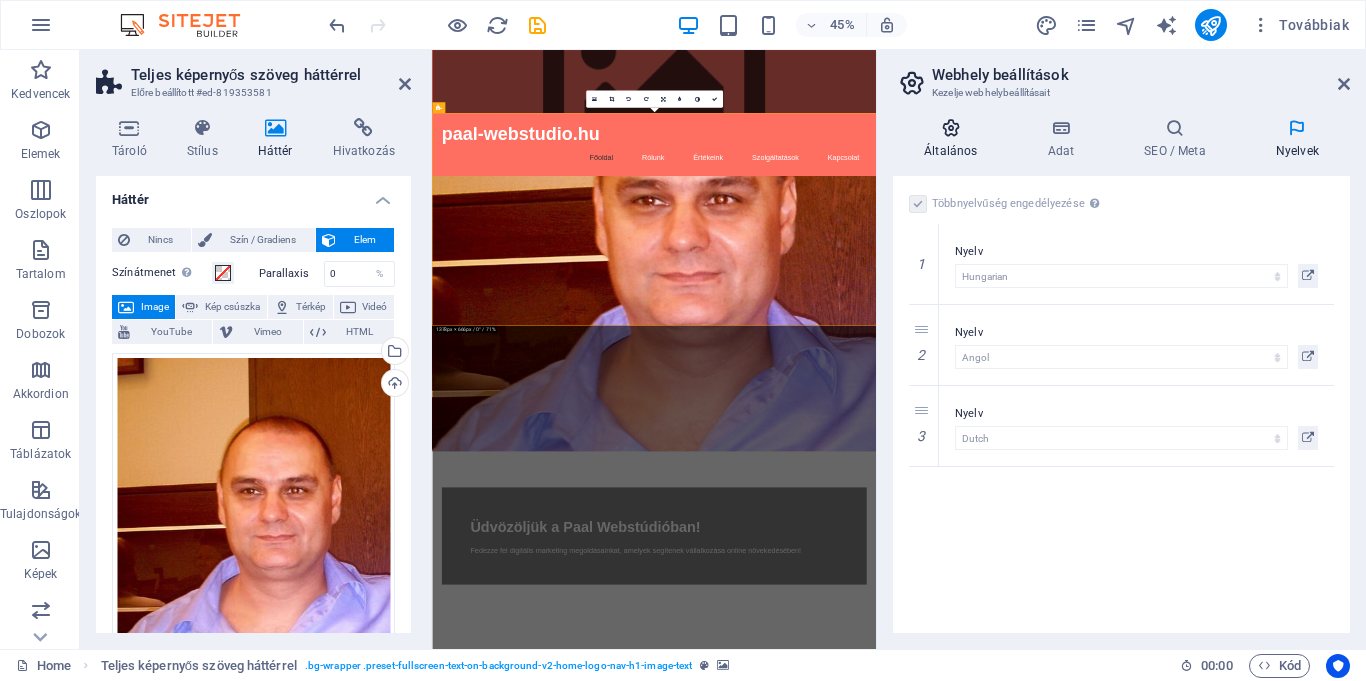 click at bounding box center [950, 128] 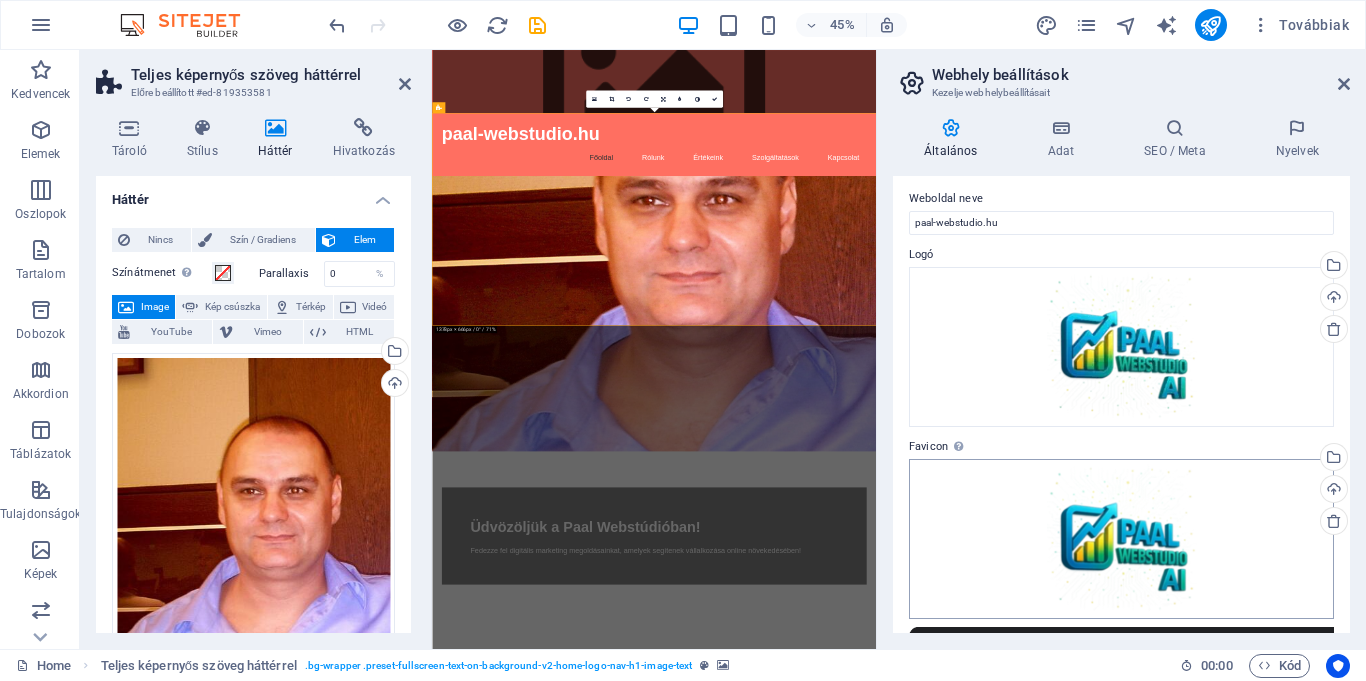 scroll, scrollTop: 0, scrollLeft: 0, axis: both 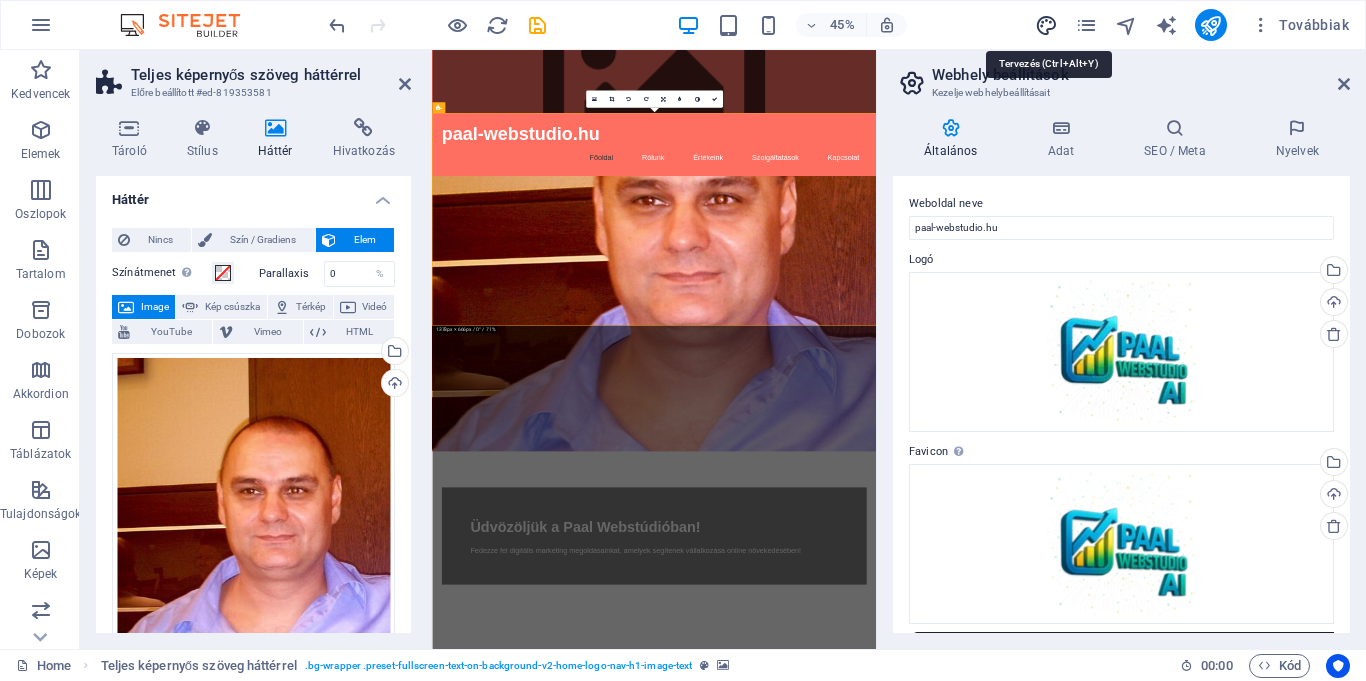 click at bounding box center (1046, 25) 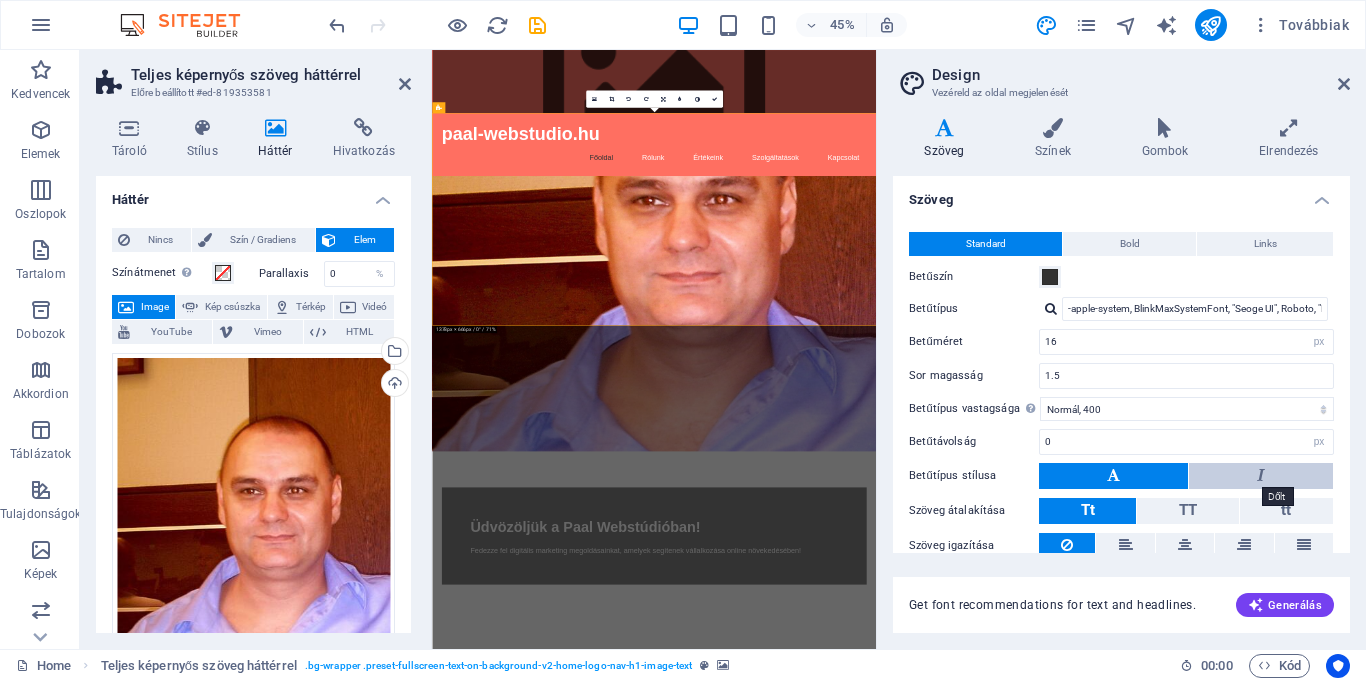 click at bounding box center (1261, 475) 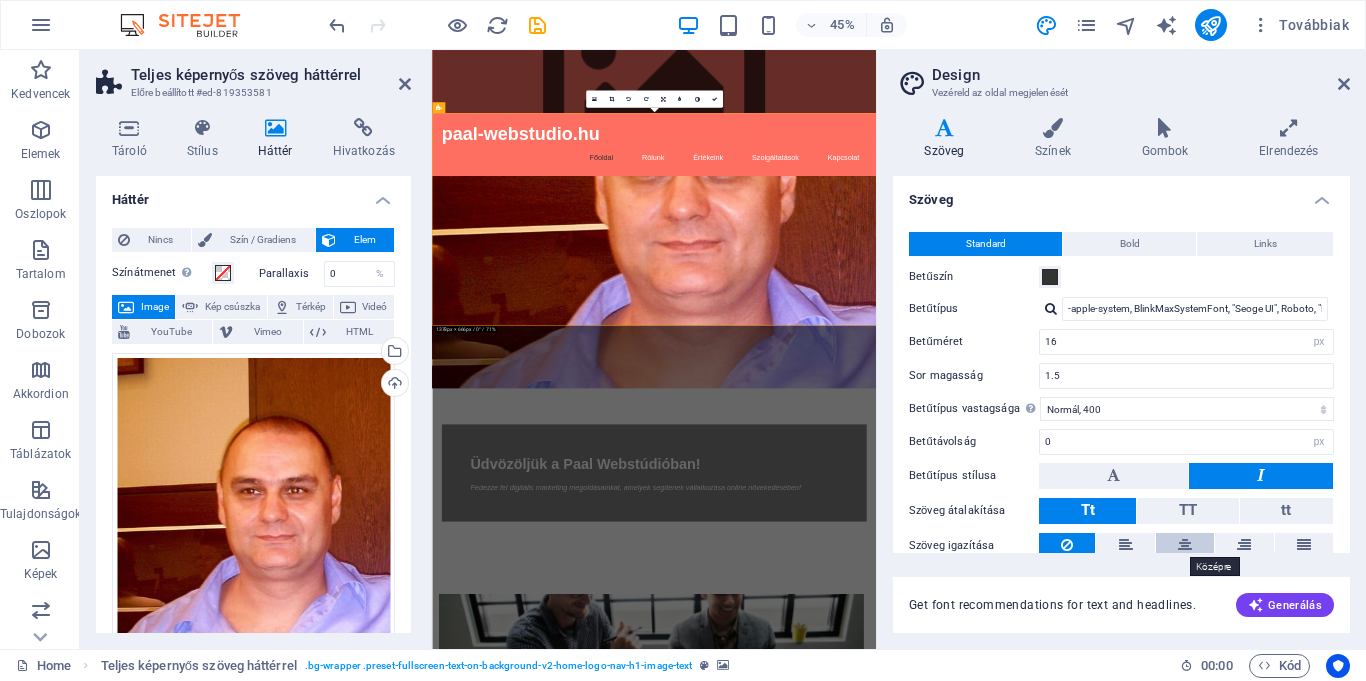 click at bounding box center [1185, 545] 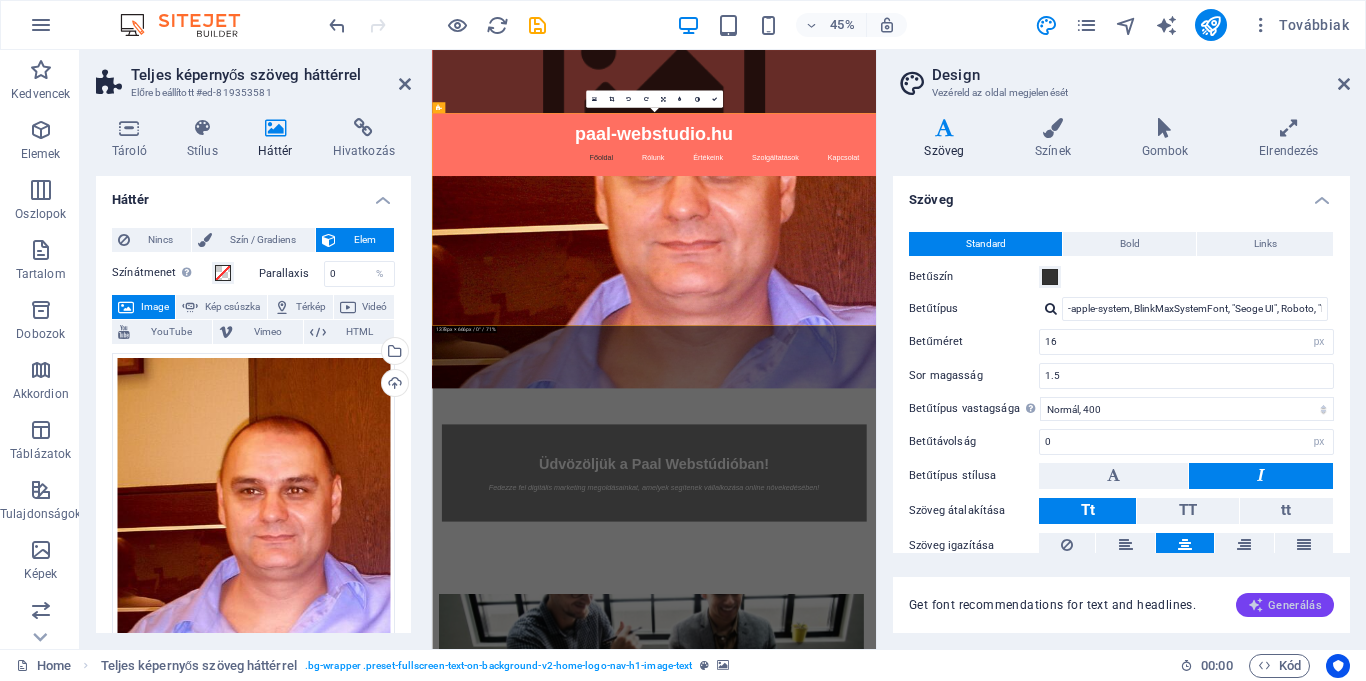 click on "Generálás" at bounding box center (1285, 605) 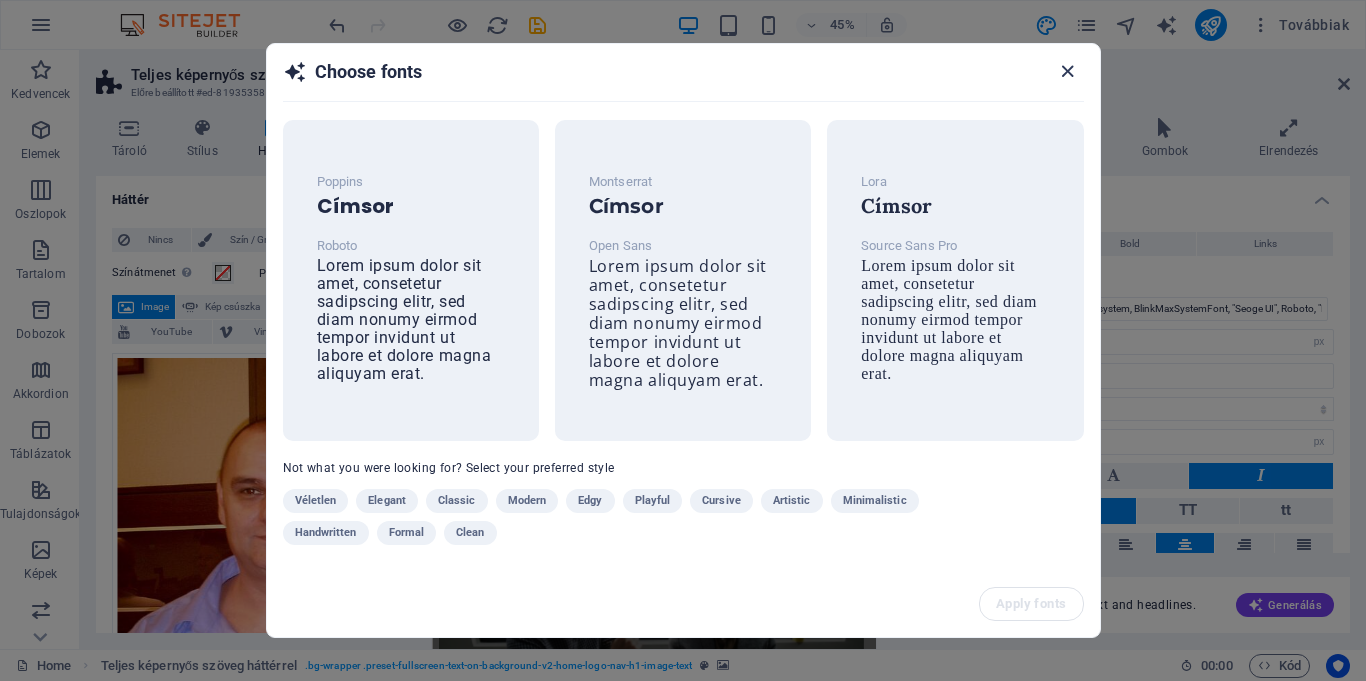 click at bounding box center [1067, 71] 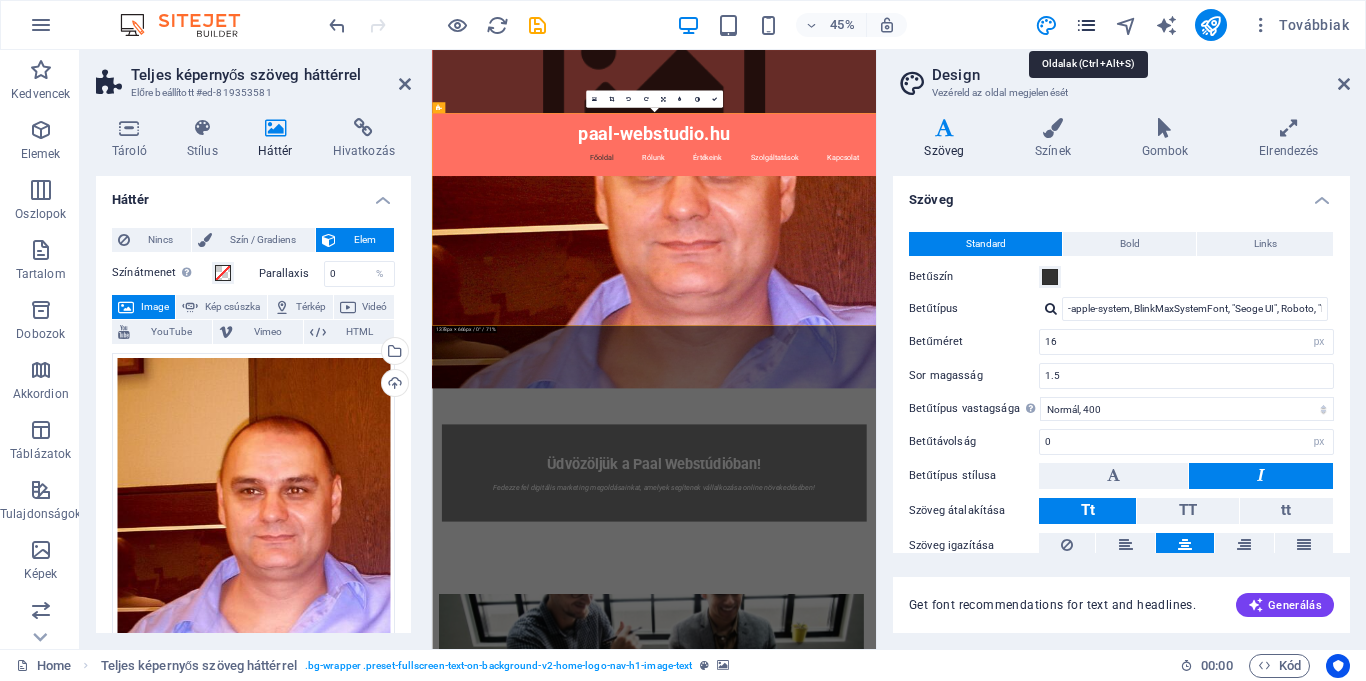 click at bounding box center (1086, 25) 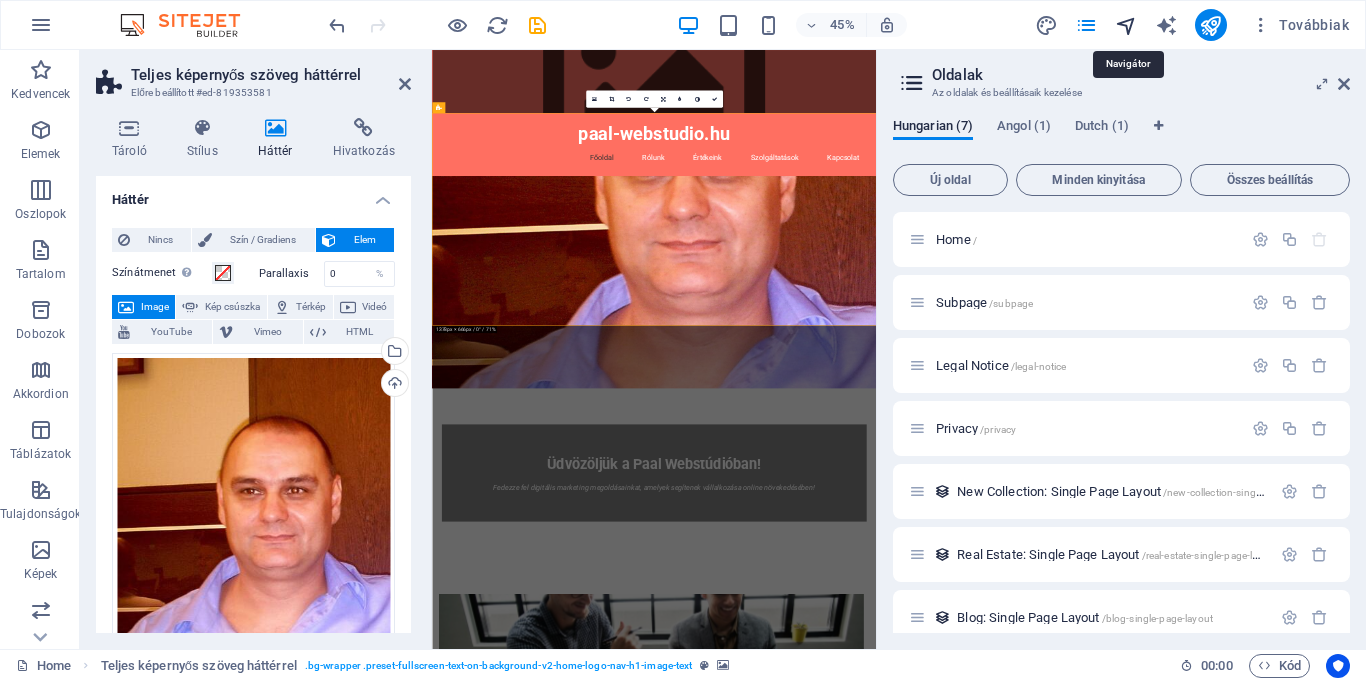 click at bounding box center [1126, 25] 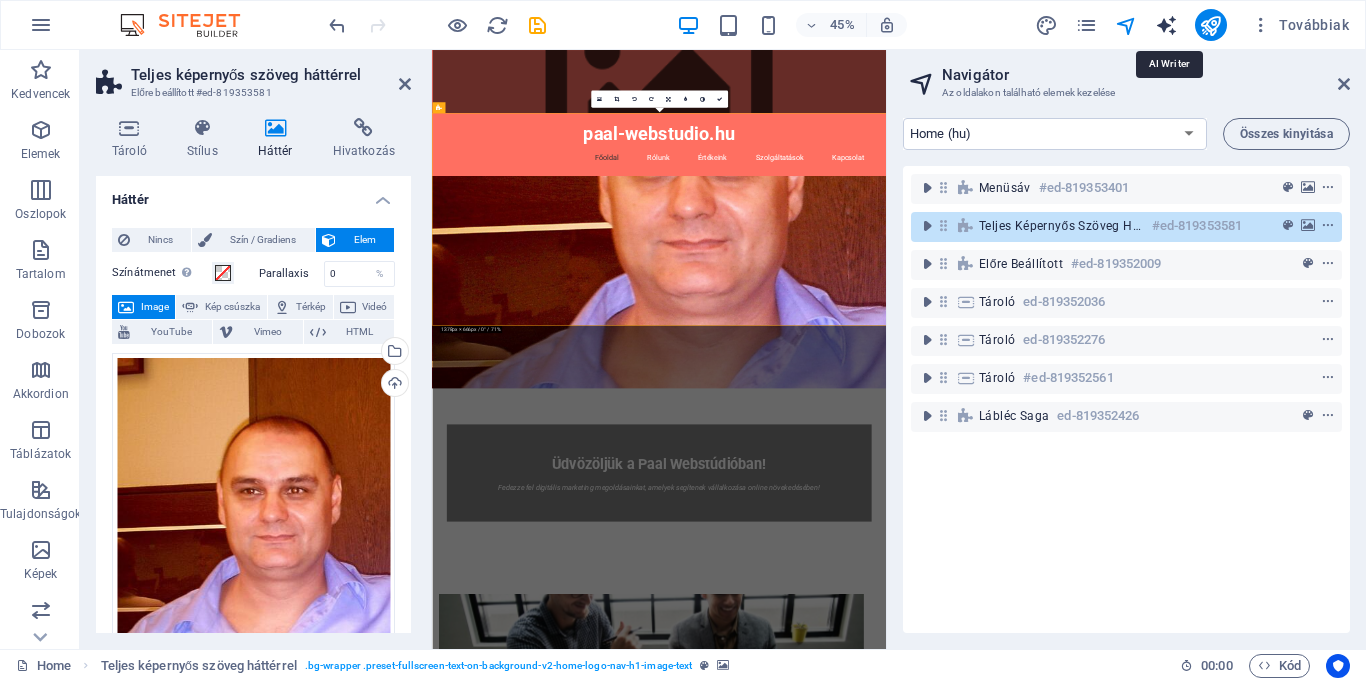 click at bounding box center [1166, 25] 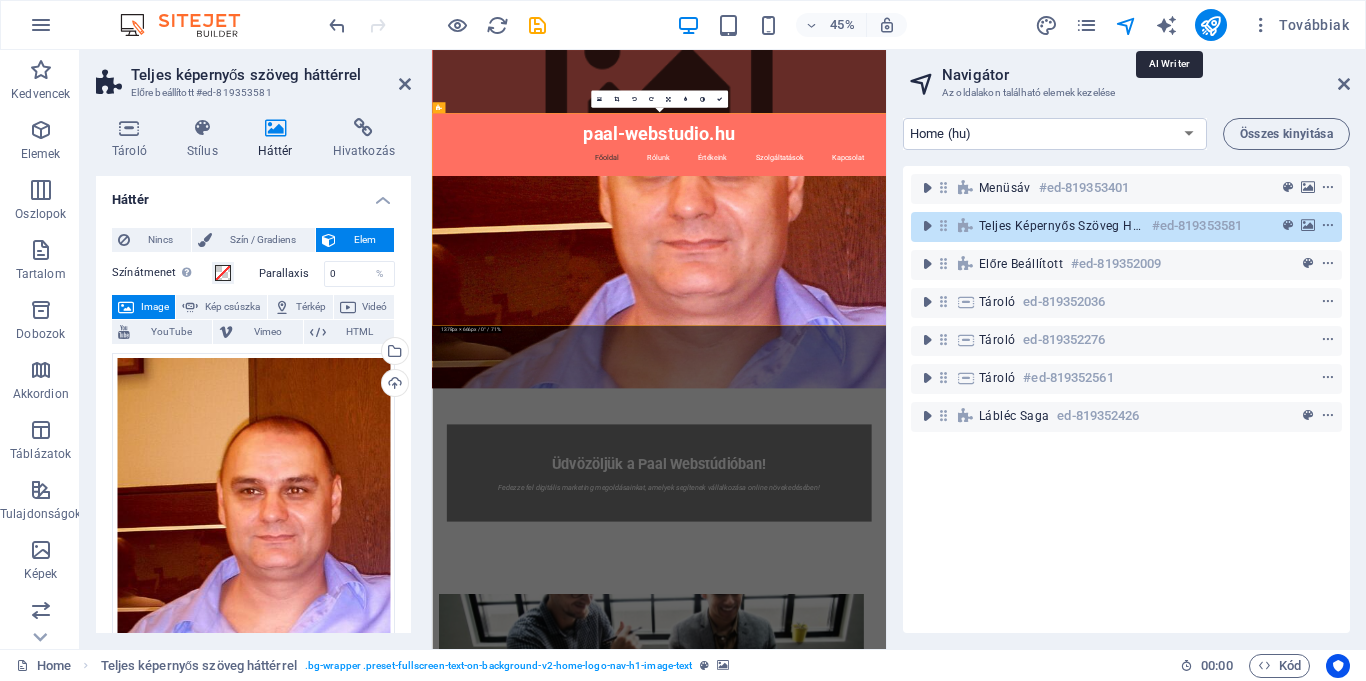 select on "English" 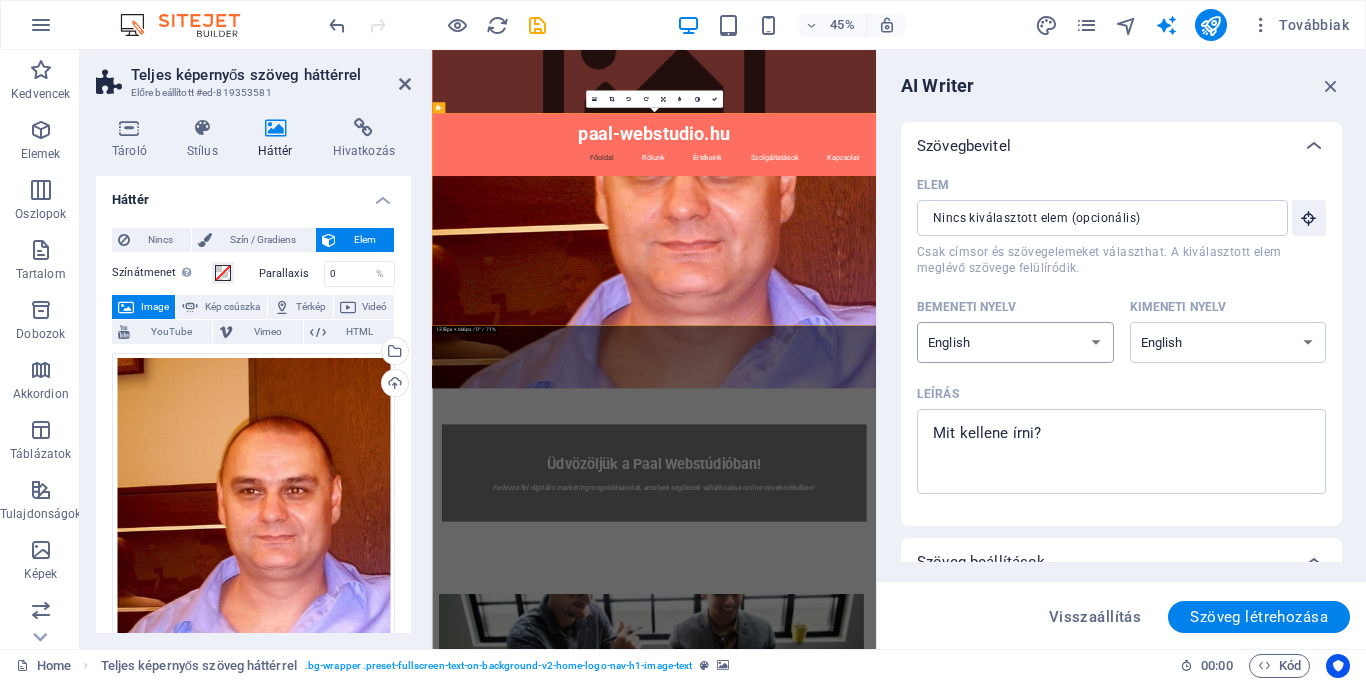 click on "Albanian Arabic Armenian Awadhi Azerbaijani Bashkir Basque Belarusian Bengali Bhojpuri Bosnian Brazilian Portuguese Bulgarian Cantonese (Yue) Catalan Chhattisgarhi Chinese Croatian Czech Danish Dogri Dutch English Estonian Faroese Finnish French Galician Georgian German Greek Gujarati Haryanvi Hindi Hungarian Indonesian Irish Italian Japanese Javanese Kannada Kashmiri Kazakh Konkani Korean Kyrgyz Latvian Lithuanian Macedonian Maithili Malay Maltese Mandarin Mandarin Chinese Marathi Marwari Min Nan Moldovan Mongolian Montenegrin Nepali Norwegian Oriya Pashto Persian (Farsi) Polish Portuguese Punjabi Rajasthani Romanian Russian Sanskrit Santali Serbian Sindhi Sinhala Slovak Slovene Slovenian Spanish Ukrainian Urdu Uzbek Vietnamese Welsh Wu" at bounding box center [1015, 342] 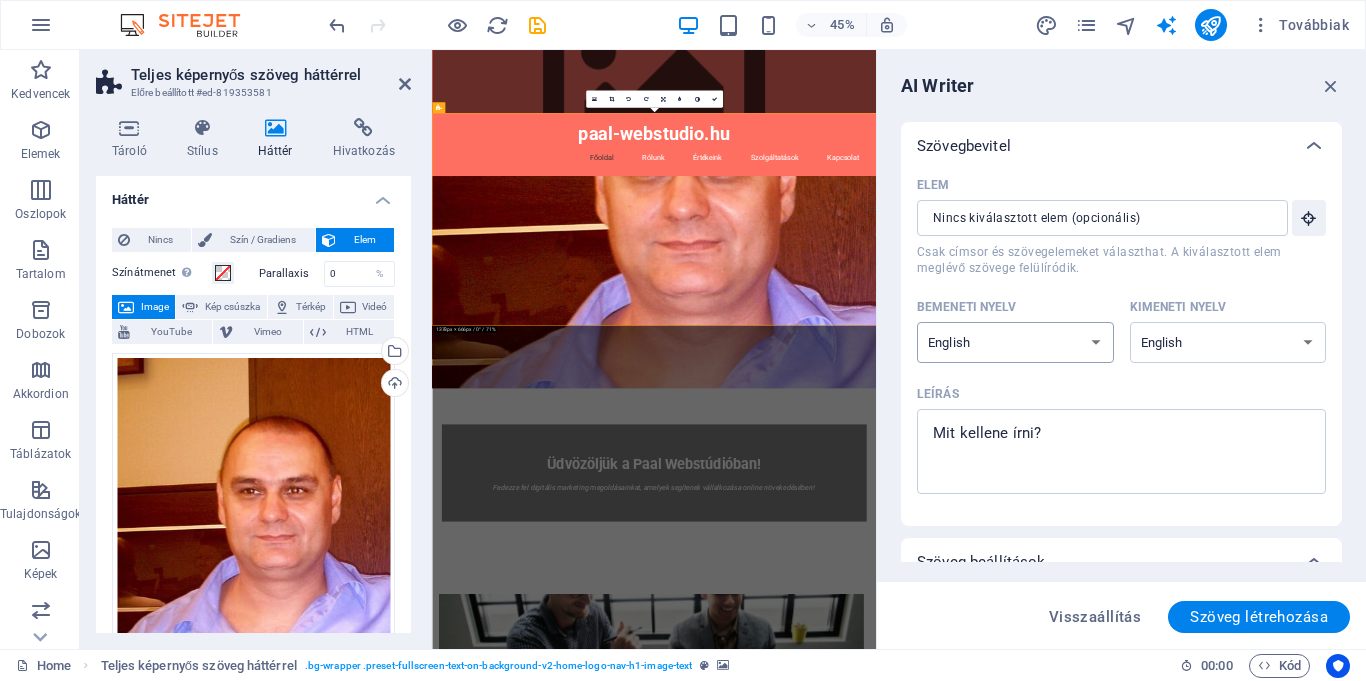 select on "Hungarian" 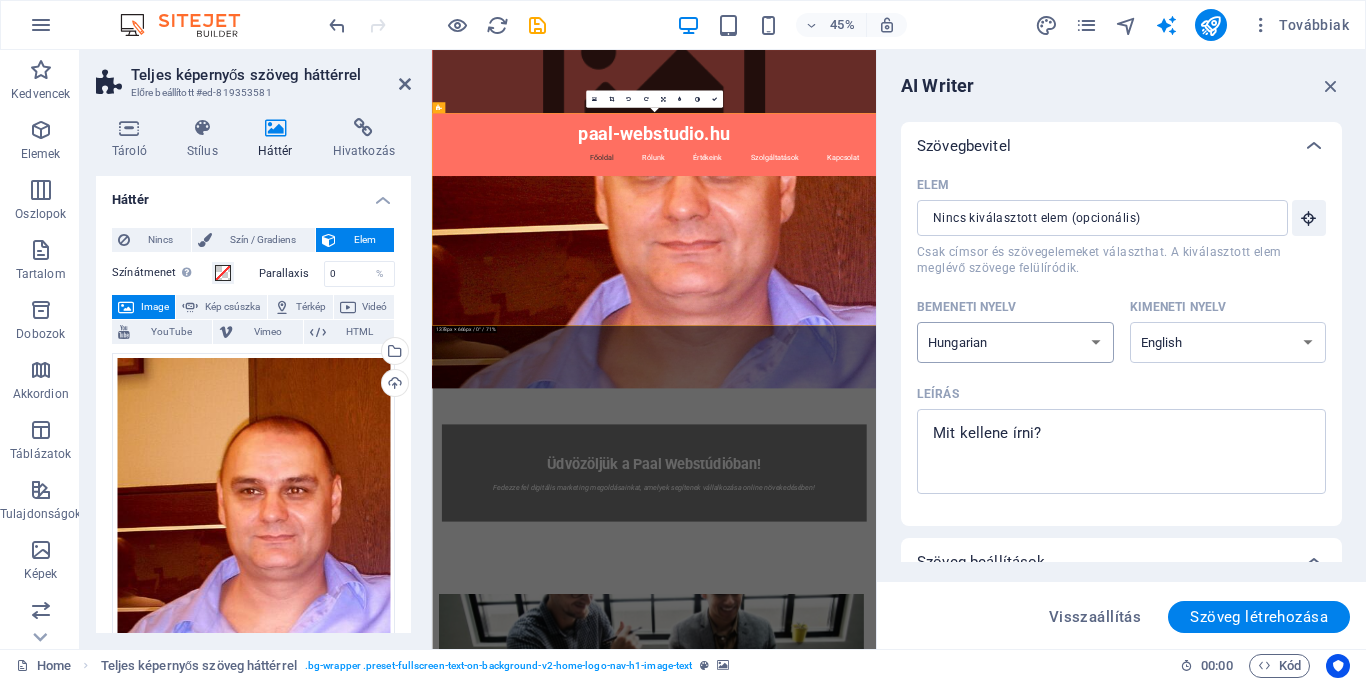 click on "Albanian Arabic Armenian Awadhi Azerbaijani Bashkir Basque Belarusian Bengali Bhojpuri Bosnian Brazilian Portuguese Bulgarian Cantonese (Yue) Catalan Chhattisgarhi Chinese Croatian Czech Danish Dogri Dutch English Estonian Faroese Finnish French Galician Georgian German Greek Gujarati Haryanvi Hindi Hungarian Indonesian Irish Italian Japanese Javanese Kannada Kashmiri Kazakh Konkani Korean Kyrgyz Latvian Lithuanian Macedonian Maithili Malay Maltese Mandarin Mandarin Chinese Marathi Marwari Min Nan Moldovan Mongolian Montenegrin Nepali Norwegian Oriya Pashto Persian (Farsi) Polish Portuguese Punjabi Rajasthani Romanian Russian Sanskrit Santali Serbian Sindhi Sinhala Slovak Slovene Slovenian Spanish Ukrainian Urdu Uzbek Vietnamese Welsh Wu" at bounding box center (1015, 342) 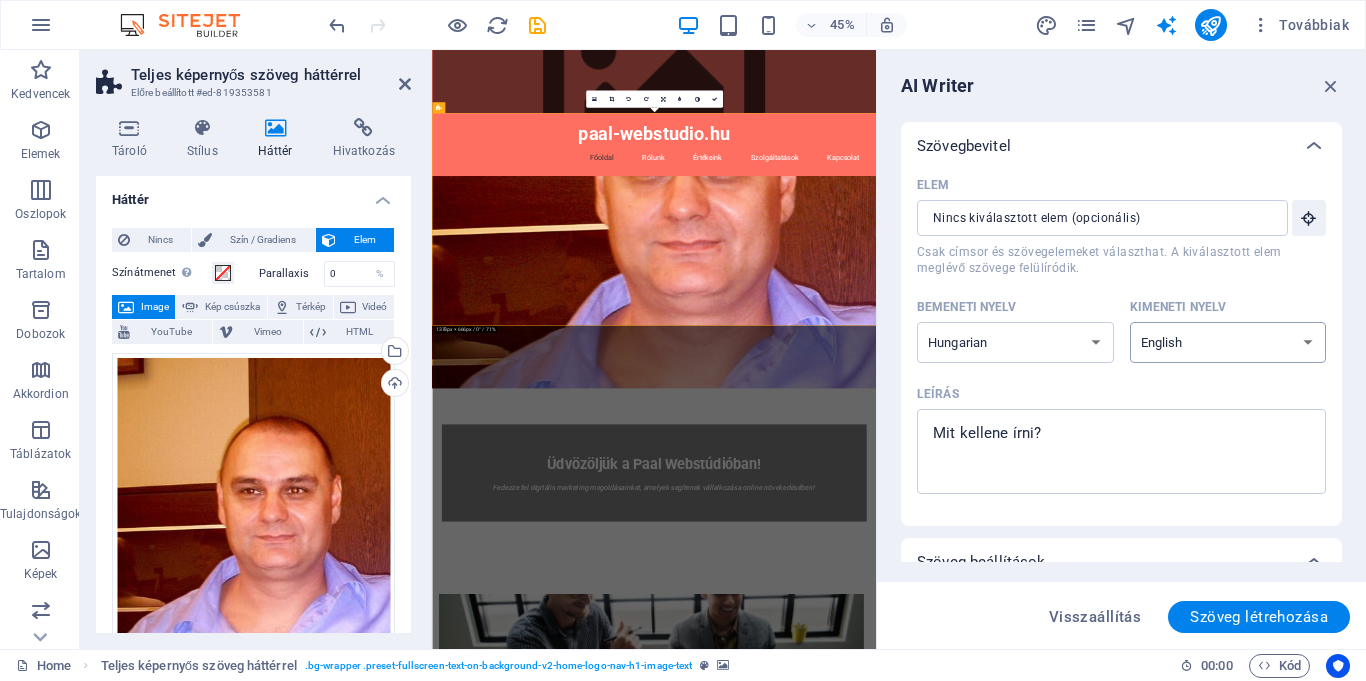 click on "Albanian Arabic Armenian Awadhi Azerbaijani Bashkir Basque Belarusian Bengali Bhojpuri Bosnian Brazilian Portuguese Bulgarian Cantonese (Yue) Catalan Chhattisgarhi Chinese Croatian Czech Danish Dogri Dutch English Estonian Faroese Finnish French Galician Georgian German Greek Gujarati Haryanvi Hindi Hungarian Indonesian Irish Italian Japanese Javanese Kannada Kashmiri Kazakh Konkani Korean Kyrgyz Latvian Lithuanian Macedonian Maithili Malay Maltese Mandarin Mandarin Chinese Marathi Marwari Min Nan Moldovan Mongolian Montenegrin Nepali Norwegian Oriya Pashto Persian (Farsi) Polish Portuguese Punjabi Rajasthani Romanian Russian Sanskrit Santali Serbian Sindhi Sinhala Slovak Slovene Slovenian Spanish Ukrainian Urdu Uzbek Vietnamese Welsh Wu" at bounding box center [1228, 342] 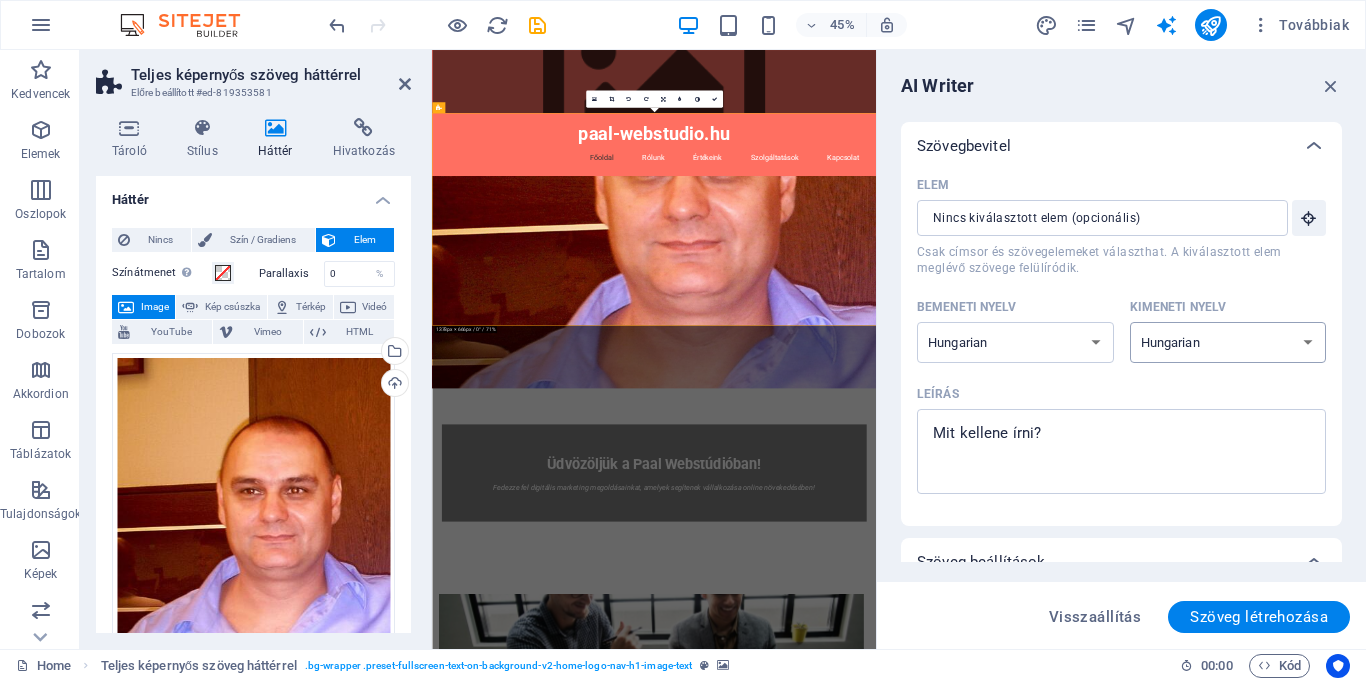 click on "Albanian Arabic Armenian Awadhi Azerbaijani Bashkir Basque Belarusian Bengali Bhojpuri Bosnian Brazilian Portuguese Bulgarian Cantonese (Yue) Catalan Chhattisgarhi Chinese Croatian Czech Danish Dogri Dutch English Estonian Faroese Finnish French Galician Georgian German Greek Gujarati Haryanvi Hindi Hungarian Indonesian Irish Italian Japanese Javanese Kannada Kashmiri Kazakh Konkani Korean Kyrgyz Latvian Lithuanian Macedonian Maithili Malay Maltese Mandarin Mandarin Chinese Marathi Marwari Min Nan Moldovan Mongolian Montenegrin Nepali Norwegian Oriya Pashto Persian (Farsi) Polish Portuguese Punjabi Rajasthani Romanian Russian Sanskrit Santali Serbian Sindhi Sinhala Slovak Slovene Slovenian Spanish Ukrainian Urdu Uzbek Vietnamese Welsh Wu" at bounding box center [1228, 342] 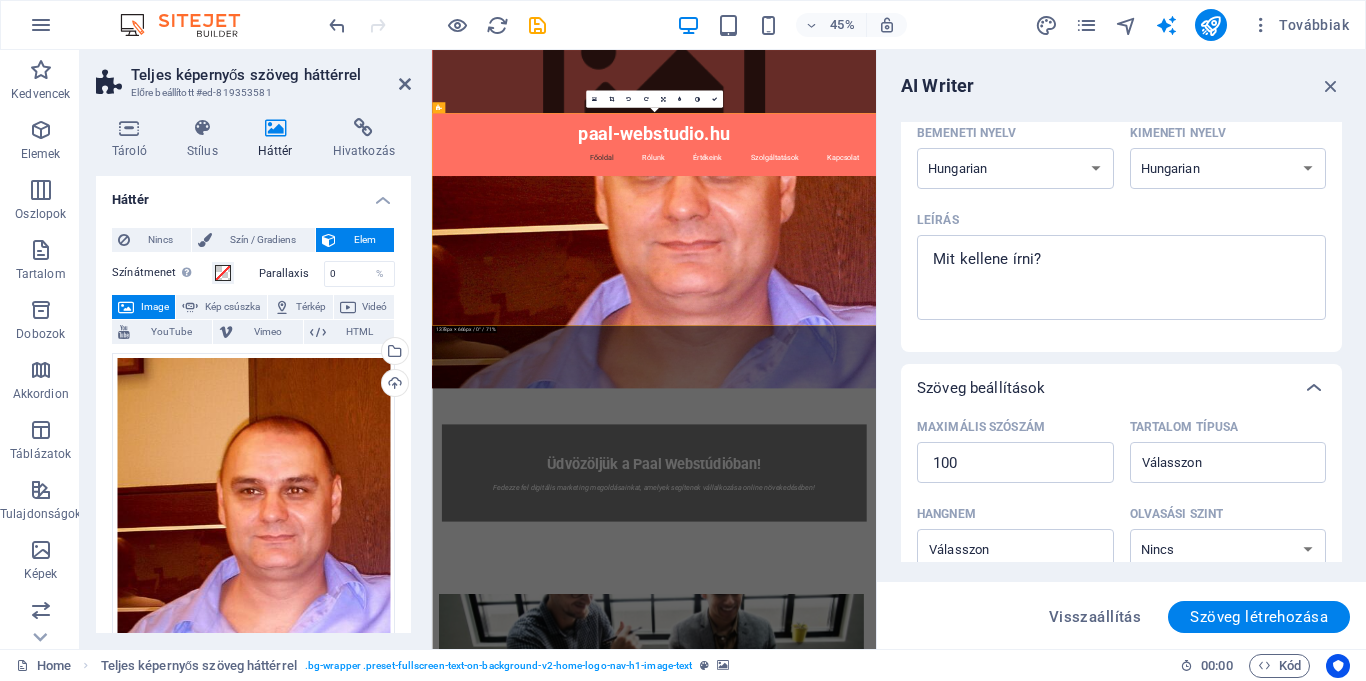 scroll, scrollTop: 0, scrollLeft: 0, axis: both 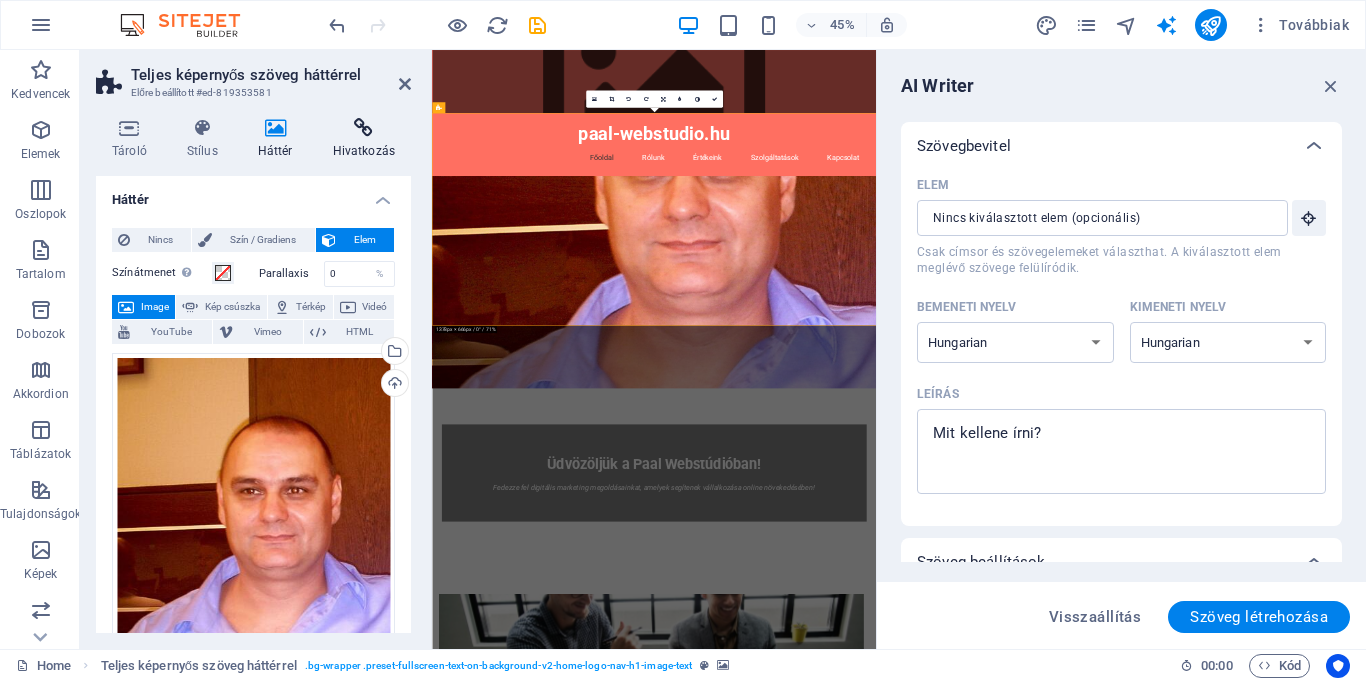 click at bounding box center (364, 128) 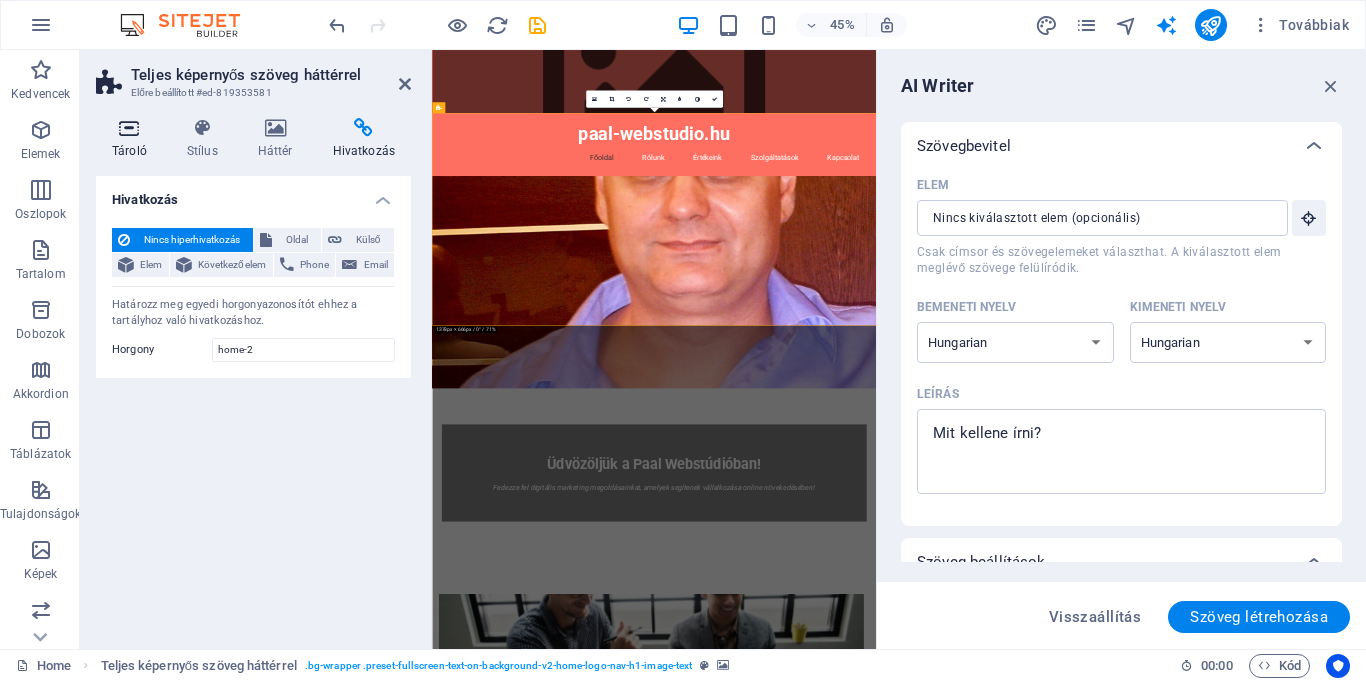click at bounding box center (129, 128) 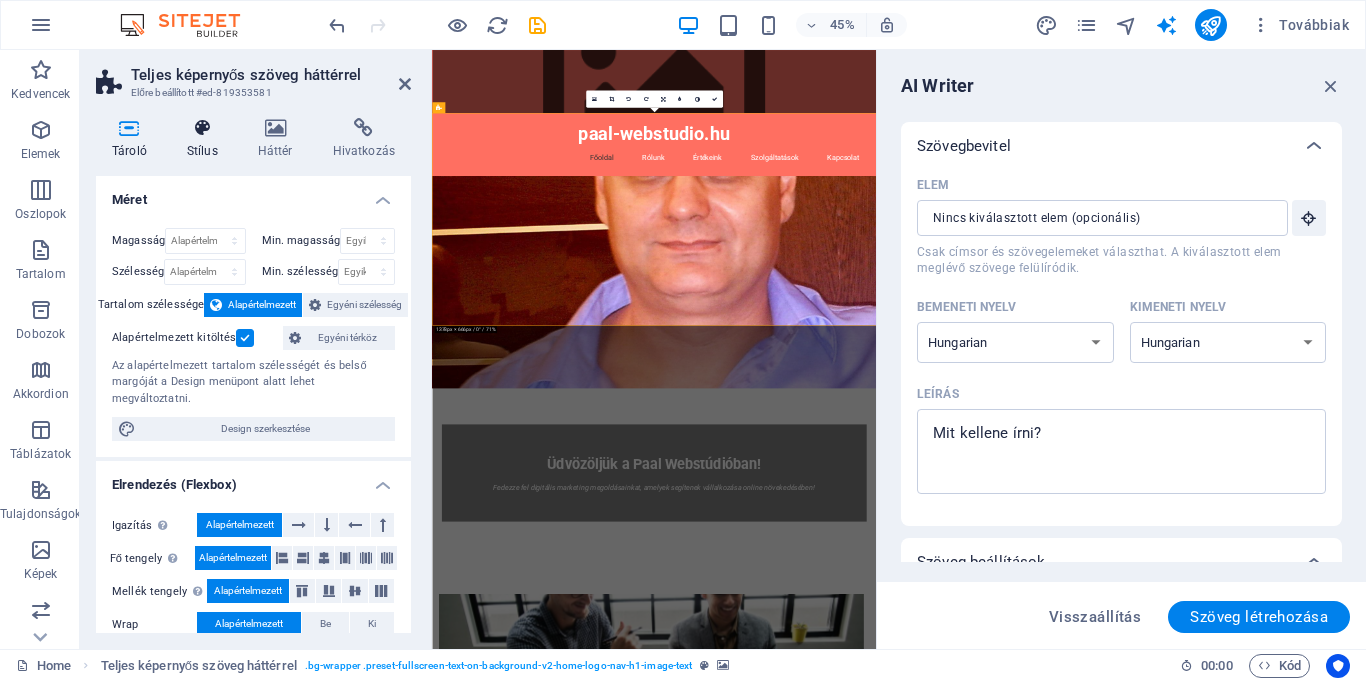click at bounding box center (202, 128) 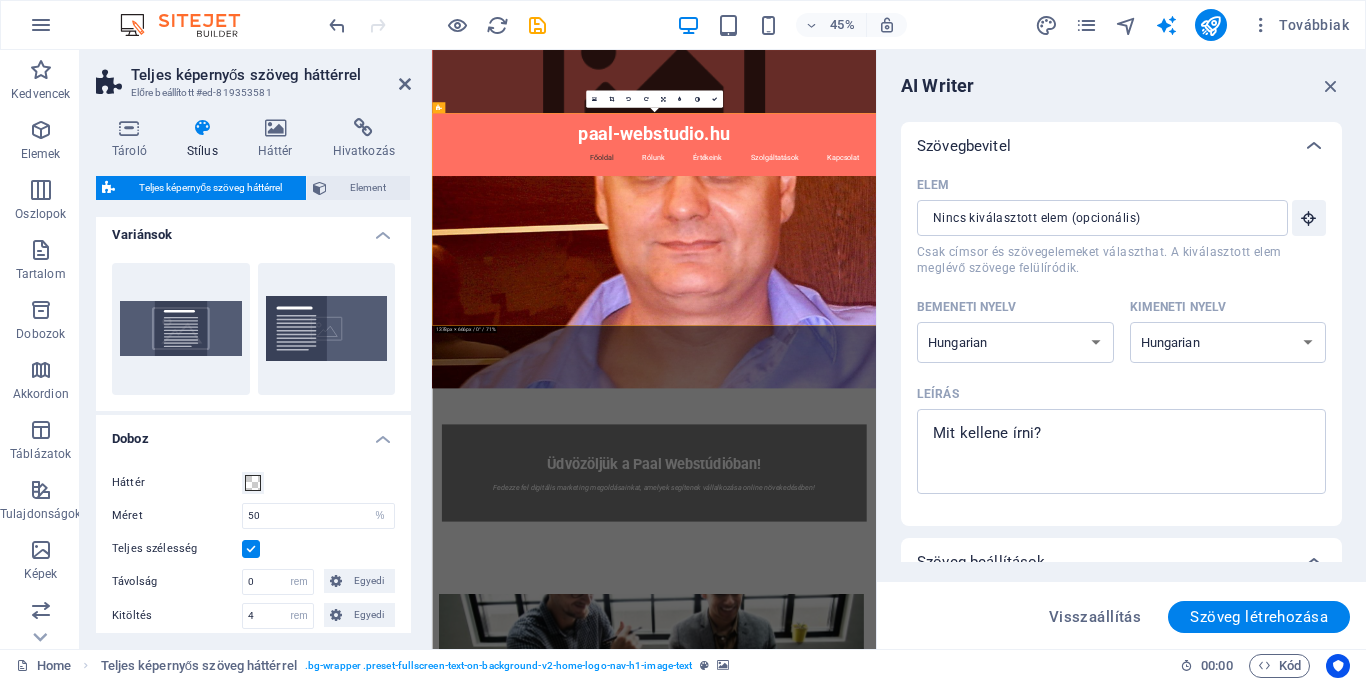 scroll, scrollTop: 0, scrollLeft: 0, axis: both 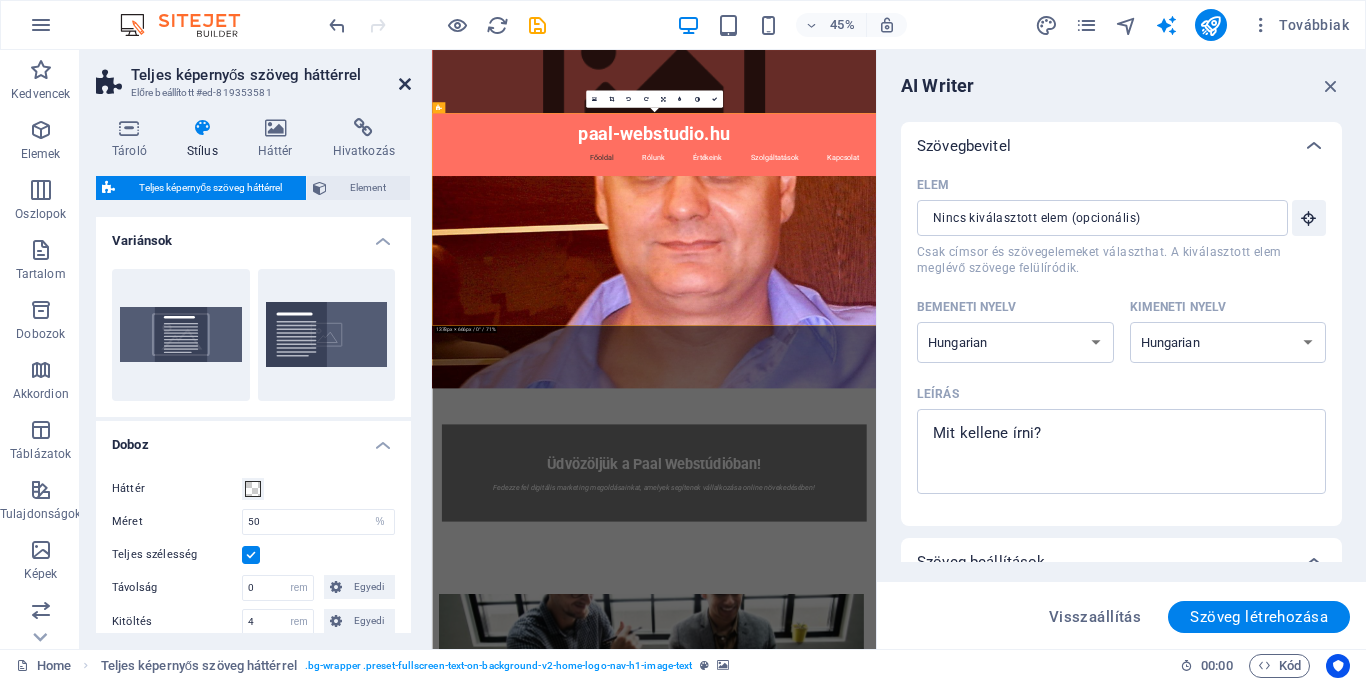 drag, startPoint x: 402, startPoint y: 83, endPoint x: 393, endPoint y: 50, distance: 34.20526 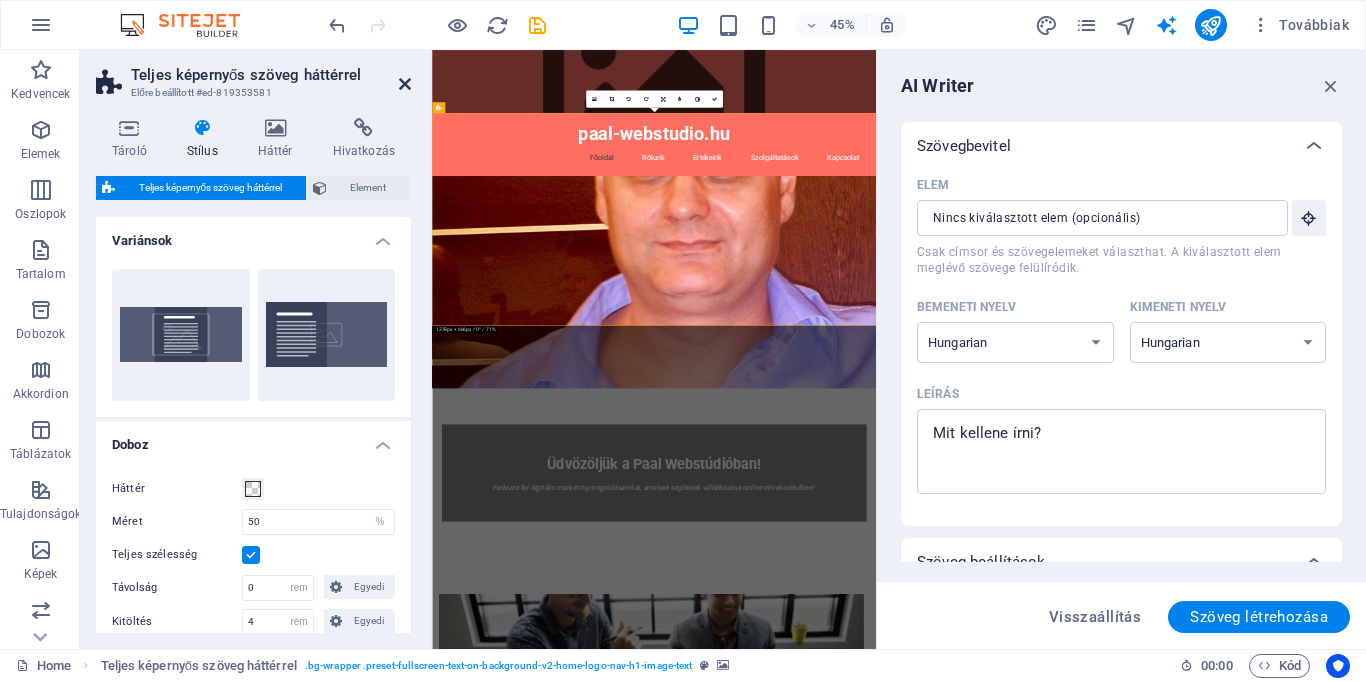 click at bounding box center (405, 84) 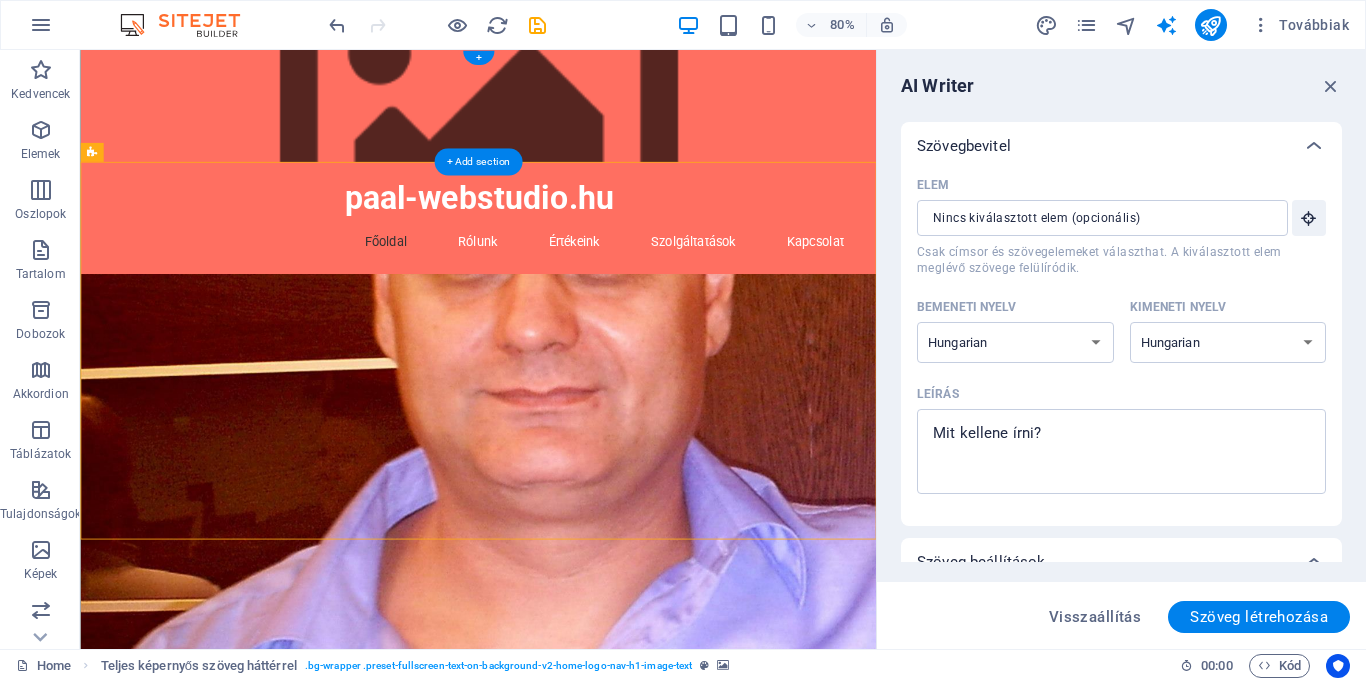 click at bounding box center (577, 120) 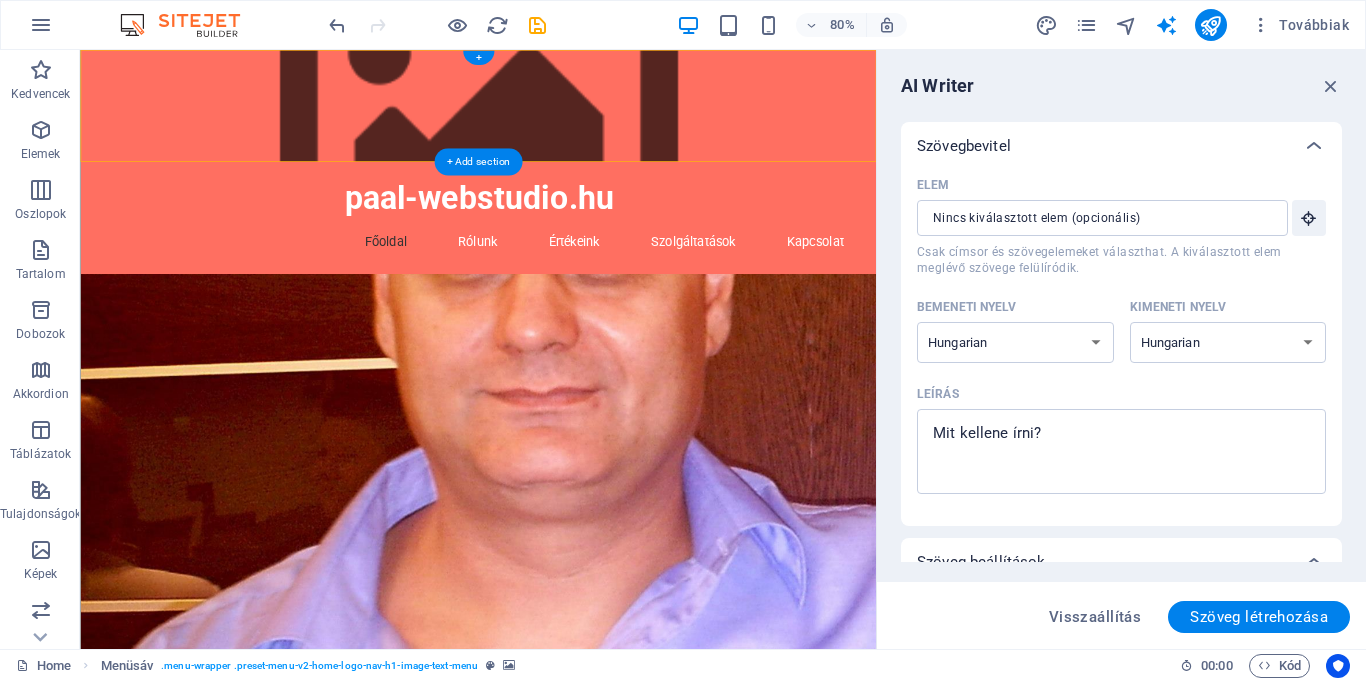 click at bounding box center (577, 120) 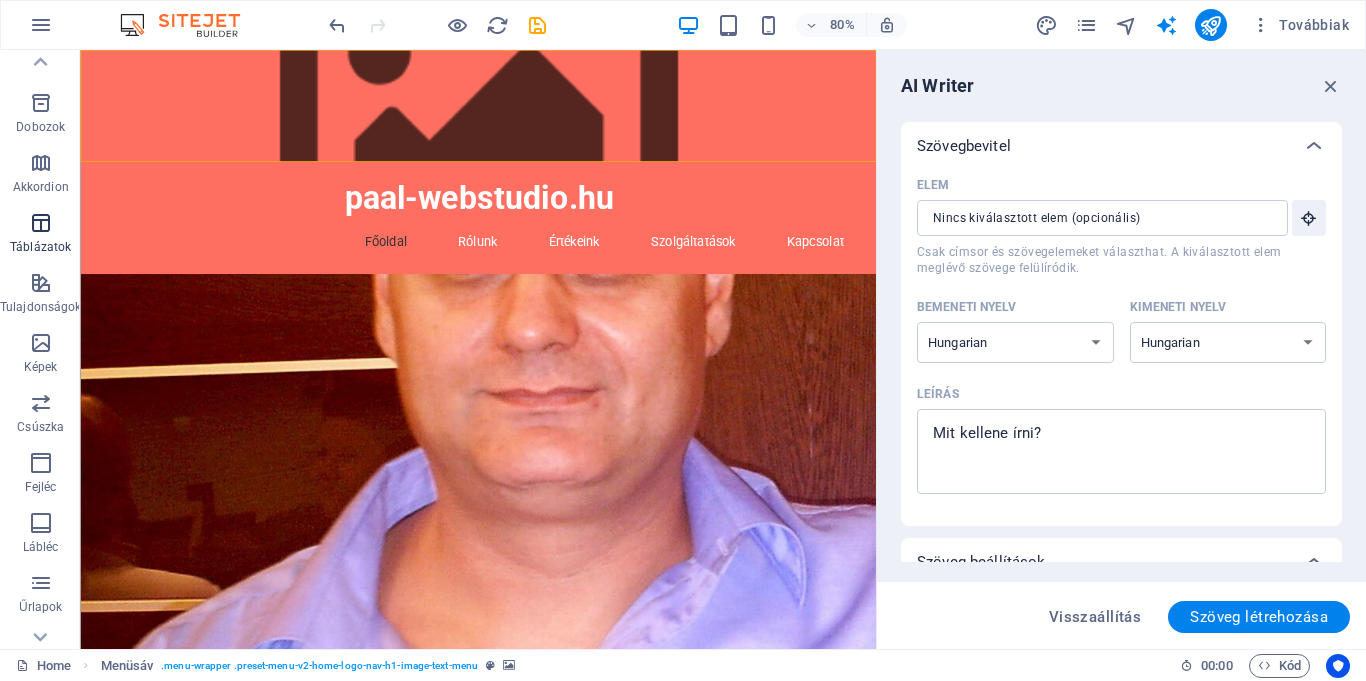 scroll, scrollTop: 222, scrollLeft: 0, axis: vertical 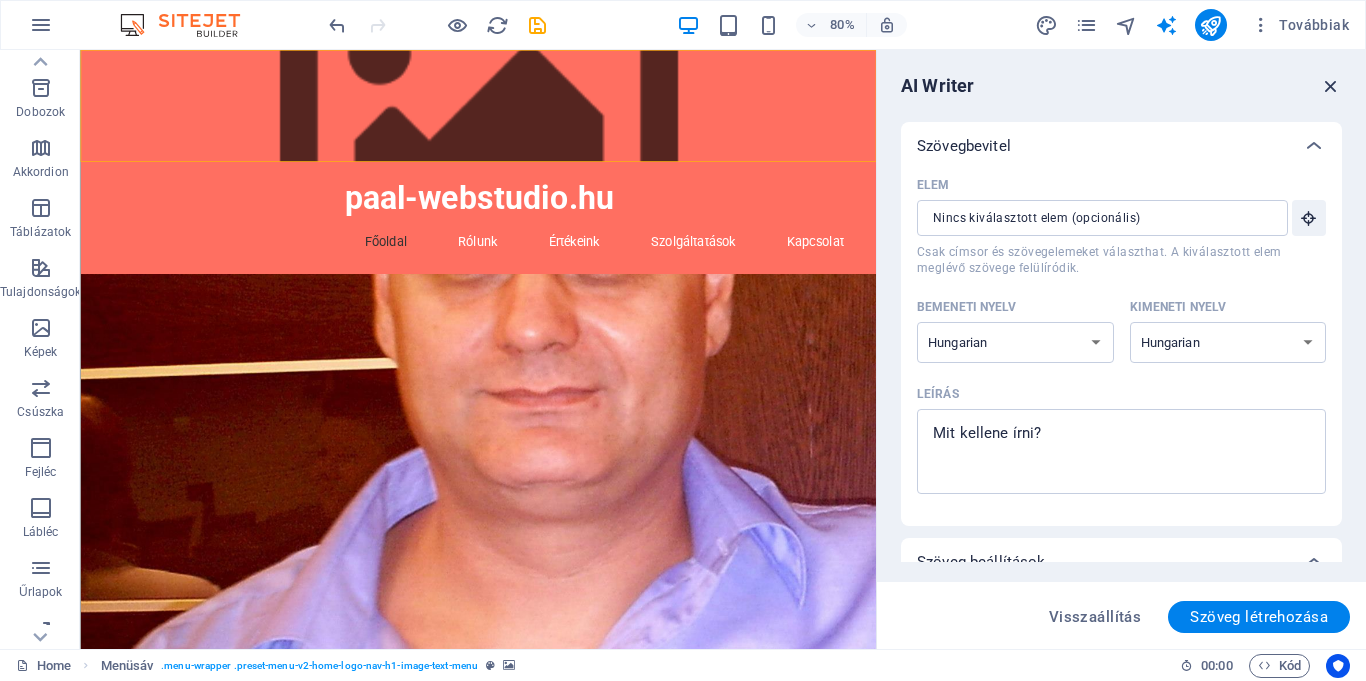 click at bounding box center [1331, 86] 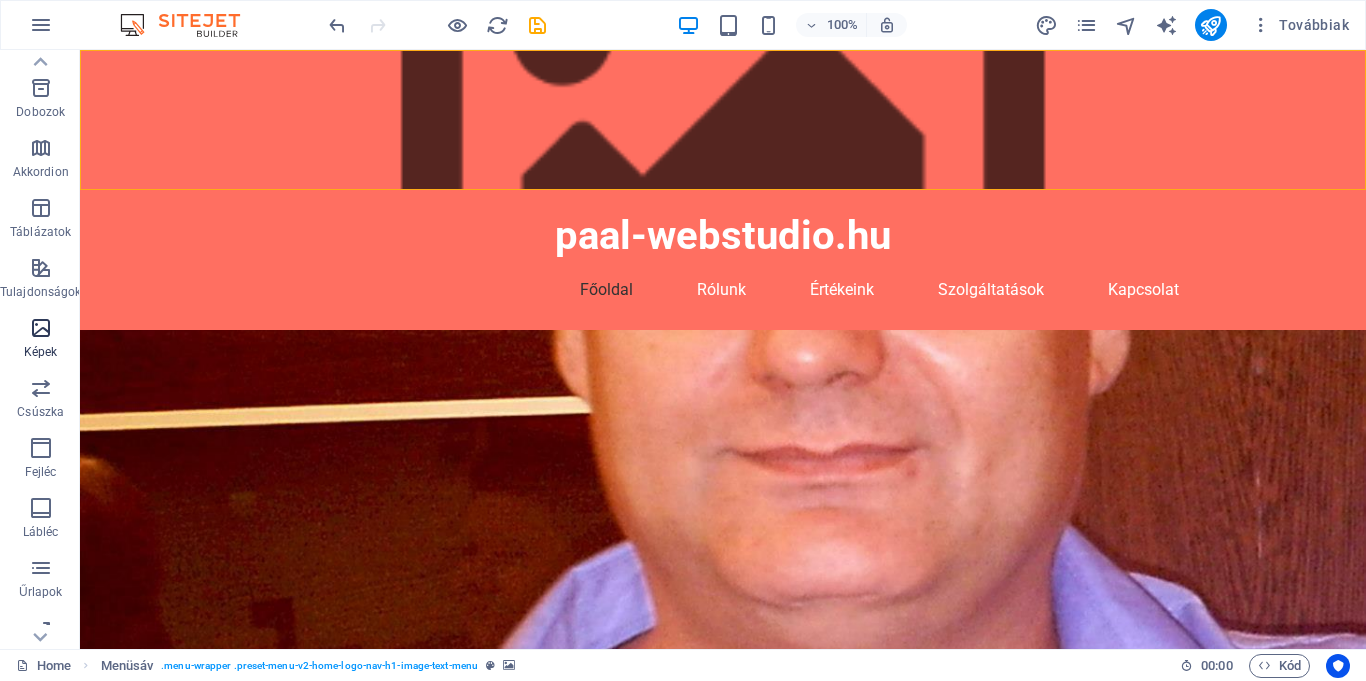 click at bounding box center (41, 328) 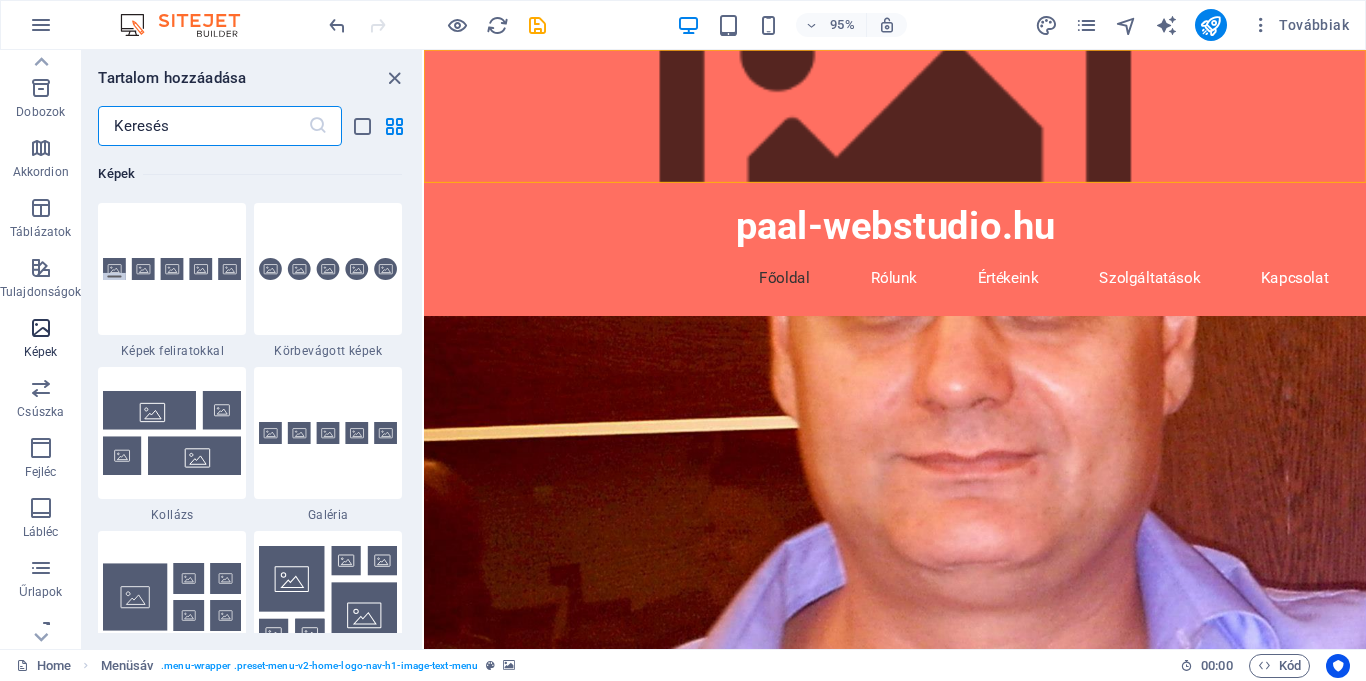 scroll, scrollTop: 10140, scrollLeft: 0, axis: vertical 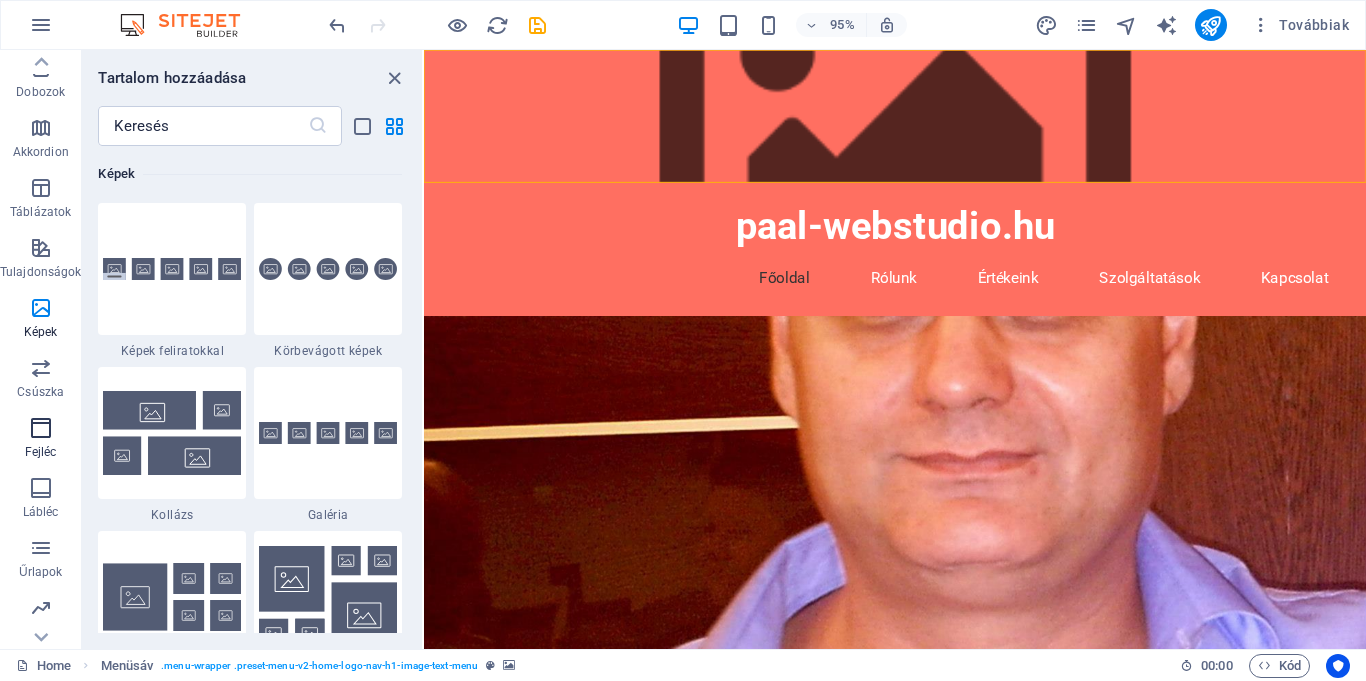 click at bounding box center [41, 428] 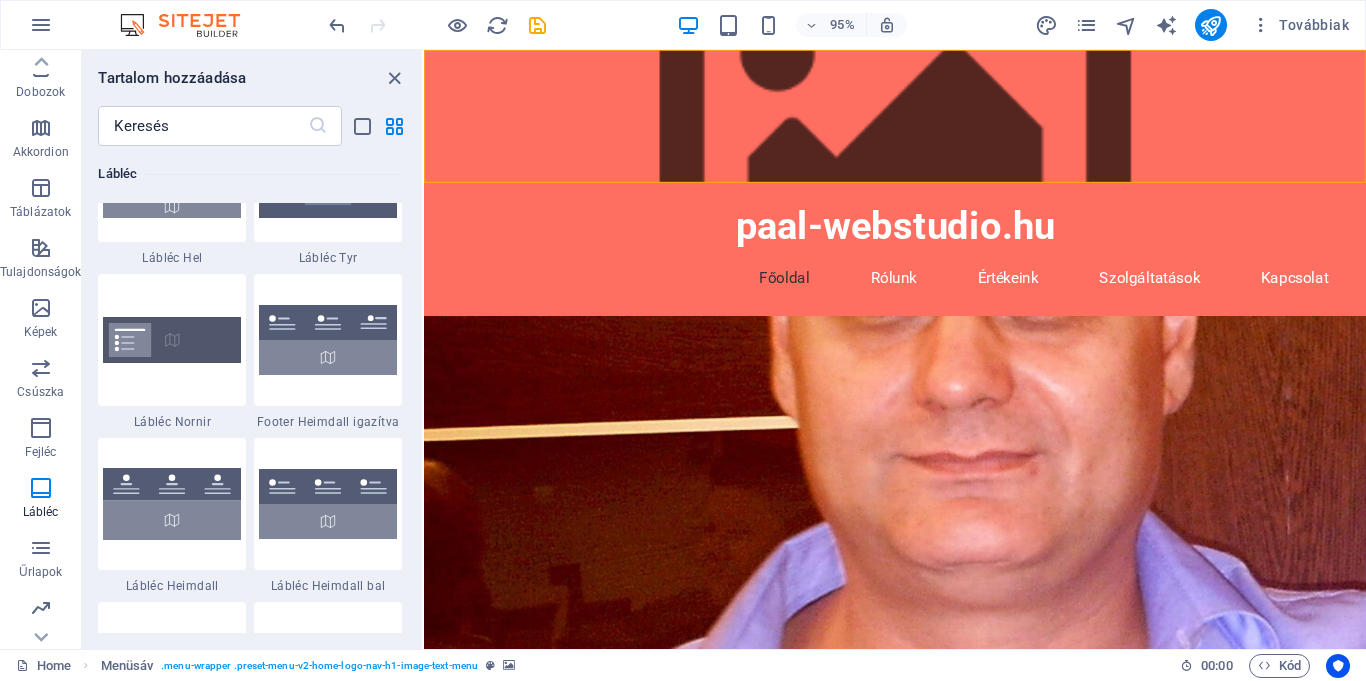 scroll, scrollTop: 13334, scrollLeft: 0, axis: vertical 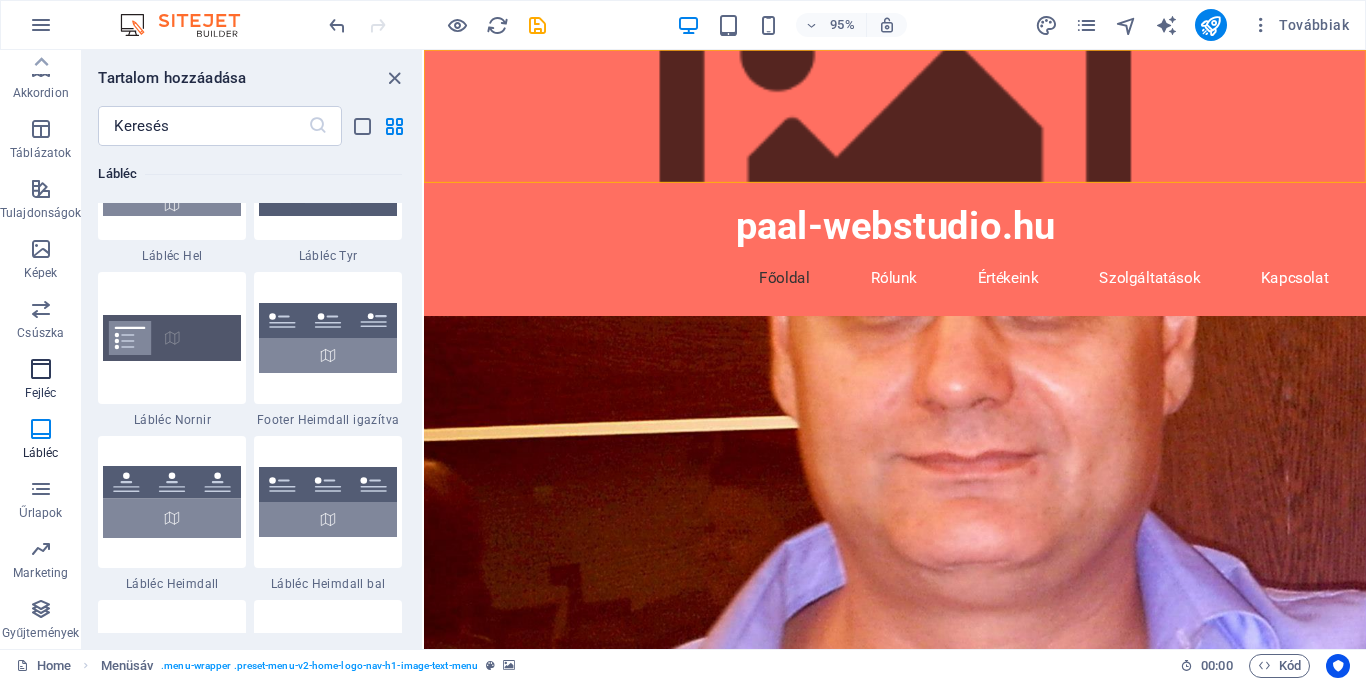 click at bounding box center [41, 369] 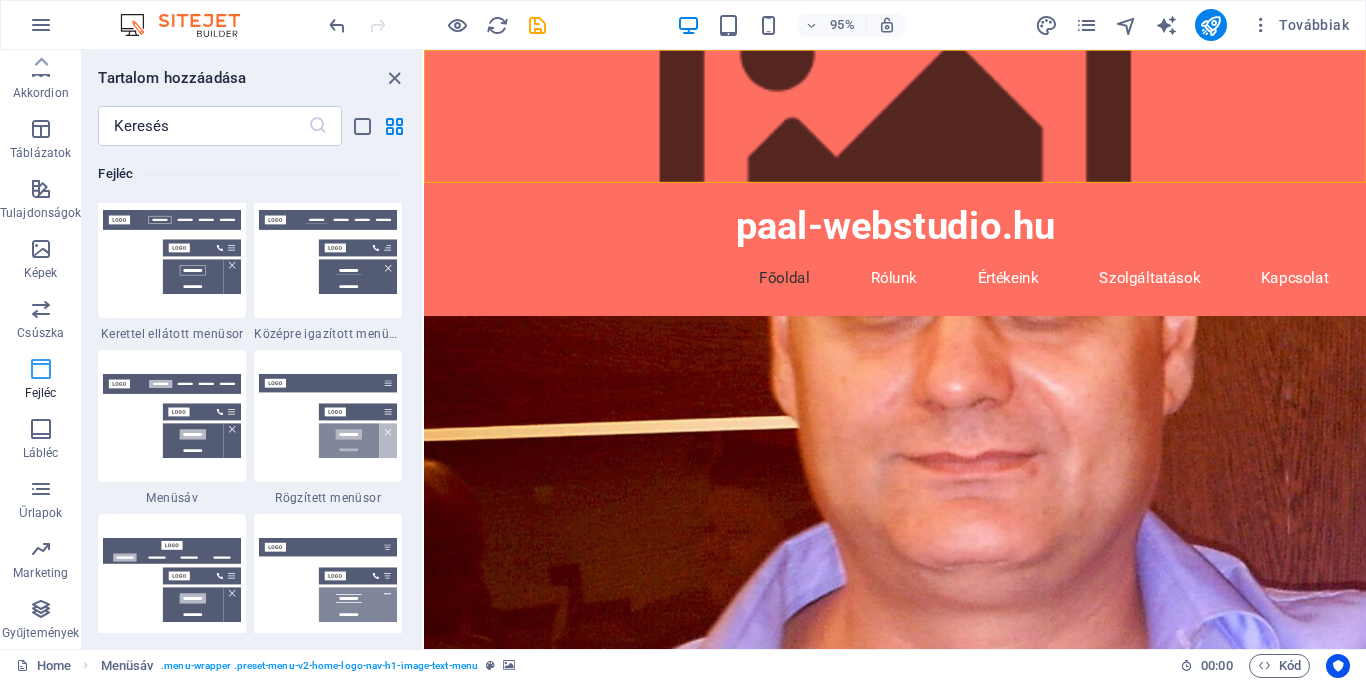scroll, scrollTop: 12042, scrollLeft: 0, axis: vertical 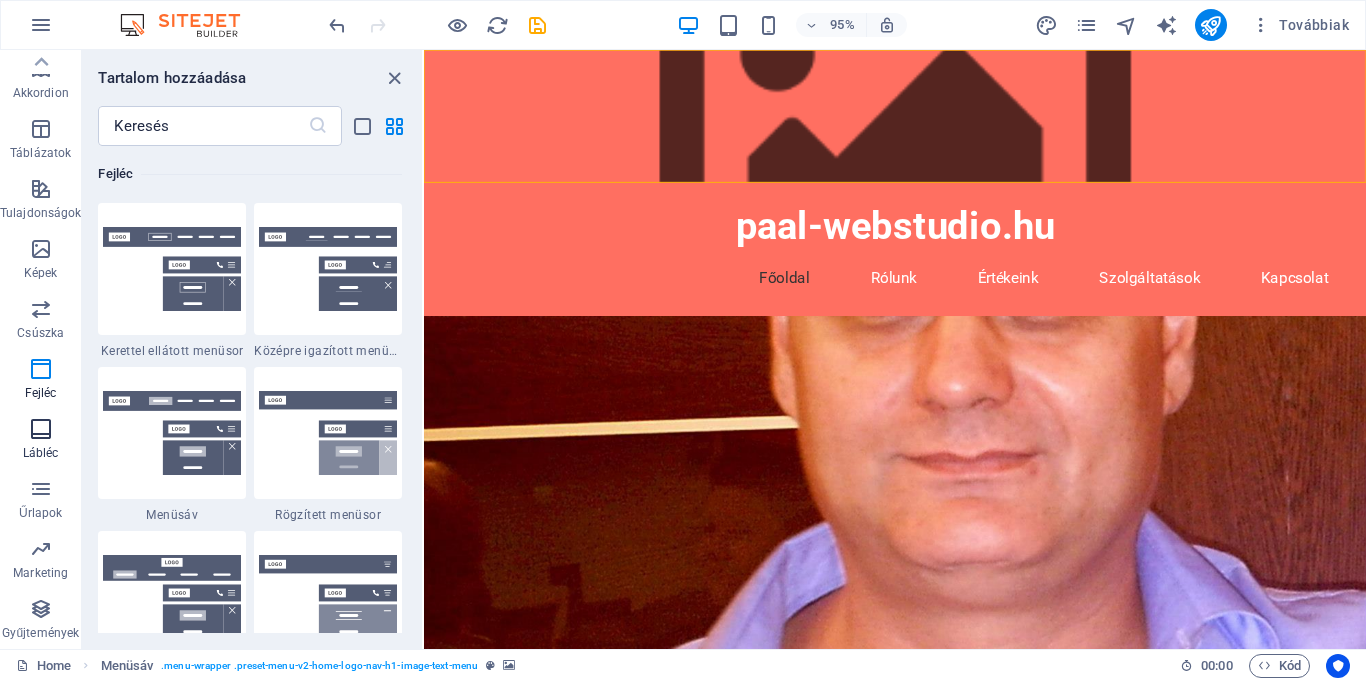 click at bounding box center [41, 429] 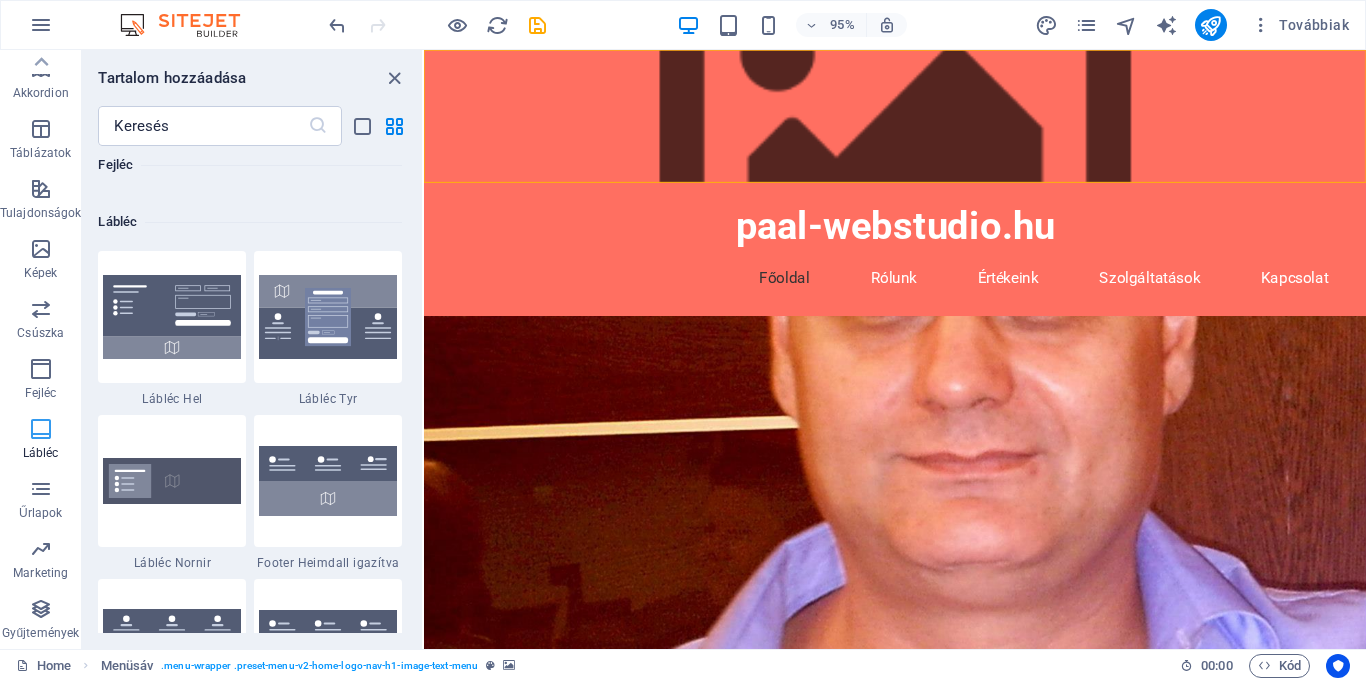 scroll, scrollTop: 13239, scrollLeft: 0, axis: vertical 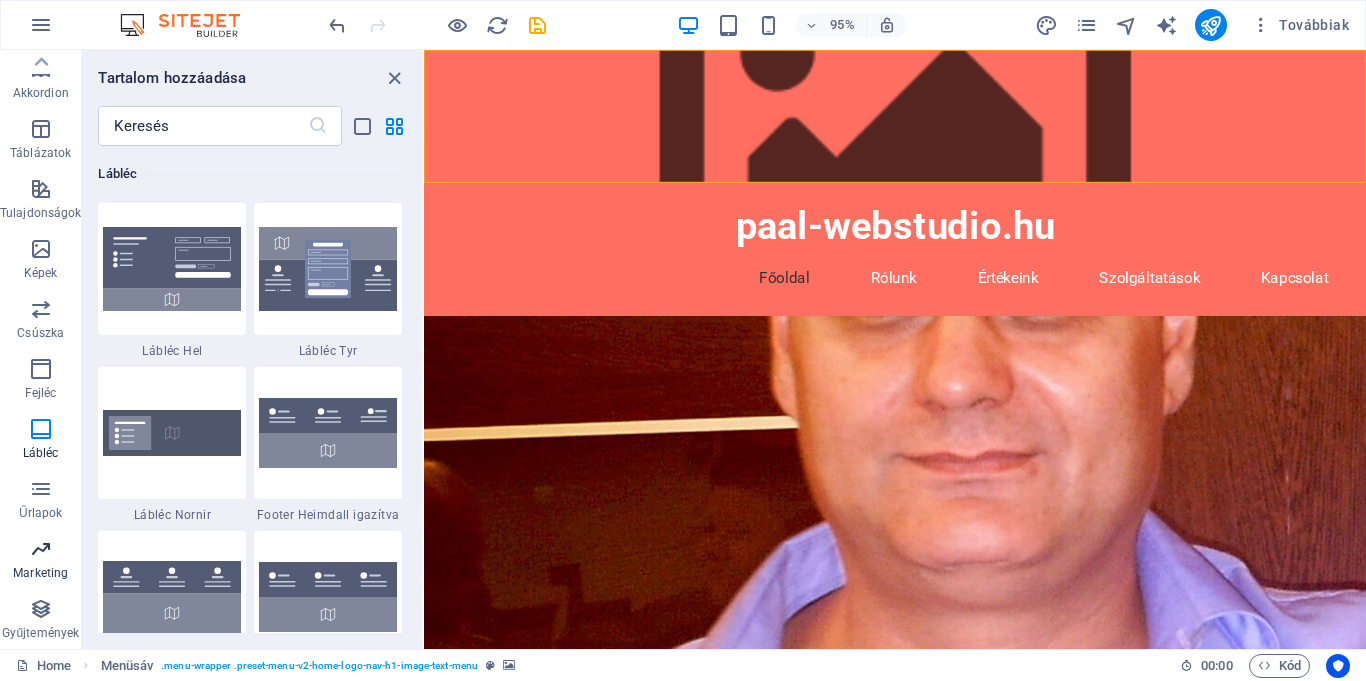 click at bounding box center [41, 549] 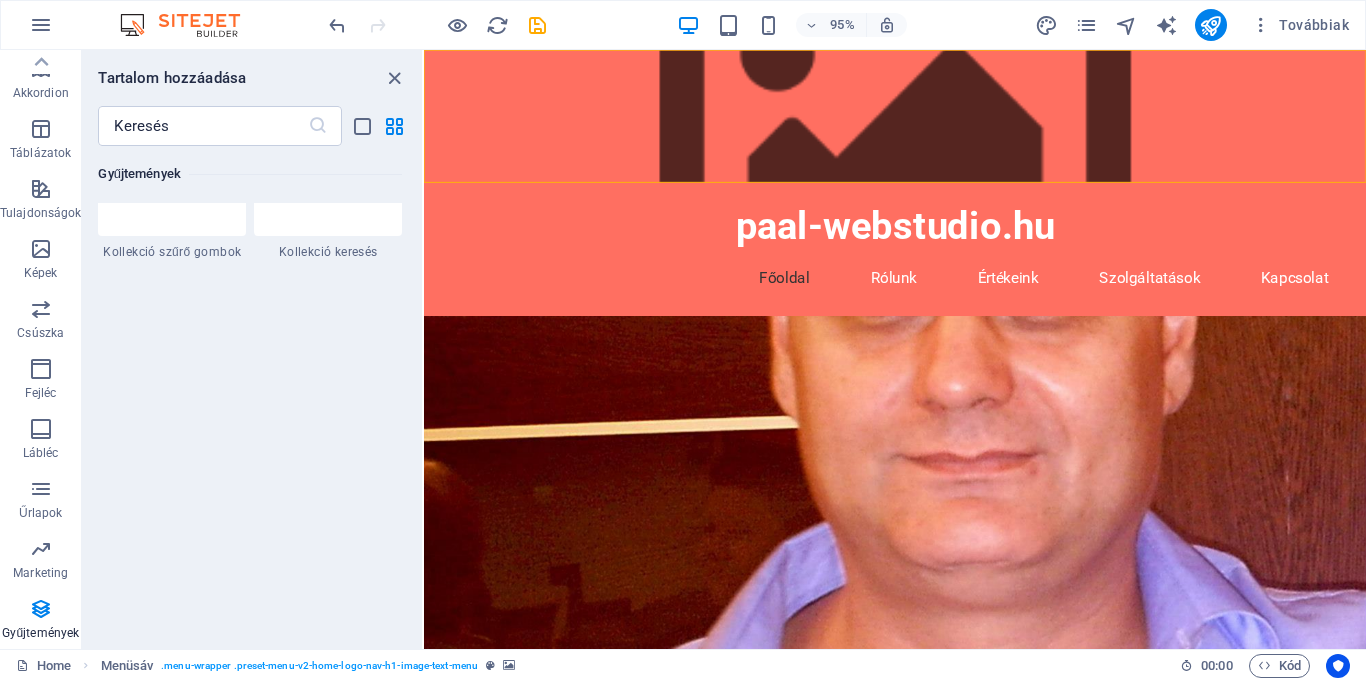 scroll, scrollTop: 19165, scrollLeft: 0, axis: vertical 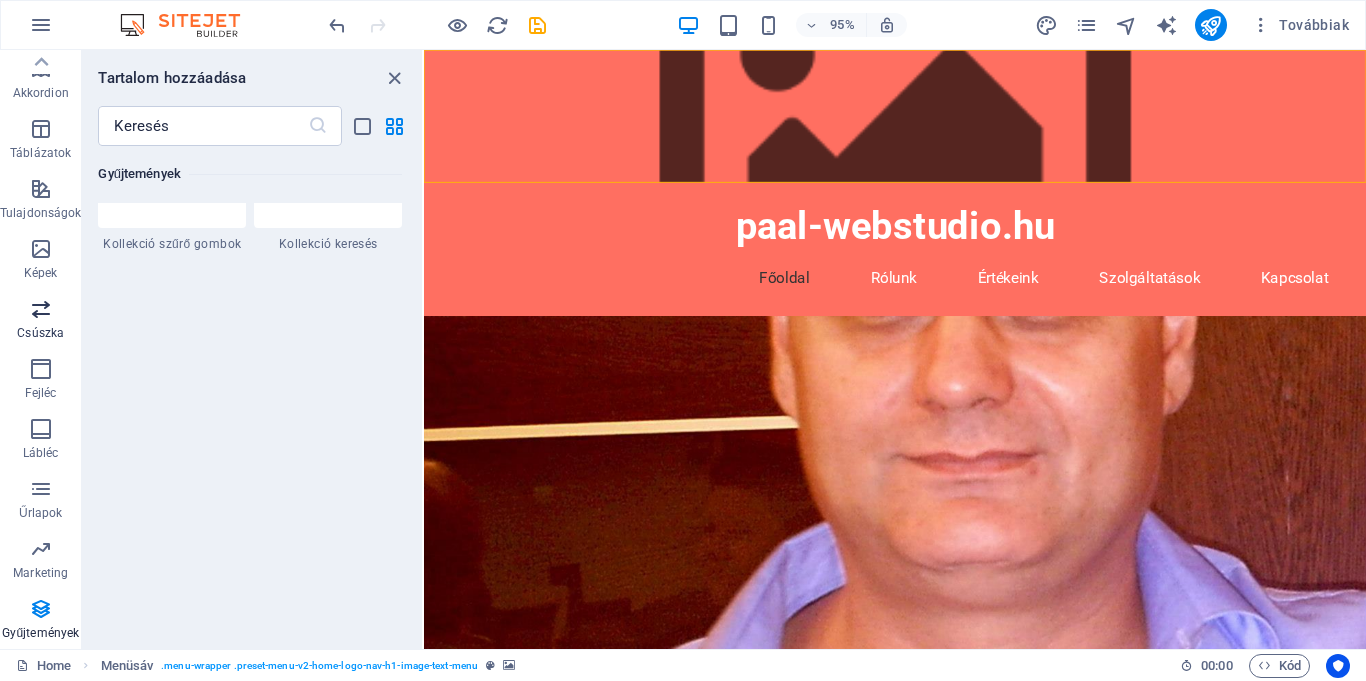 click at bounding box center (41, 309) 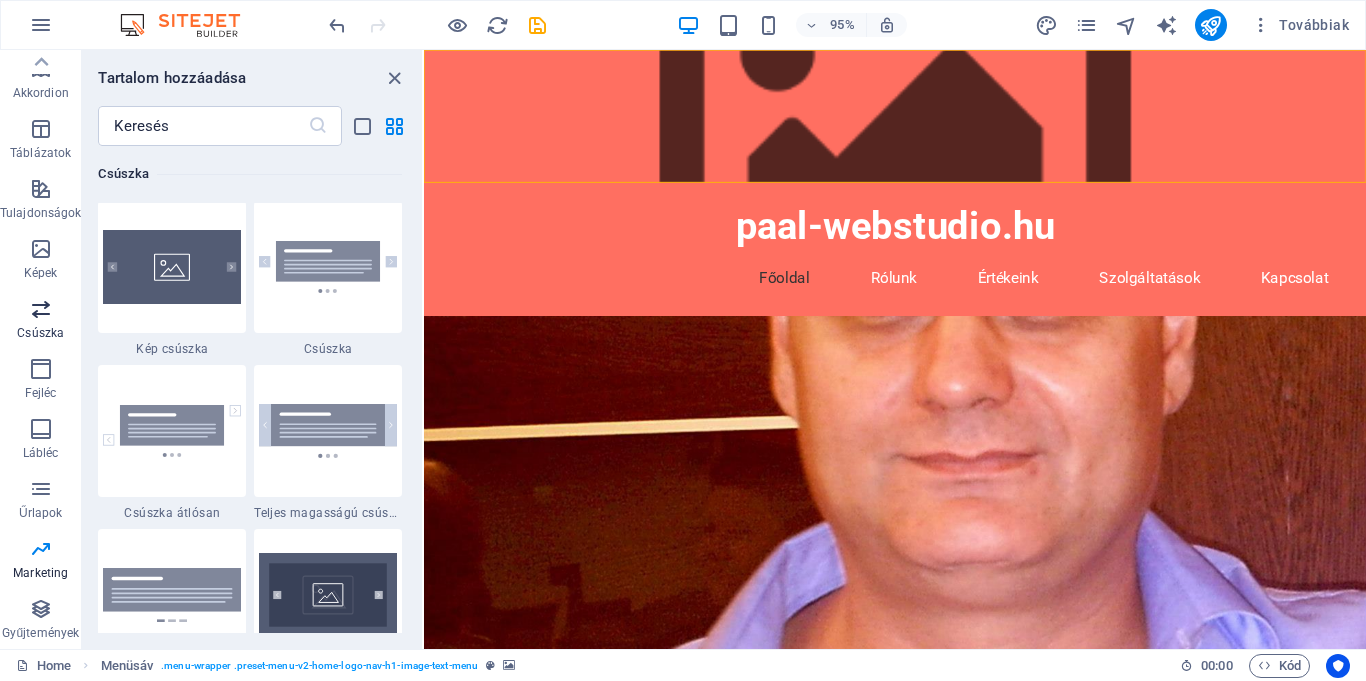 scroll, scrollTop: 11337, scrollLeft: 0, axis: vertical 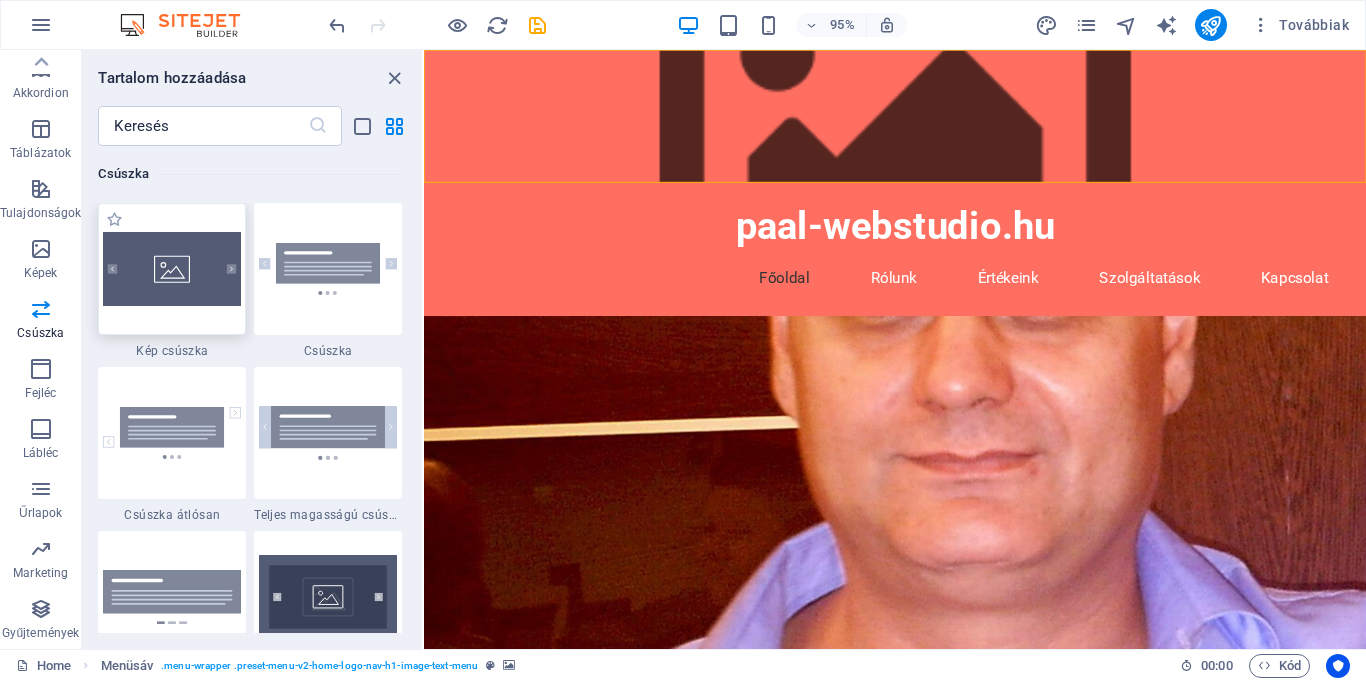 click at bounding box center (172, 269) 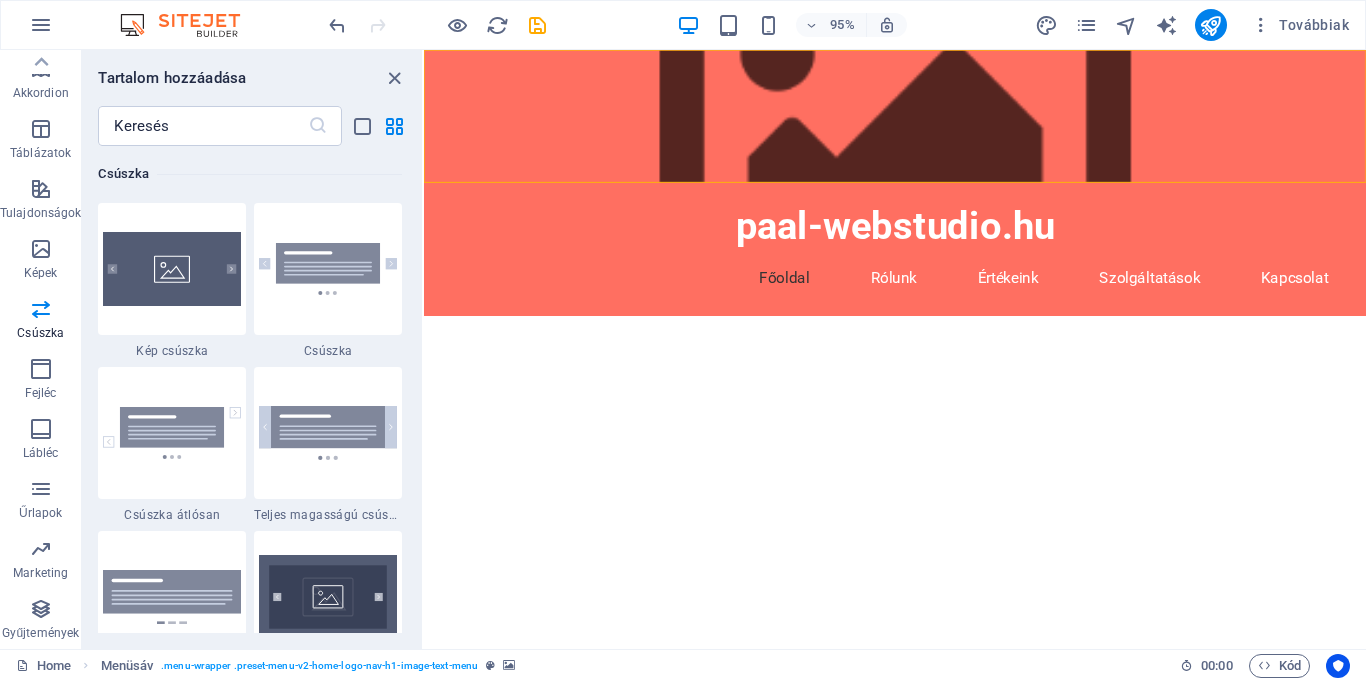 click on "Drag here to replace the existing content. Press “Ctrl” if you want to create a new element.
H2   Teljes képernyős szöveg háttérrel   Tároló   Menü   Menüsáv   Előre beállított   Tároló   H2   Helyőrző   Tároló   Menüsáv   Logó" at bounding box center (895, 349) 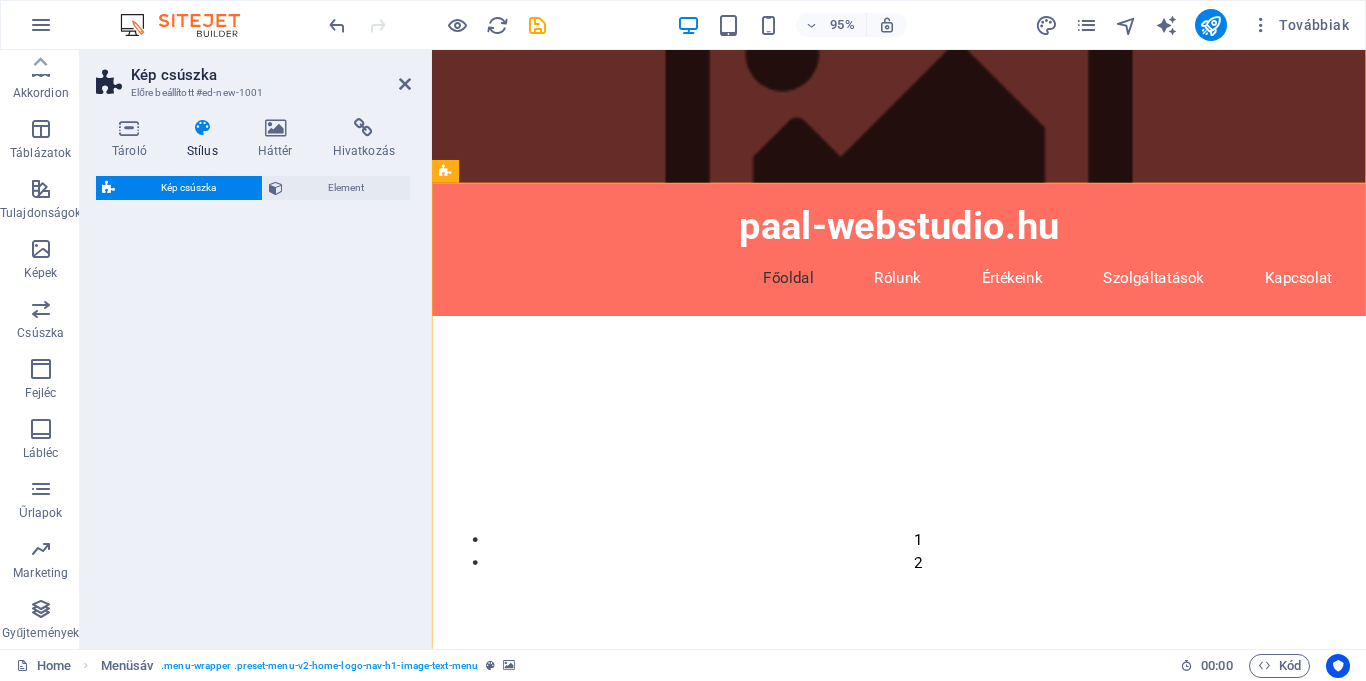 select on "rem" 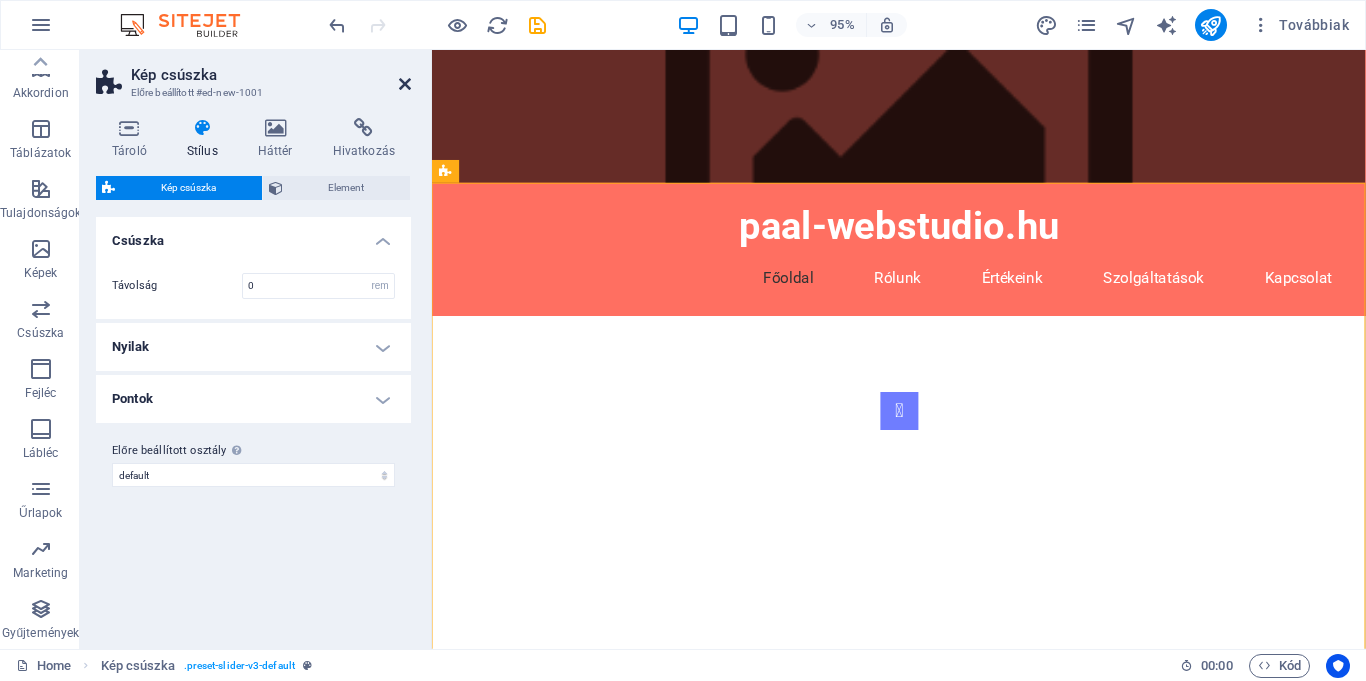 click at bounding box center [405, 84] 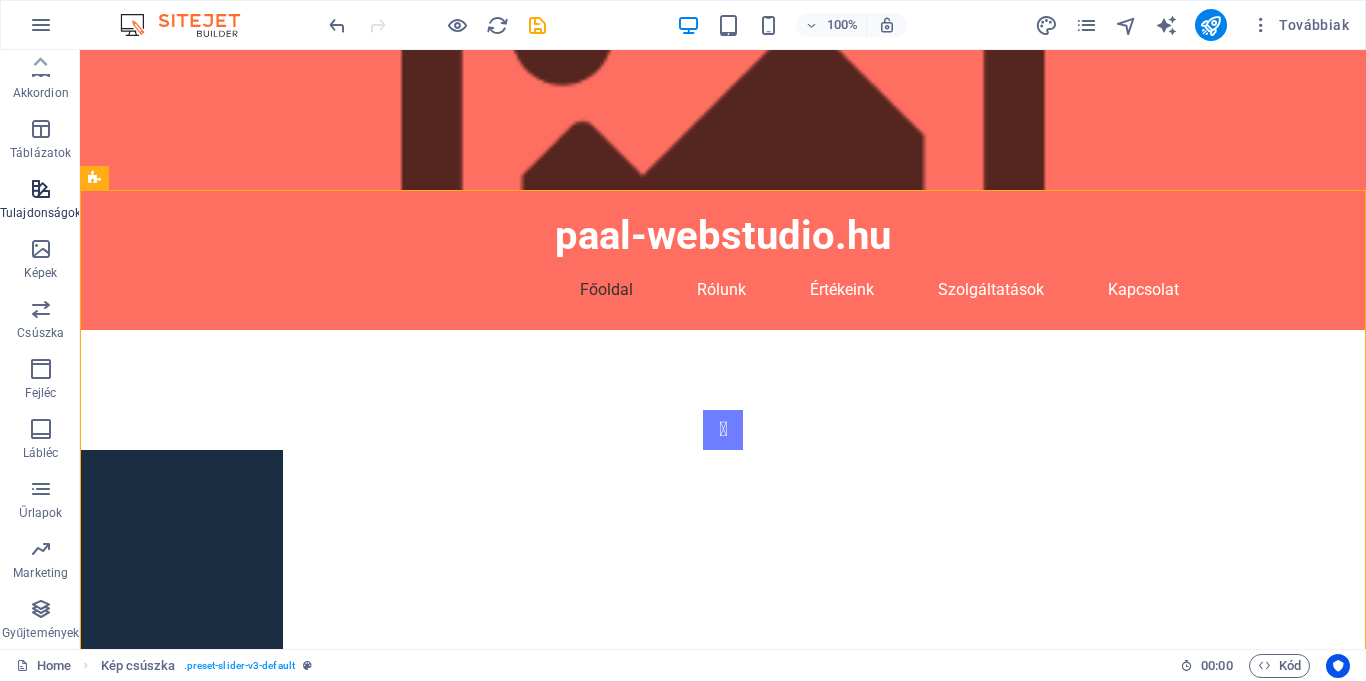 click at bounding box center (41, 189) 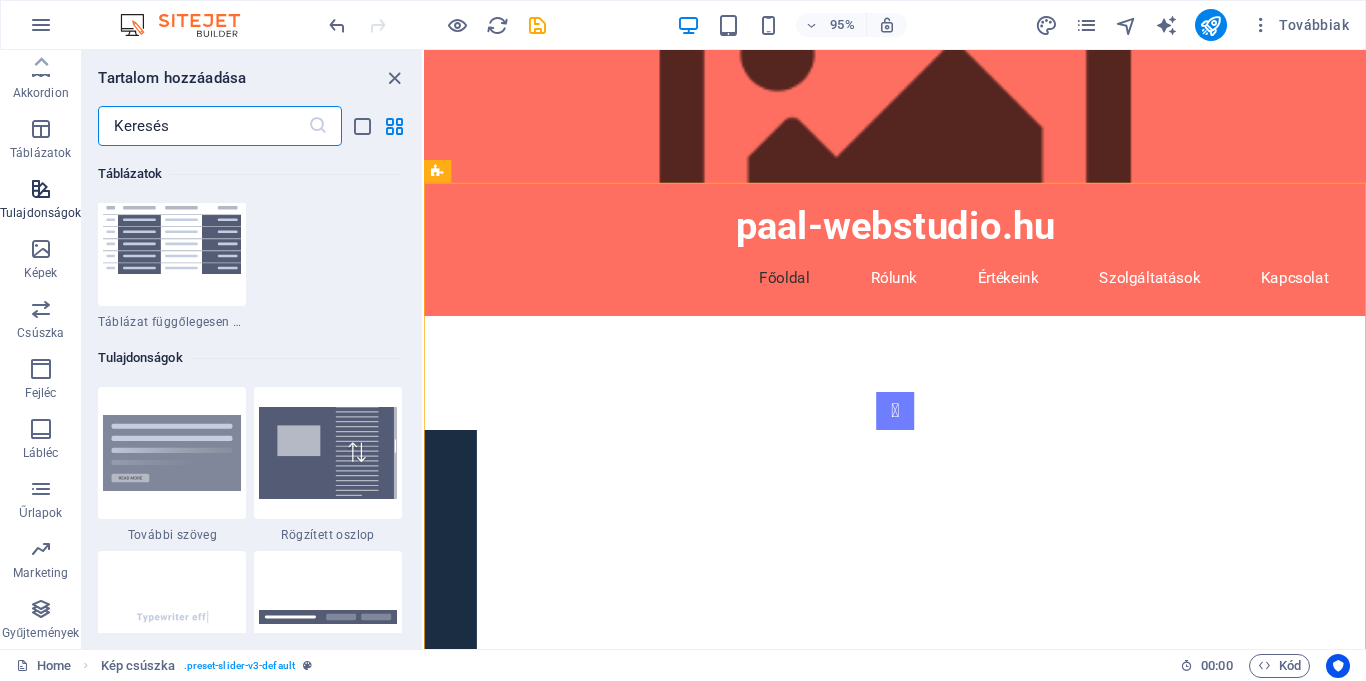 scroll, scrollTop: 7795, scrollLeft: 0, axis: vertical 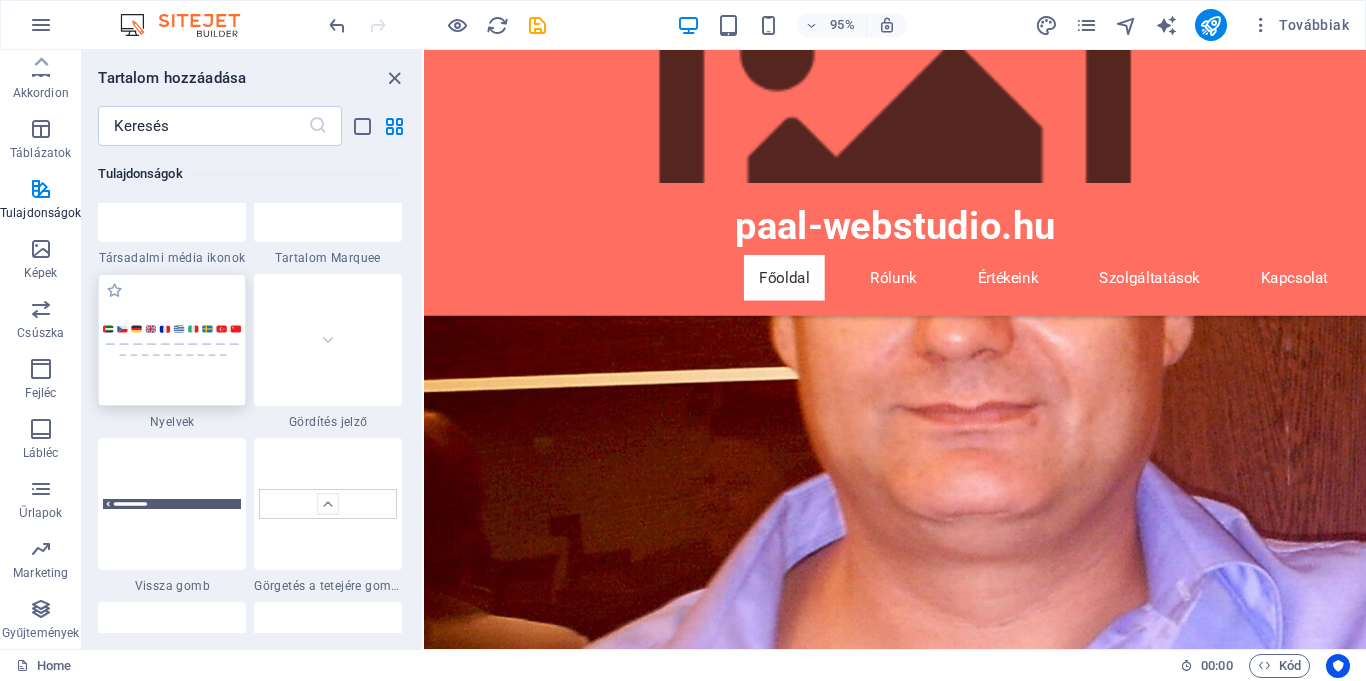 click at bounding box center (172, 340) 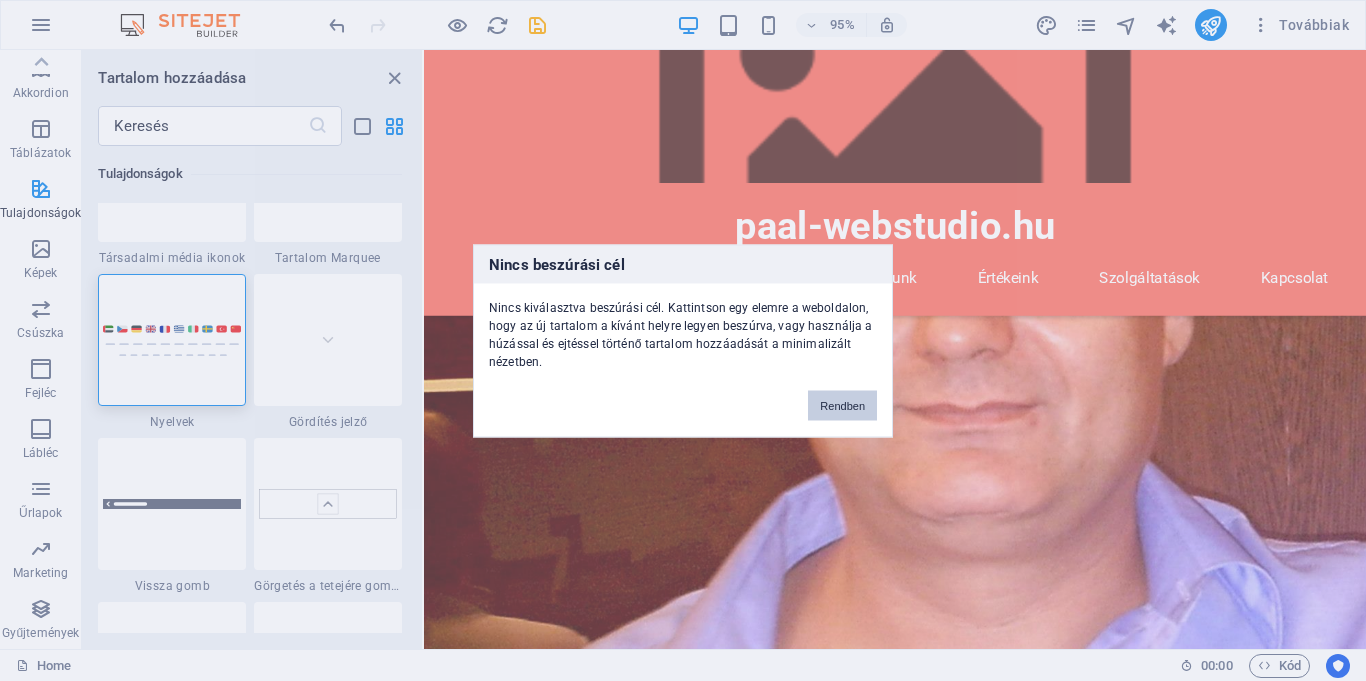 click on "Rendben" at bounding box center (842, 405) 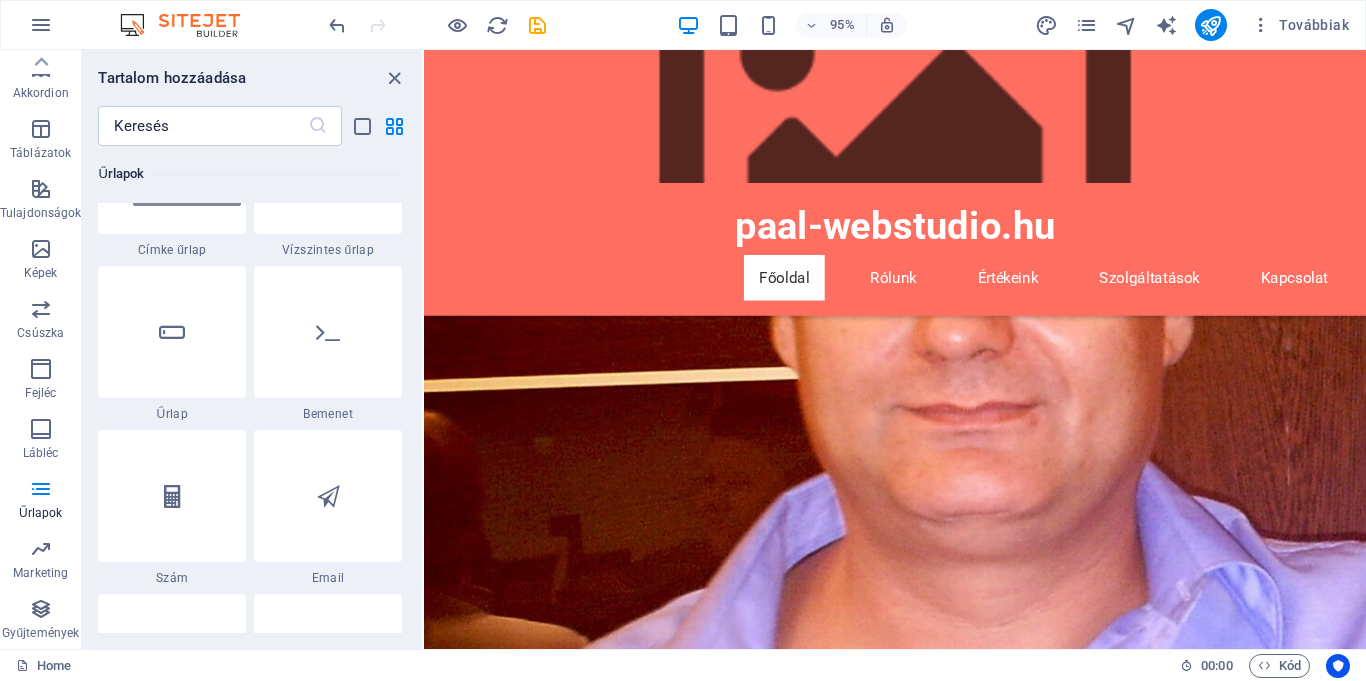 scroll, scrollTop: 15057, scrollLeft: 0, axis: vertical 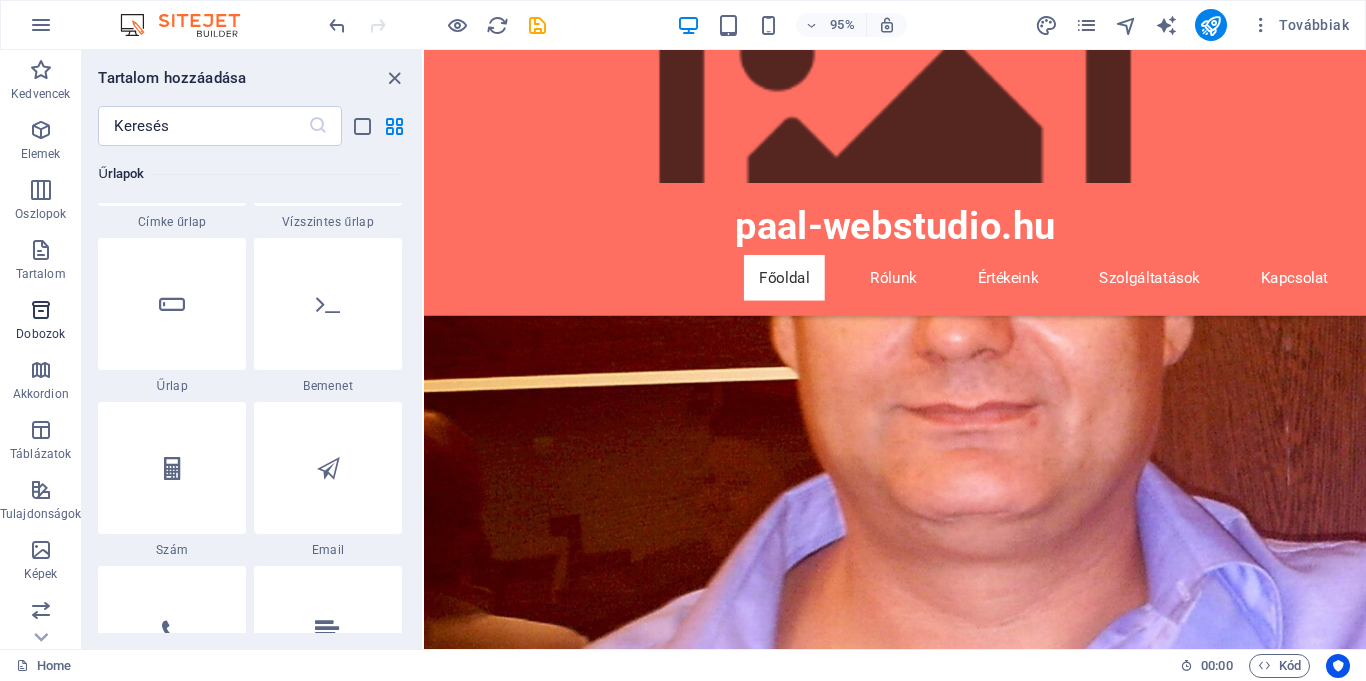click at bounding box center (41, 310) 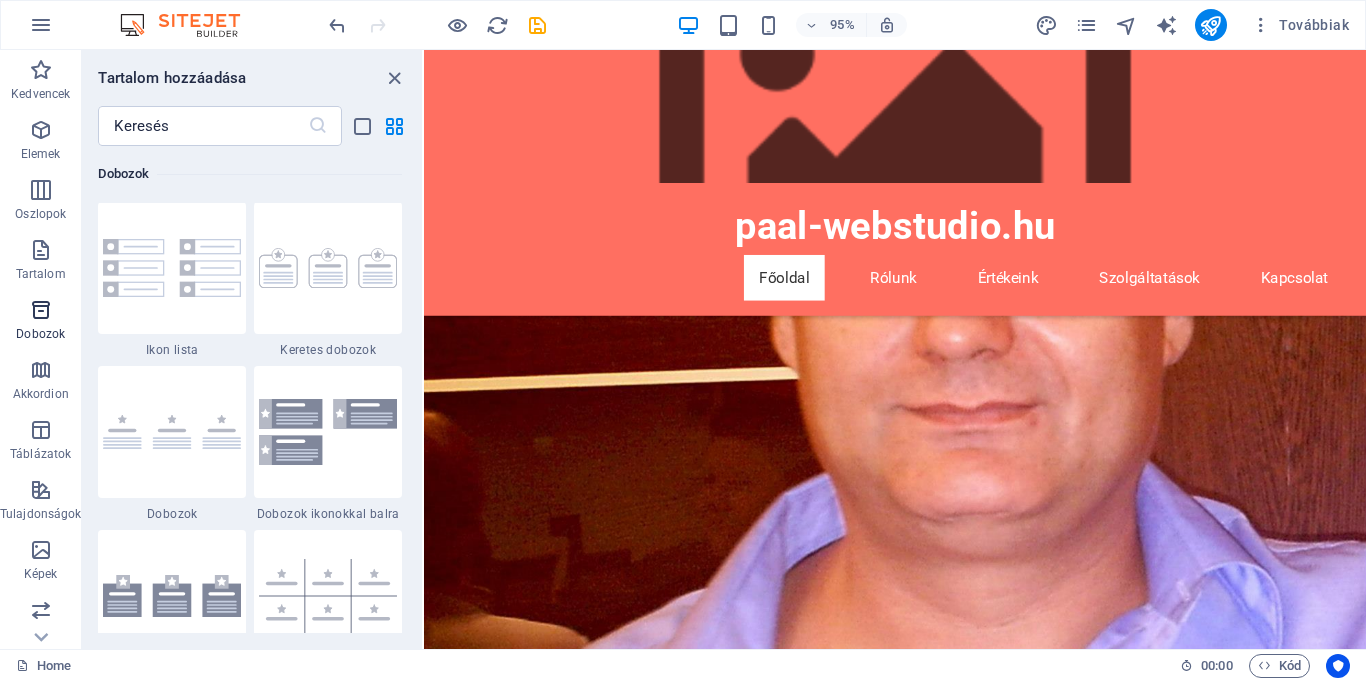 scroll, scrollTop: 5516, scrollLeft: 0, axis: vertical 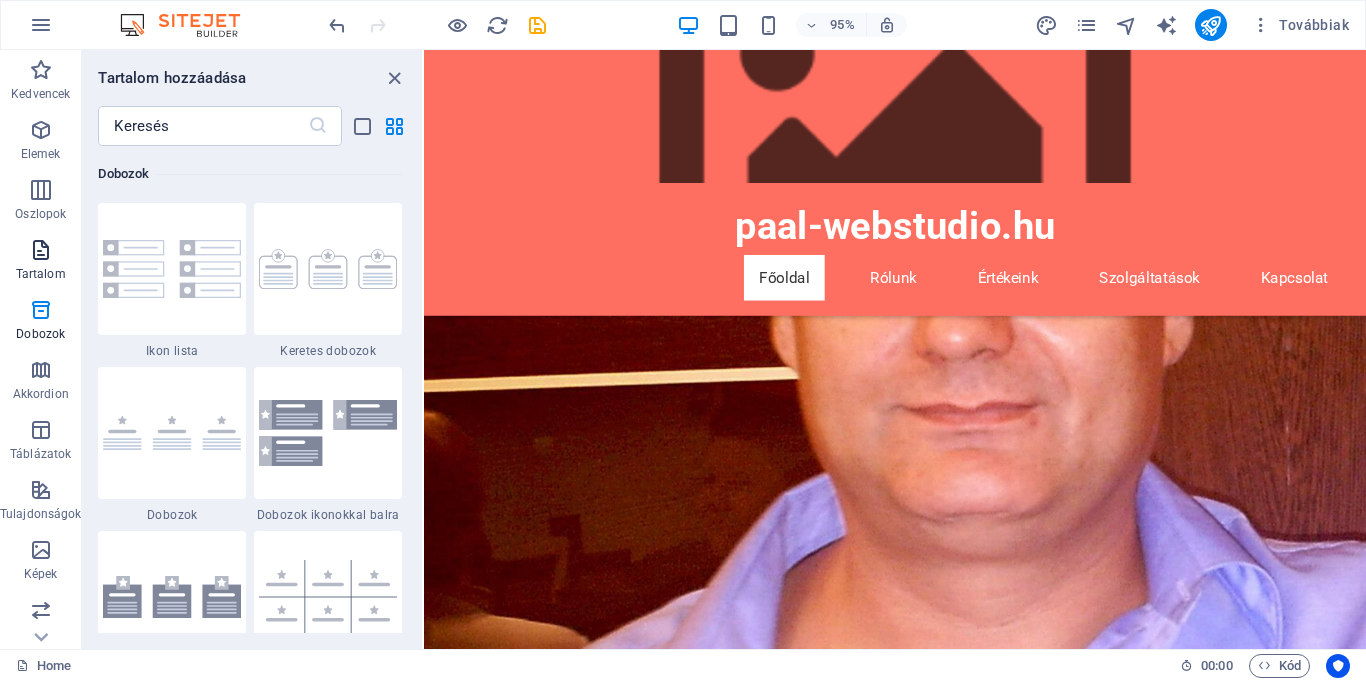 click at bounding box center (41, 250) 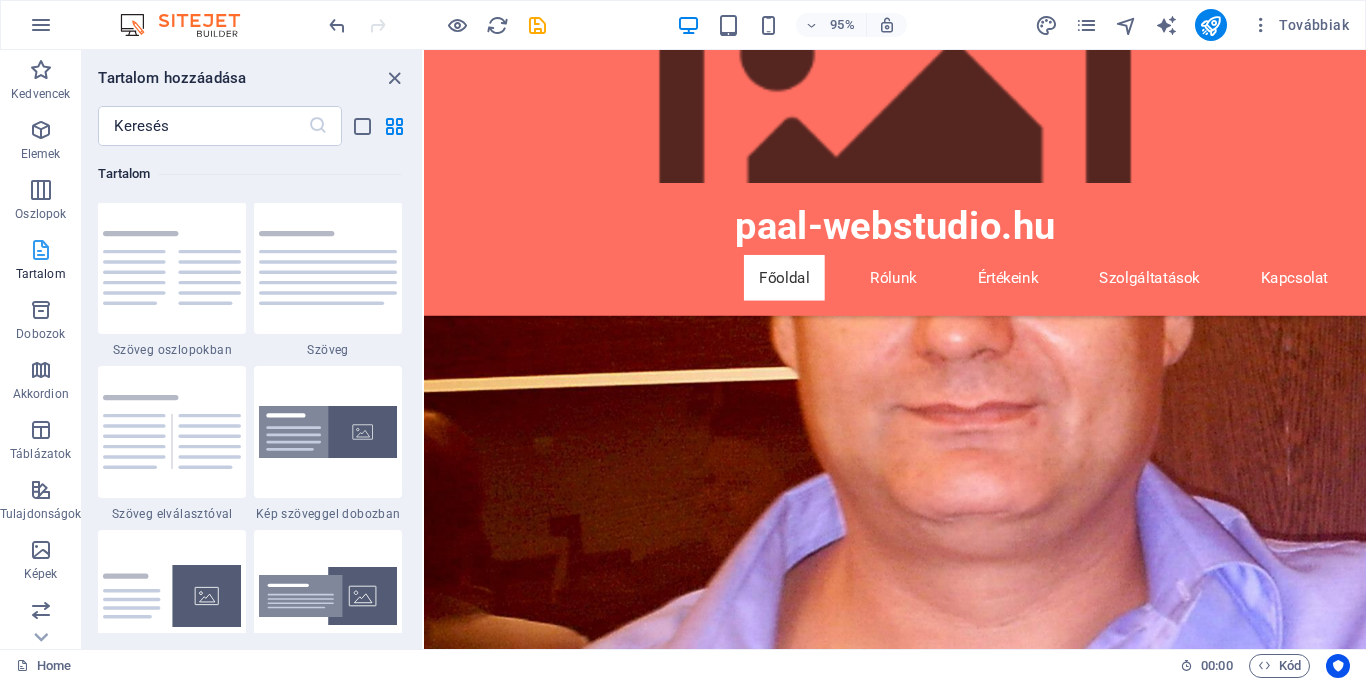 scroll, scrollTop: 3499, scrollLeft: 0, axis: vertical 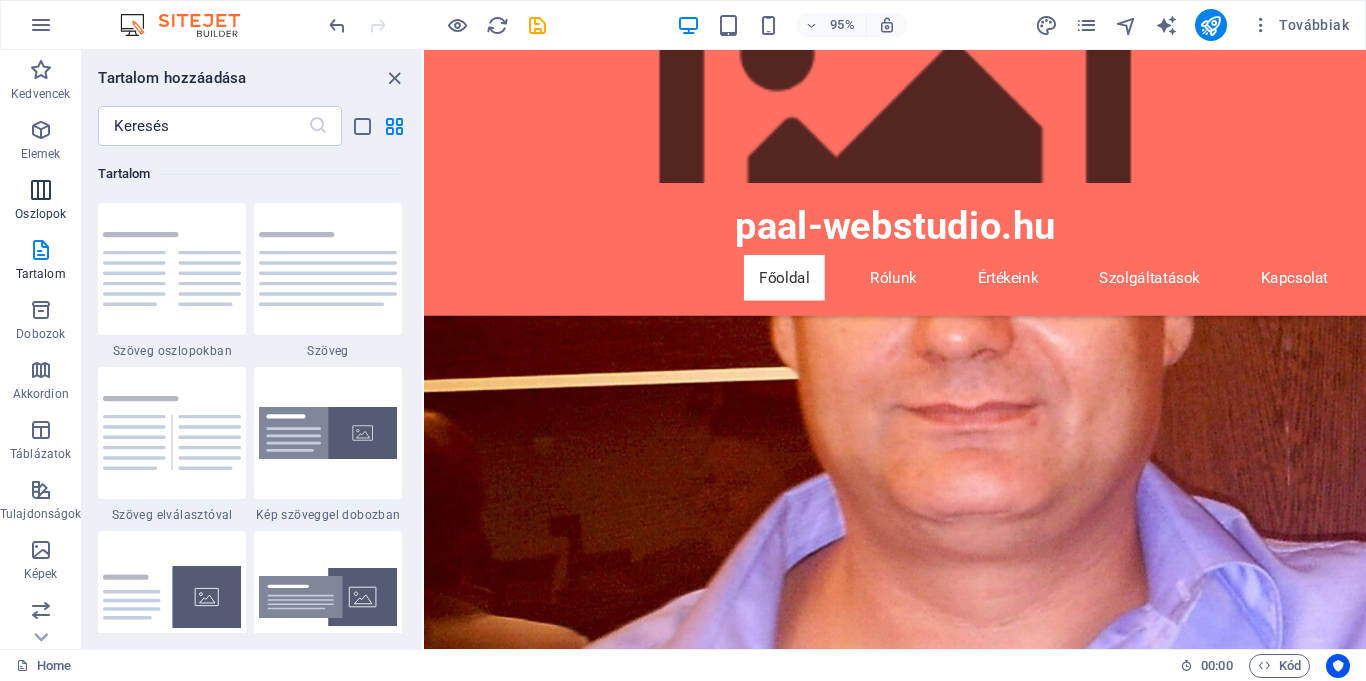 click on "Oszlopok" at bounding box center (40, 214) 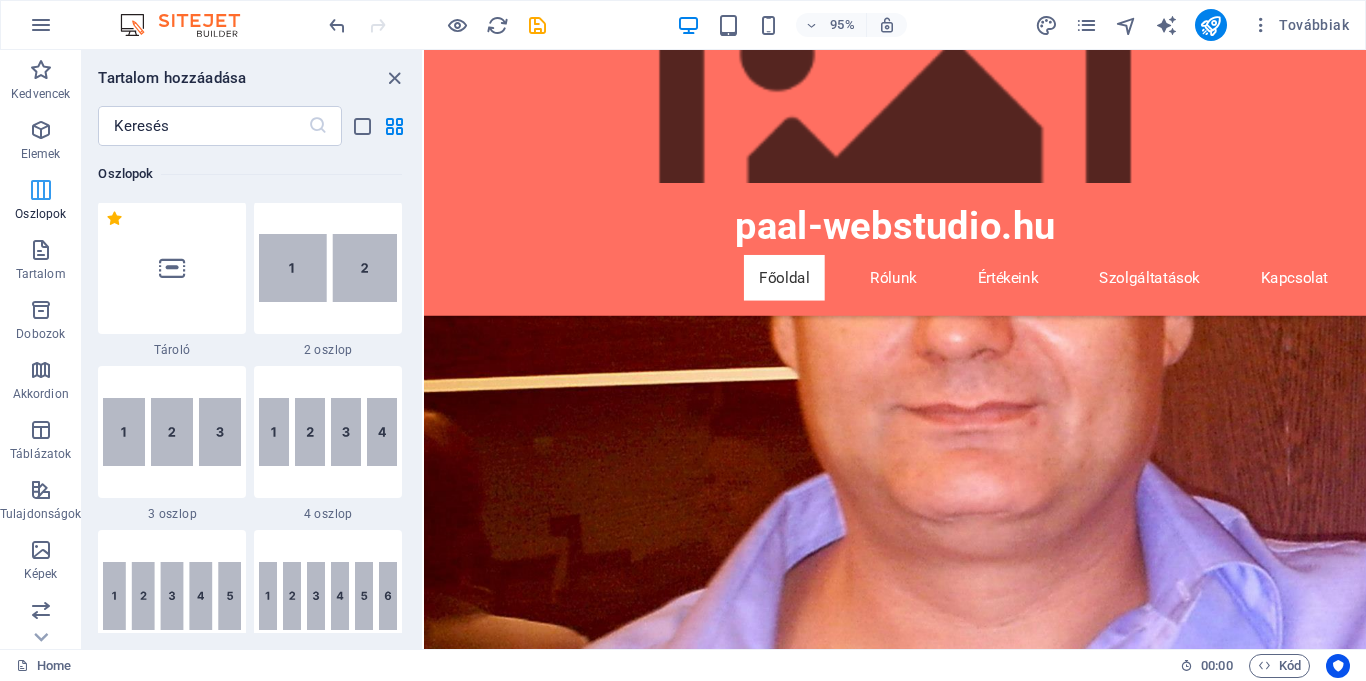 scroll, scrollTop: 990, scrollLeft: 0, axis: vertical 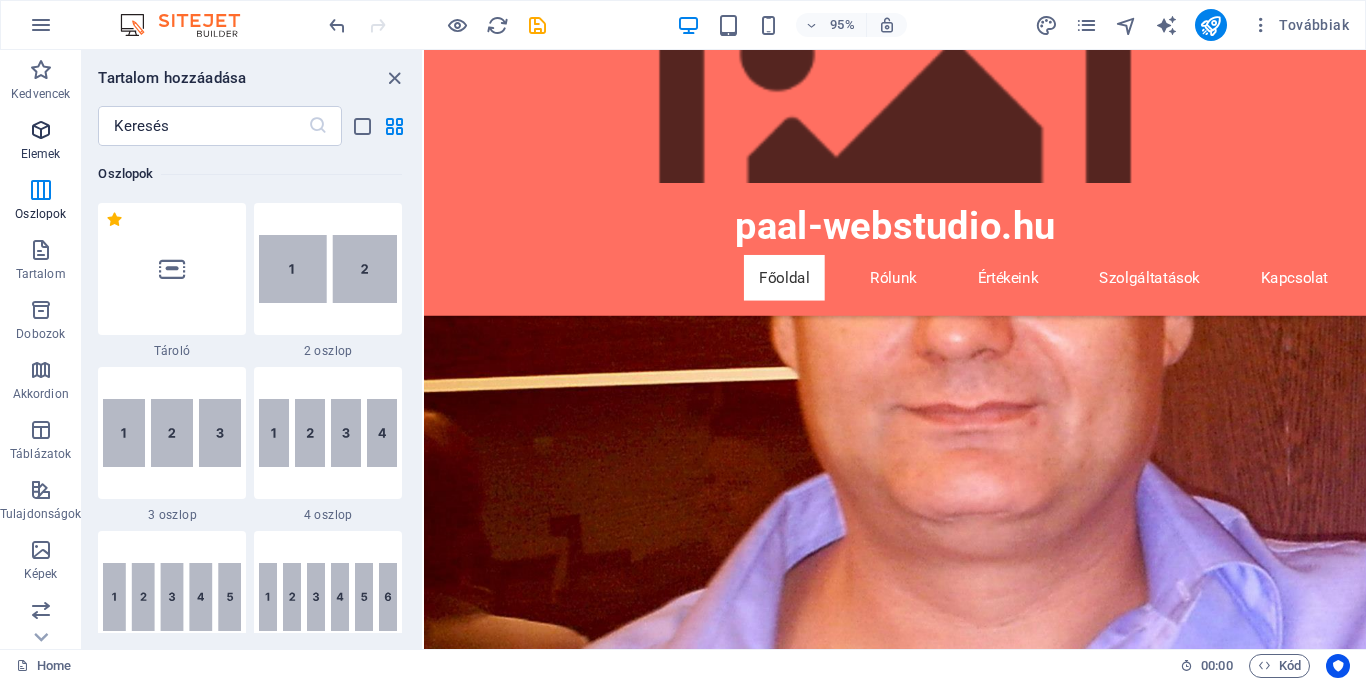 click on "Elemek" at bounding box center [41, 154] 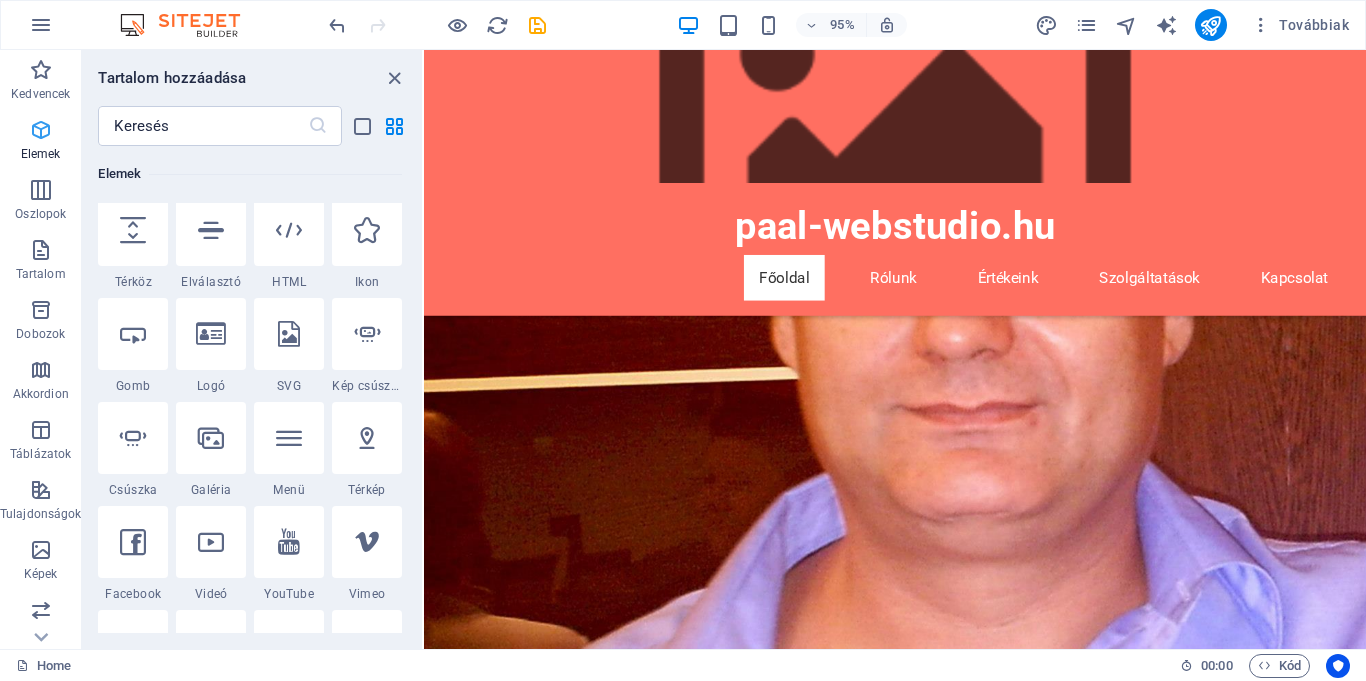 scroll, scrollTop: 213, scrollLeft: 0, axis: vertical 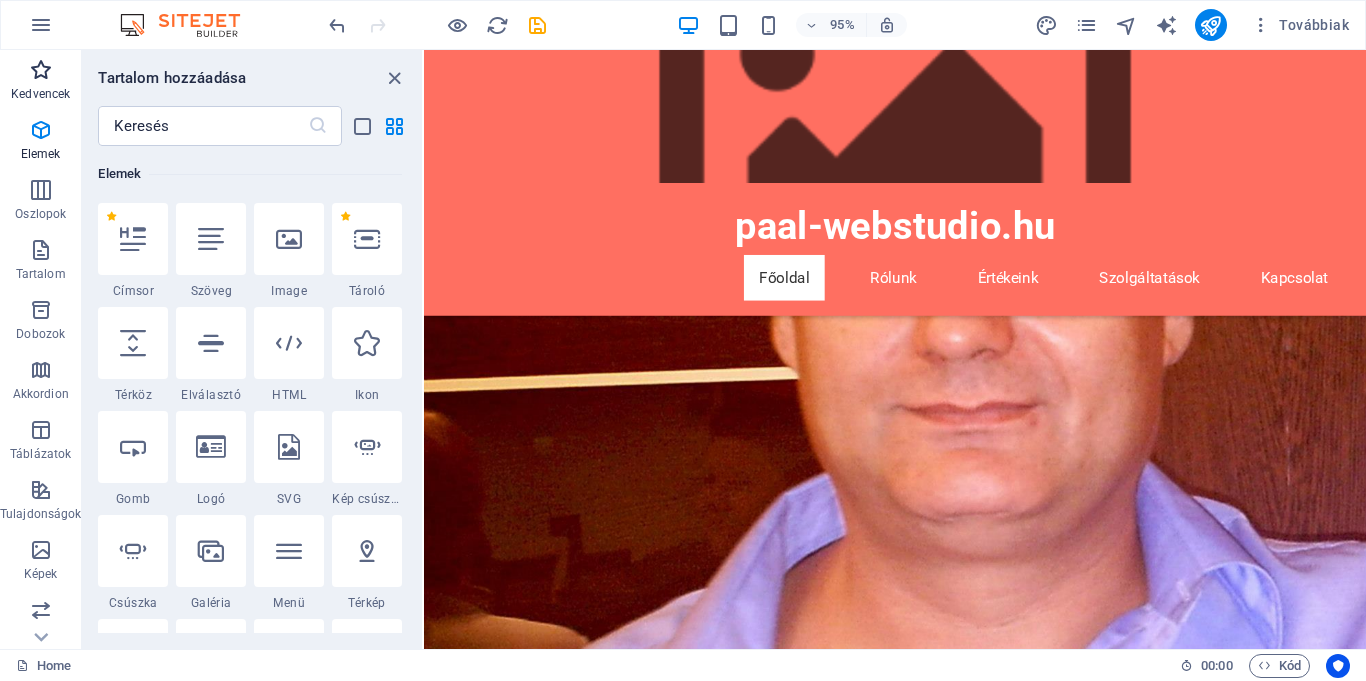 click on "Kedvencek" at bounding box center (40, 82) 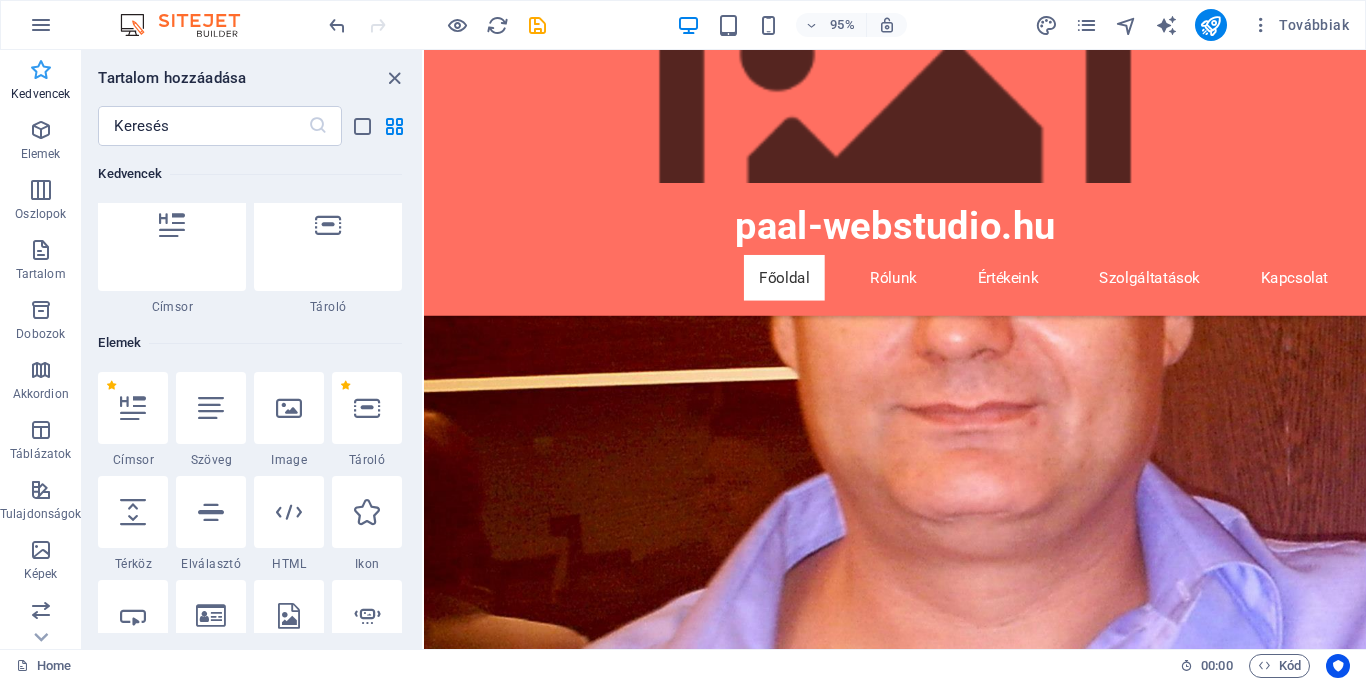 scroll, scrollTop: 0, scrollLeft: 0, axis: both 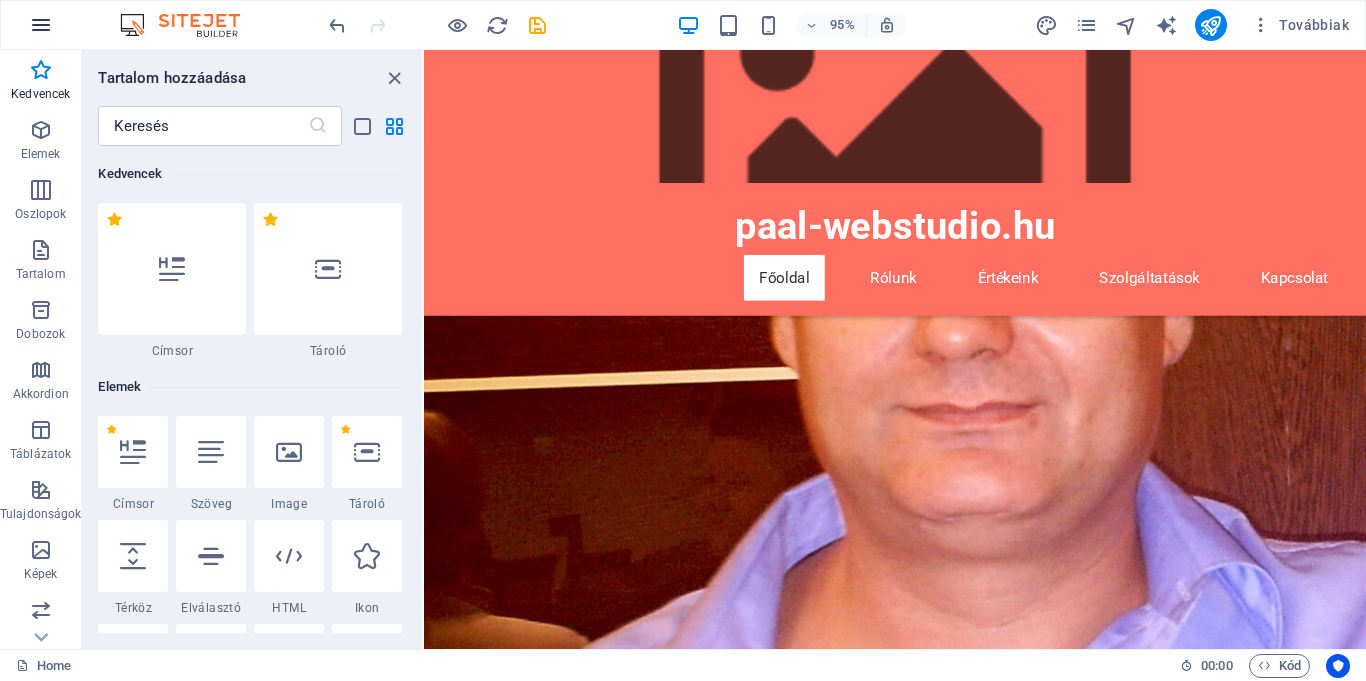 click at bounding box center [41, 25] 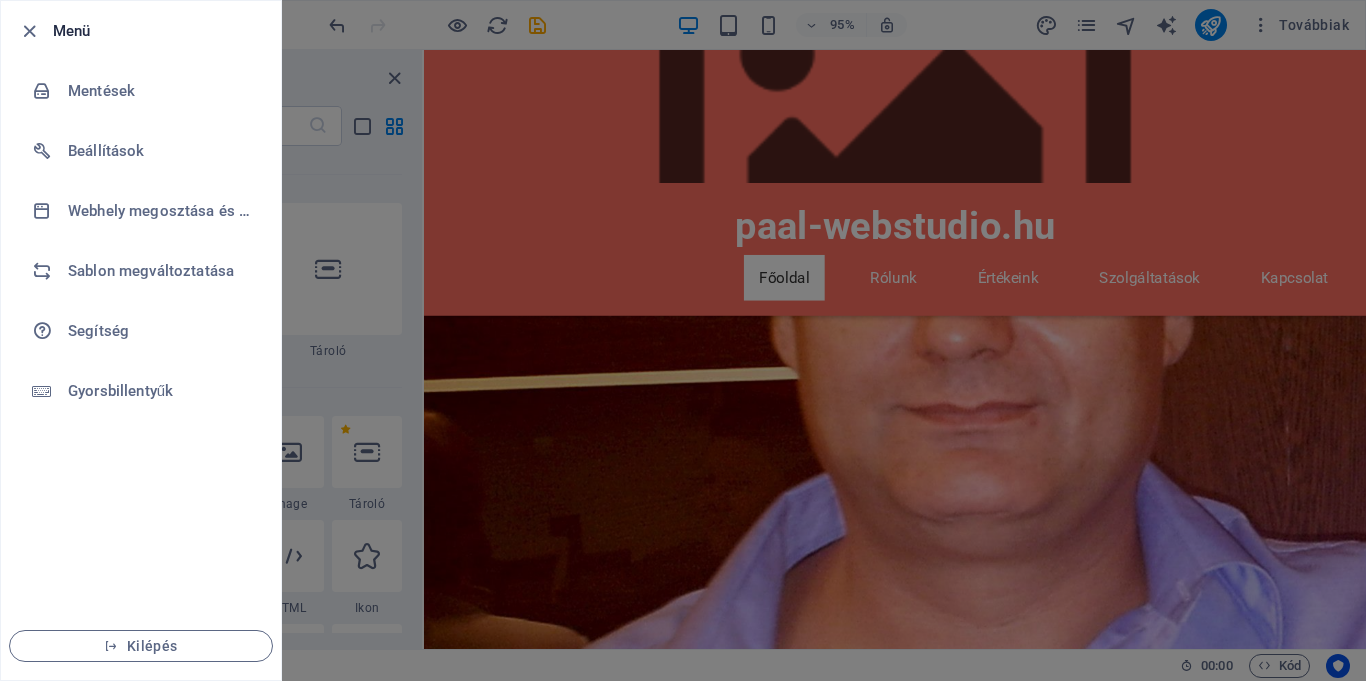 click on "Menü" at bounding box center [159, 31] 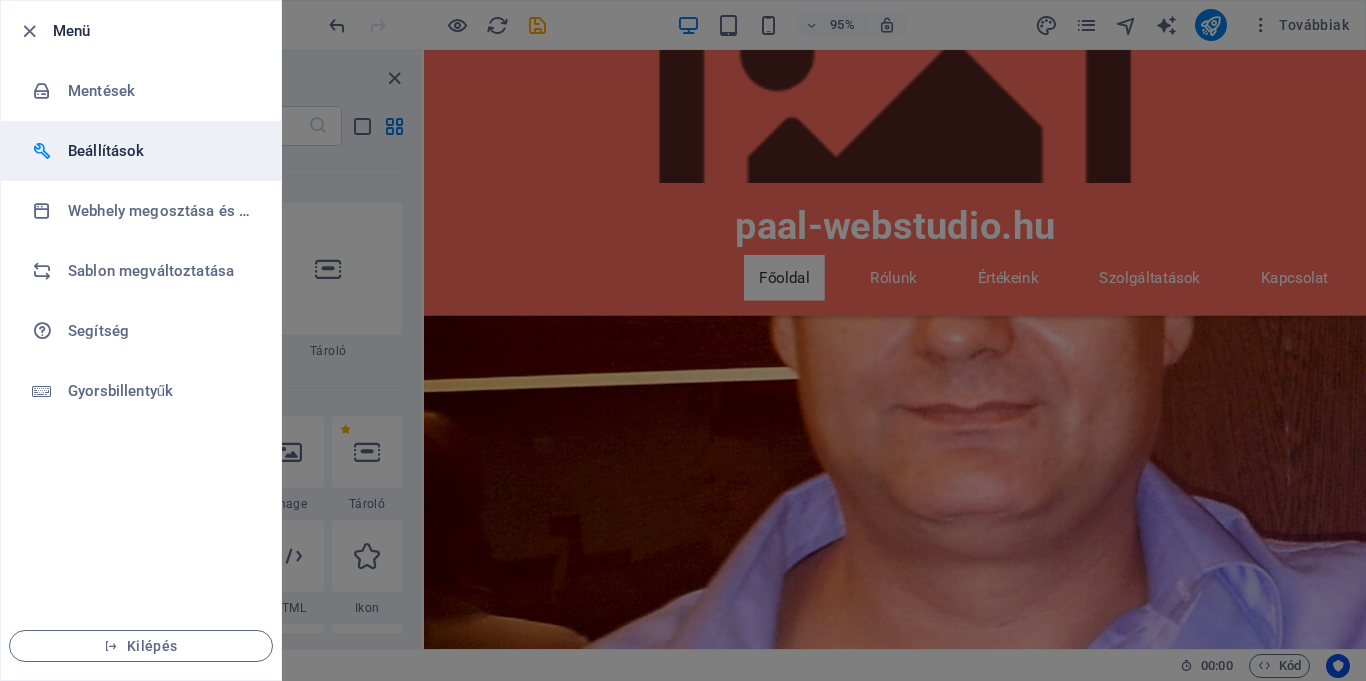 click on "Beállítások" at bounding box center [160, 151] 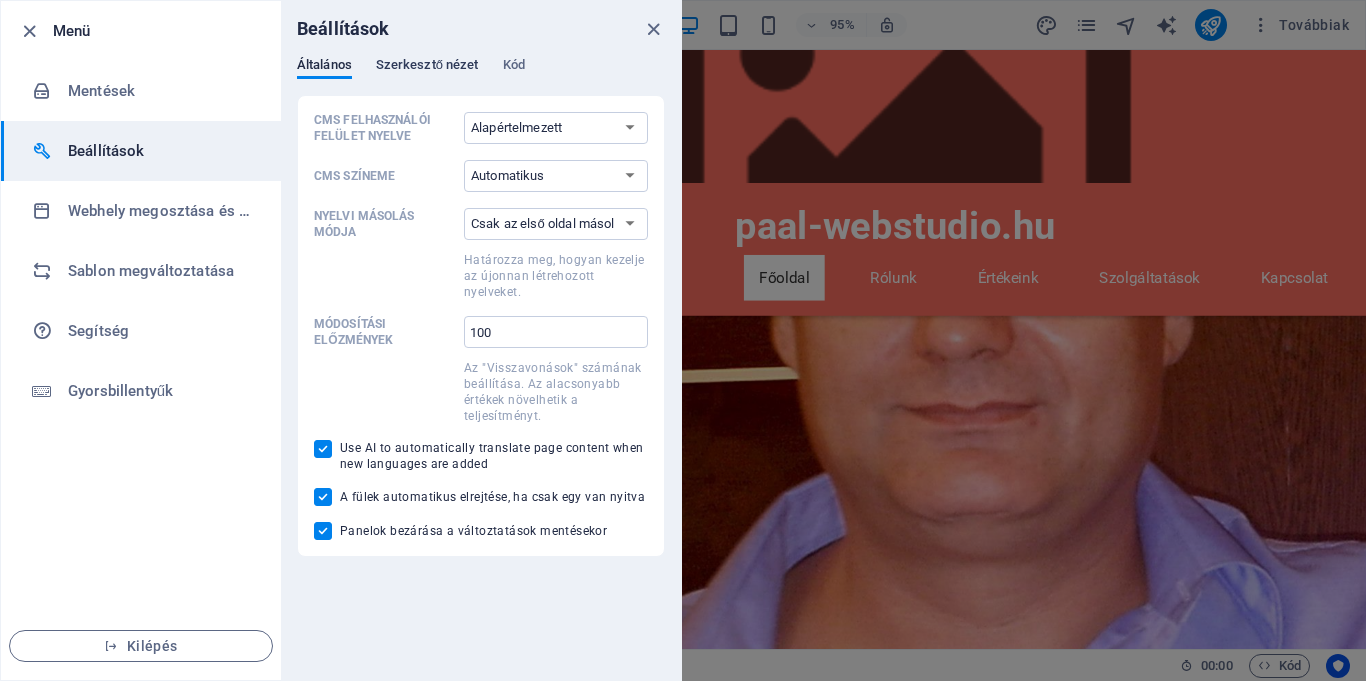 click on "Szerkesztő nézet" at bounding box center [427, 67] 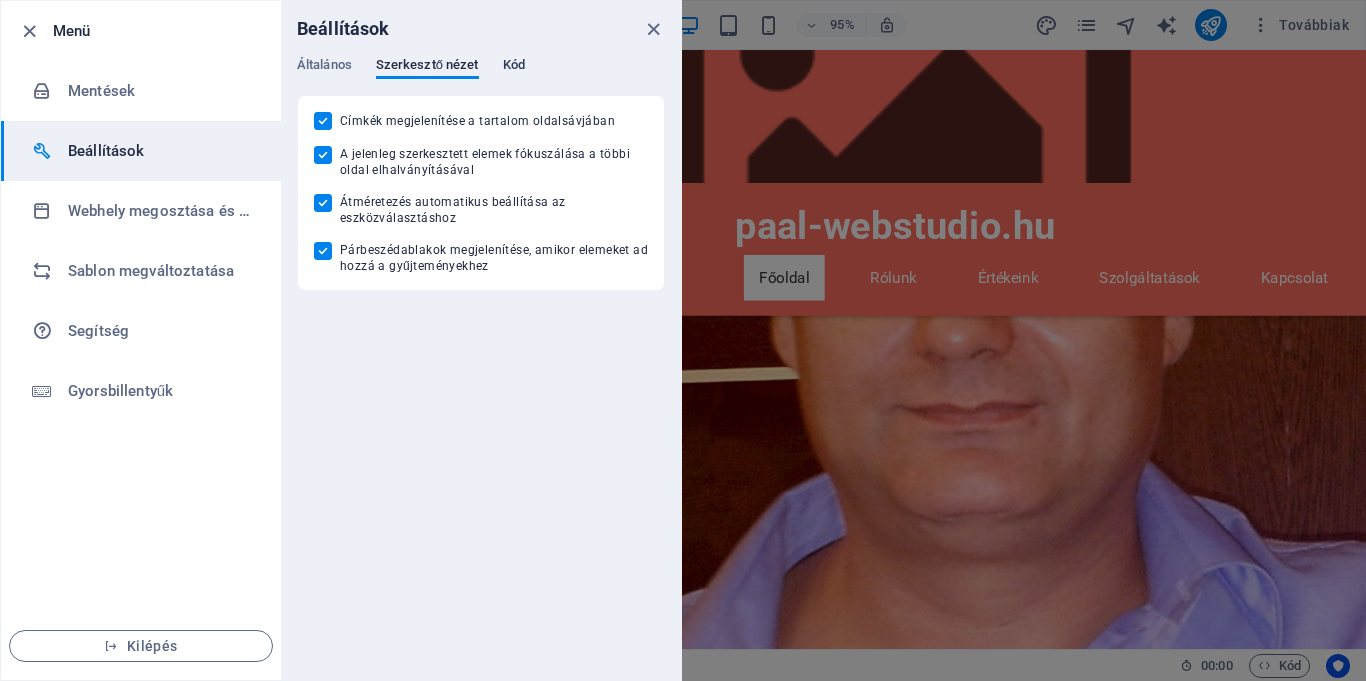 click on "Kód" at bounding box center (514, 67) 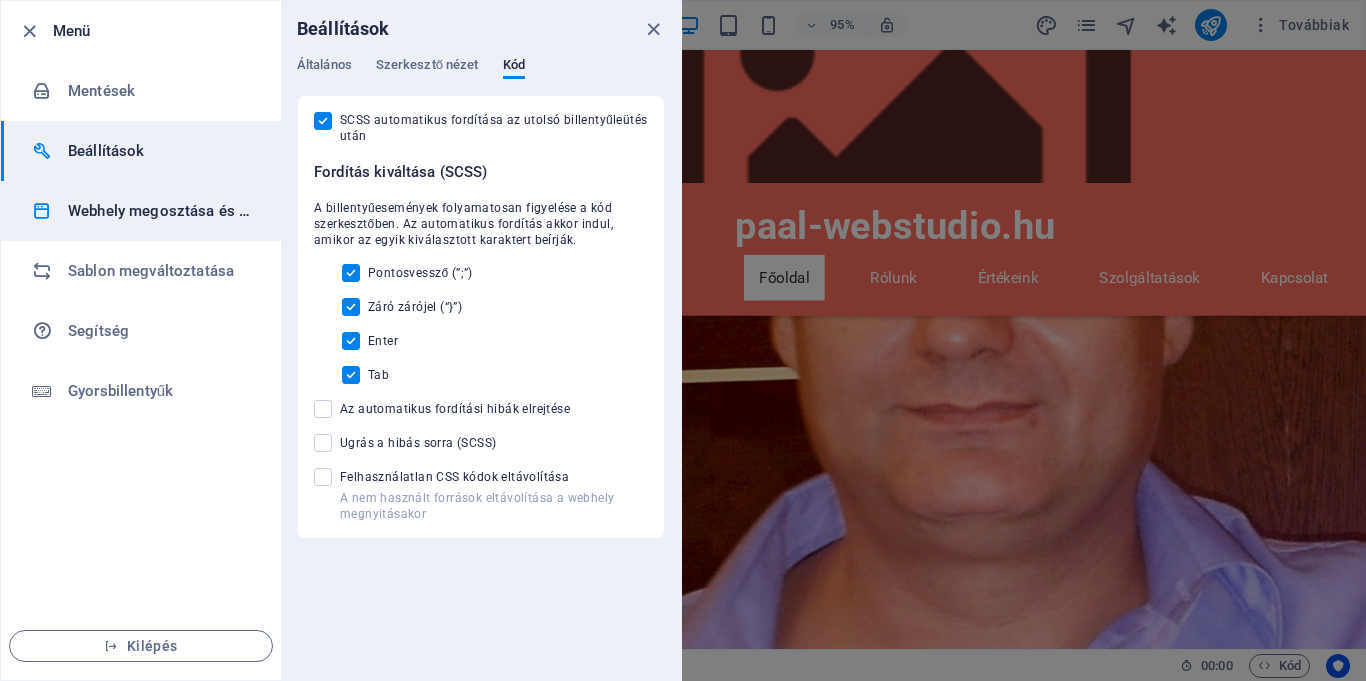 click on "Webhely megosztása és másolása" at bounding box center (160, 211) 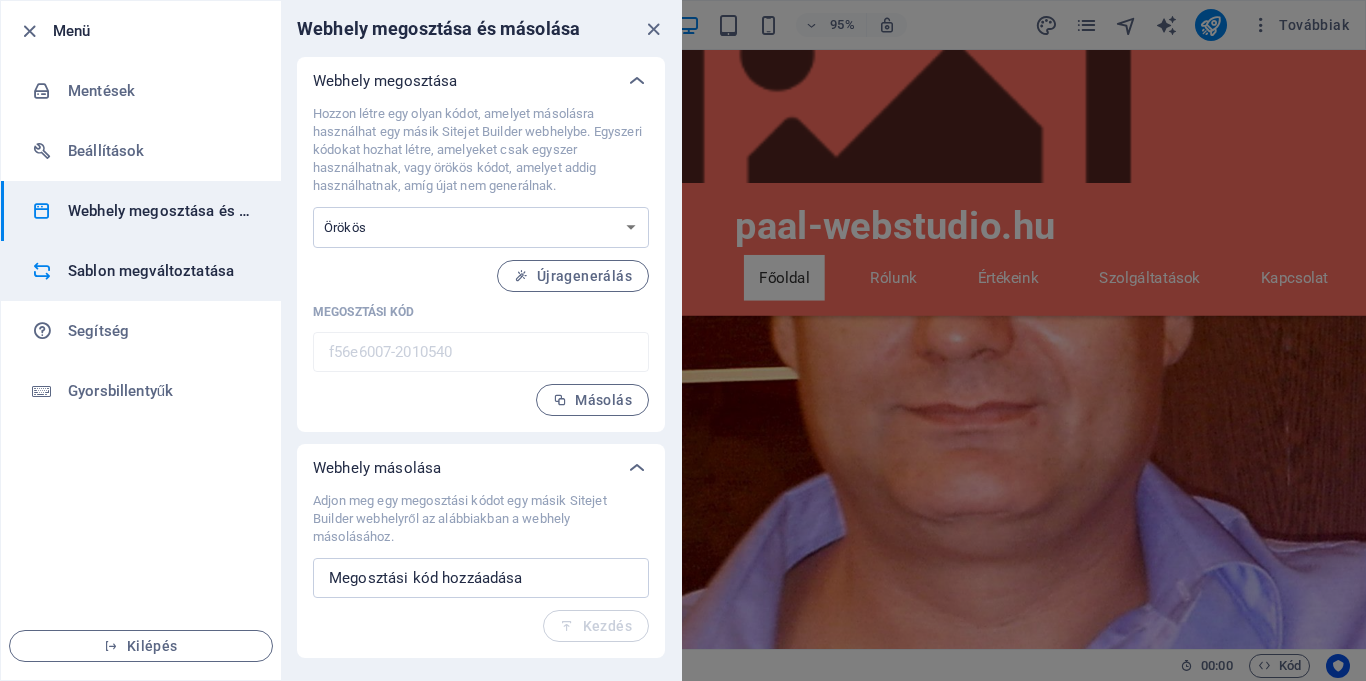 click on "Sablon megváltoztatása" at bounding box center (160, 271) 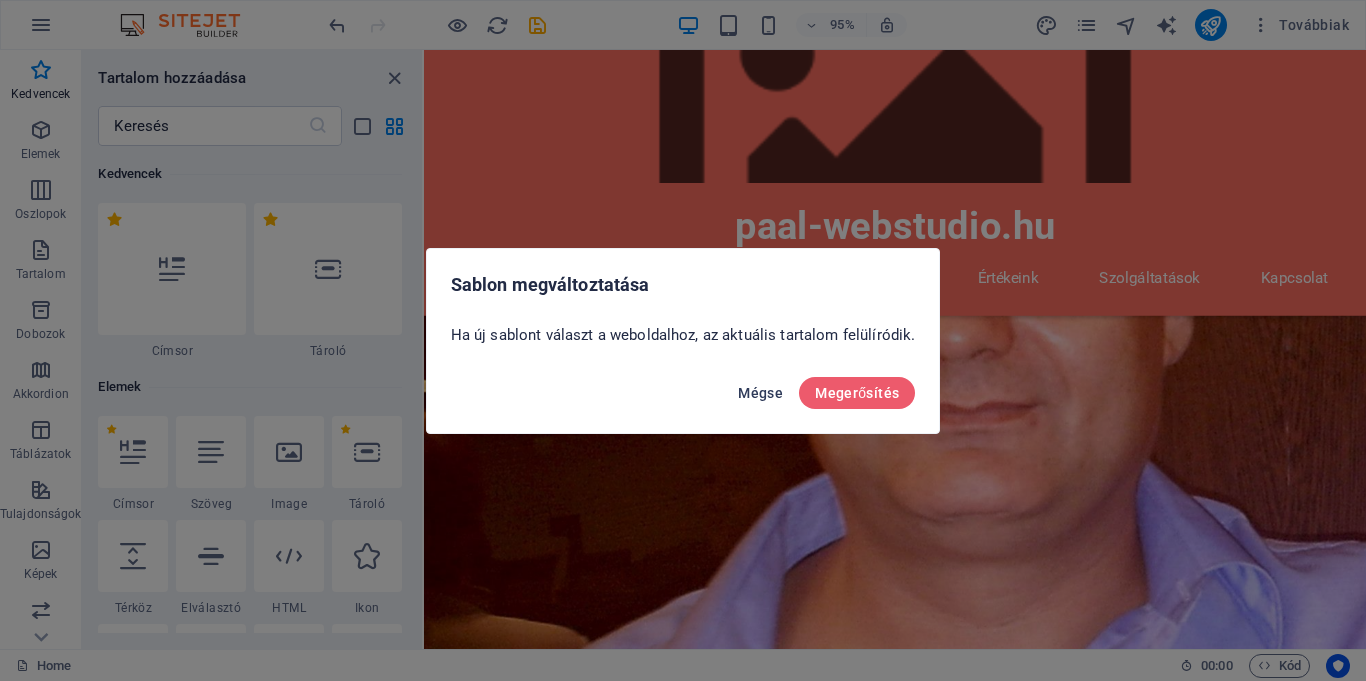 drag, startPoint x: 760, startPoint y: 395, endPoint x: 180, endPoint y: 333, distance: 583.3044 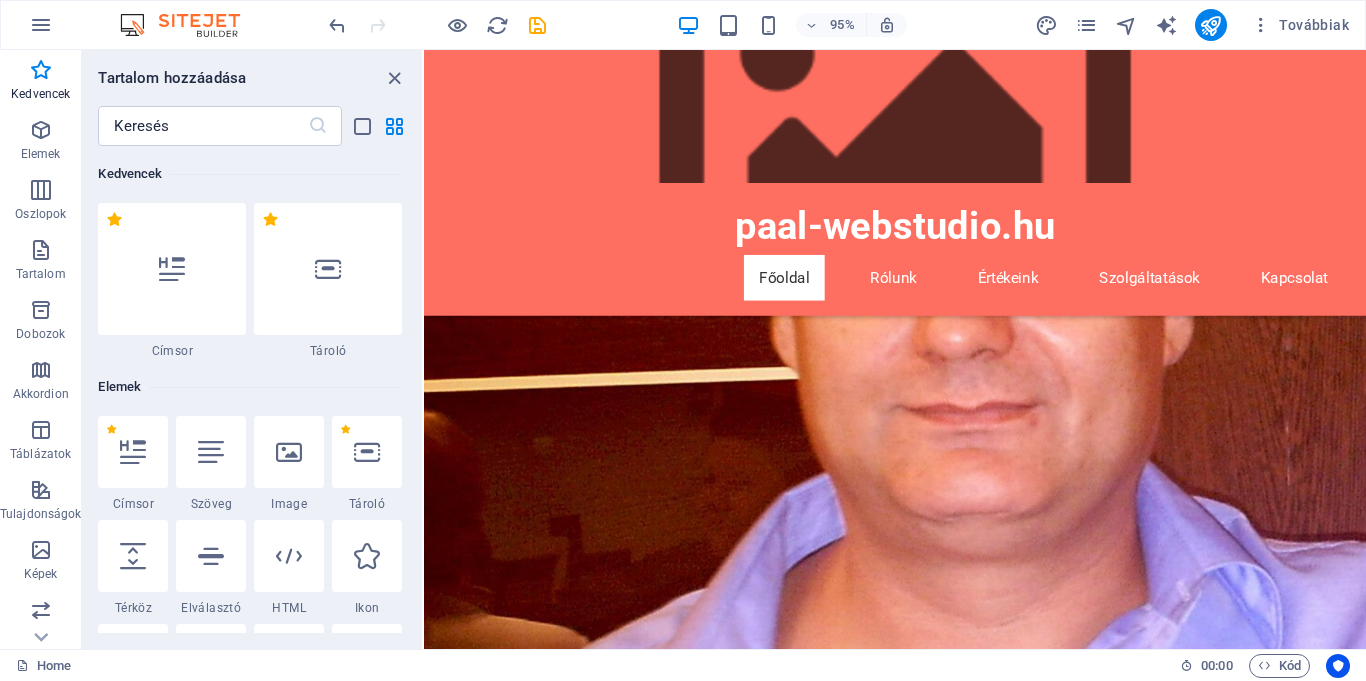click at bounding box center [190, 25] 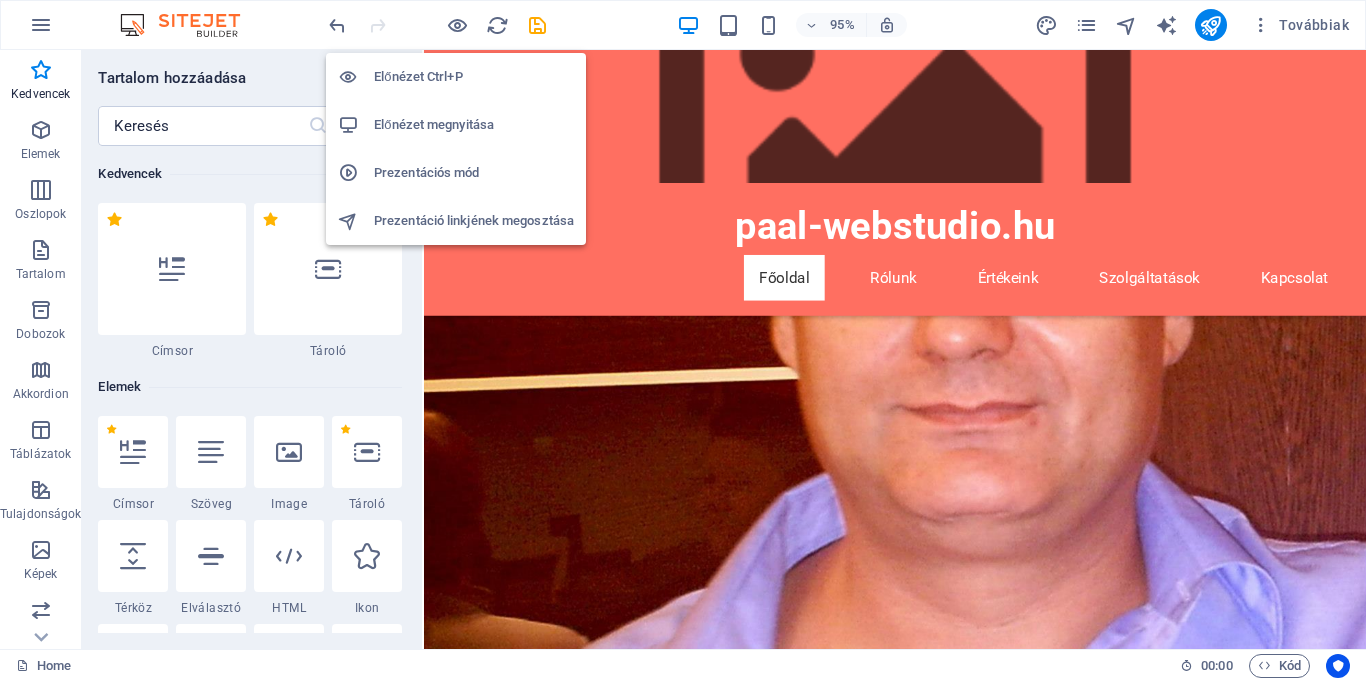 click on "Előnézet Ctrl+P" at bounding box center (474, 77) 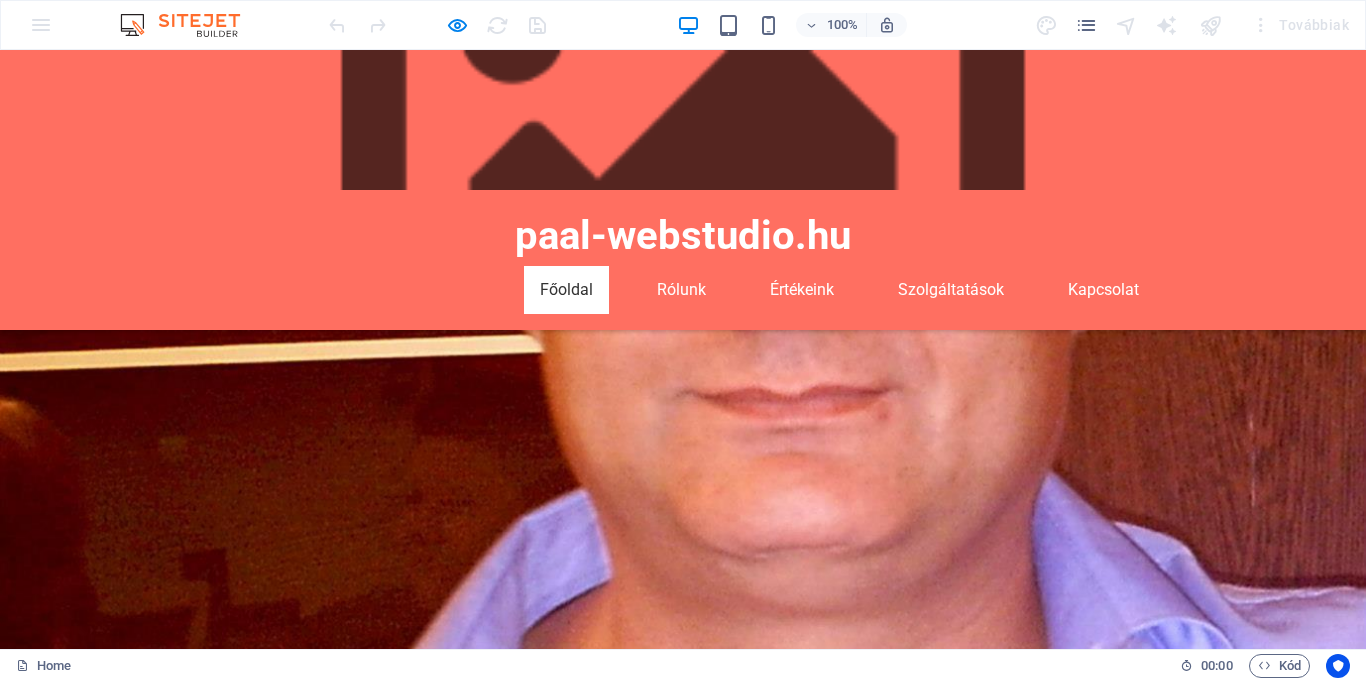 click on "1 2" at bounding box center [683, -71] 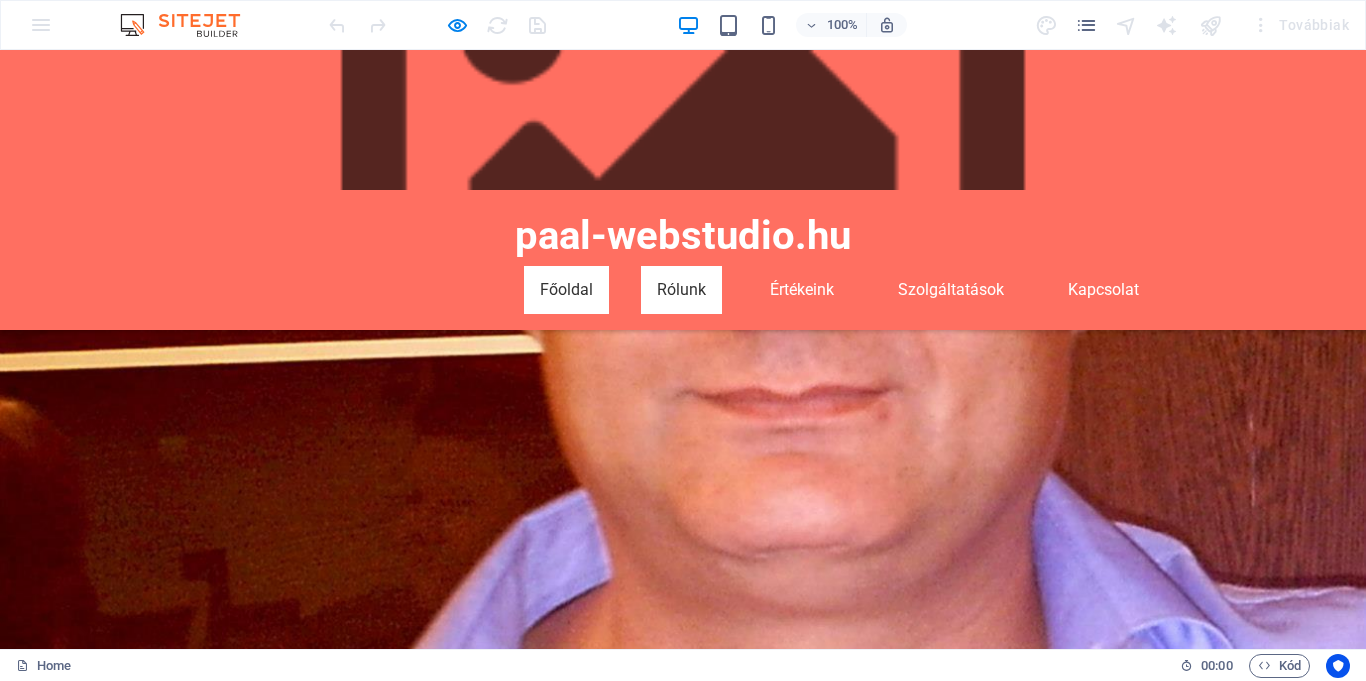 click on "Rólunk" at bounding box center [681, 290] 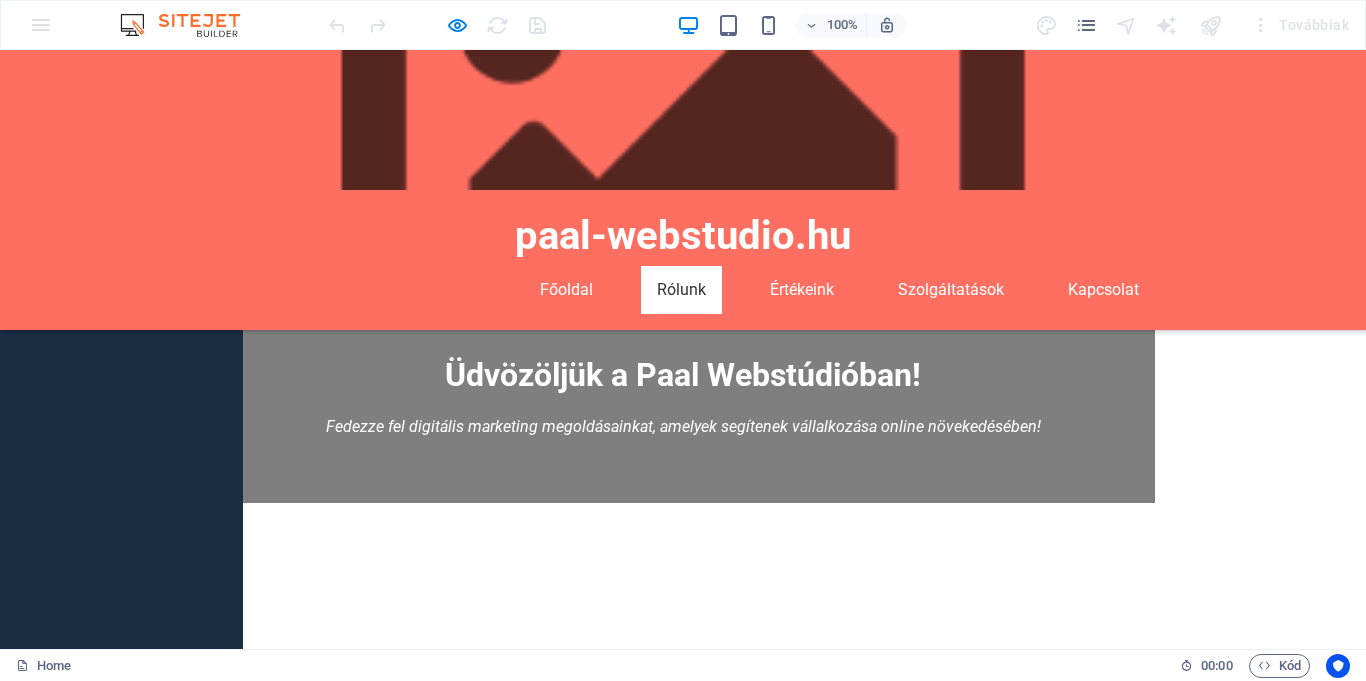 scroll, scrollTop: 1016, scrollLeft: 0, axis: vertical 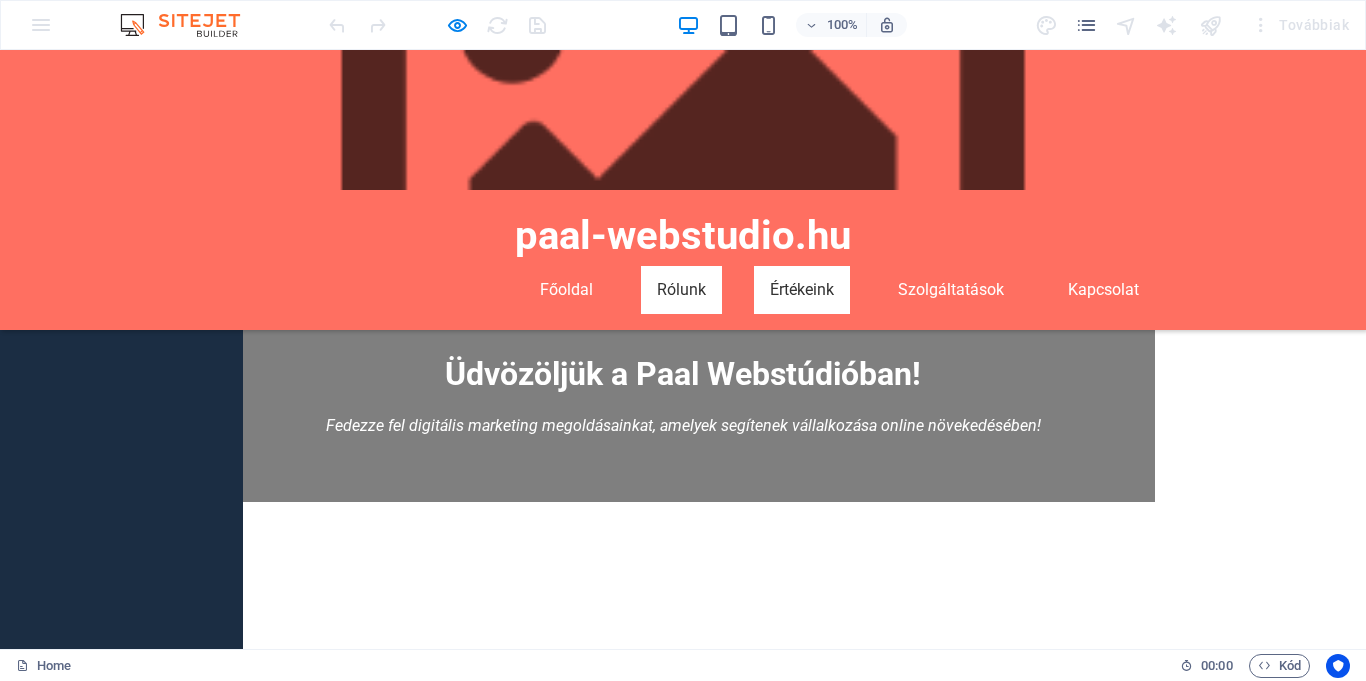 click on "Értékeink" at bounding box center (802, 290) 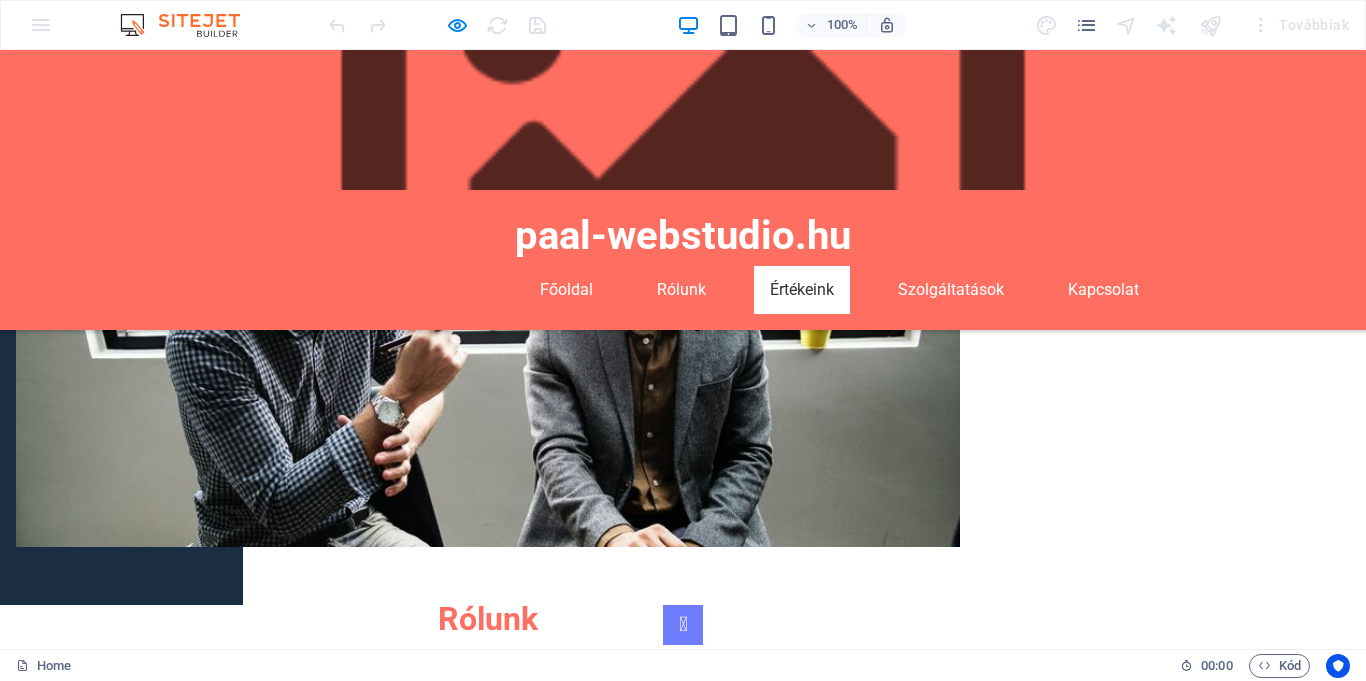scroll, scrollTop: 1498, scrollLeft: 0, axis: vertical 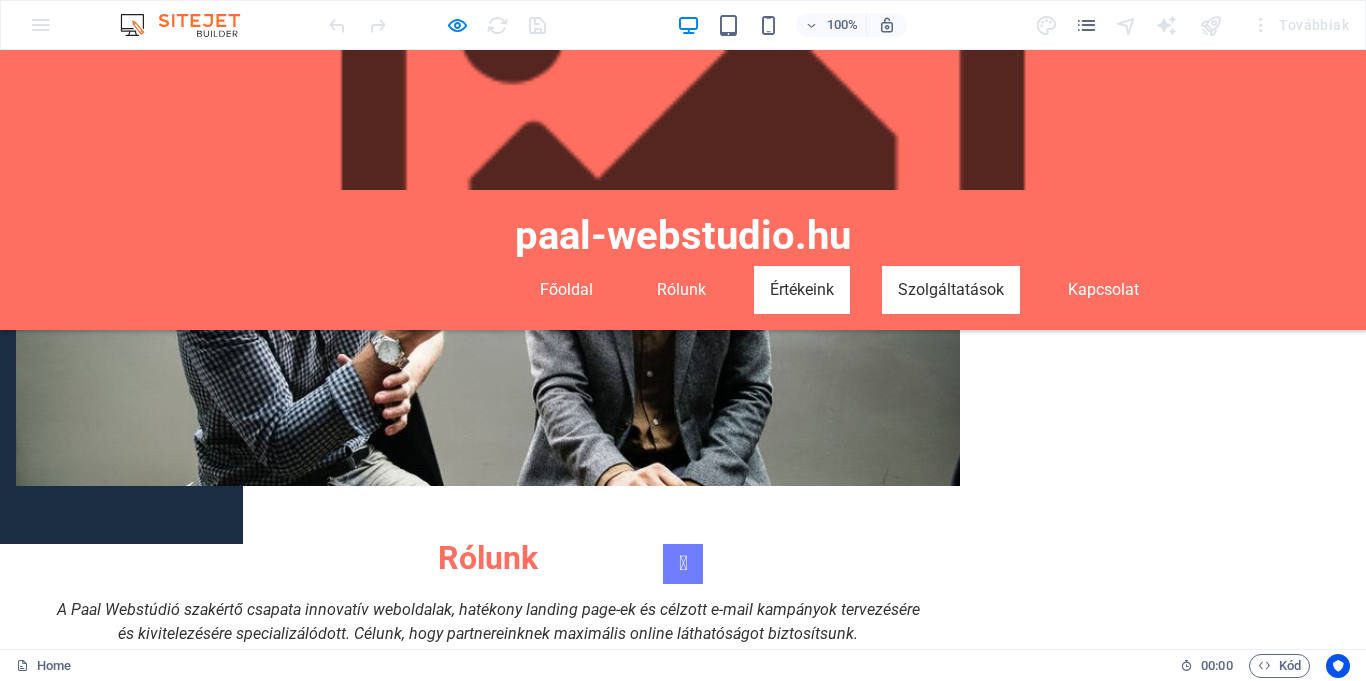 click on "Szolgáltatások" at bounding box center (951, 290) 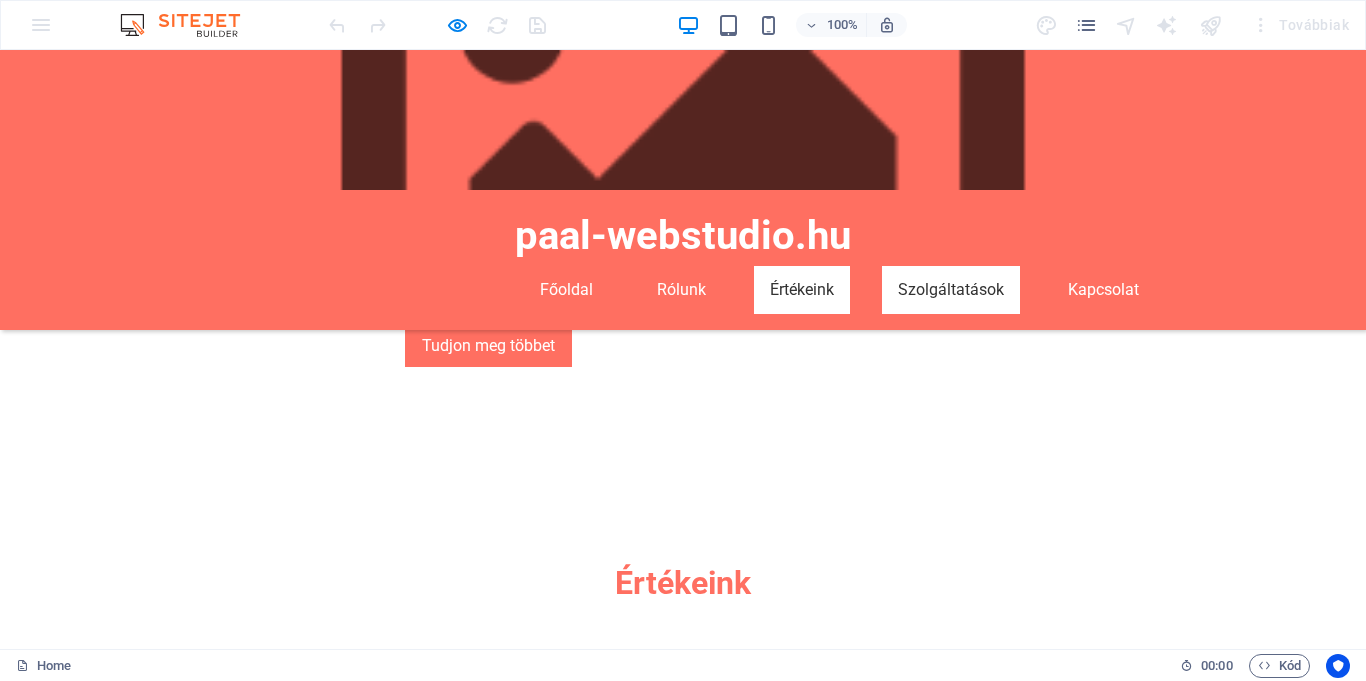 scroll, scrollTop: 1966, scrollLeft: 0, axis: vertical 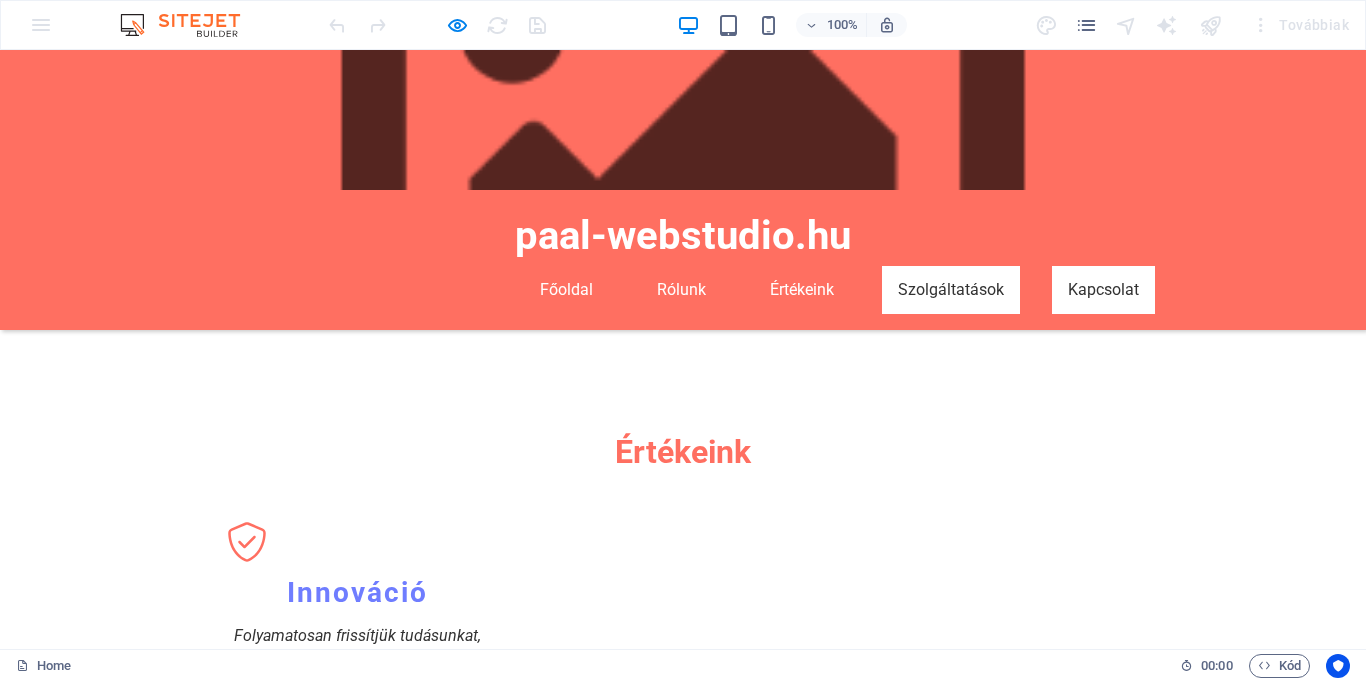 click on "Kapcsolat" at bounding box center [1103, 290] 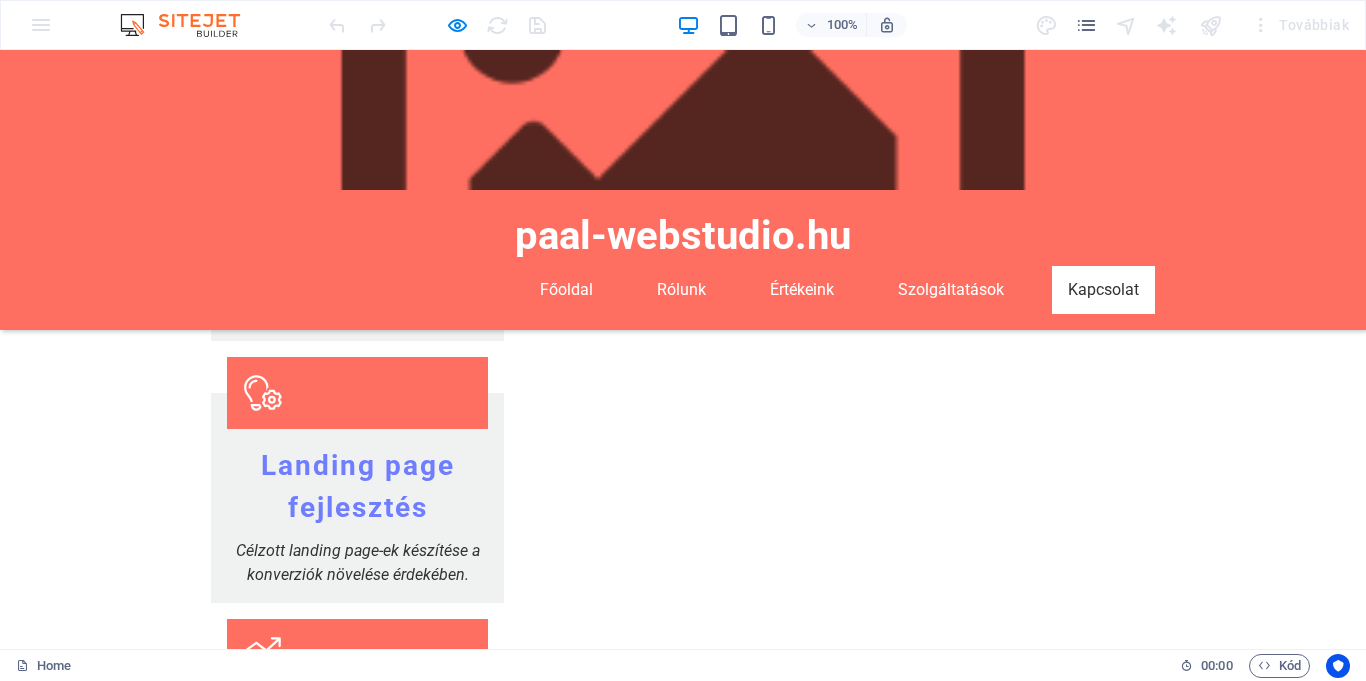scroll, scrollTop: 3301, scrollLeft: 0, axis: vertical 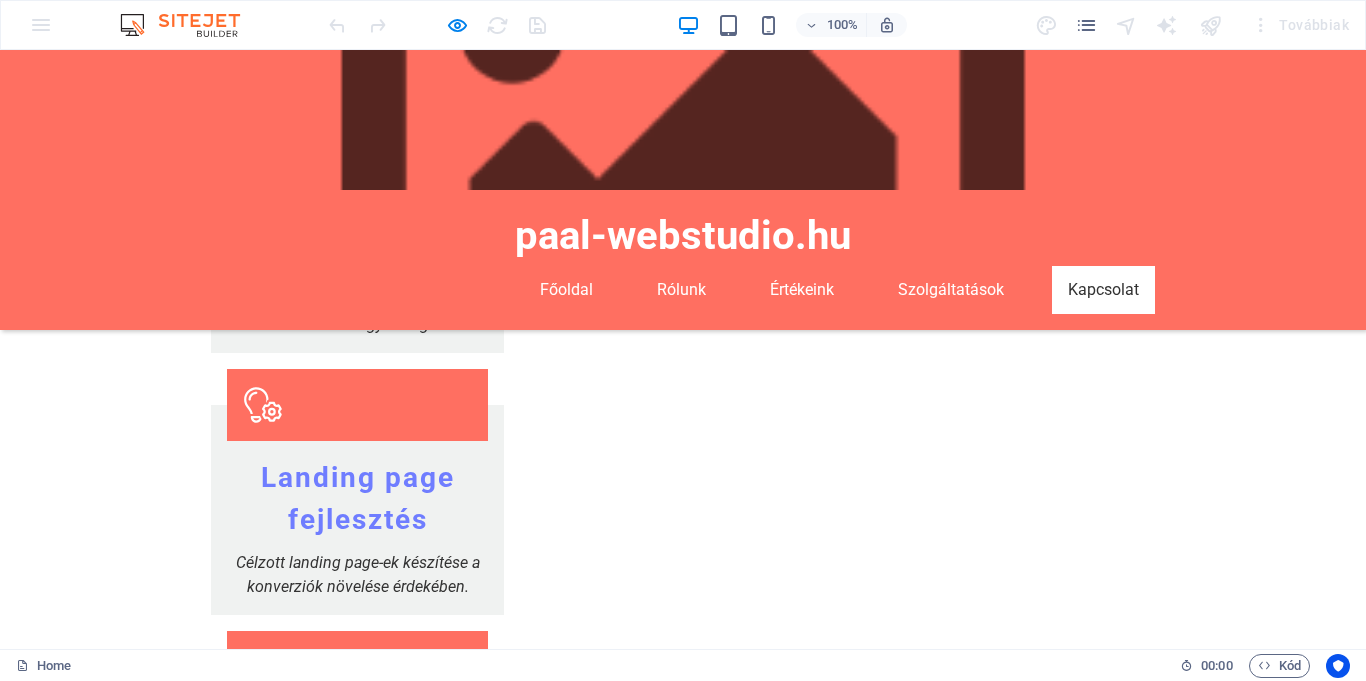 click on "Kapcsolat" at bounding box center [128, 2981] 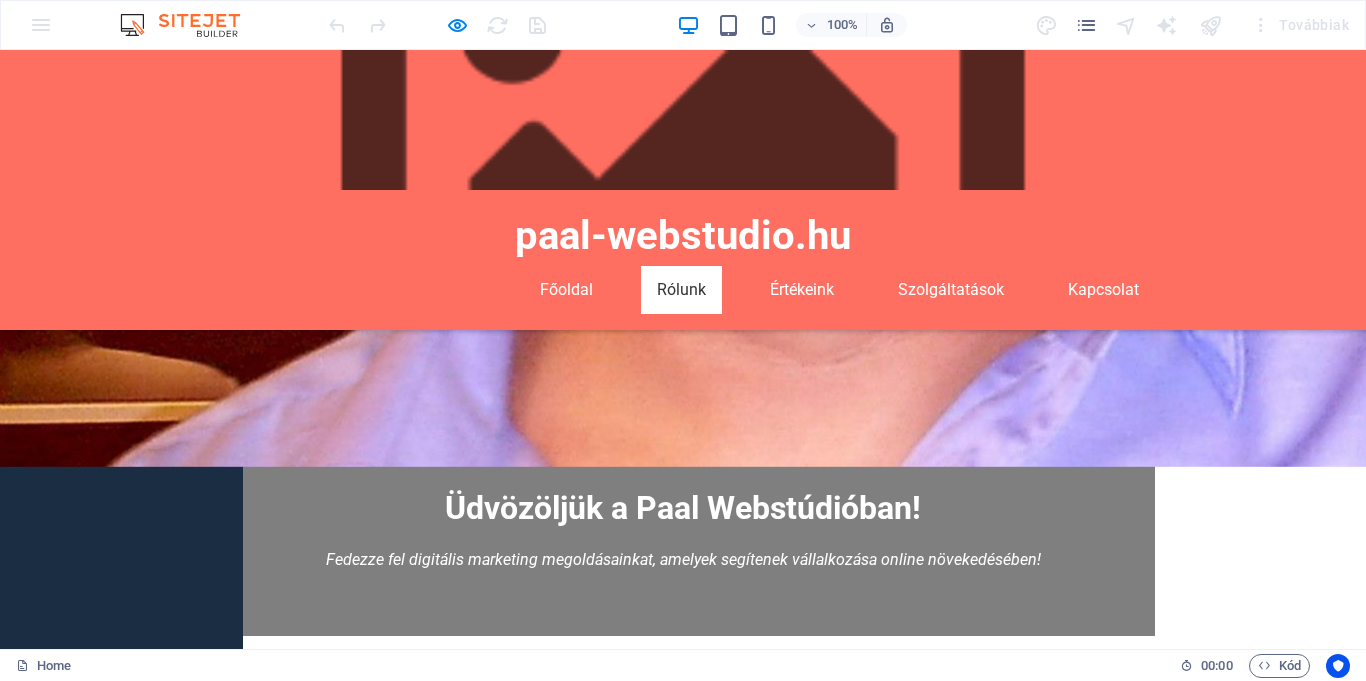 scroll, scrollTop: 516, scrollLeft: 0, axis: vertical 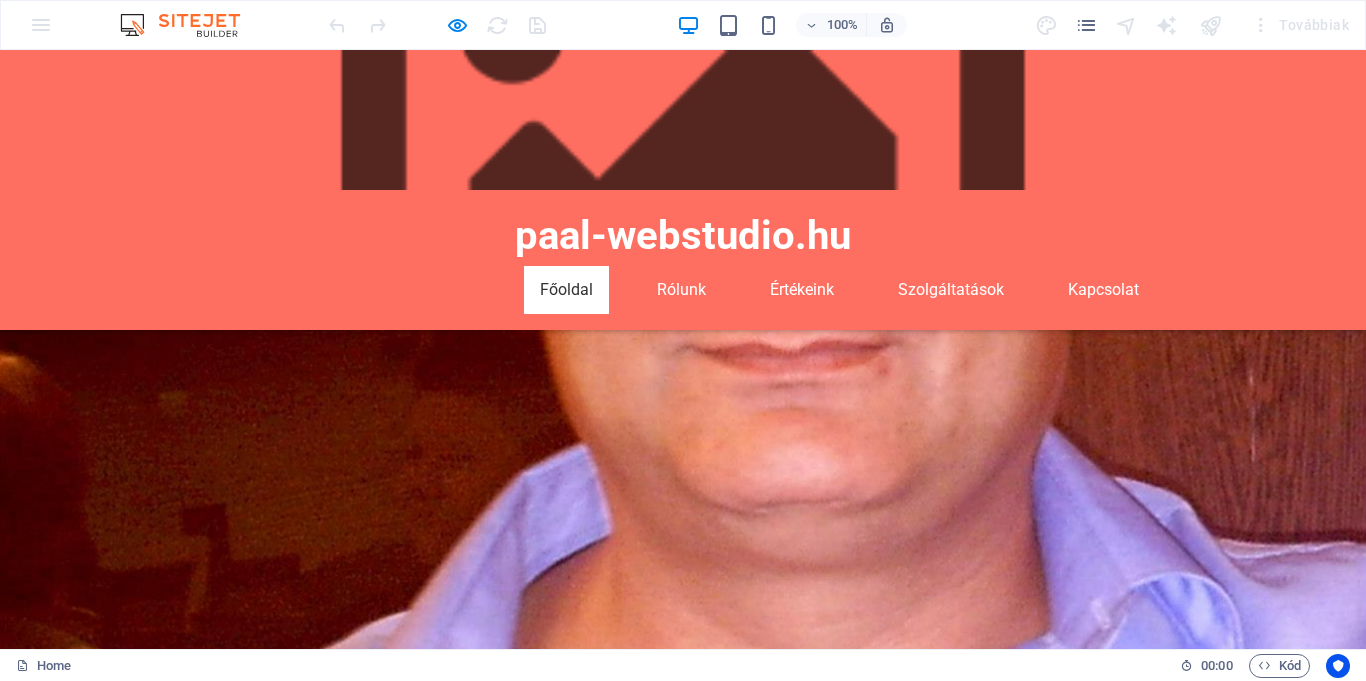 click at bounding box center (437, 25) 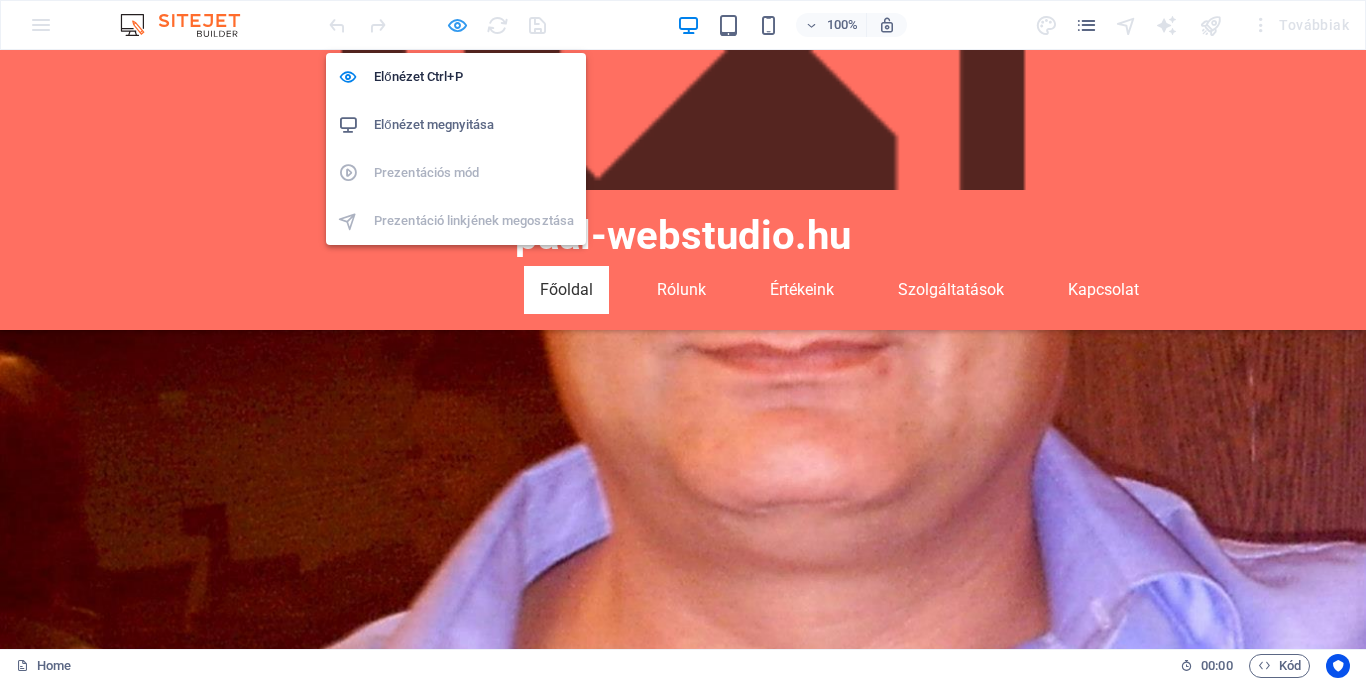 click at bounding box center [457, 25] 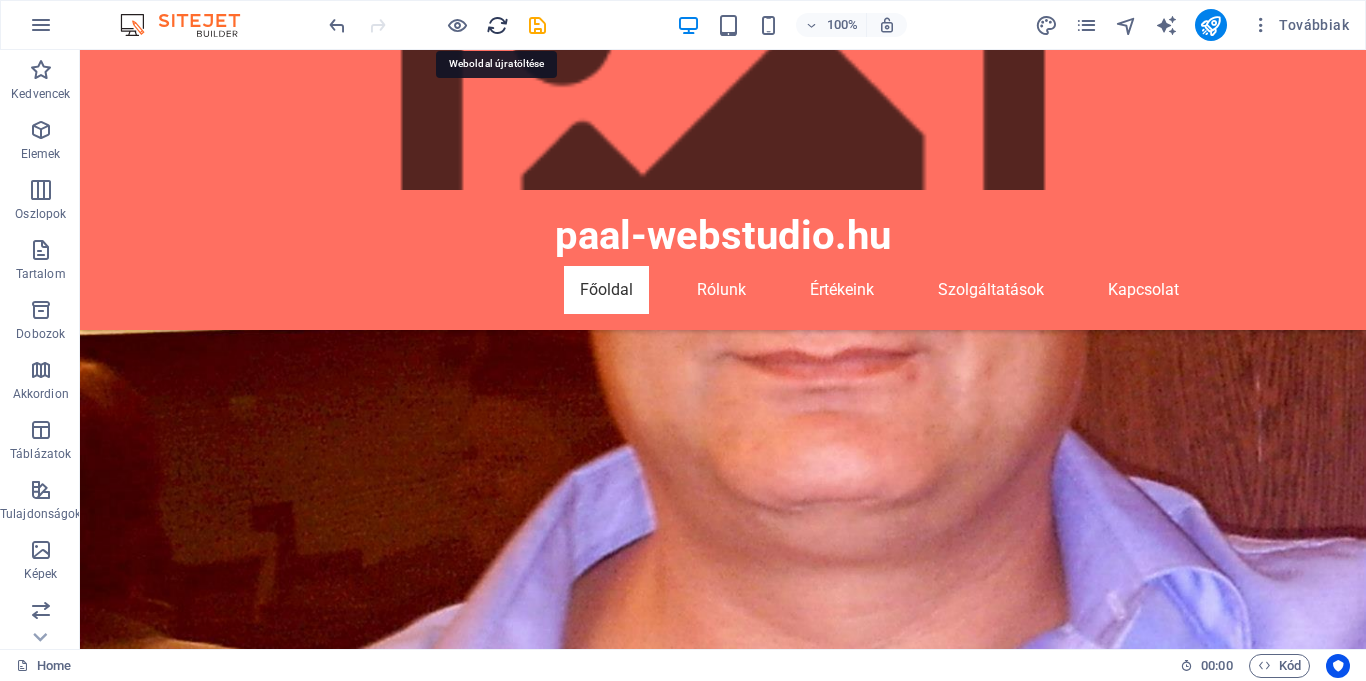 click at bounding box center (497, 25) 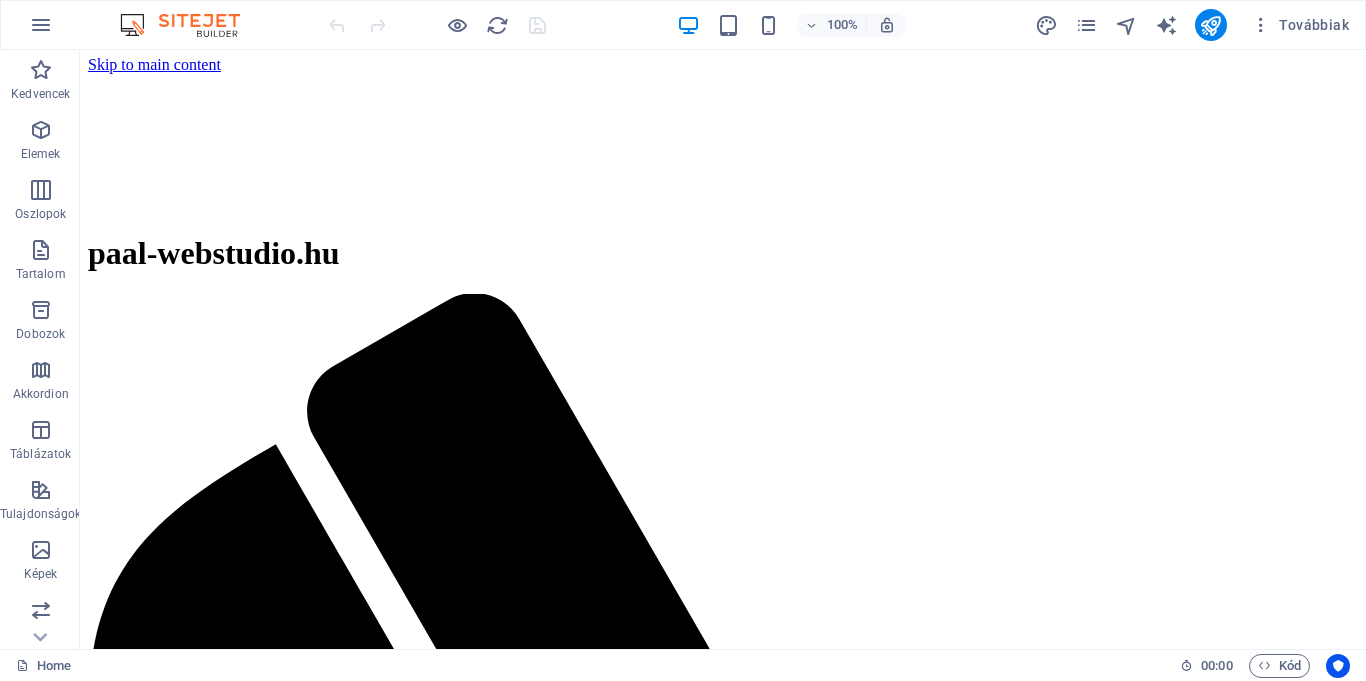 scroll, scrollTop: 0, scrollLeft: 0, axis: both 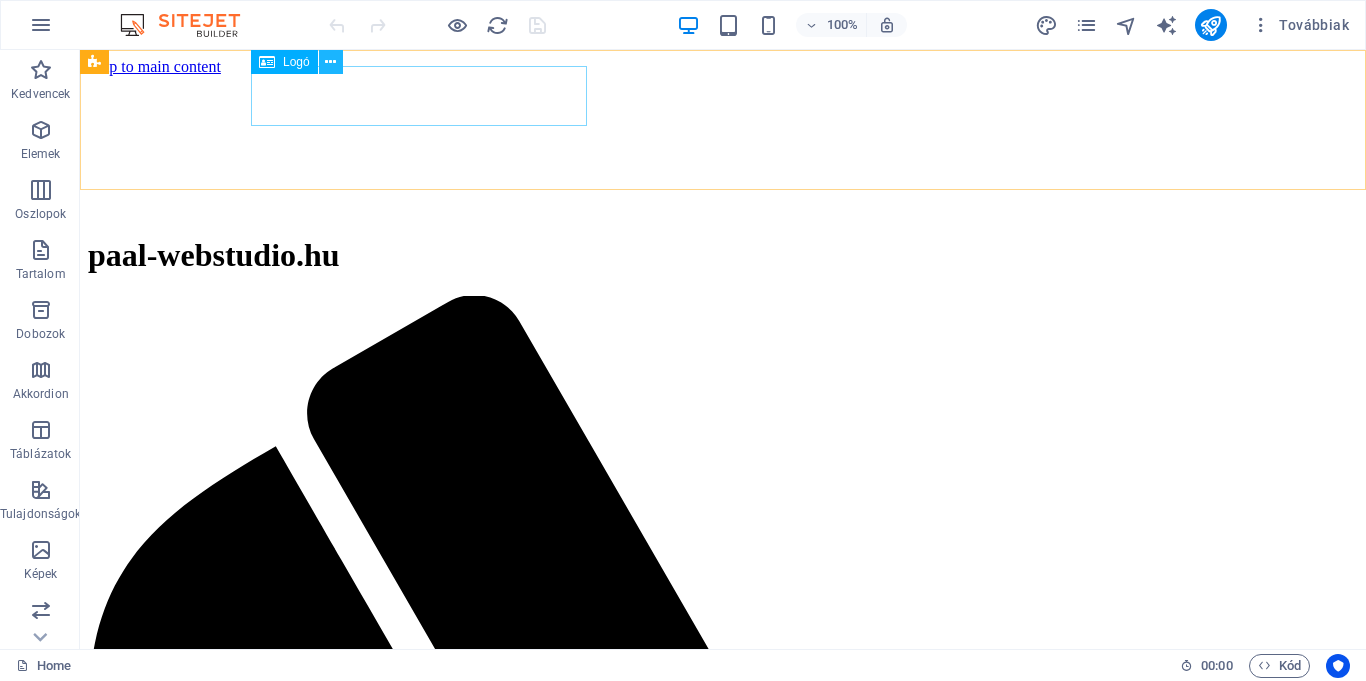 click at bounding box center [330, 62] 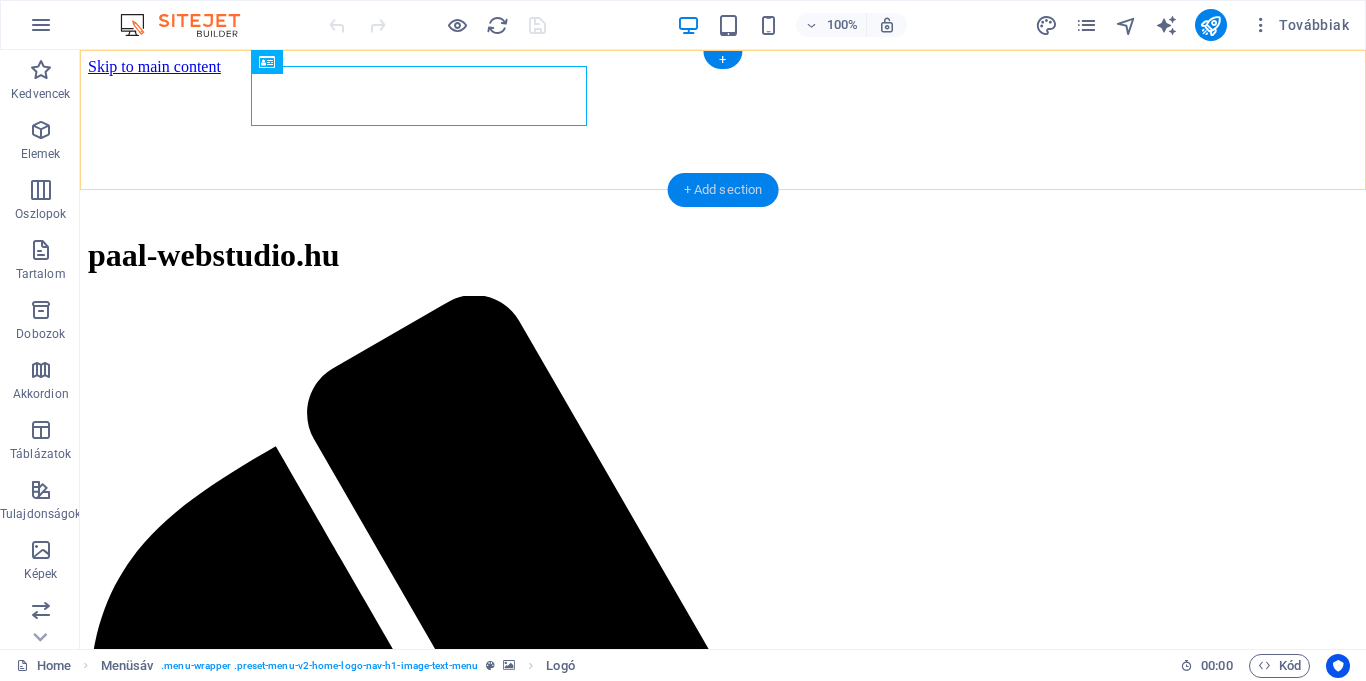 click on "+ Add section" at bounding box center [723, 190] 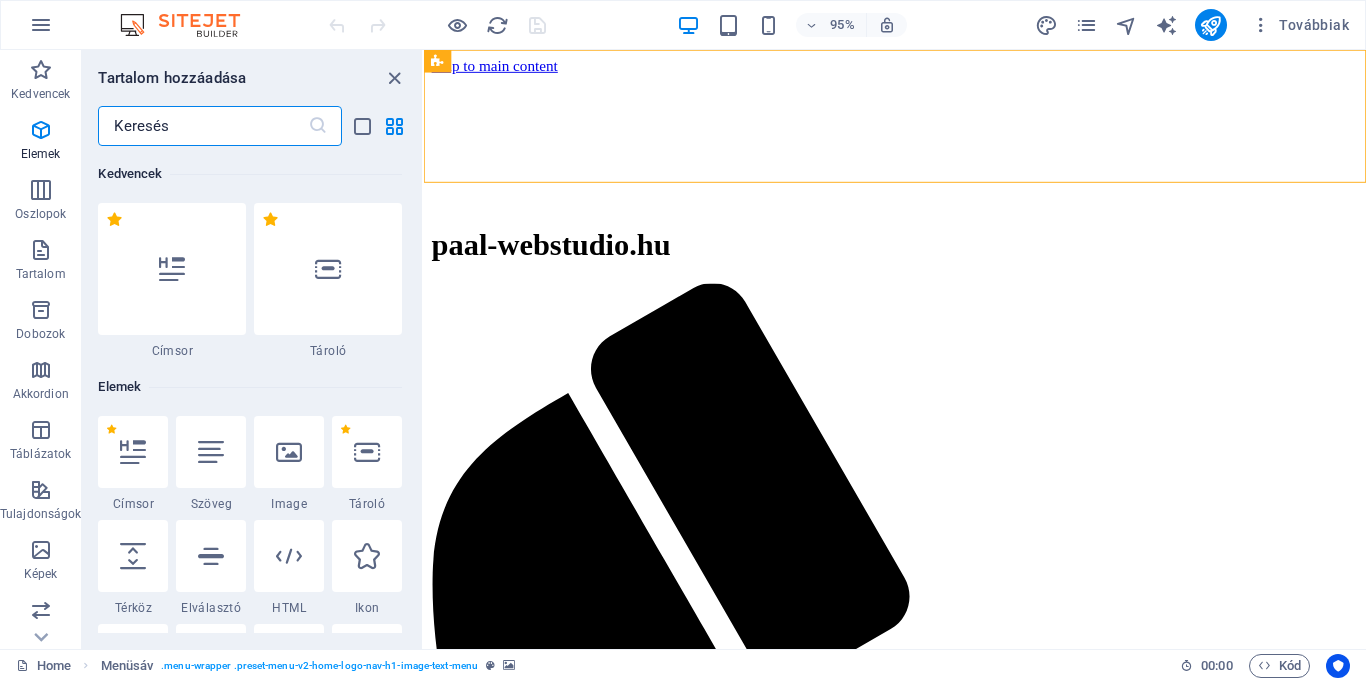 scroll, scrollTop: 3499, scrollLeft: 0, axis: vertical 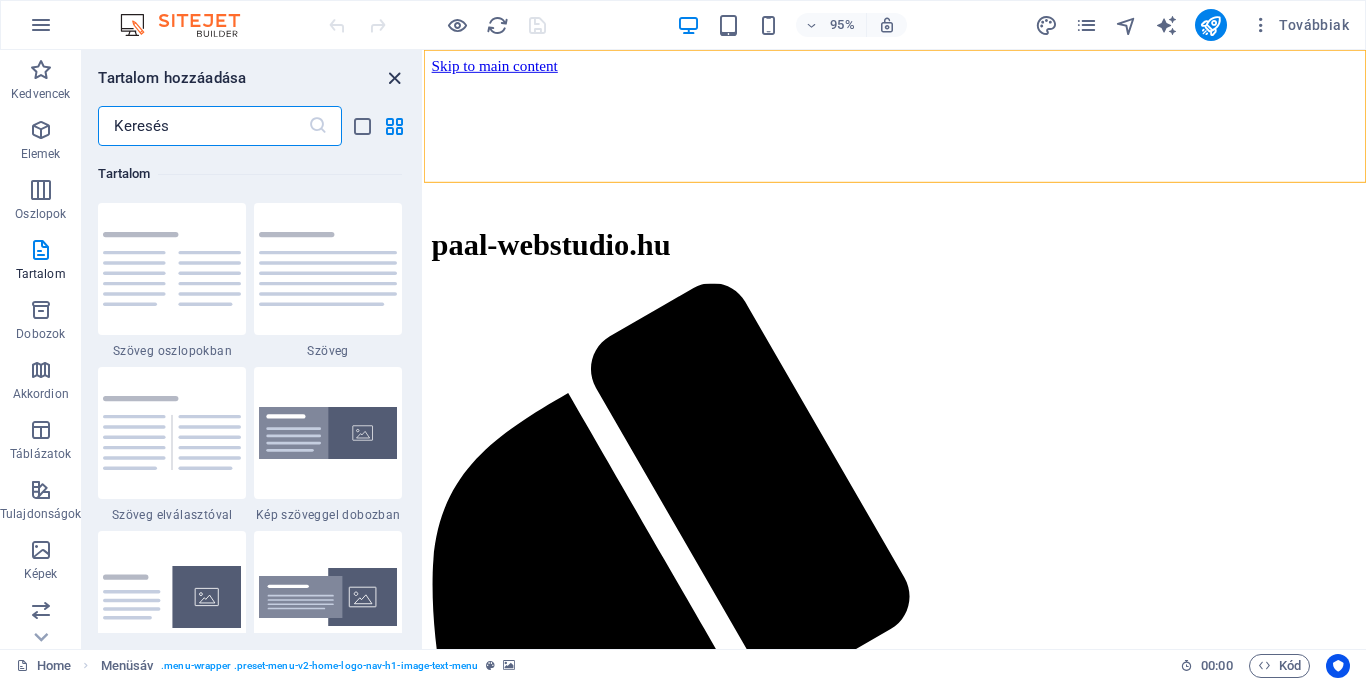 click at bounding box center [394, 78] 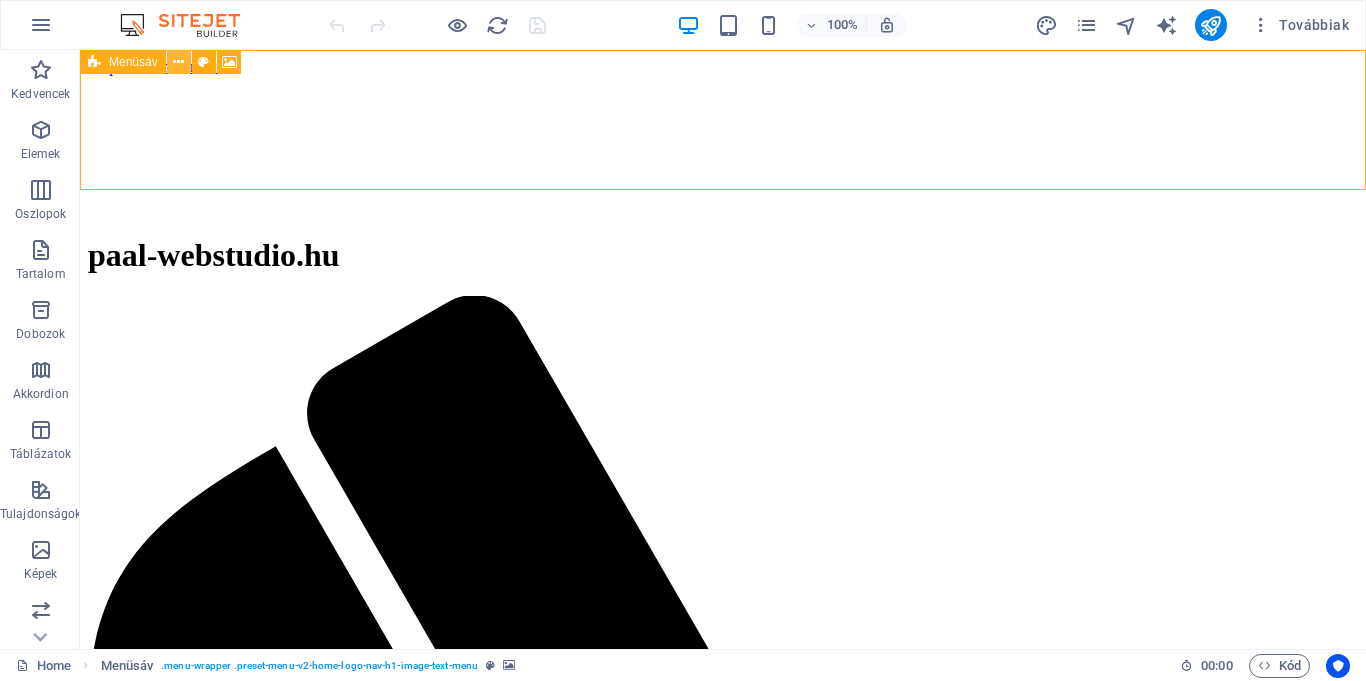 click at bounding box center [178, 62] 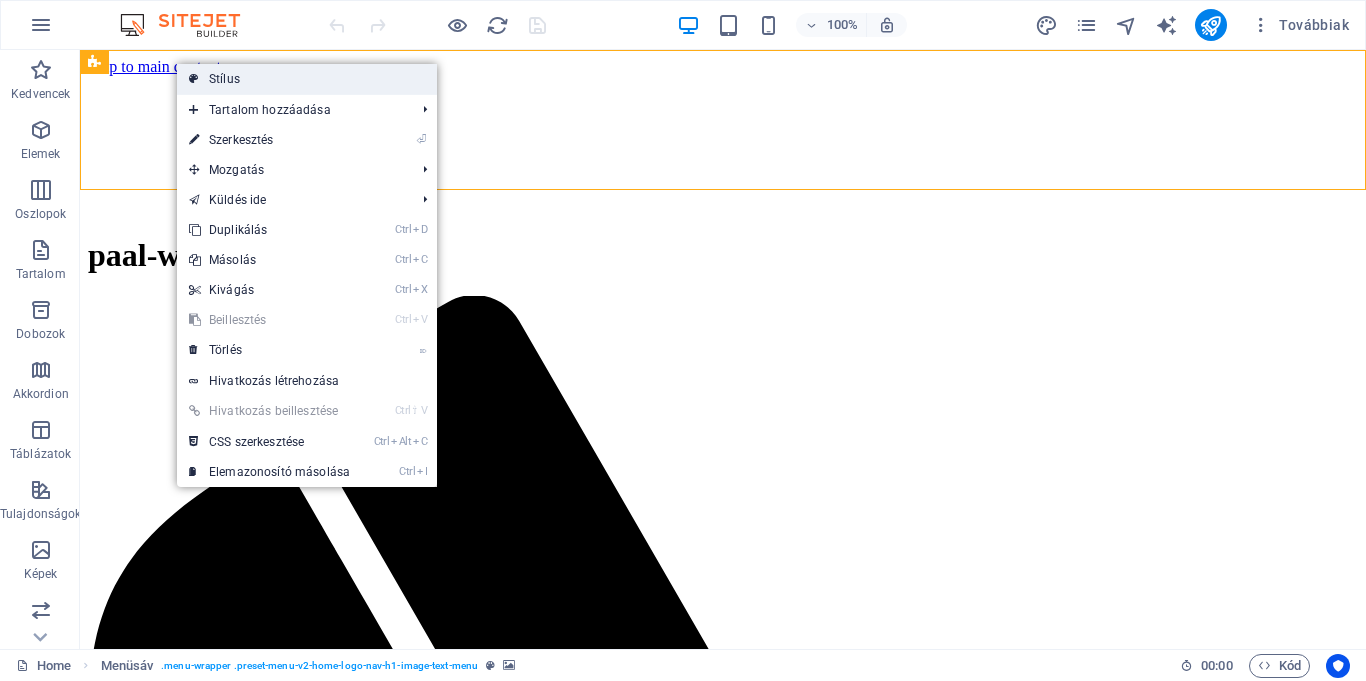 click on "Stílus" at bounding box center [307, 79] 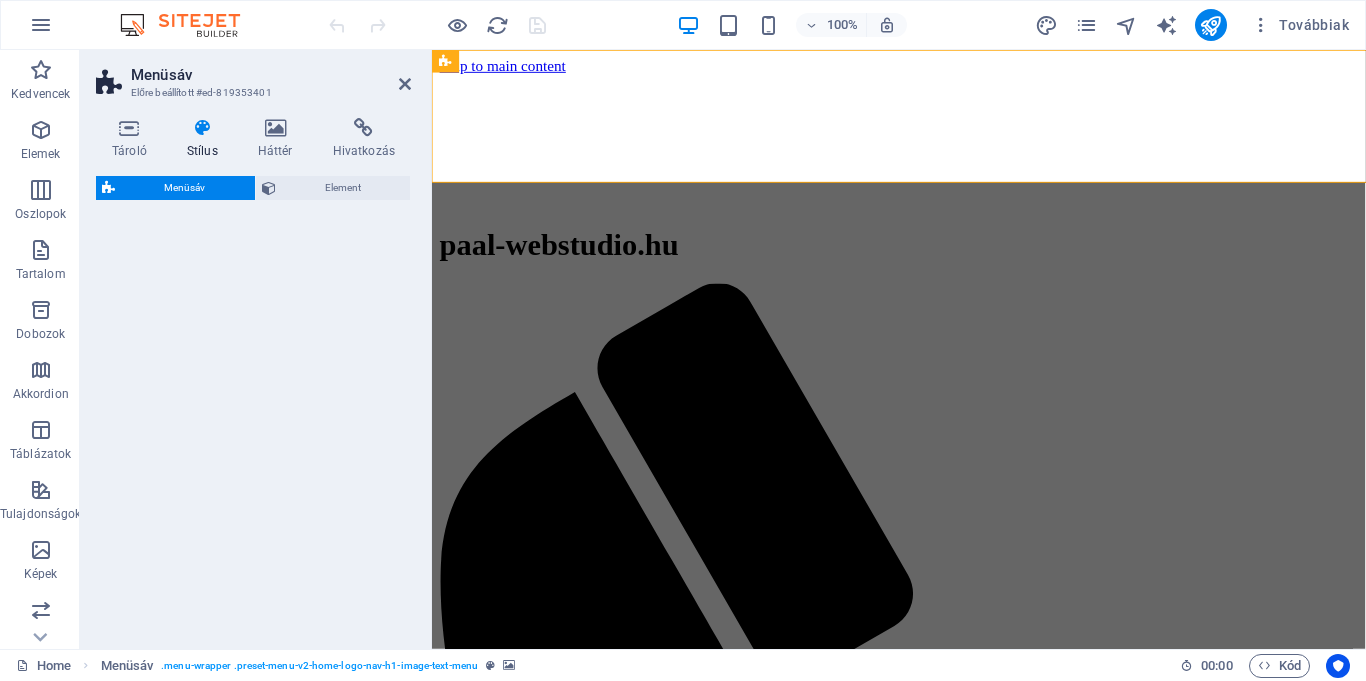 select on "rem" 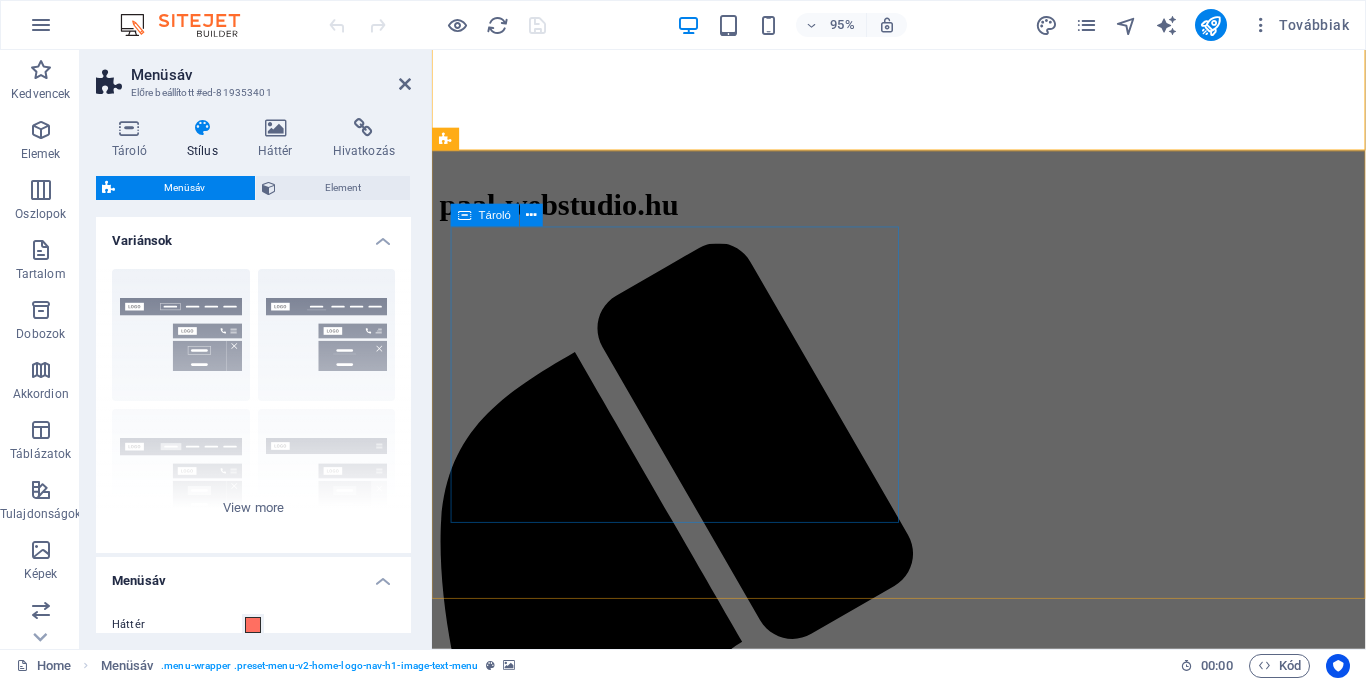 scroll, scrollTop: 45, scrollLeft: 0, axis: vertical 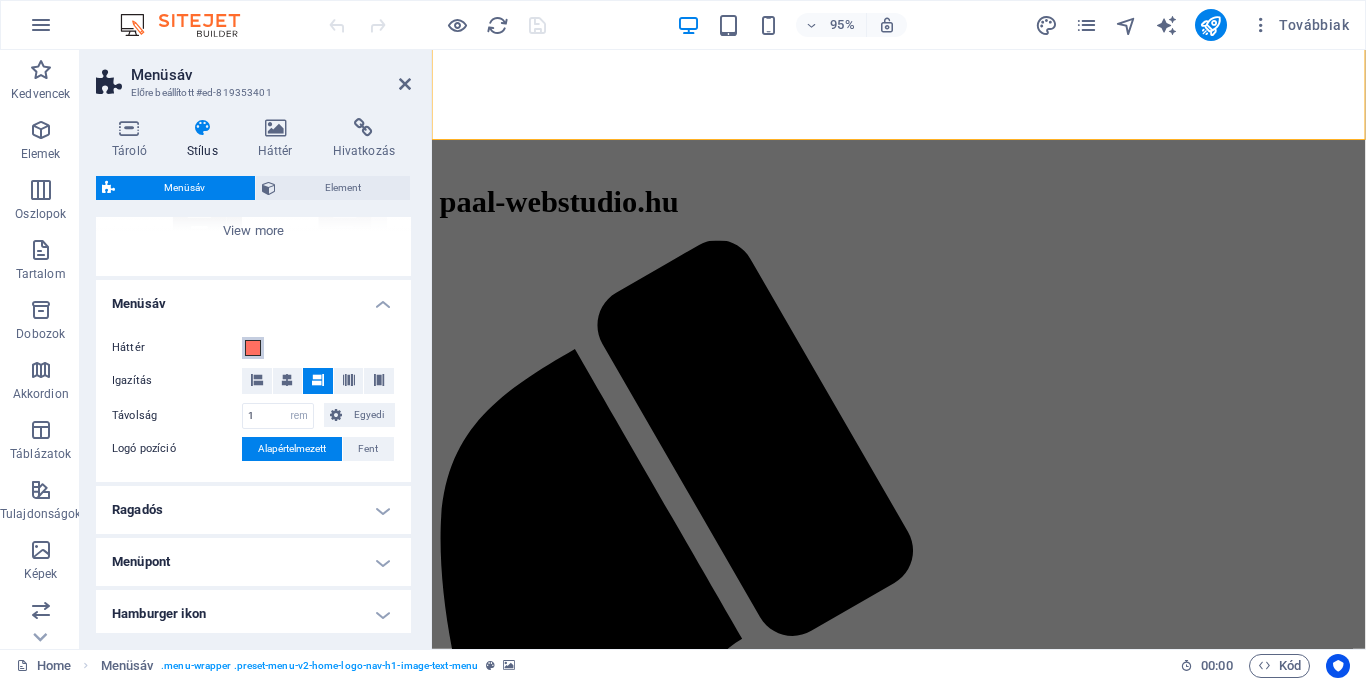 click at bounding box center [253, 348] 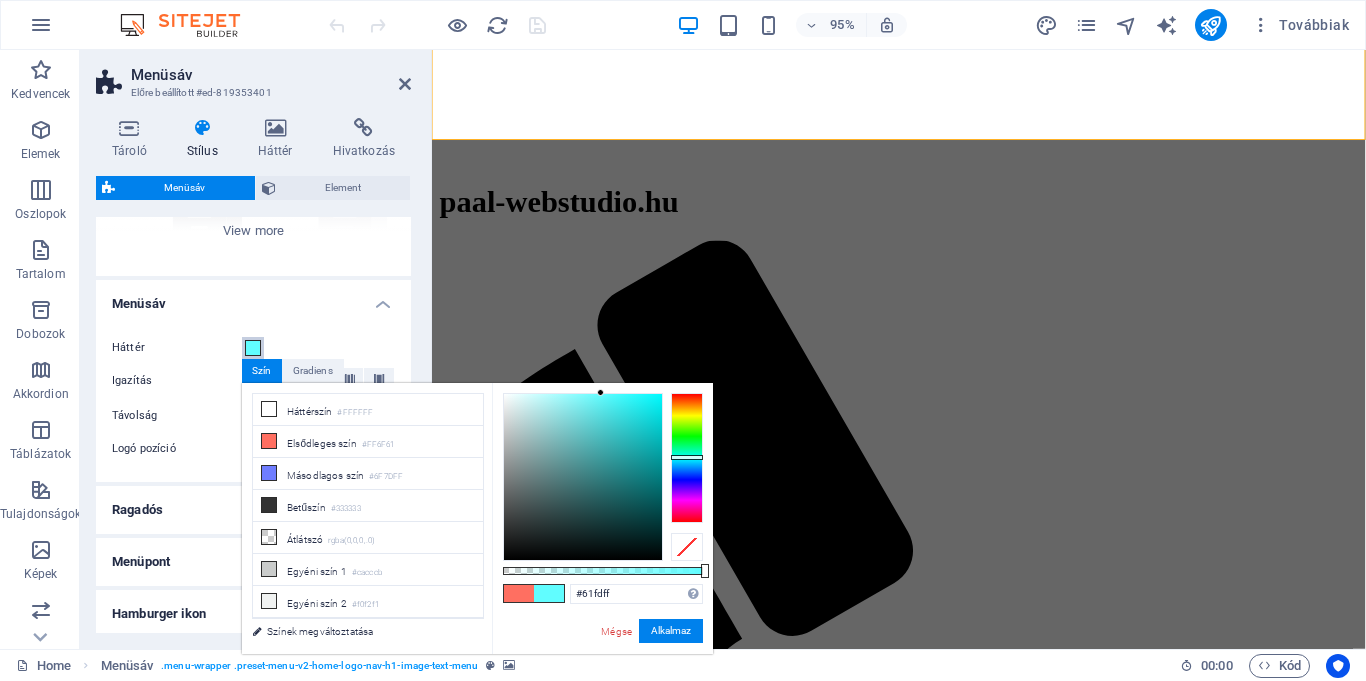 click at bounding box center [687, 458] 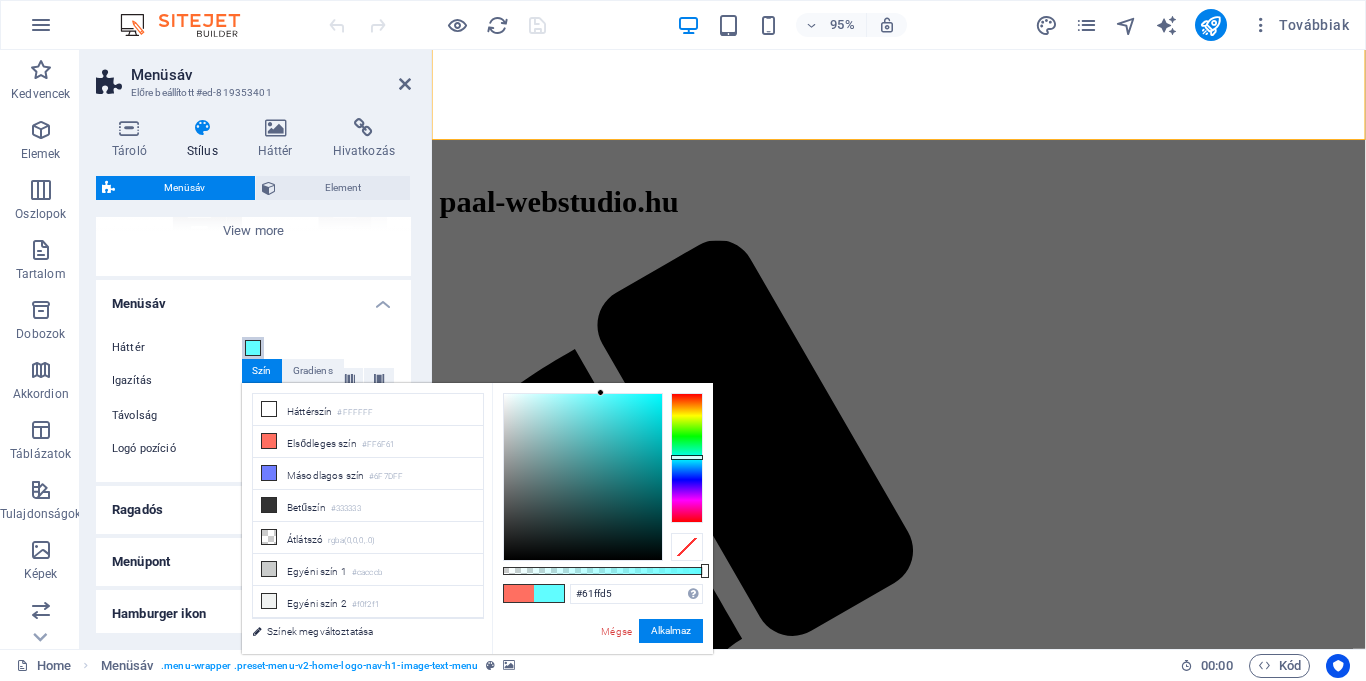 click at bounding box center [687, 458] 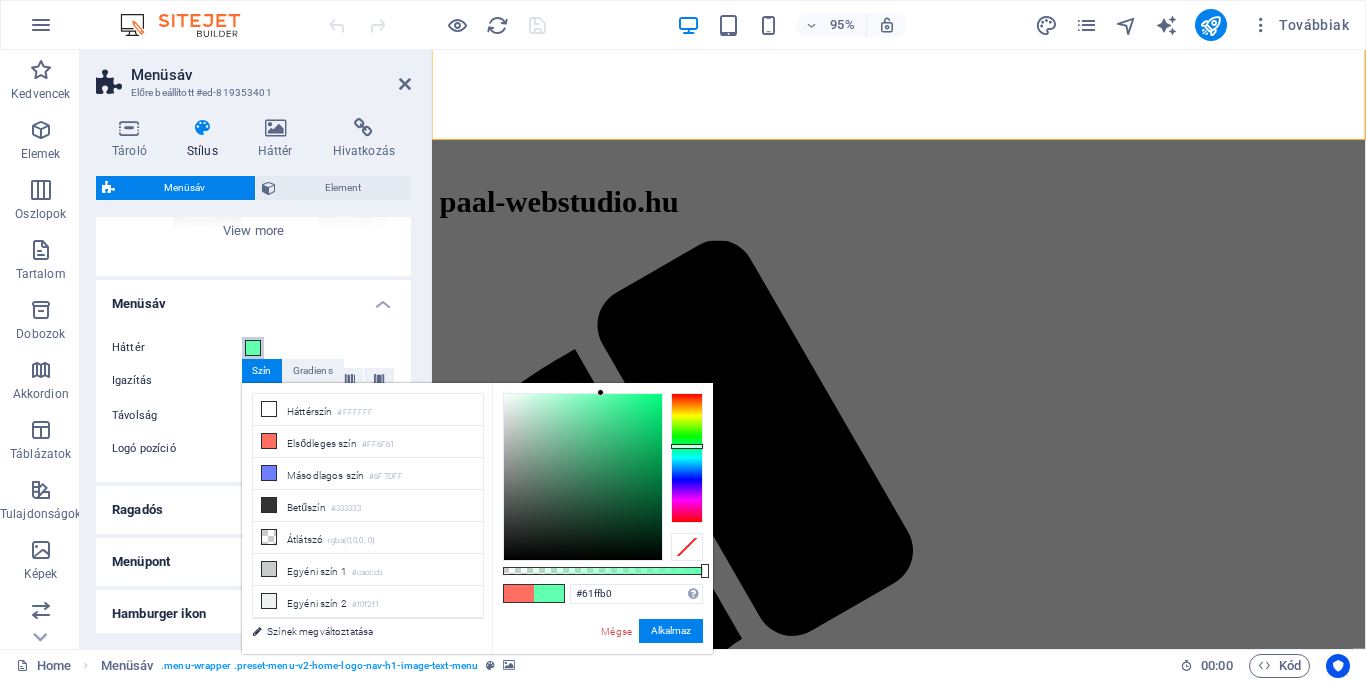 click at bounding box center (687, 458) 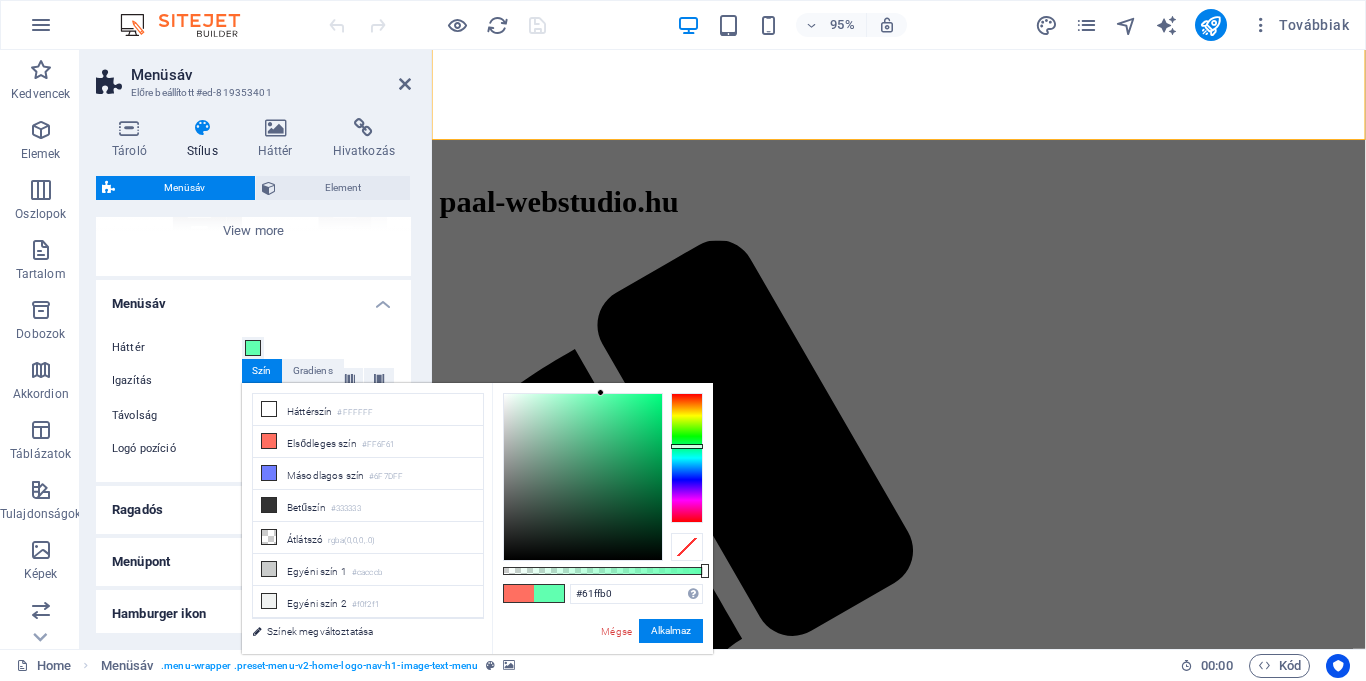 click at bounding box center (519, 593) 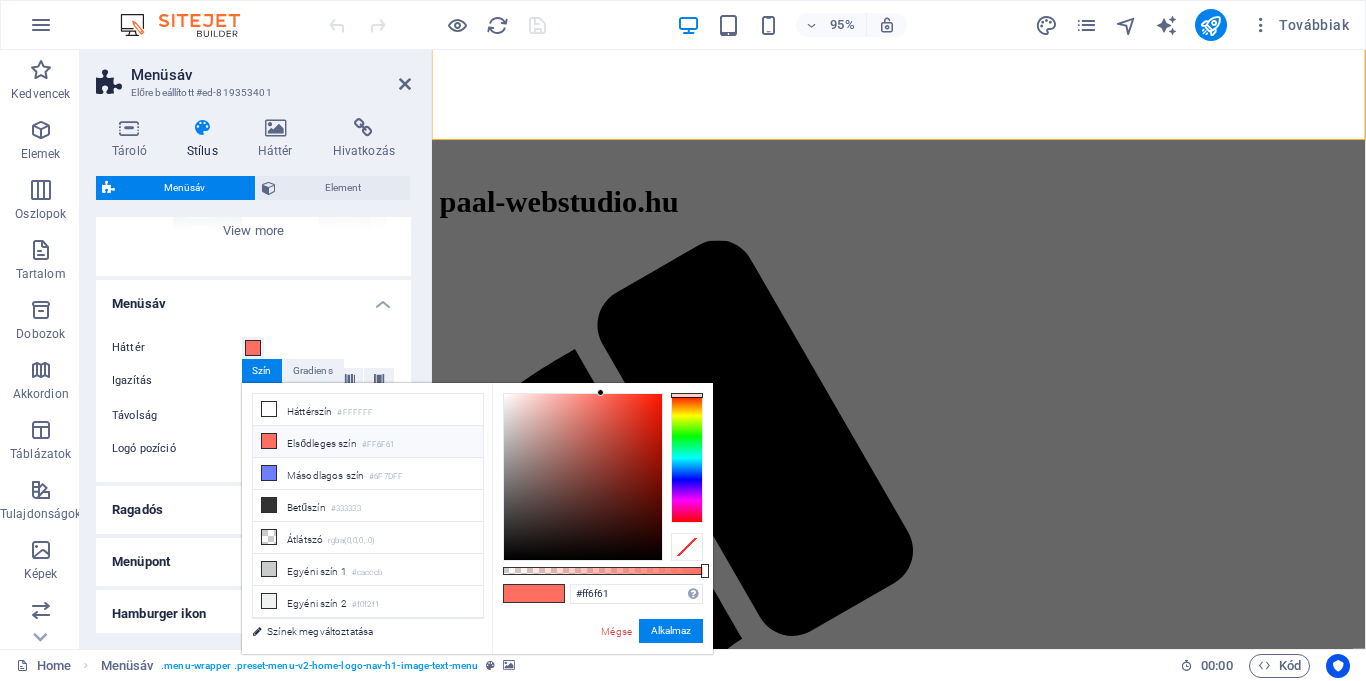 type on "#8661ff" 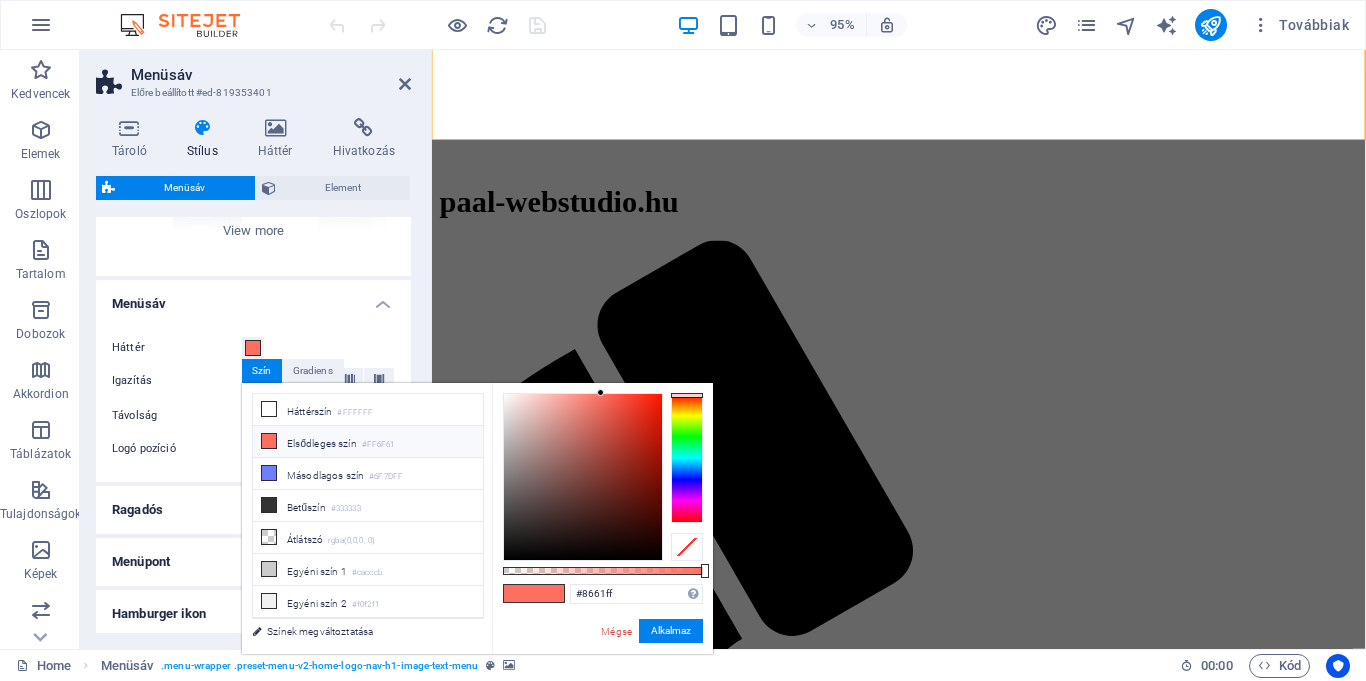 click at bounding box center [687, 458] 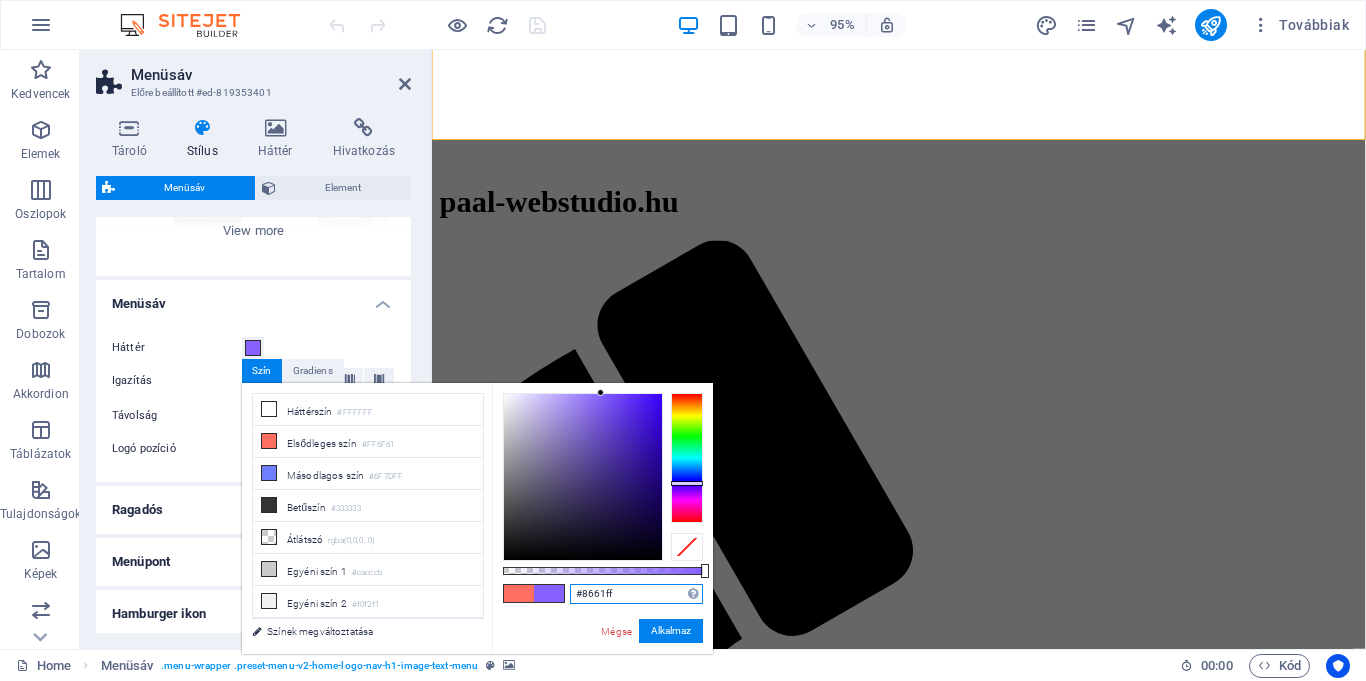 drag, startPoint x: 635, startPoint y: 596, endPoint x: 558, endPoint y: 586, distance: 77.64664 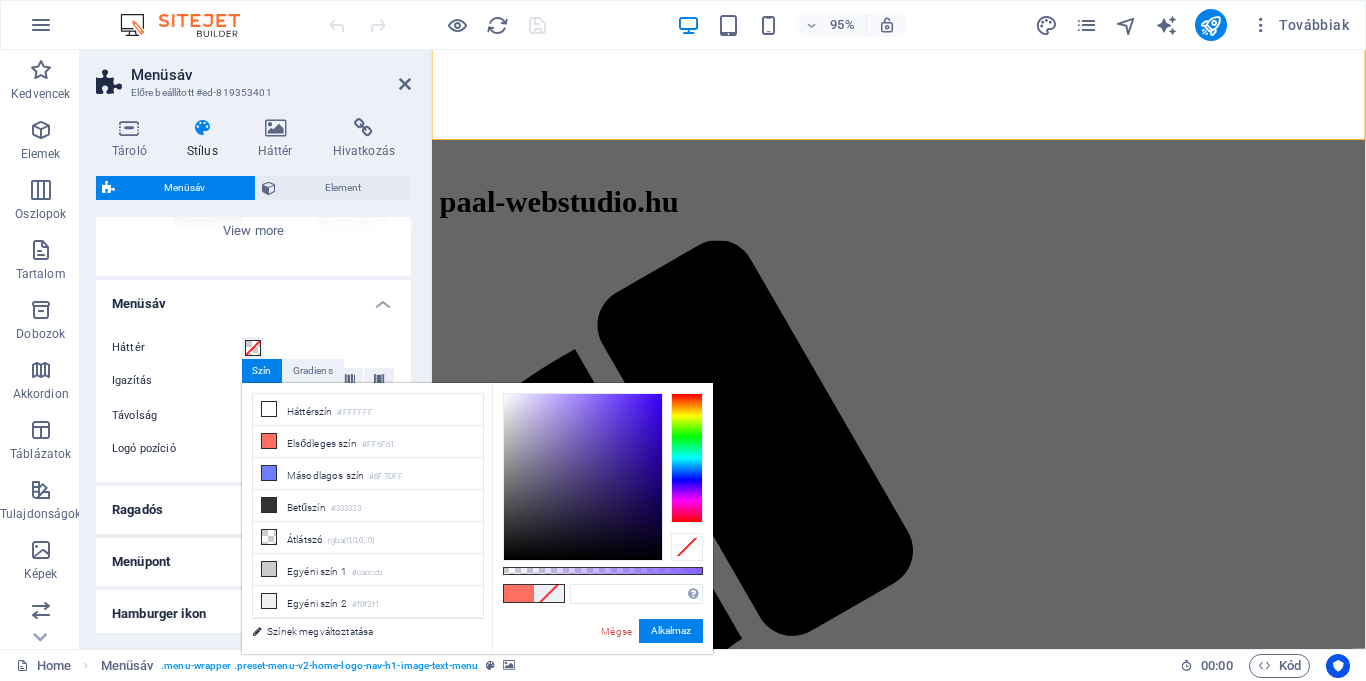 drag, startPoint x: 565, startPoint y: 593, endPoint x: 538, endPoint y: 592, distance: 27.018513 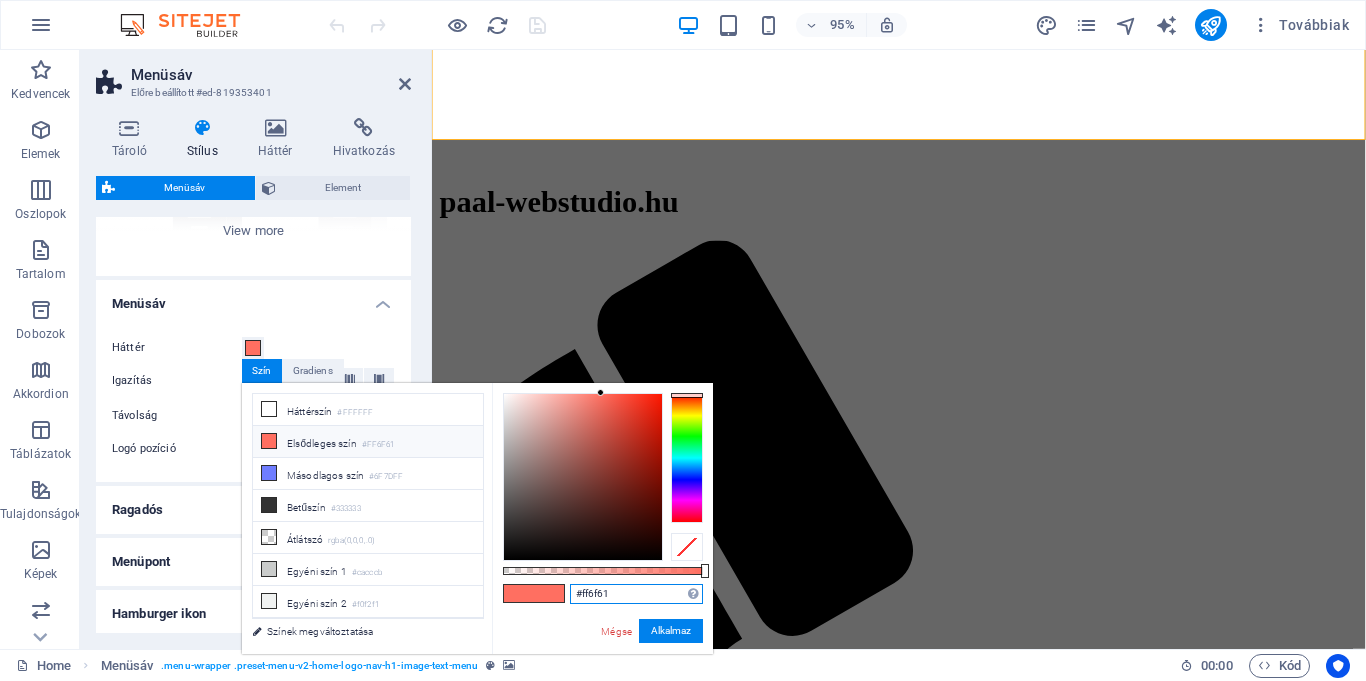 drag, startPoint x: 617, startPoint y: 597, endPoint x: 567, endPoint y: 604, distance: 50.48762 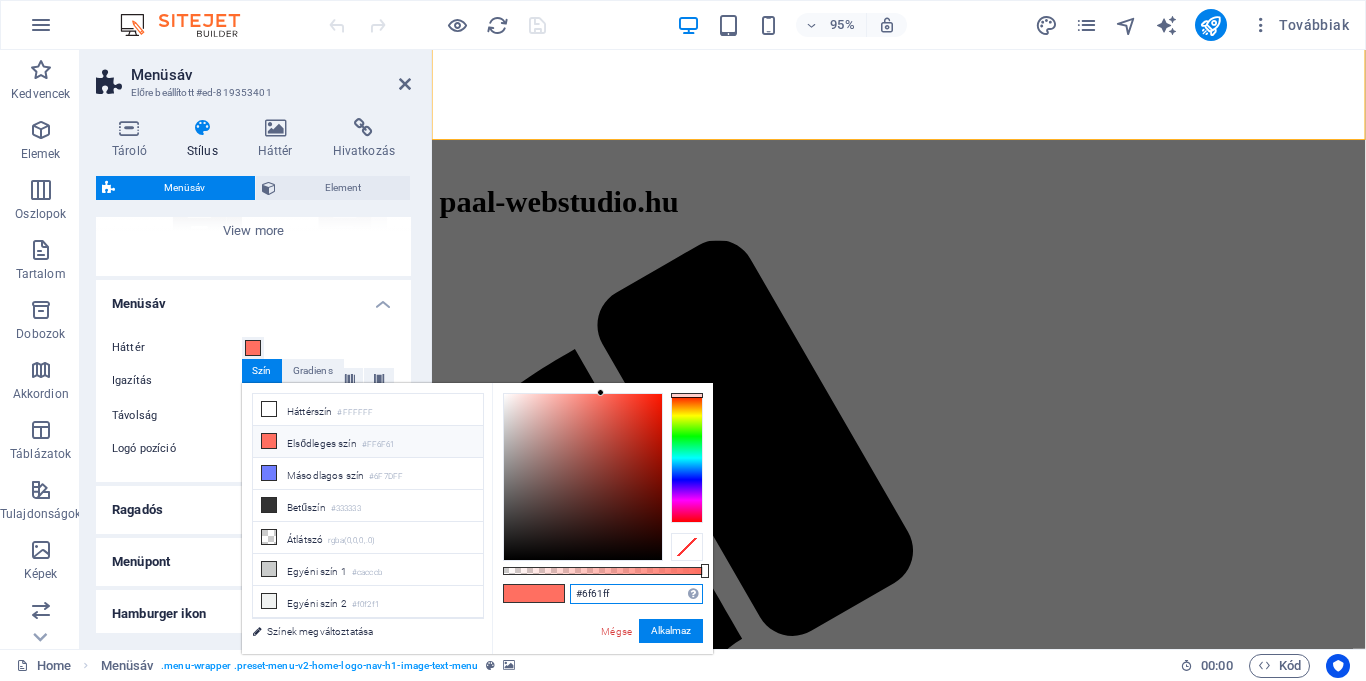 click at bounding box center [687, 458] 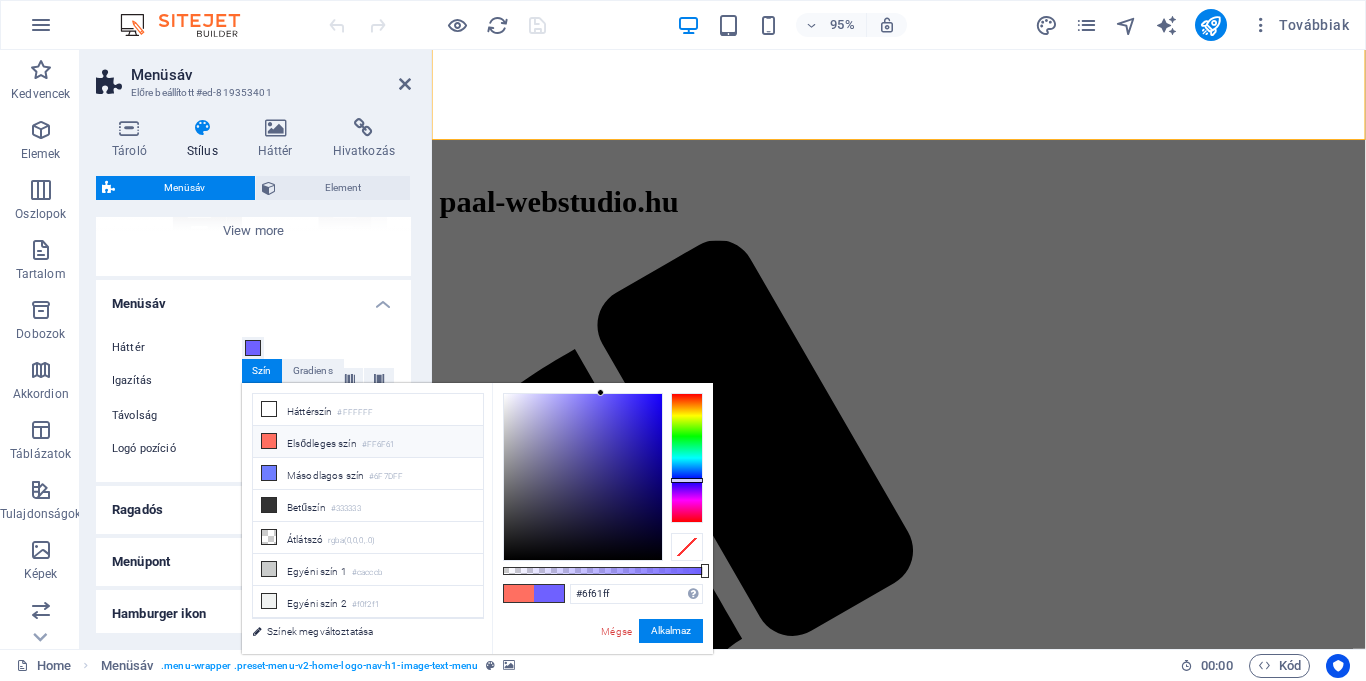 click at bounding box center [269, 441] 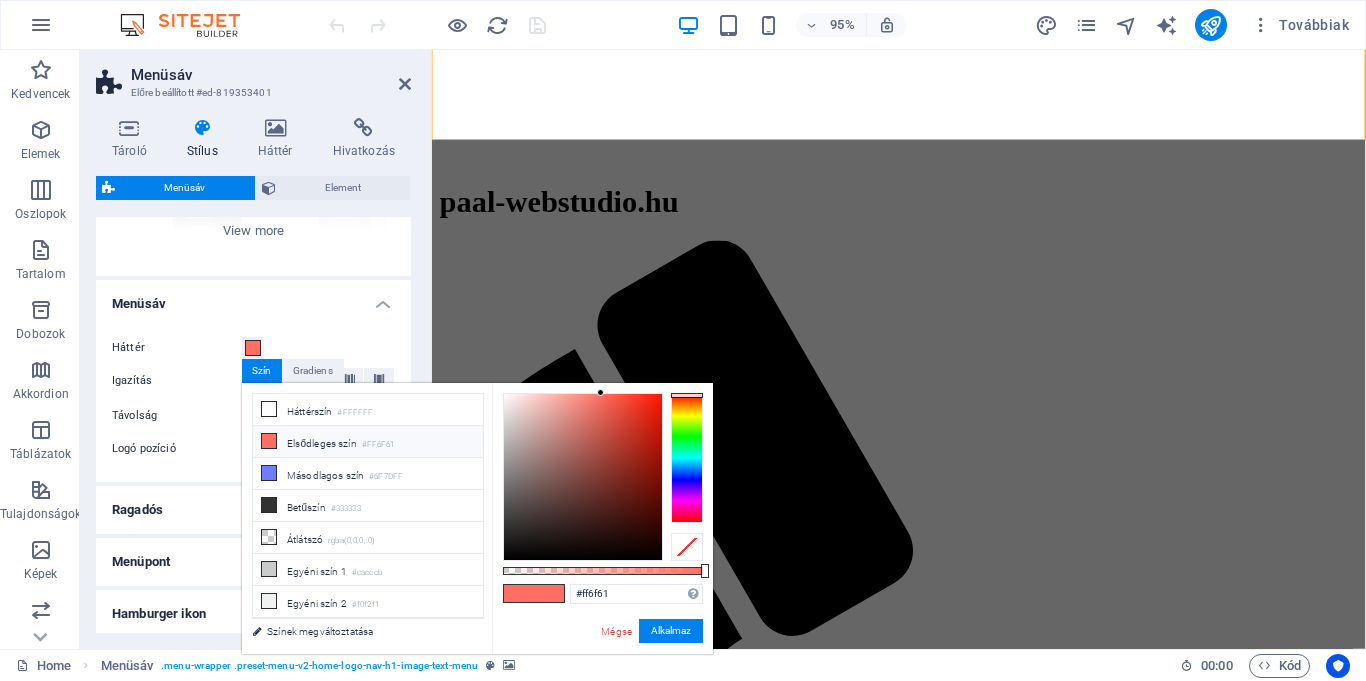 click at bounding box center (269, 441) 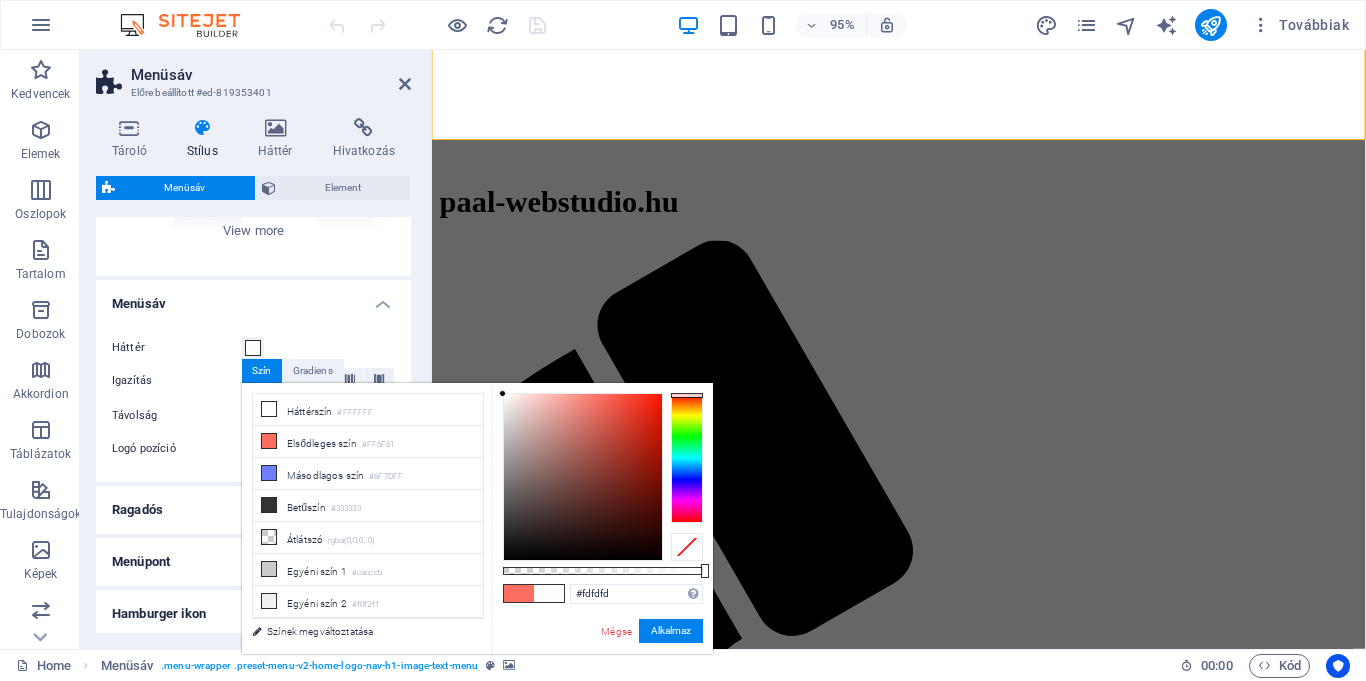 drag, startPoint x: 571, startPoint y: 536, endPoint x: 493, endPoint y: 394, distance: 162.01234 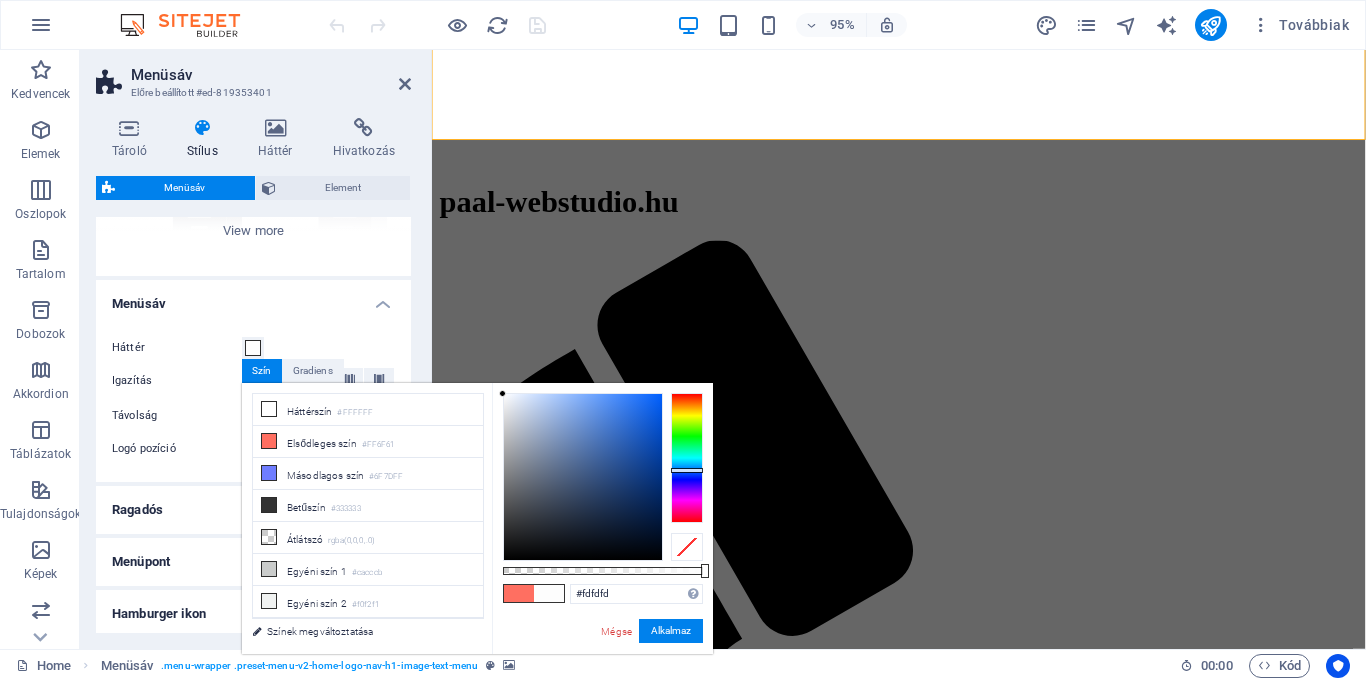 click at bounding box center (687, 458) 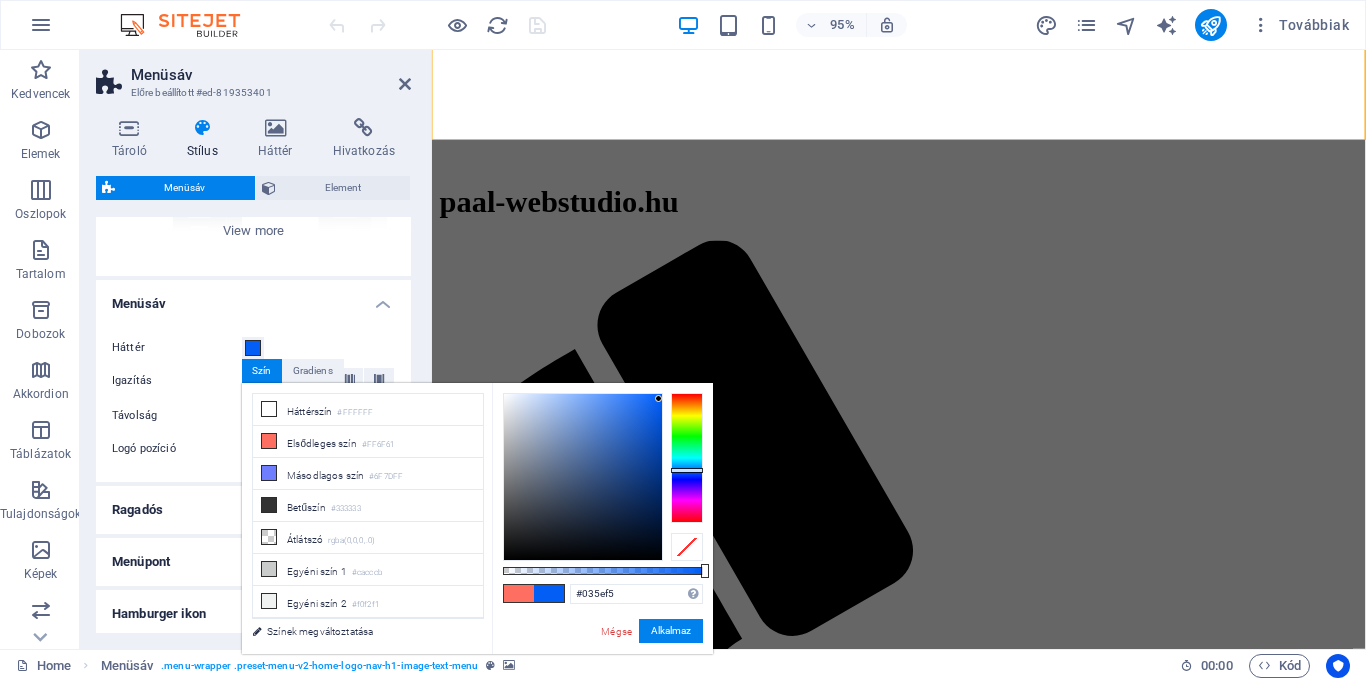 drag, startPoint x: 503, startPoint y: 389, endPoint x: 627, endPoint y: 439, distance: 133.70116 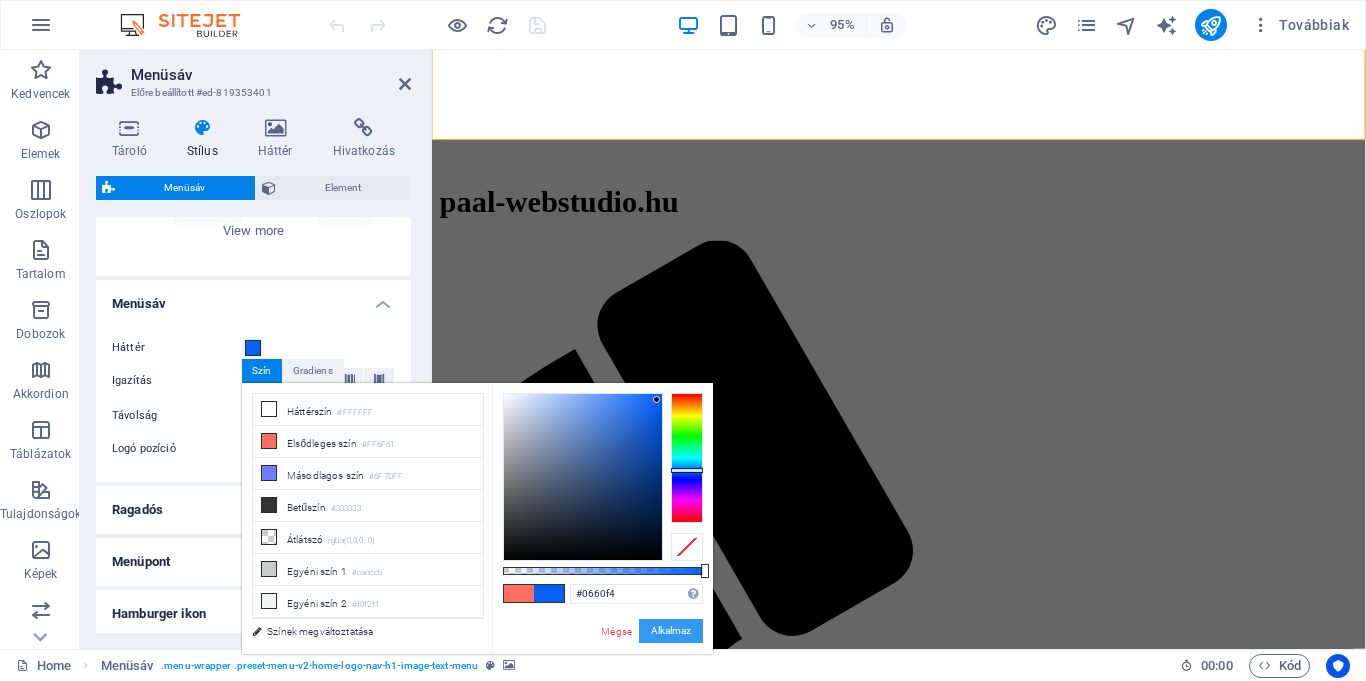 drag, startPoint x: 250, startPoint y: 603, endPoint x: 671, endPoint y: 623, distance: 421.4748 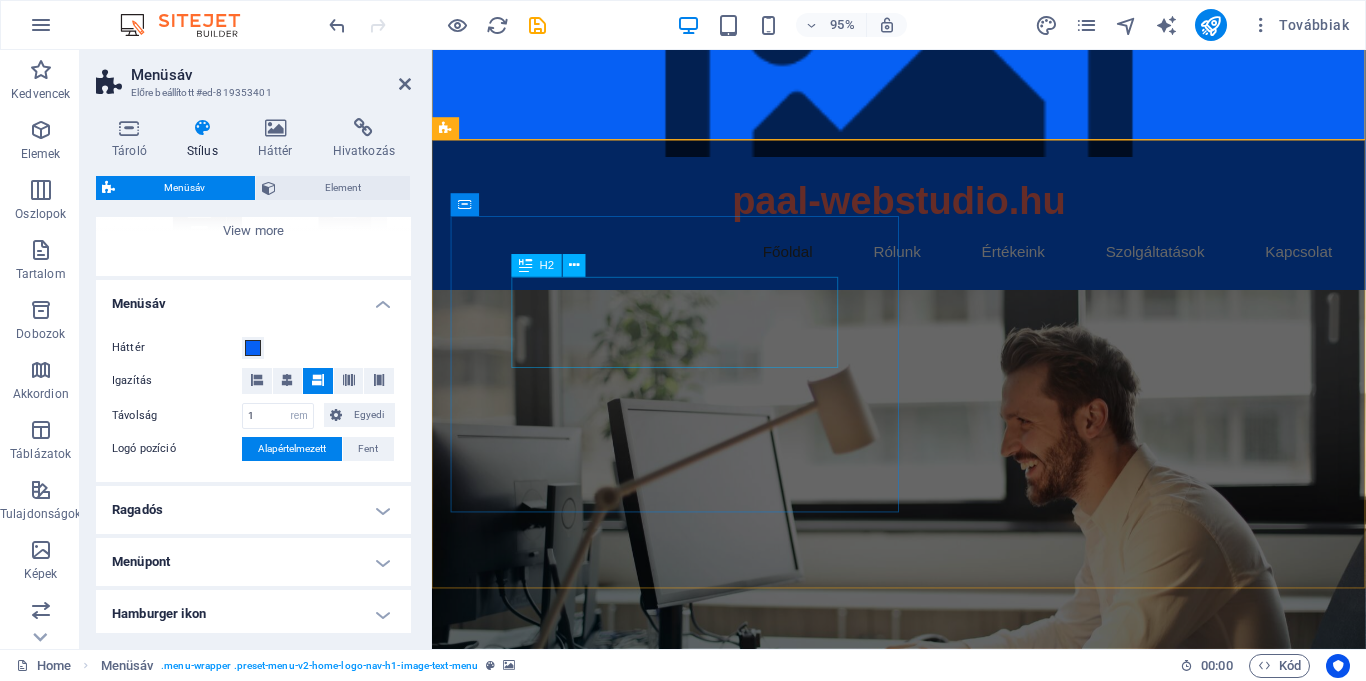 scroll, scrollTop: 0, scrollLeft: 0, axis: both 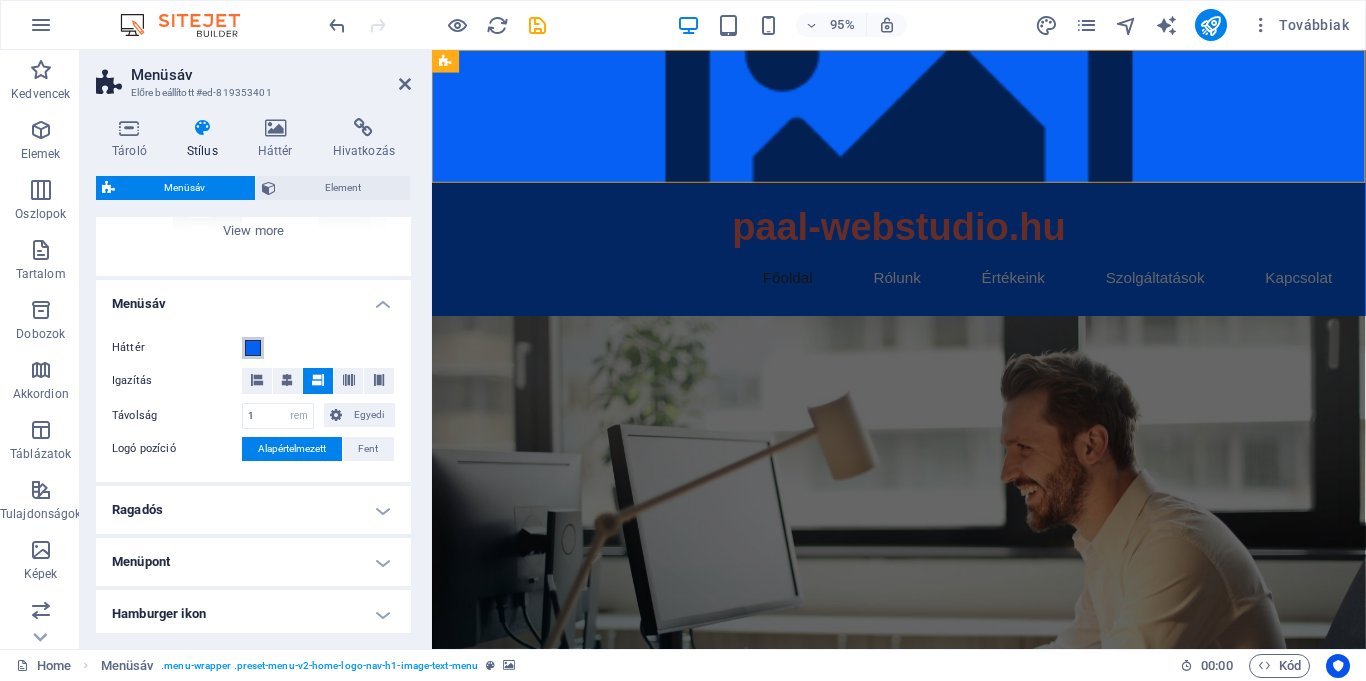 click at bounding box center (253, 348) 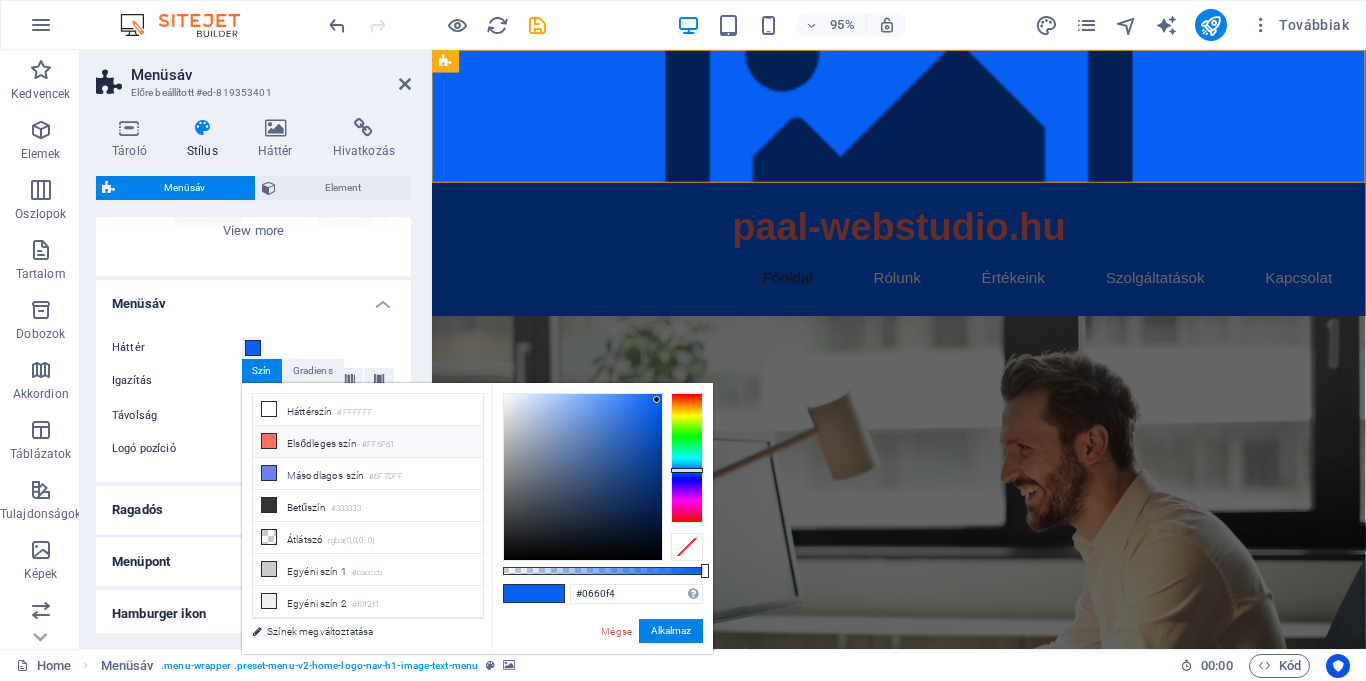 click on "Elsődleges szín
#FF6F61" at bounding box center (368, 442) 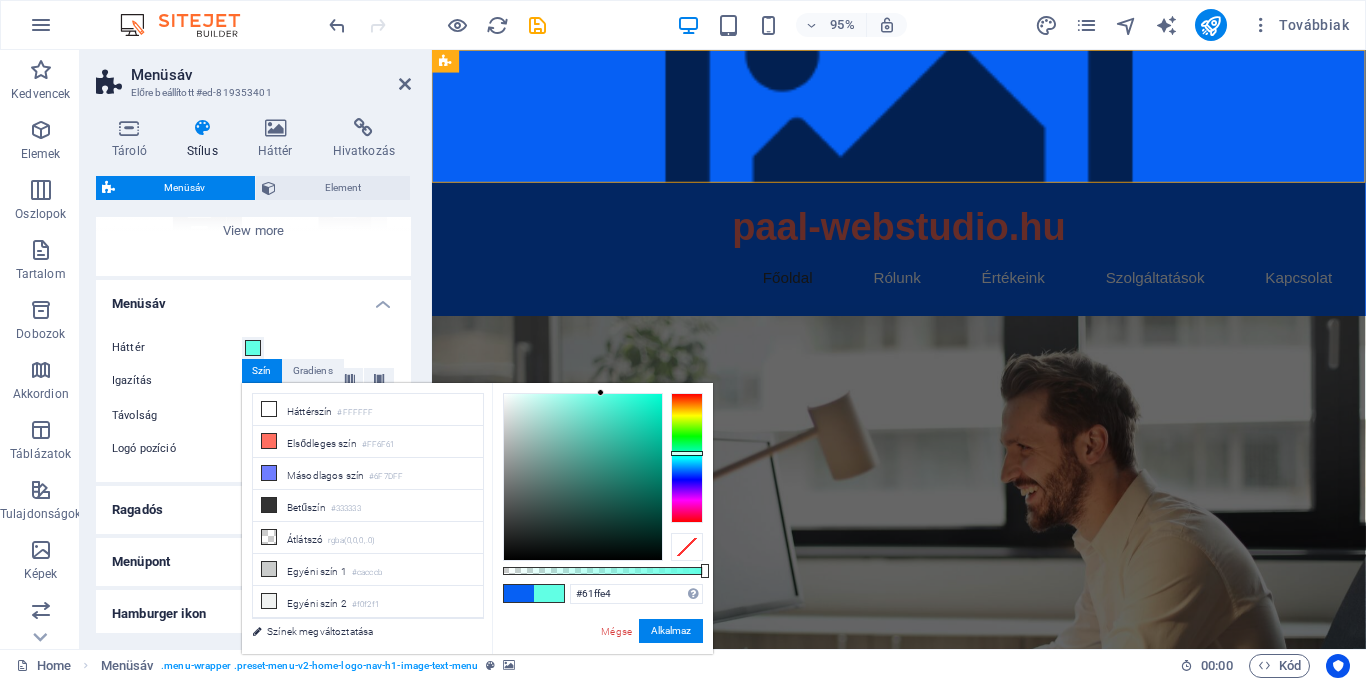click at bounding box center (687, 458) 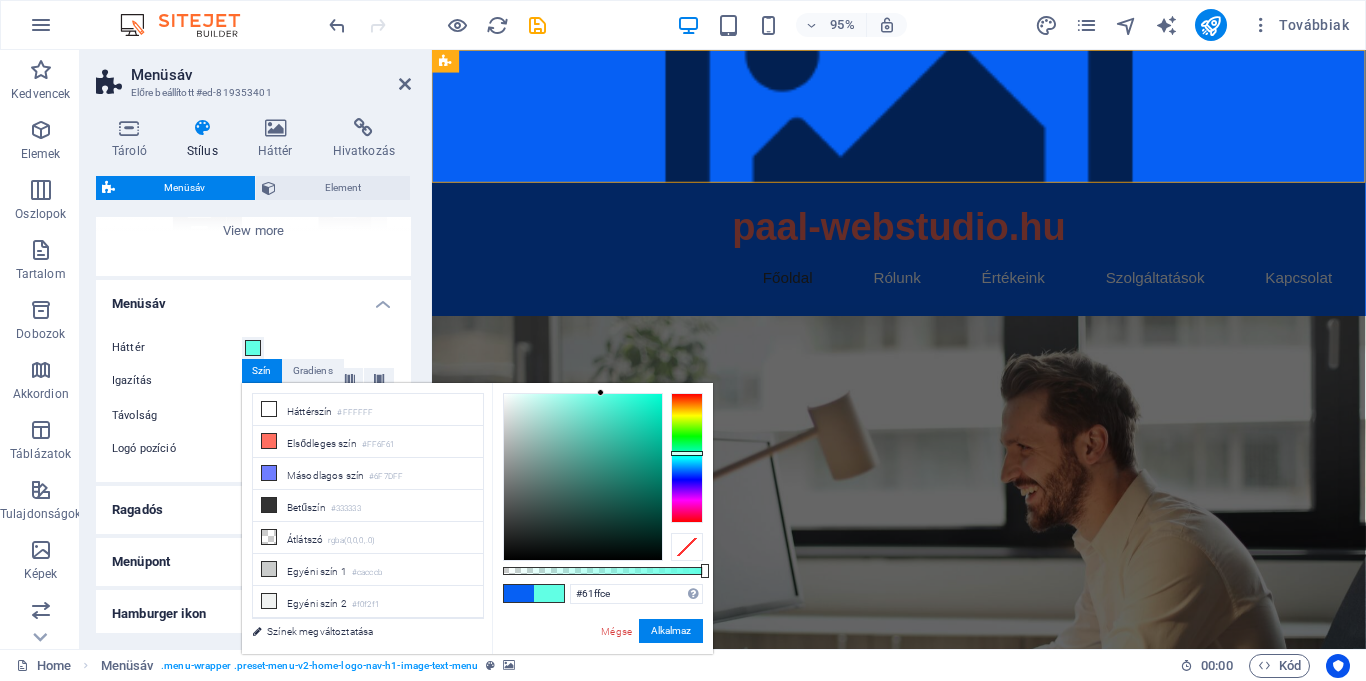 click at bounding box center [687, 453] 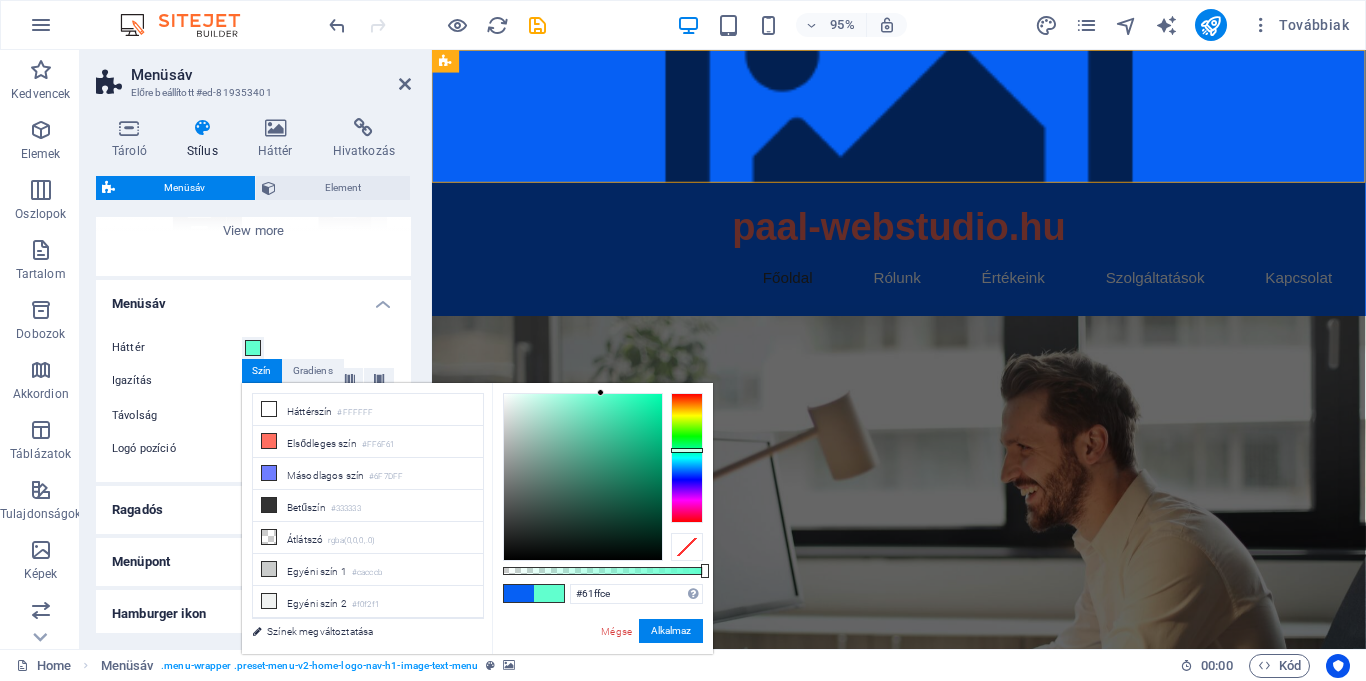 click at bounding box center (687, 450) 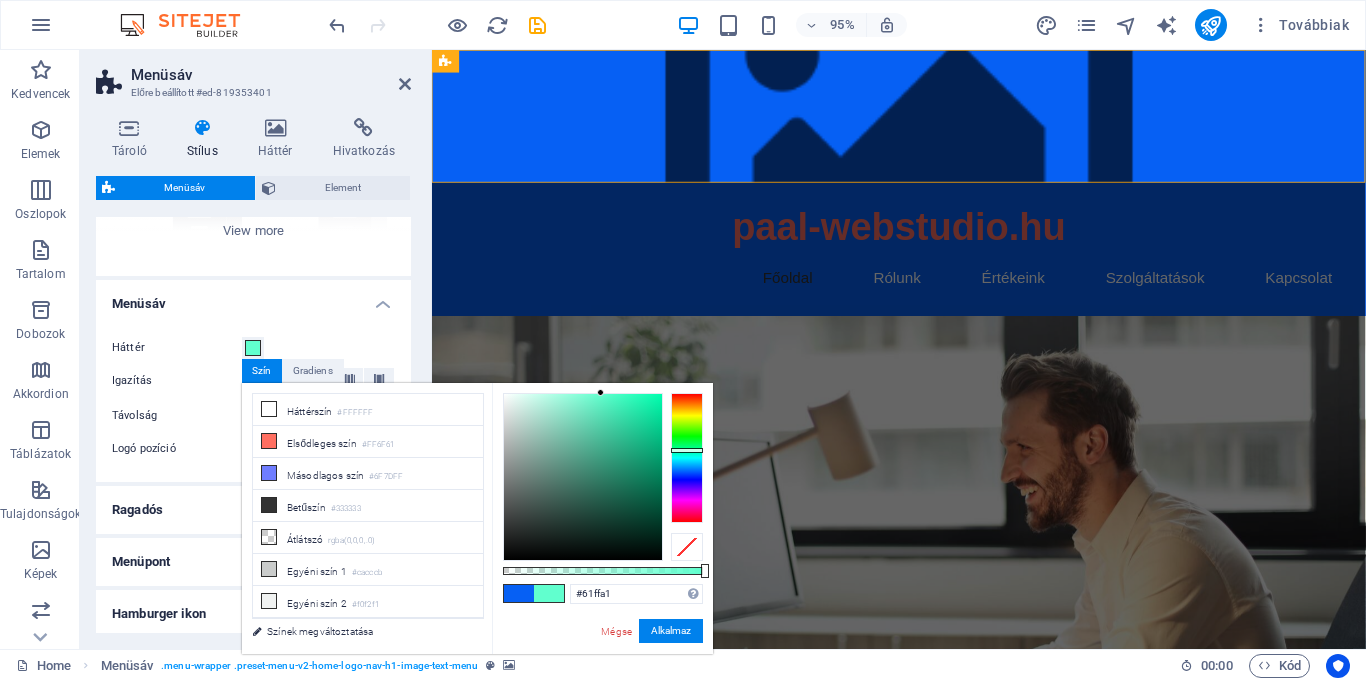 click at bounding box center (687, 458) 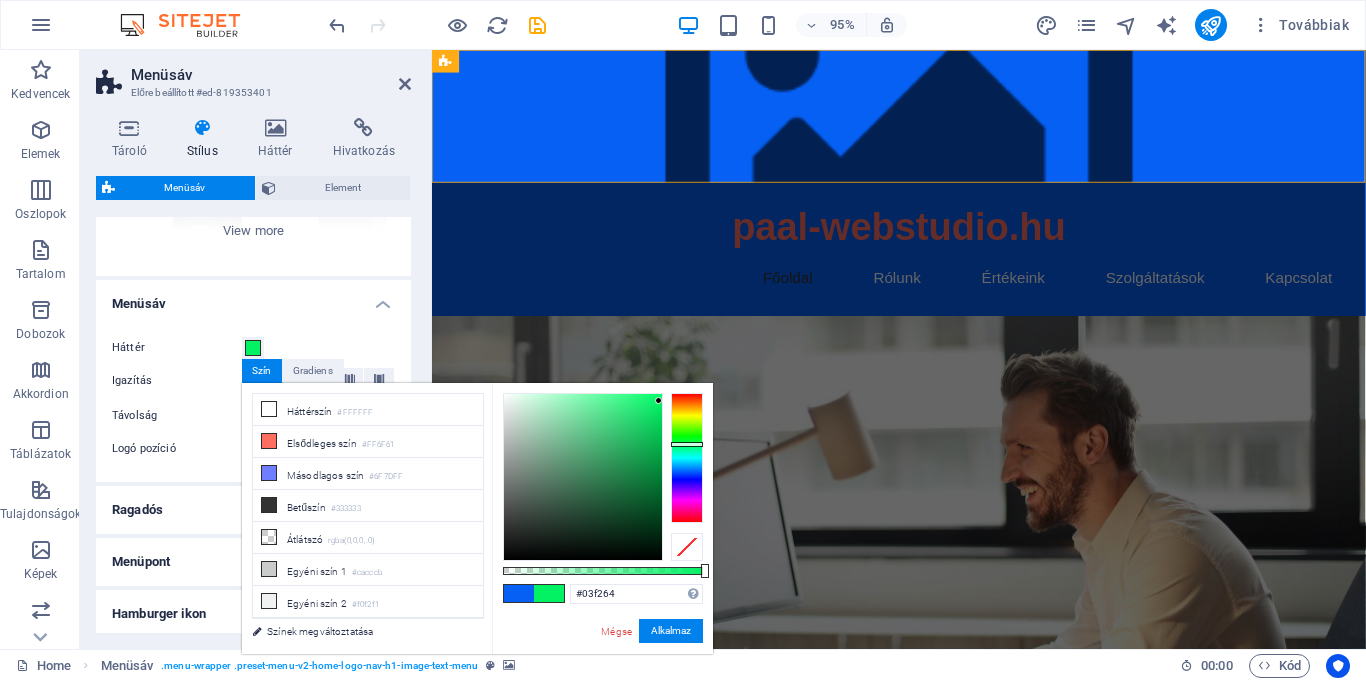 drag, startPoint x: 600, startPoint y: 388, endPoint x: 659, endPoint y: 401, distance: 60.41523 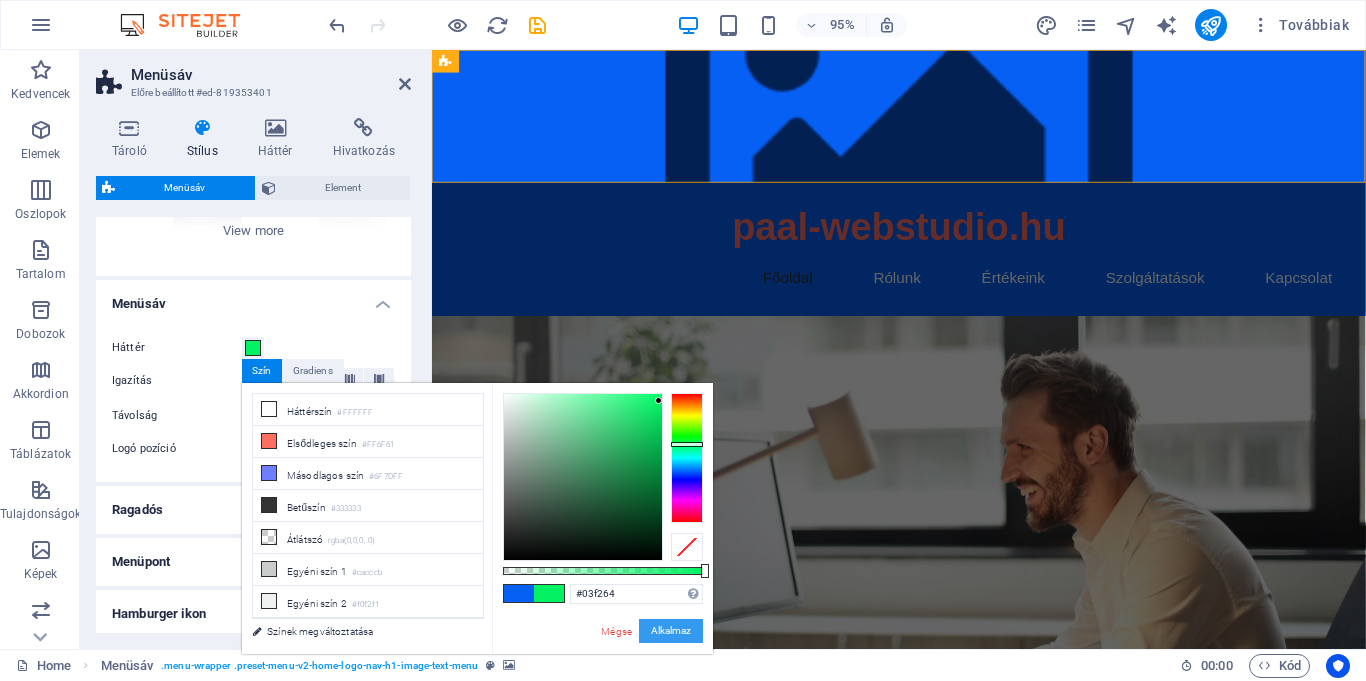 click on "Alkalmaz" at bounding box center (671, 631) 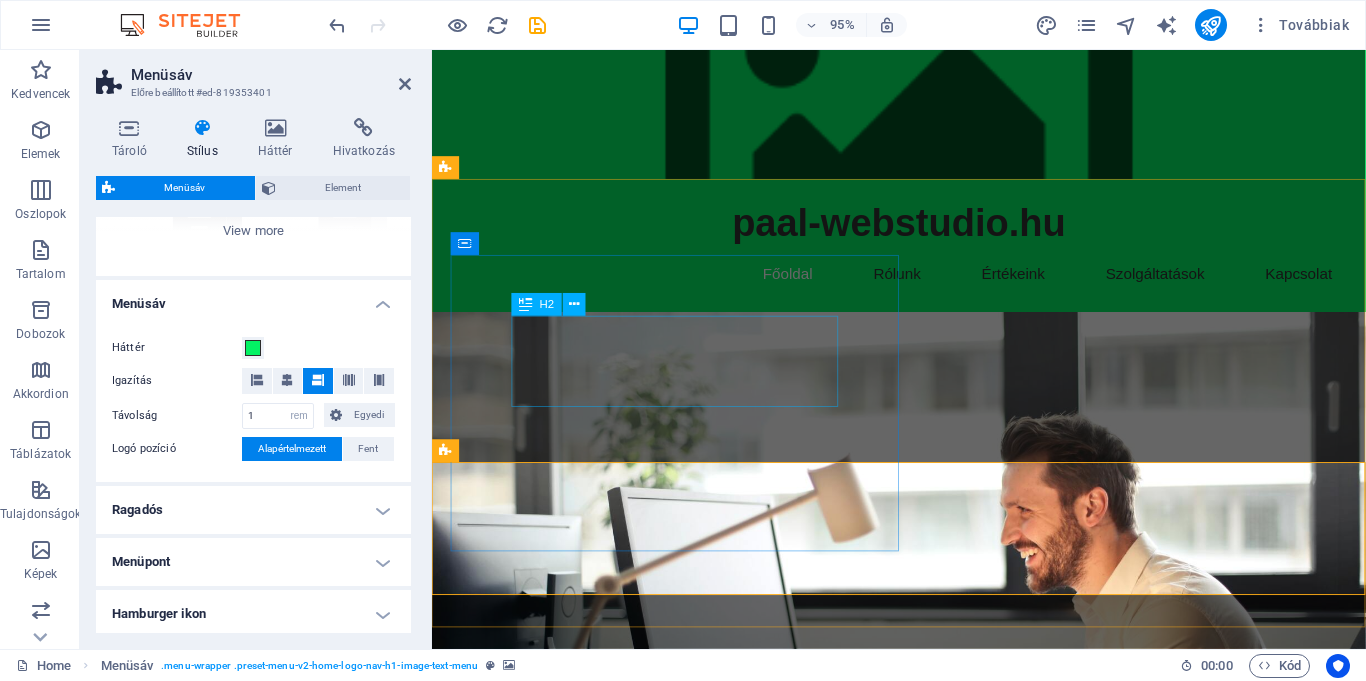 scroll, scrollTop: 0, scrollLeft: 0, axis: both 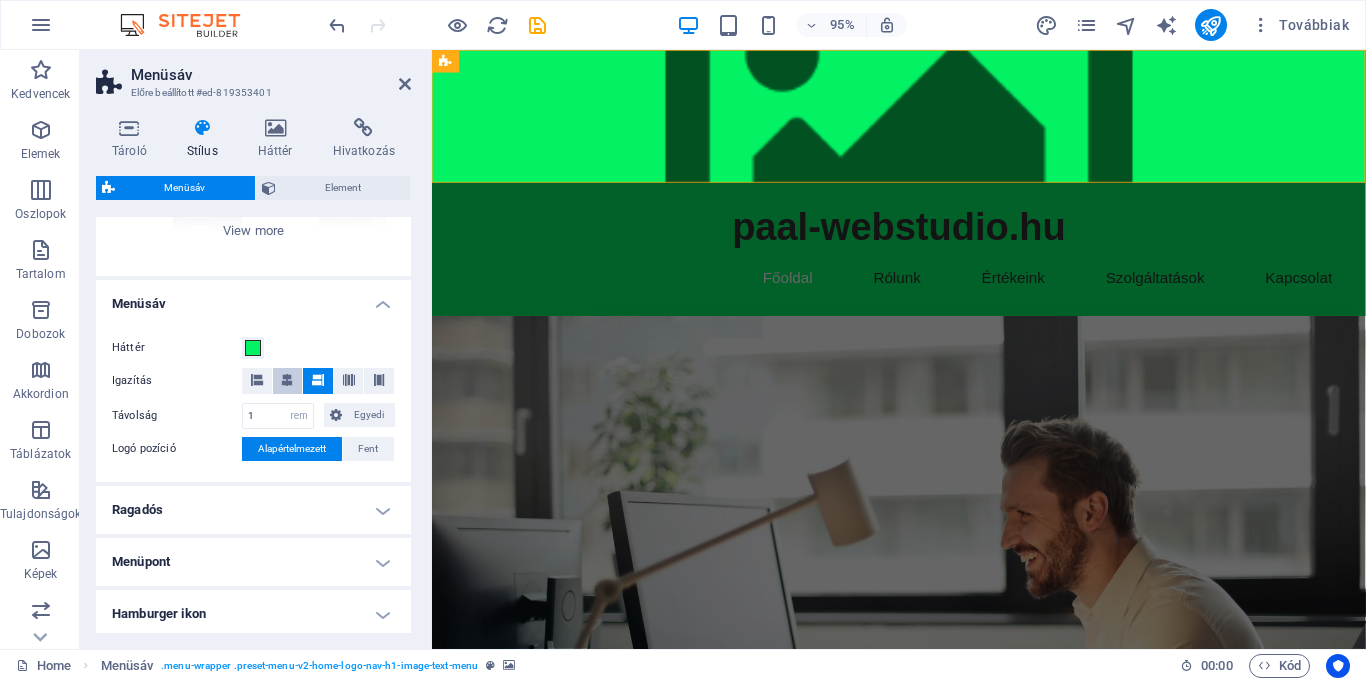 click at bounding box center [287, 380] 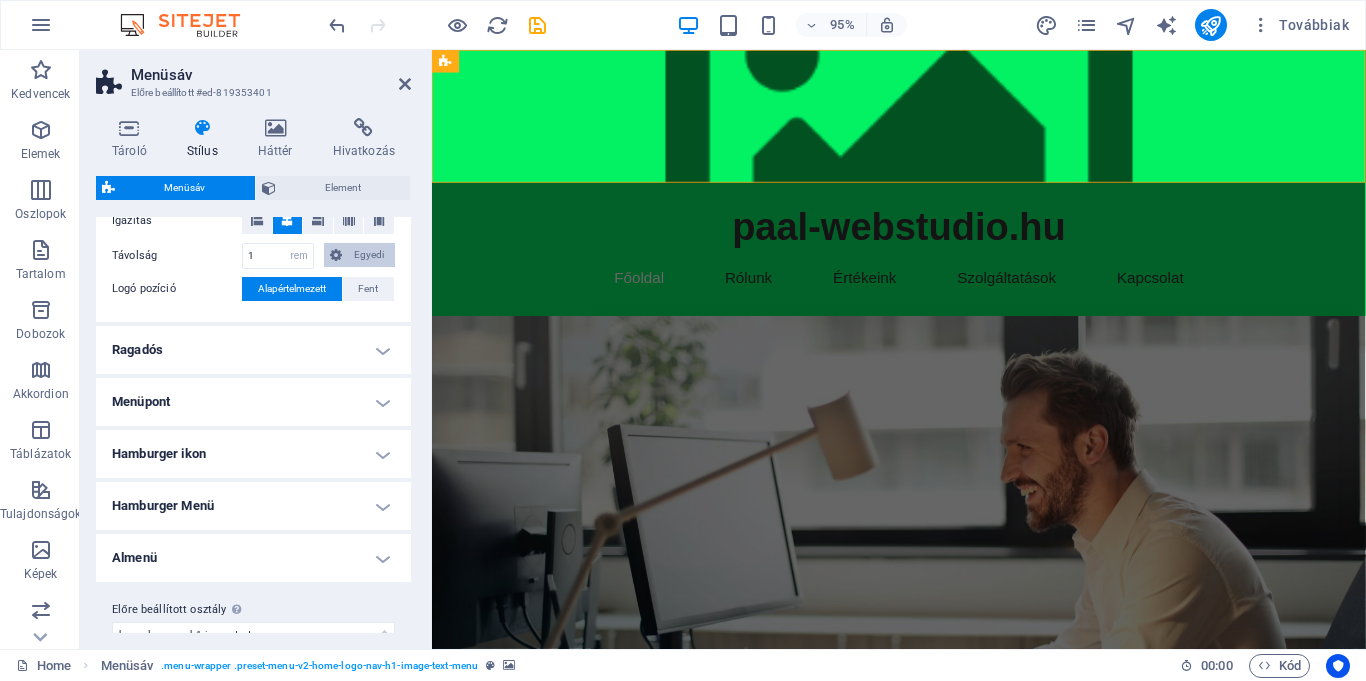 scroll, scrollTop: 466, scrollLeft: 0, axis: vertical 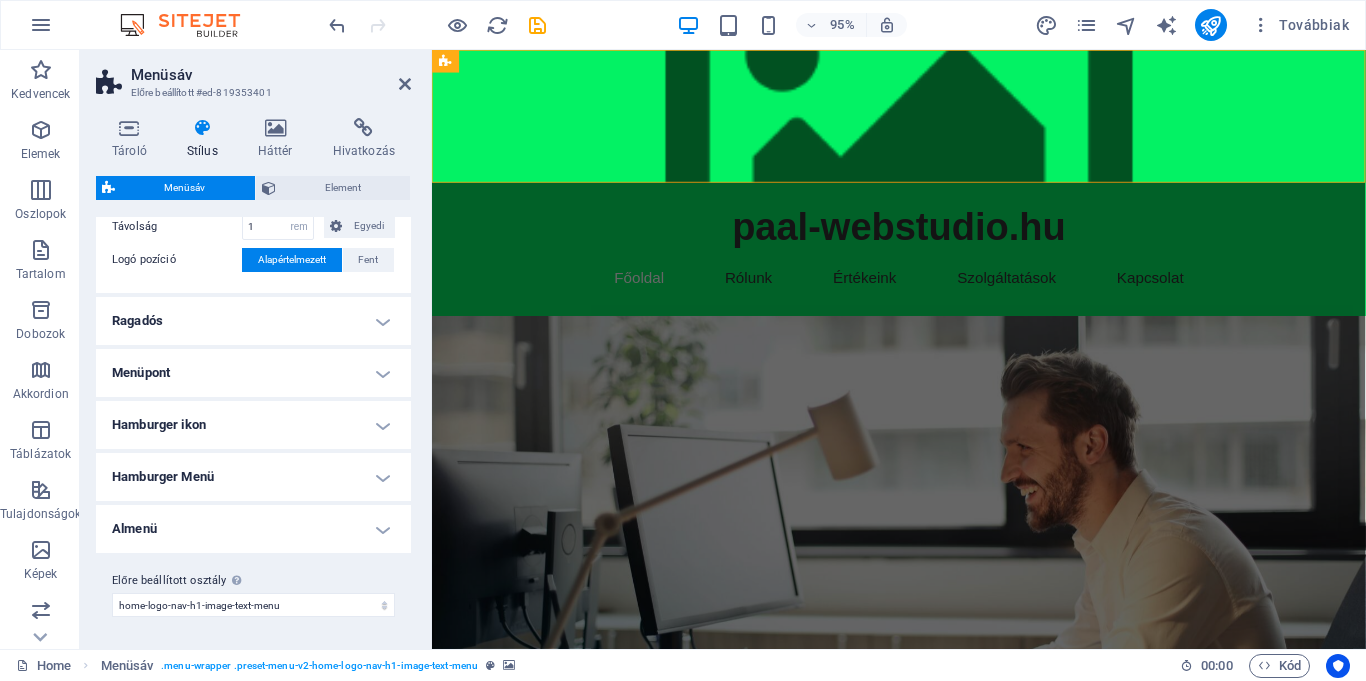 click on "Ragadós" at bounding box center (253, 321) 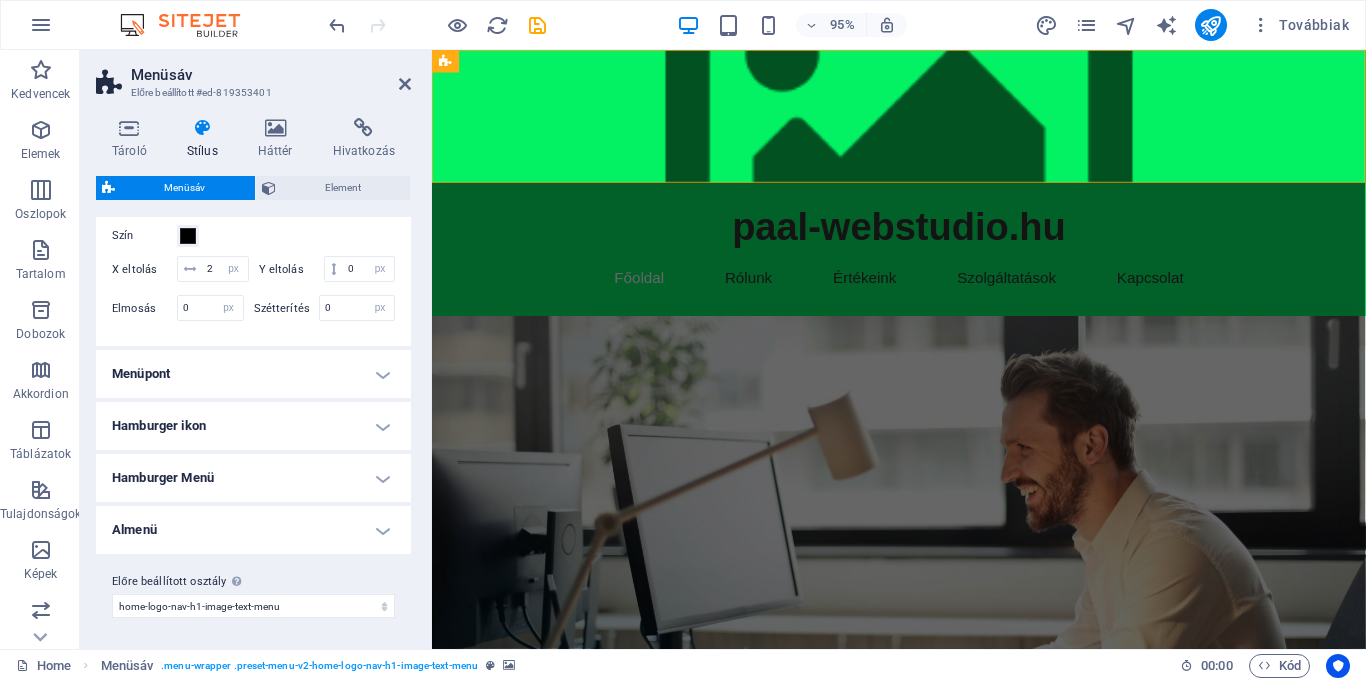 scroll, scrollTop: 783, scrollLeft: 0, axis: vertical 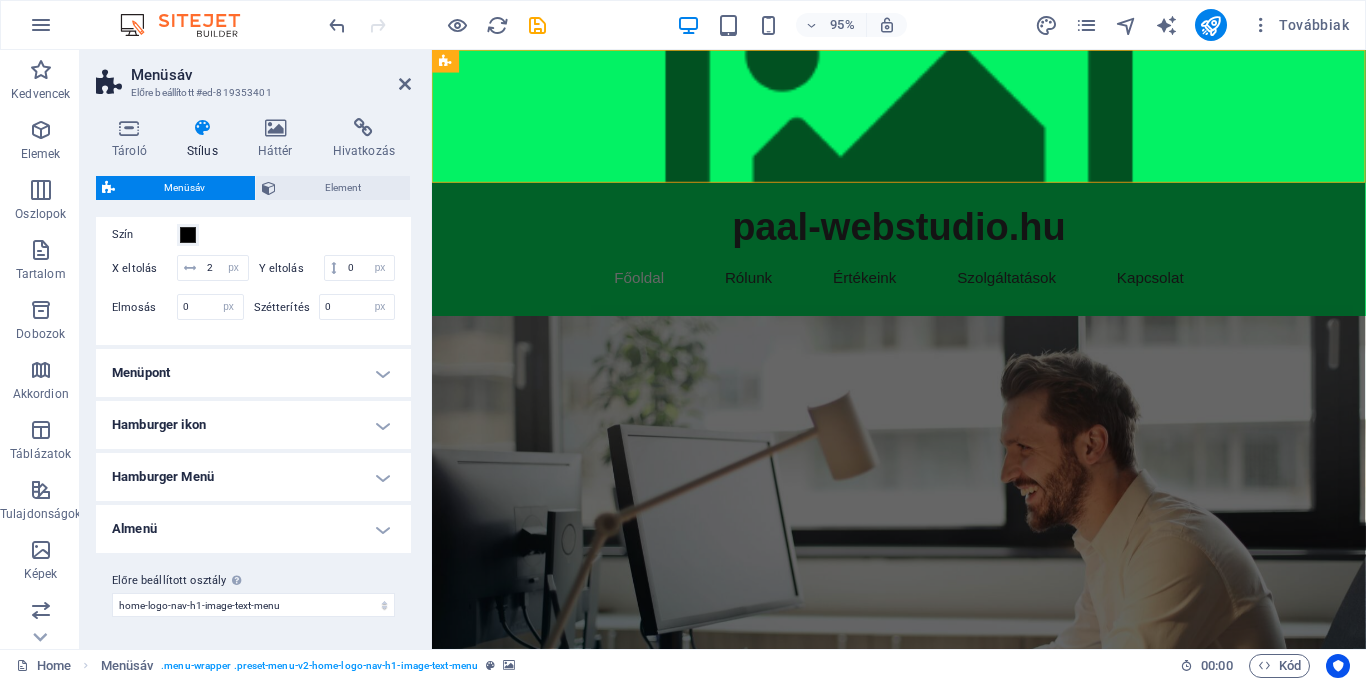 click on "Almenü" at bounding box center (253, 529) 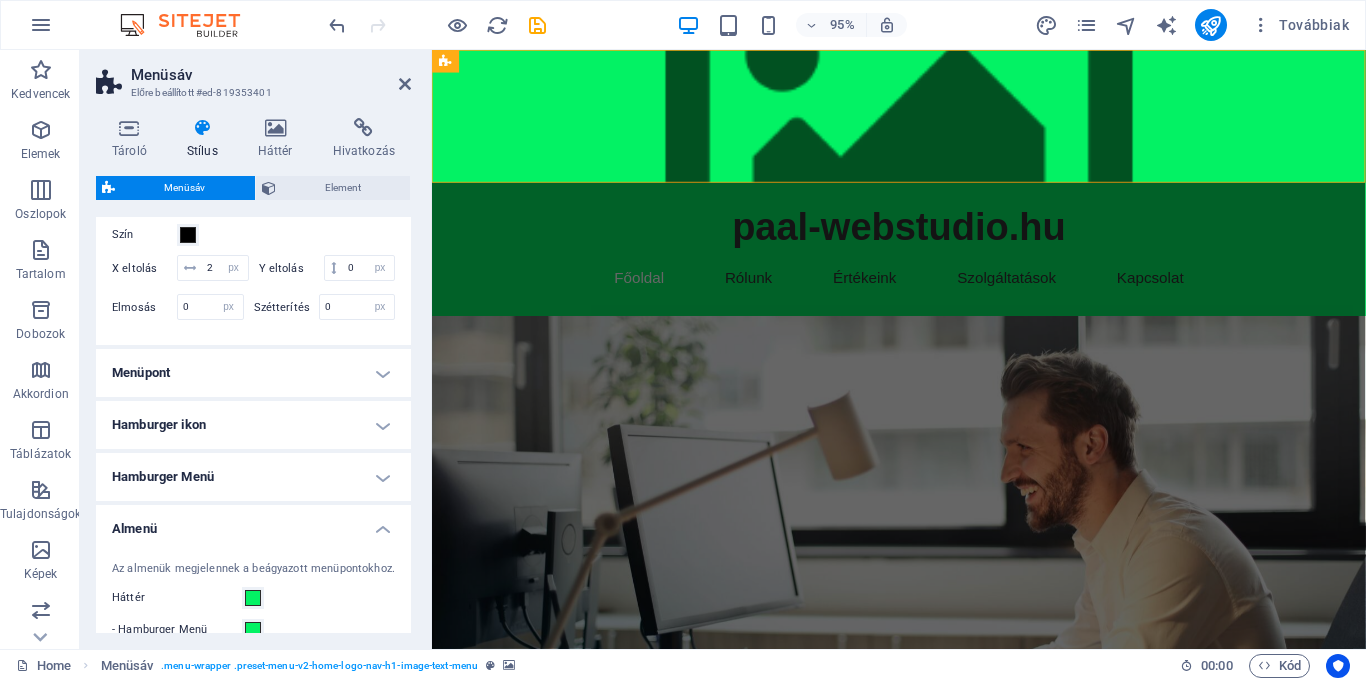 click on "Hamburger Menü" at bounding box center (253, 477) 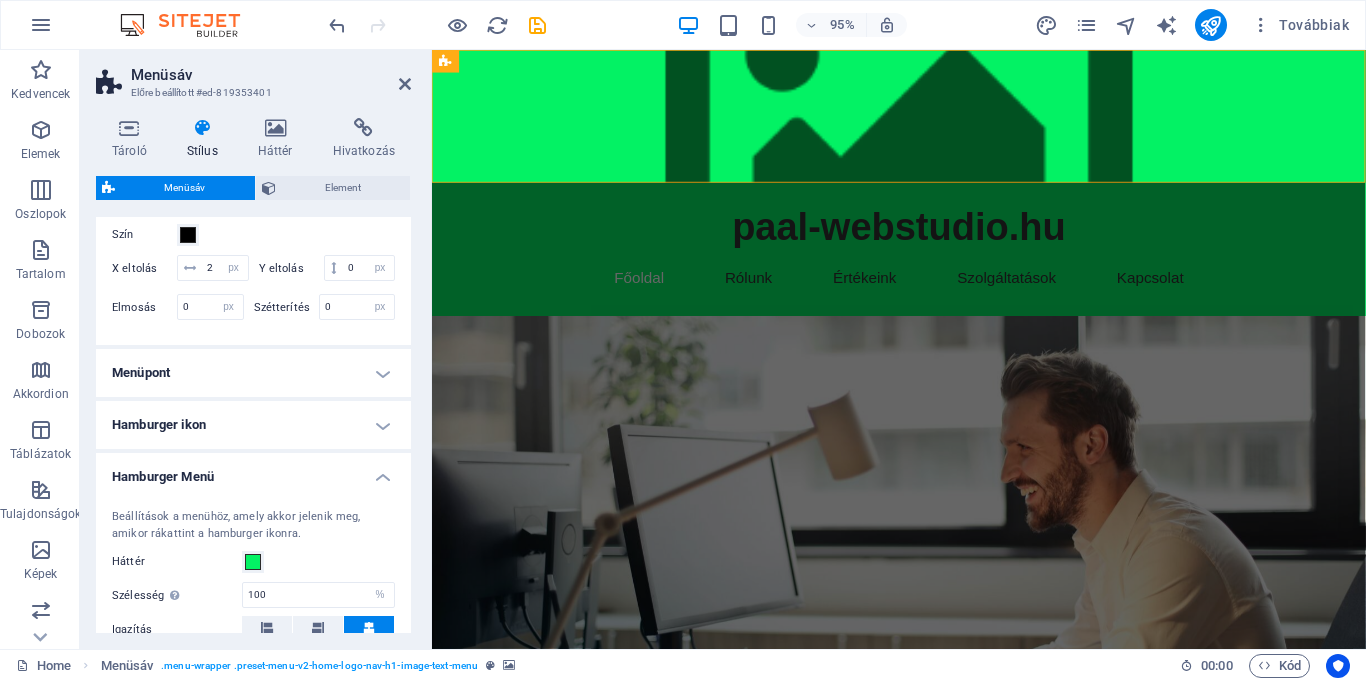 click on "Hamburger ikon" at bounding box center (253, 425) 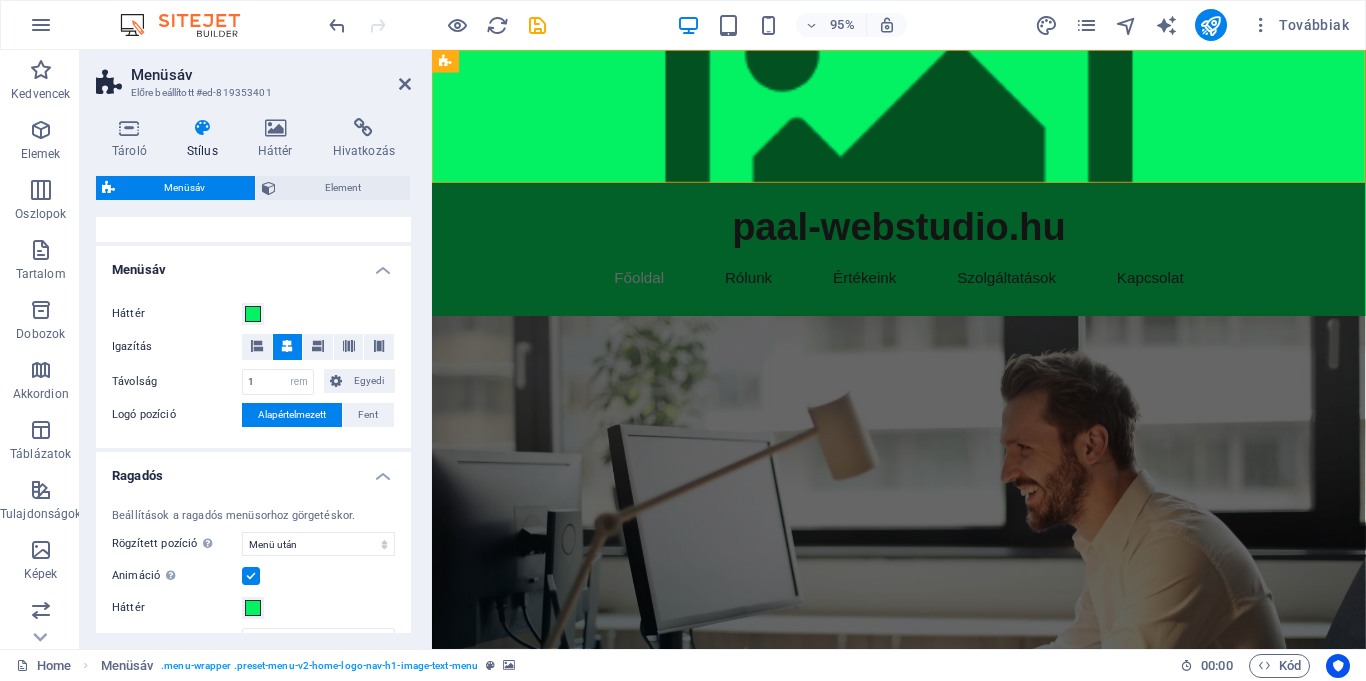 scroll, scrollTop: 319, scrollLeft: 0, axis: vertical 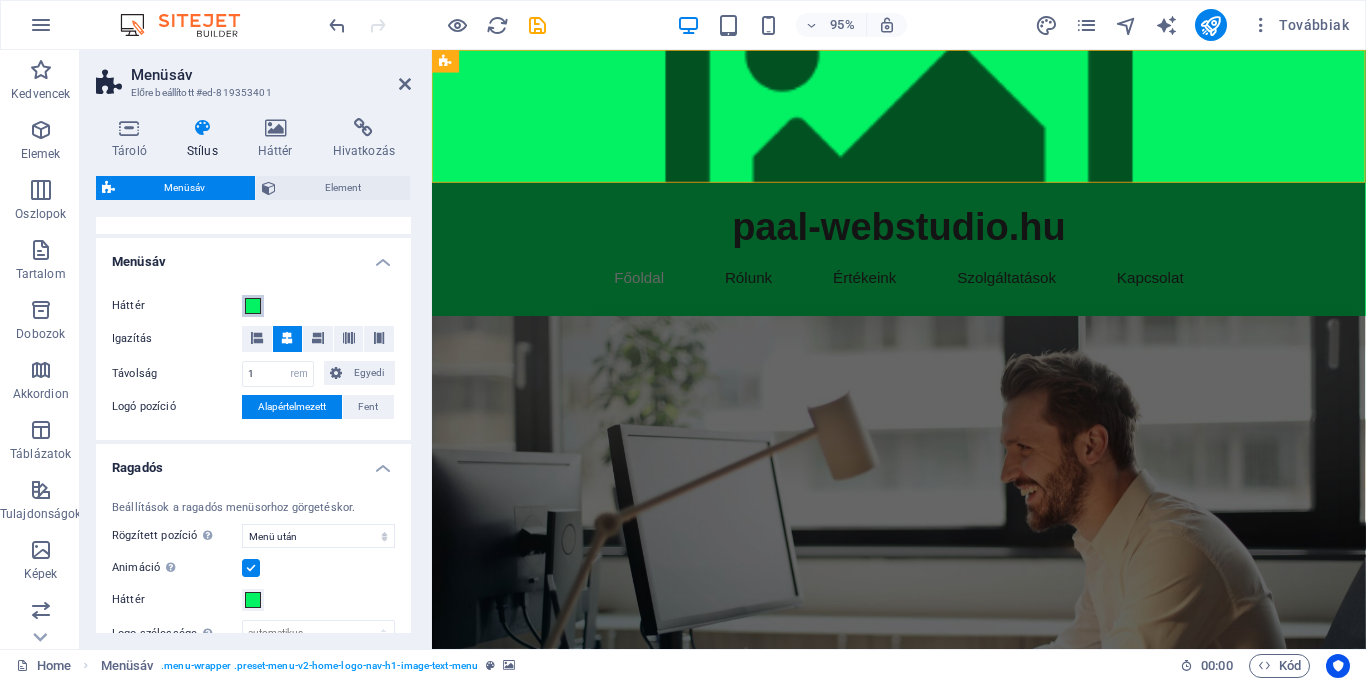click at bounding box center (253, 306) 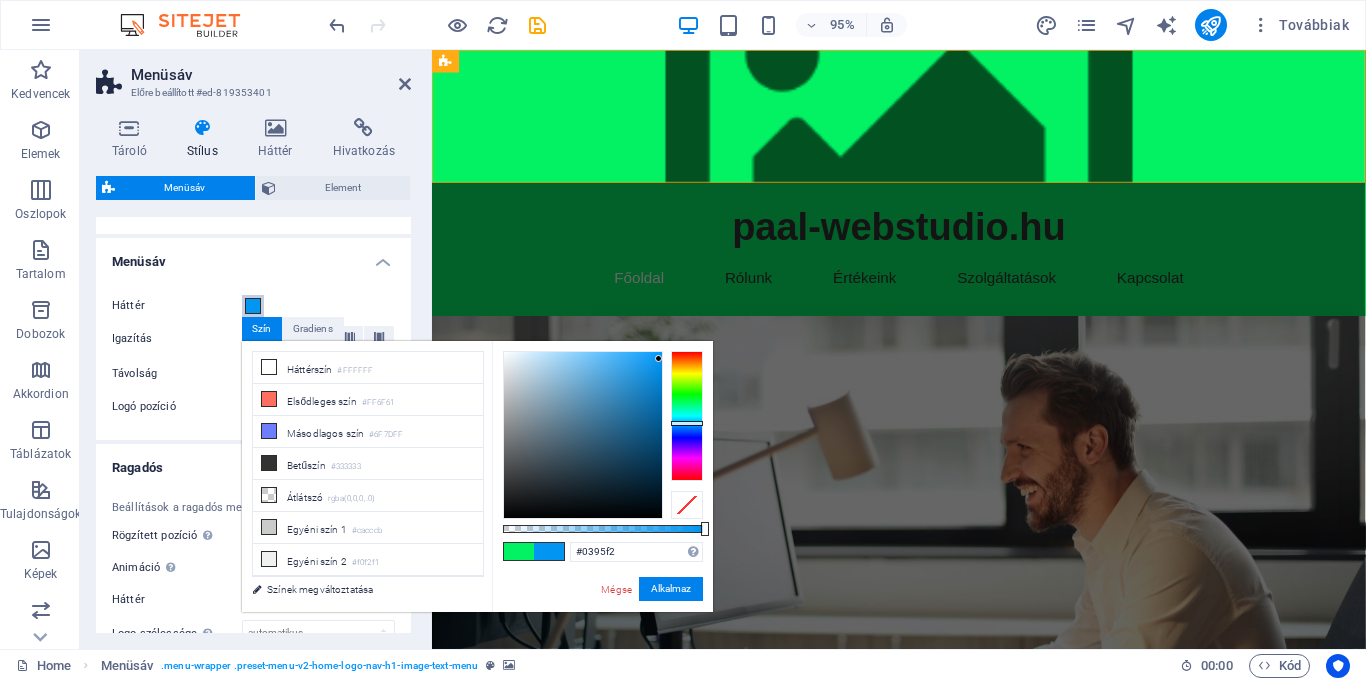 drag, startPoint x: 696, startPoint y: 400, endPoint x: 698, endPoint y: 423, distance: 23.086792 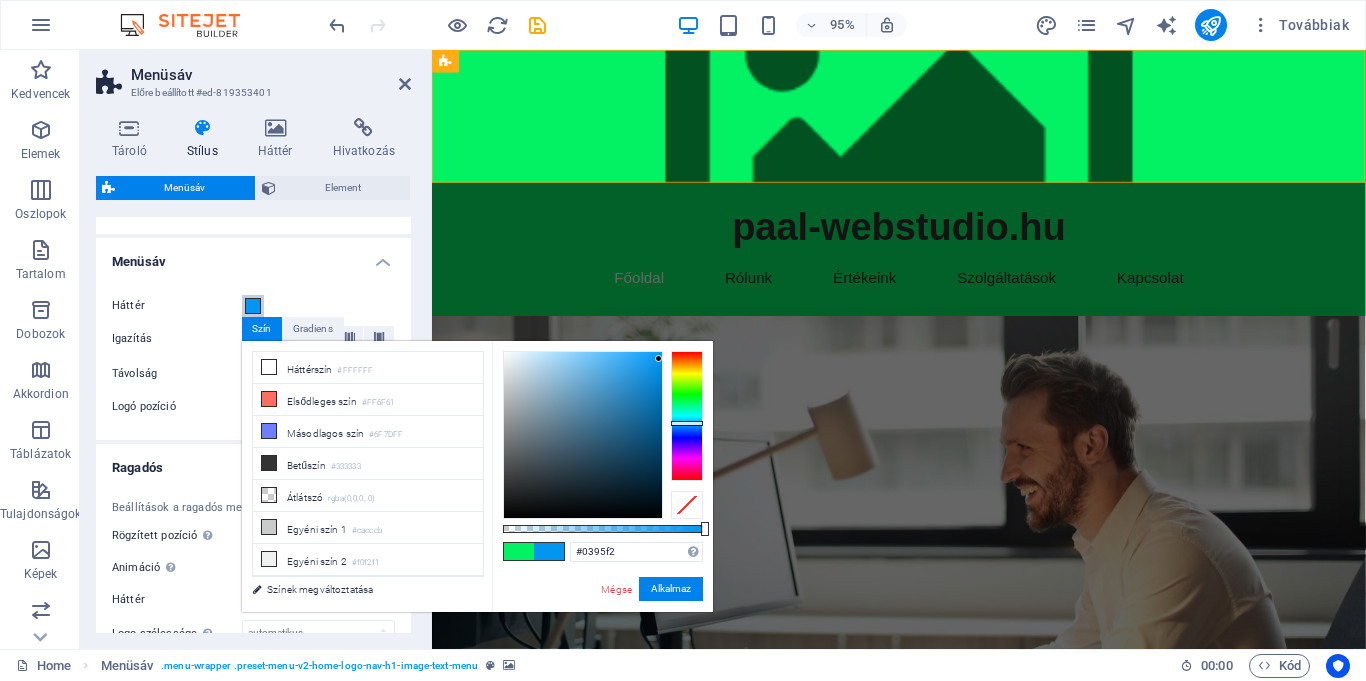 click at bounding box center [687, 423] 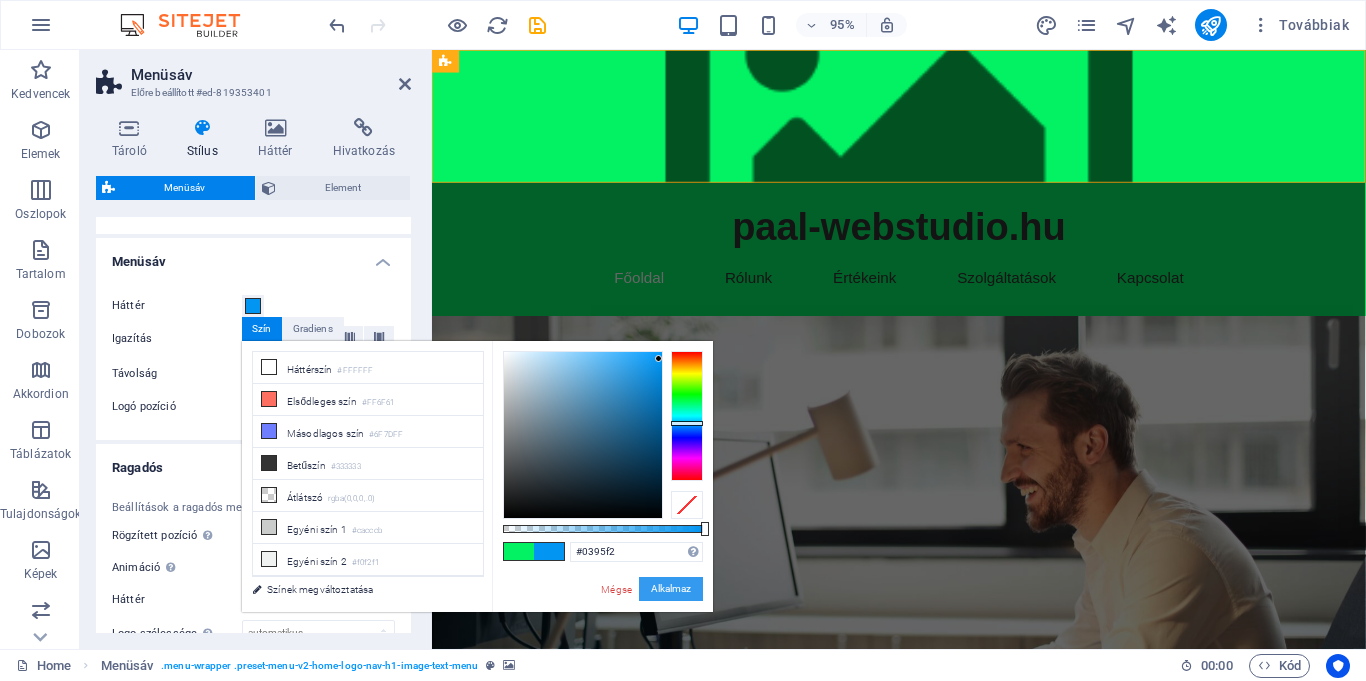 click on "Alkalmaz" at bounding box center [671, 589] 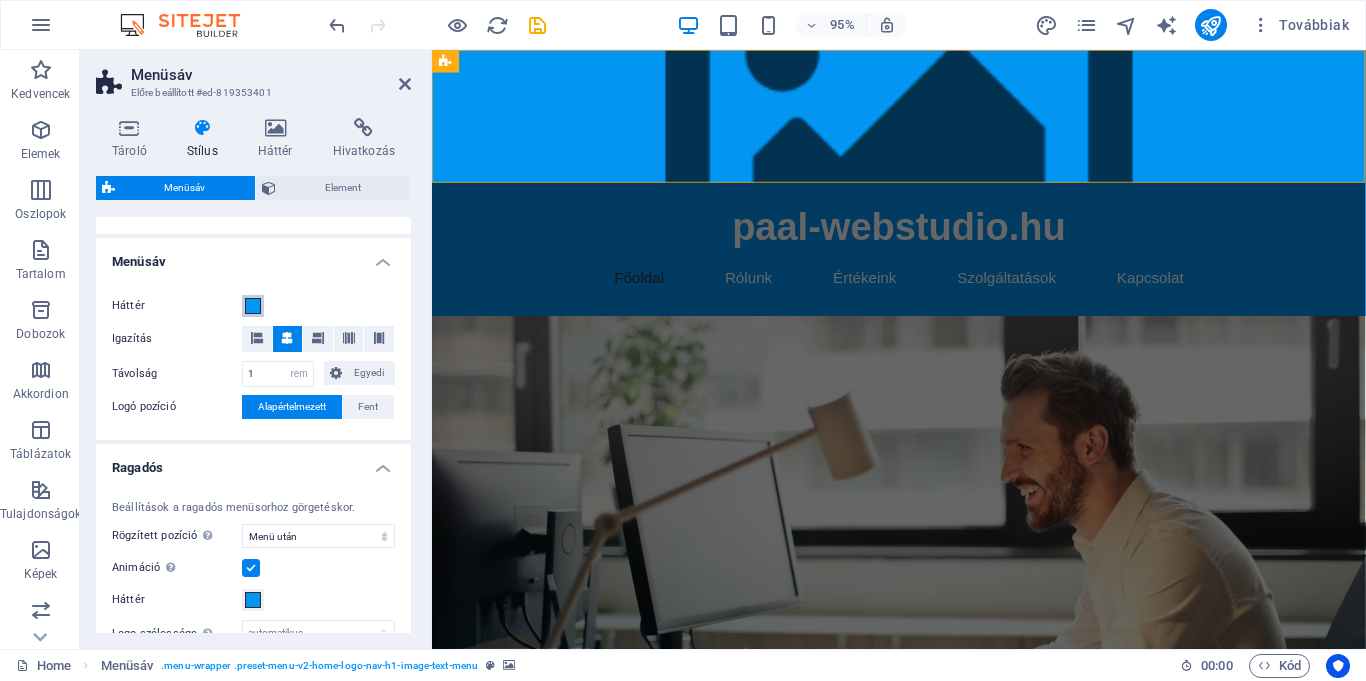 click on "Háttér" at bounding box center [253, 306] 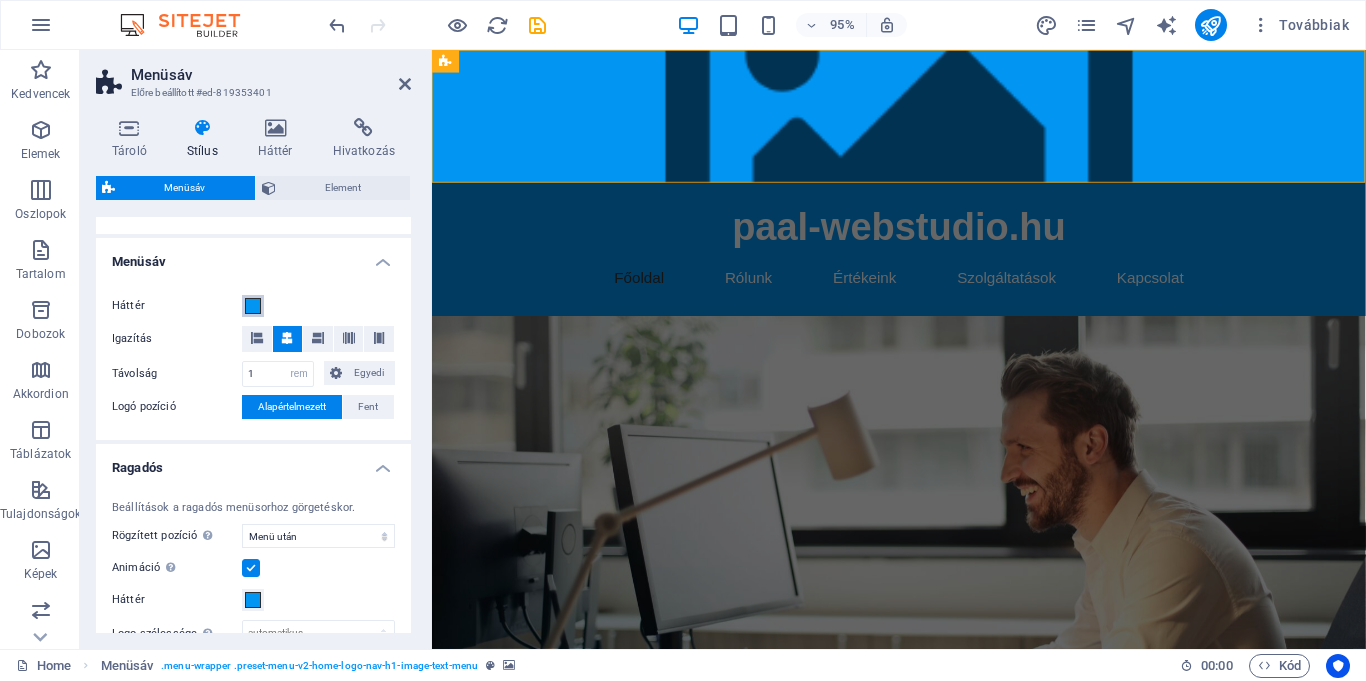 click at bounding box center (253, 306) 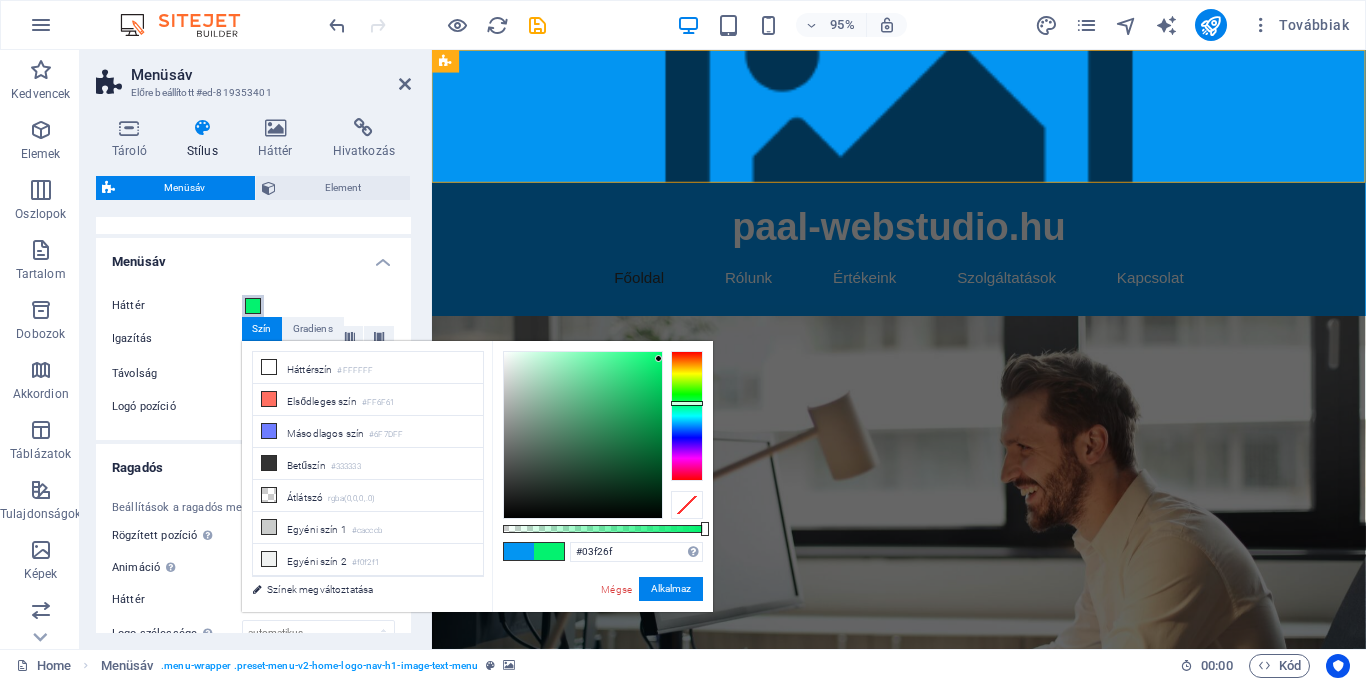 drag, startPoint x: 690, startPoint y: 423, endPoint x: 688, endPoint y: 403, distance: 20.09975 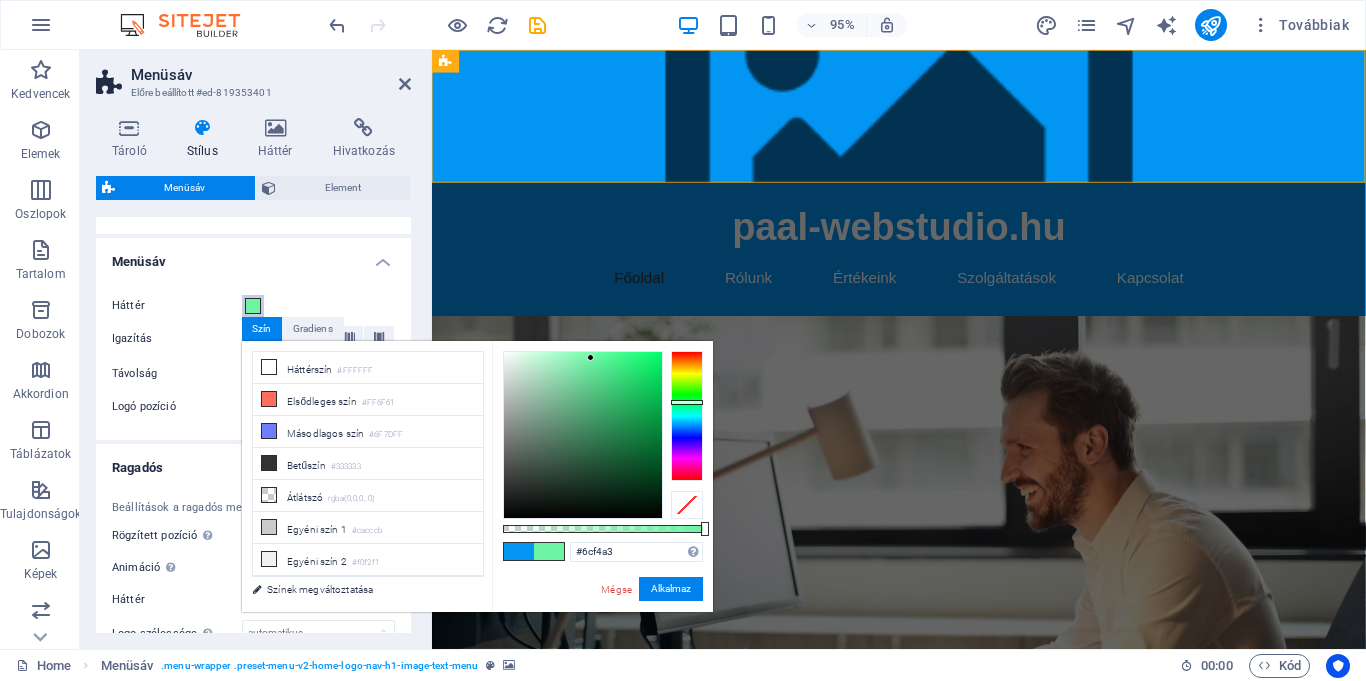 drag, startPoint x: 660, startPoint y: 361, endPoint x: 591, endPoint y: 358, distance: 69.065186 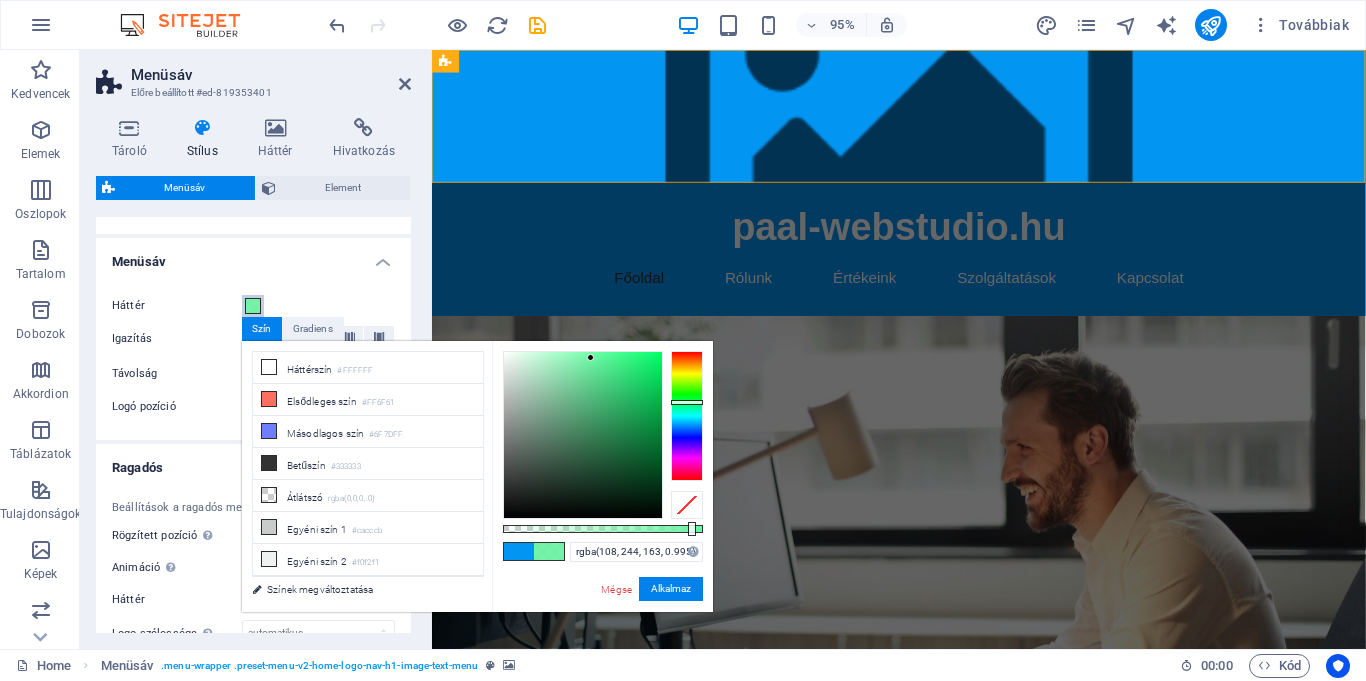 type on "#6cf4a3" 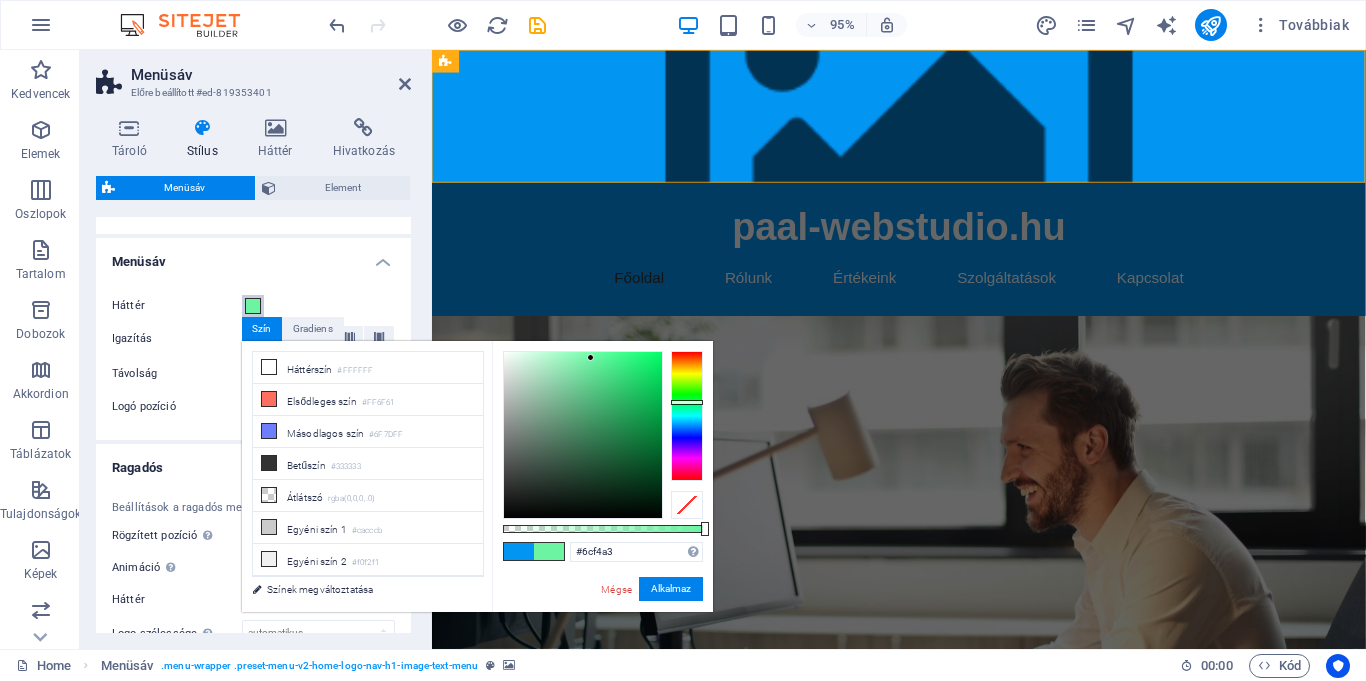 drag, startPoint x: 708, startPoint y: 531, endPoint x: 724, endPoint y: 529, distance: 16.124516 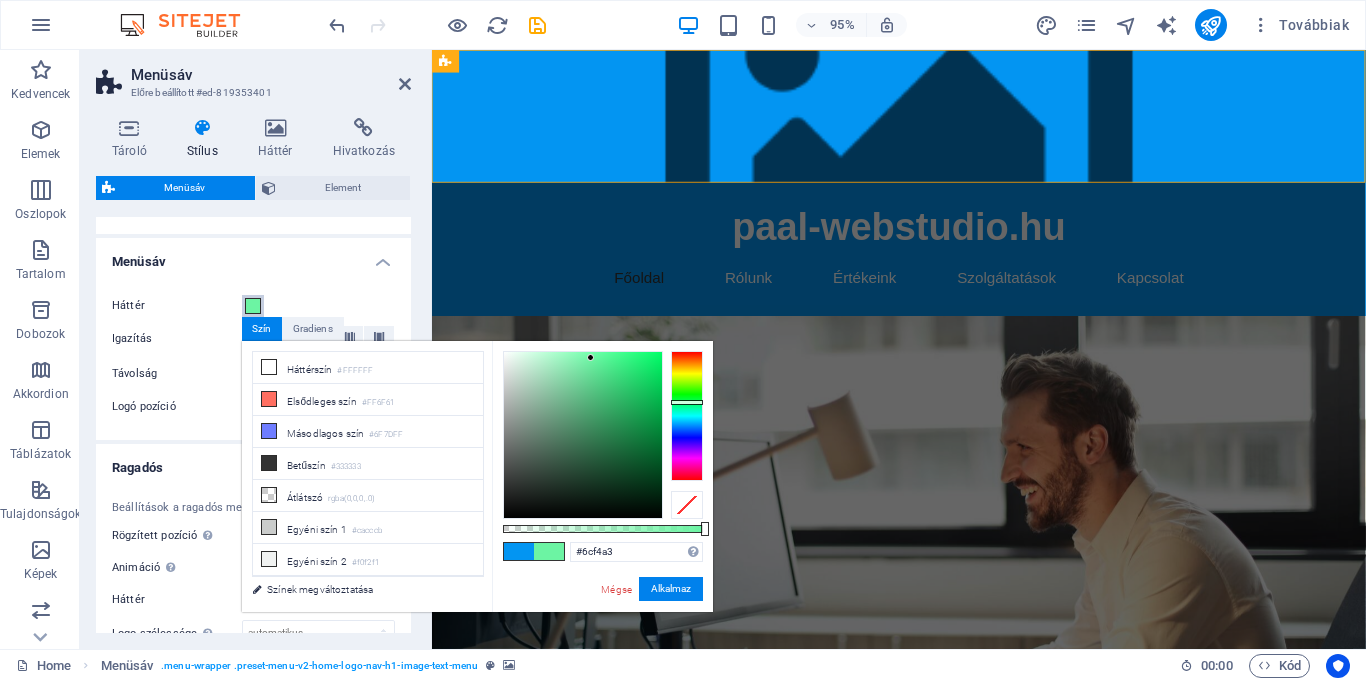 click on "Role 100" at bounding box center [683, 340] 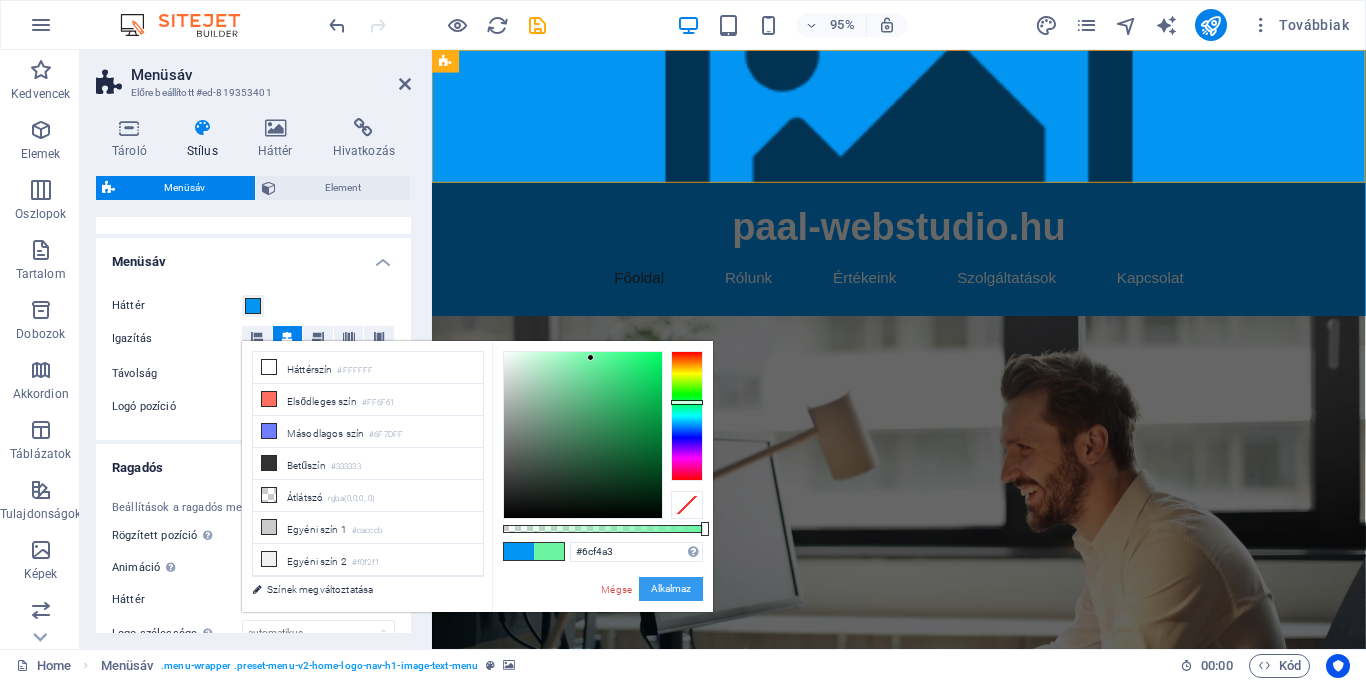 drag, startPoint x: 672, startPoint y: 588, endPoint x: 243, endPoint y: 565, distance: 429.61612 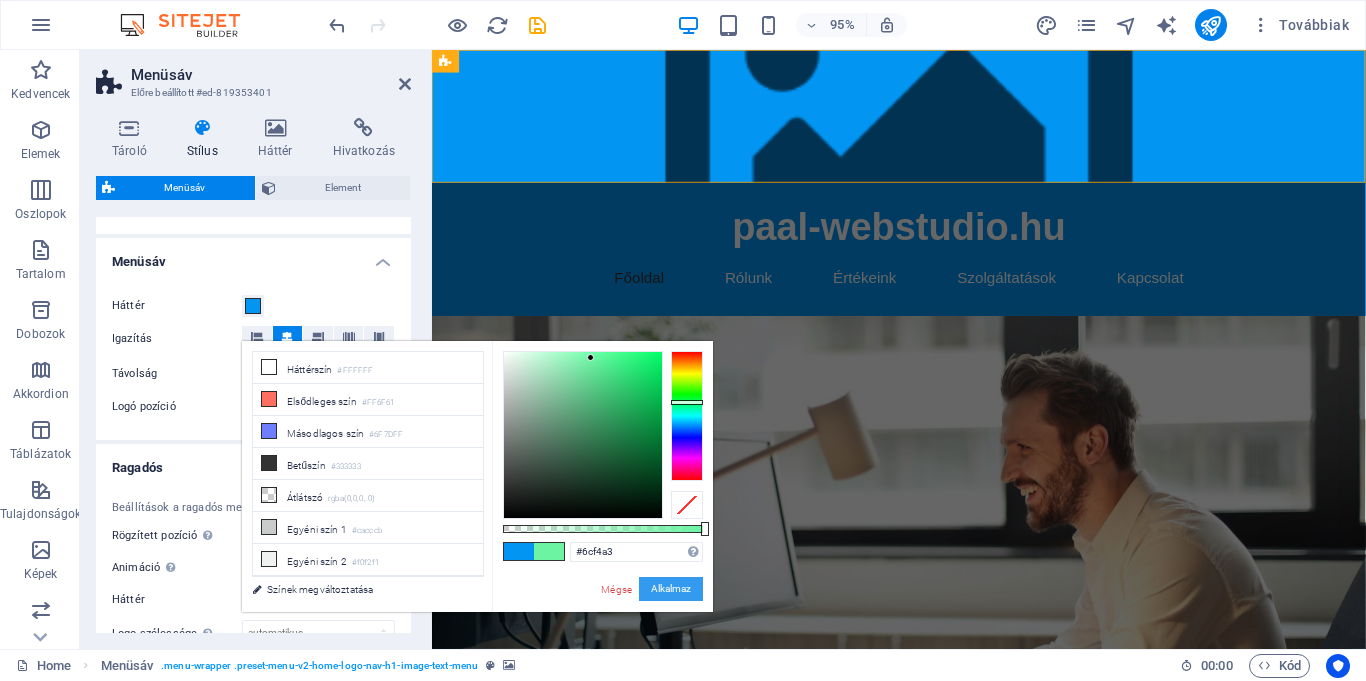 click on "Alkalmaz" at bounding box center (671, 589) 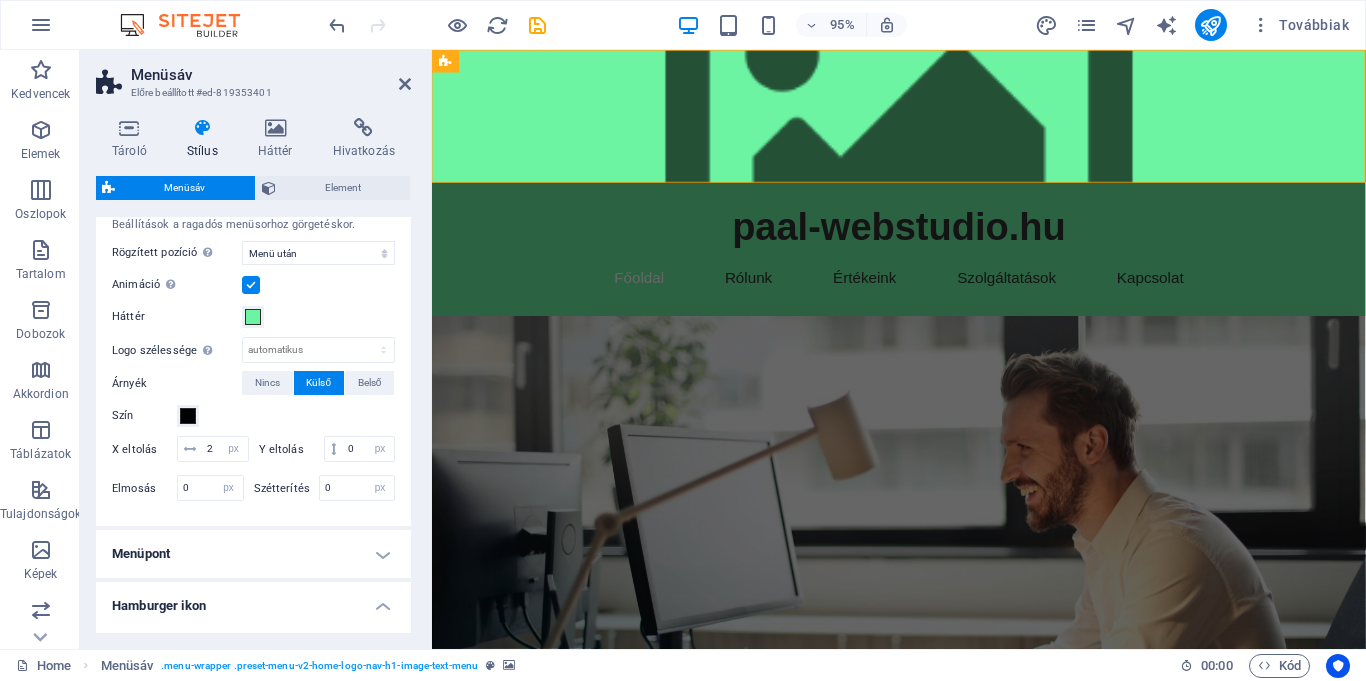 scroll, scrollTop: 631, scrollLeft: 0, axis: vertical 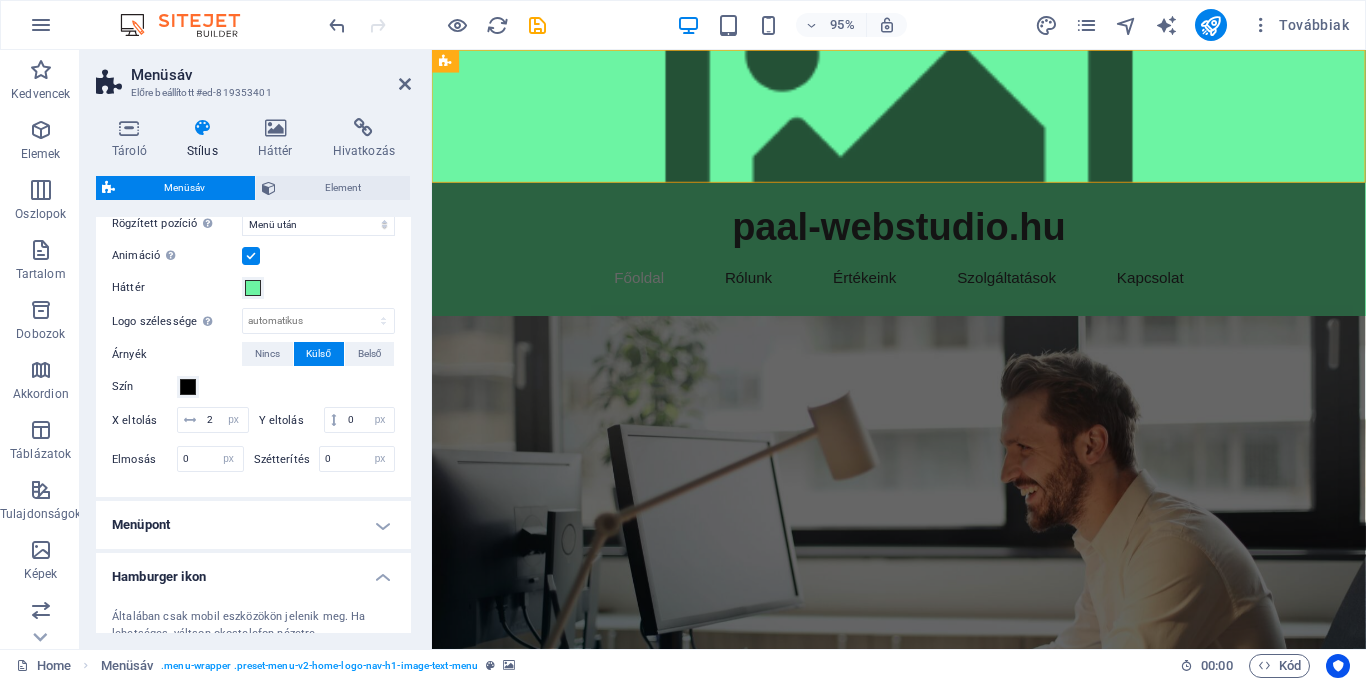 click on "Menüsáv" at bounding box center [185, 188] 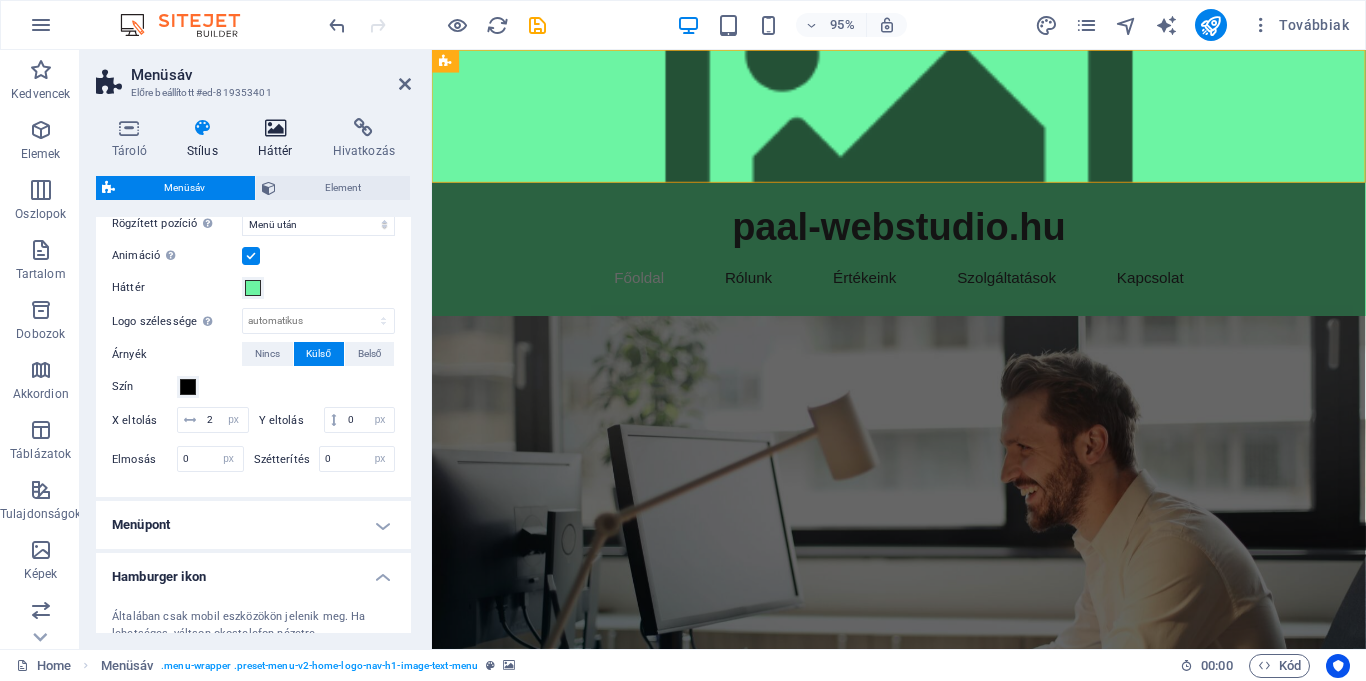 click at bounding box center (275, 128) 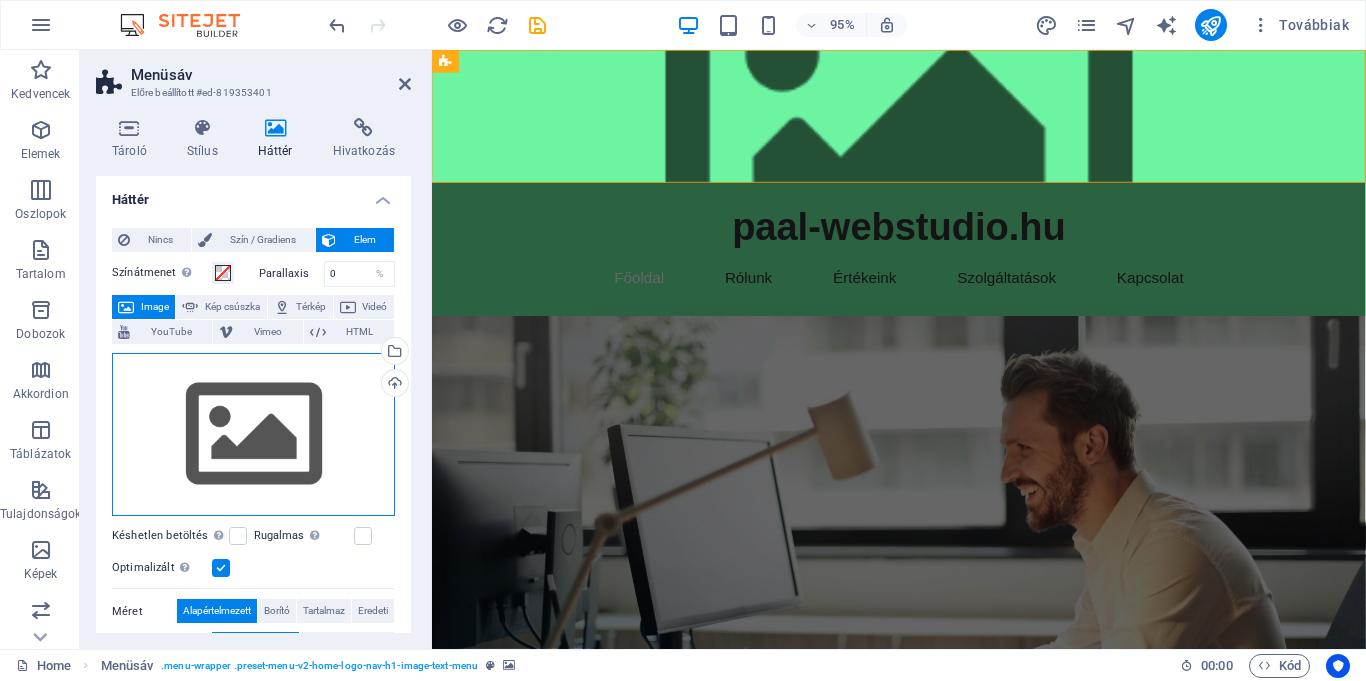 click on "Húzza ide a fájlokat, kattintson a fájlok kiválasztásához, vagy válasszon fájlokat a Fájlokból vagy a szabadon elérhető képek és videók közül" at bounding box center [253, 435] 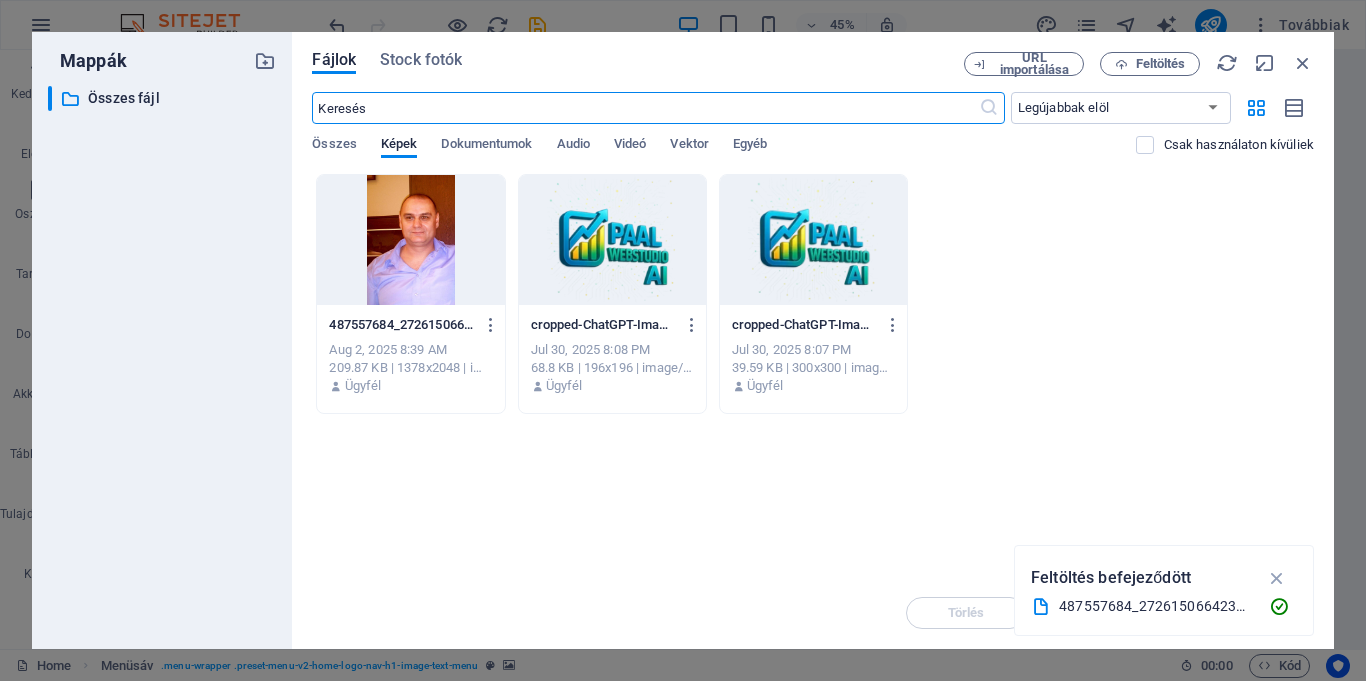 click at bounding box center (410, 240) 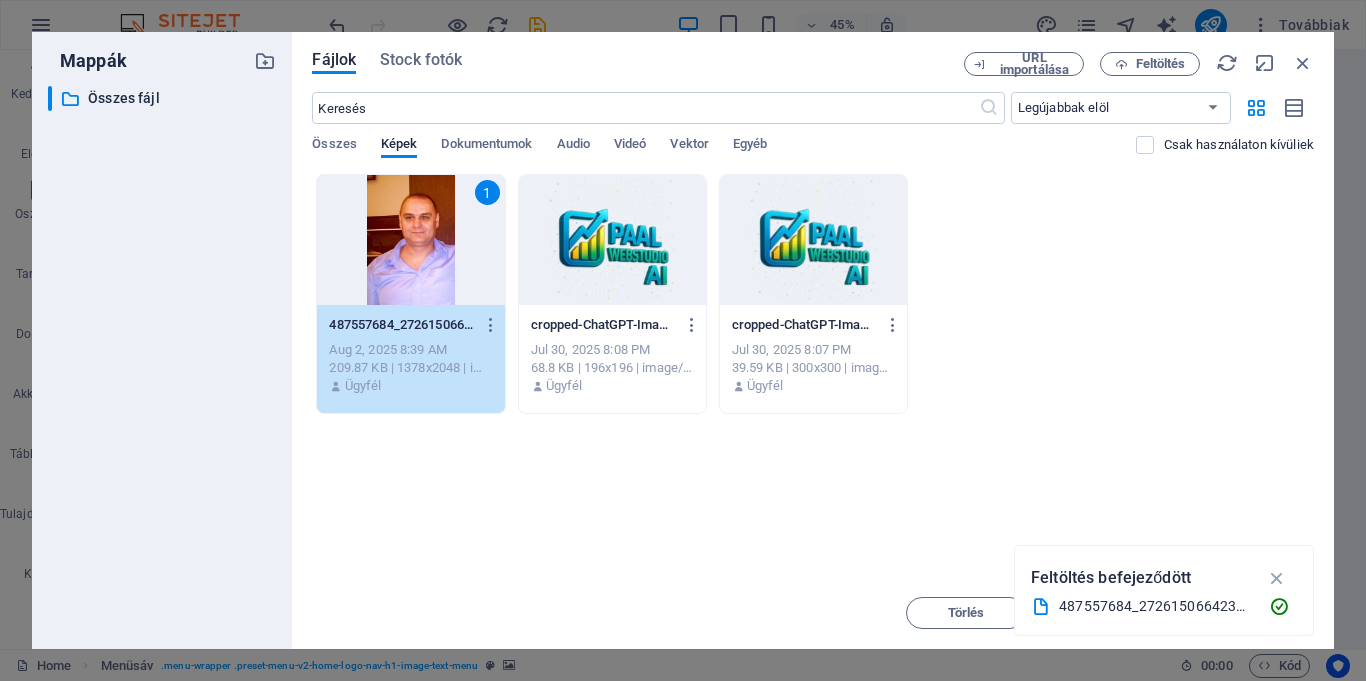 click on "1" at bounding box center [410, 240] 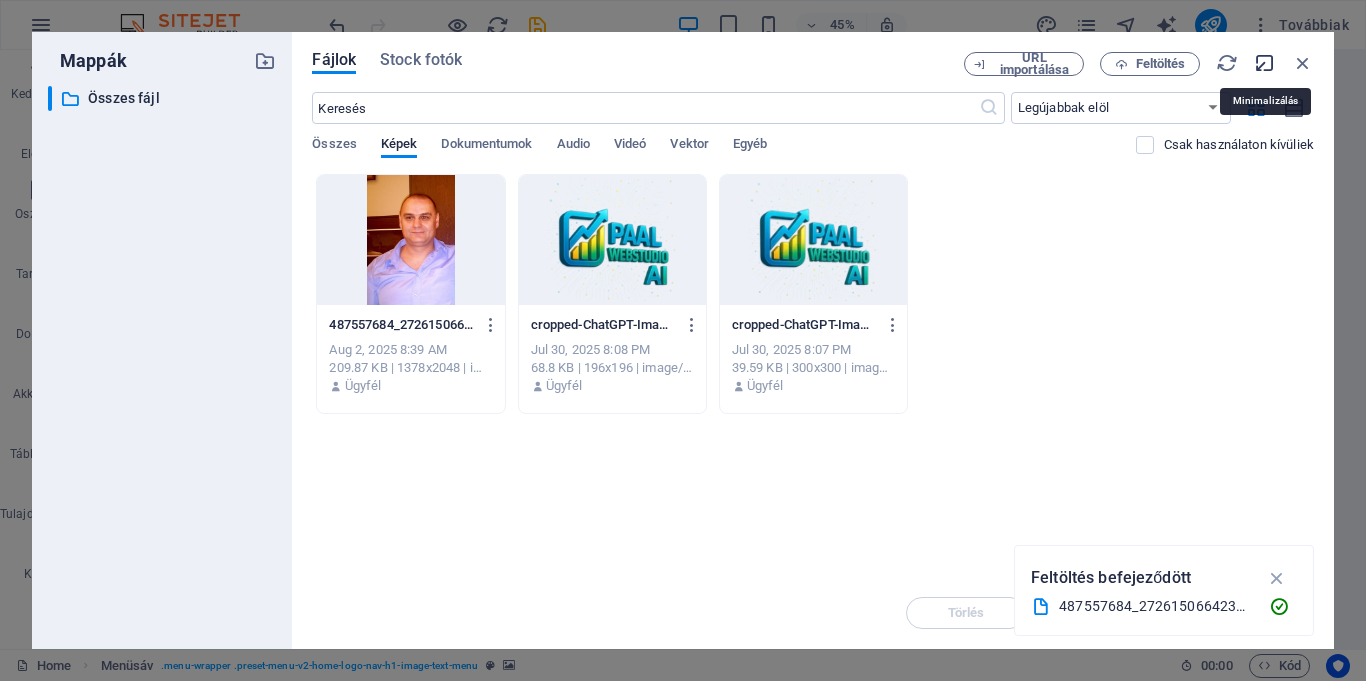 click at bounding box center [1265, 63] 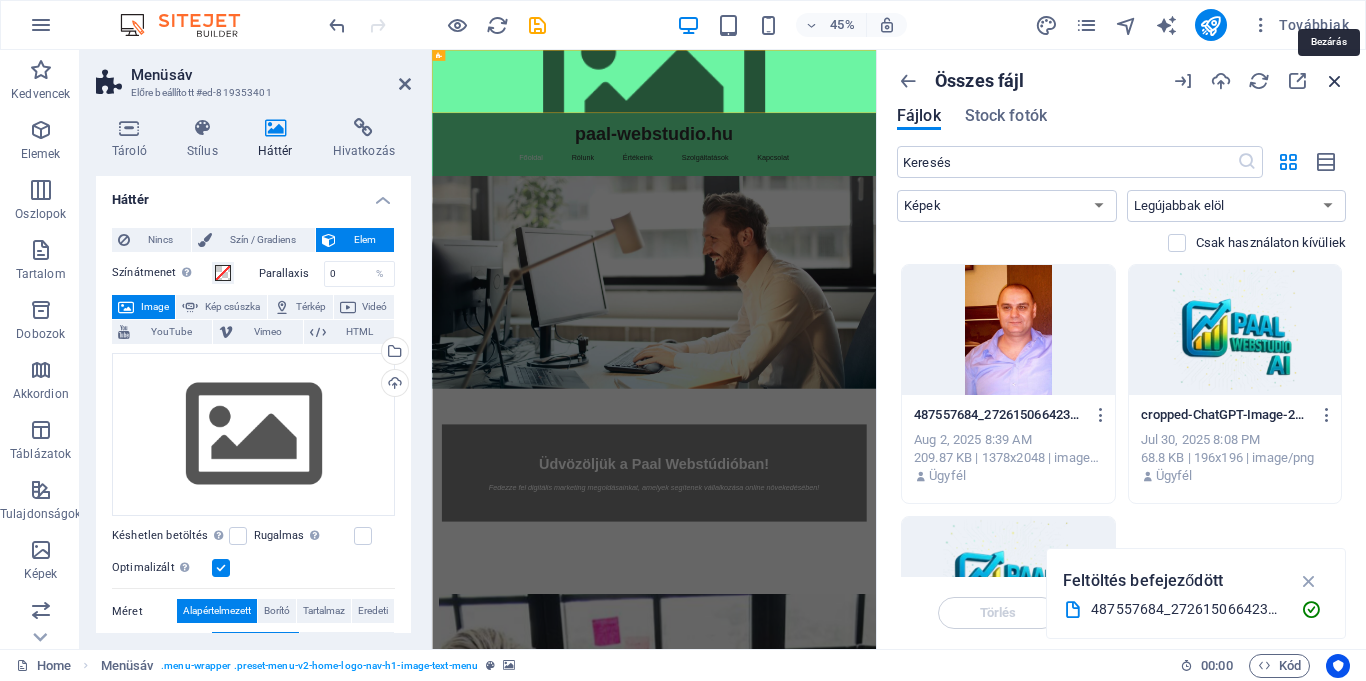 drag, startPoint x: 1332, startPoint y: 83, endPoint x: 934, endPoint y: 68, distance: 398.28256 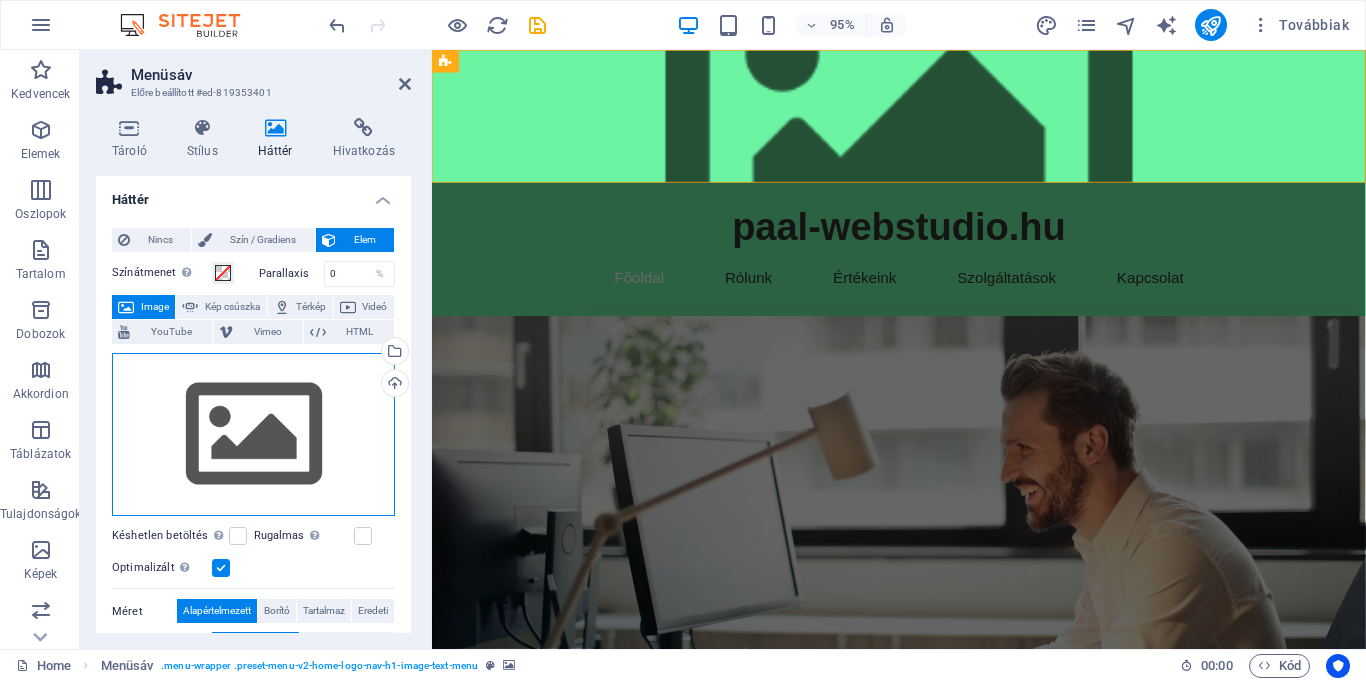 click on "Húzza ide a fájlokat, kattintson a fájlok kiválasztásához, vagy válasszon fájlokat a Fájlokból vagy a szabadon elérhető képek és videók közül" at bounding box center (253, 435) 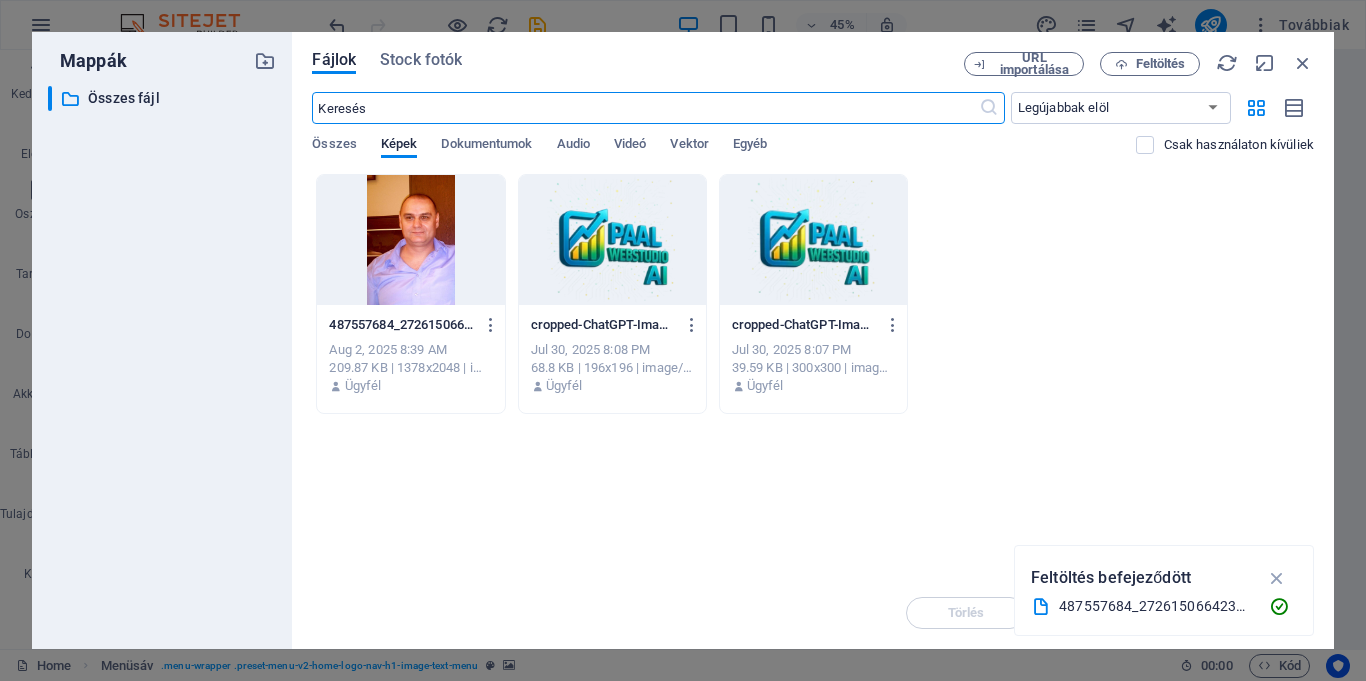 click at bounding box center (612, 240) 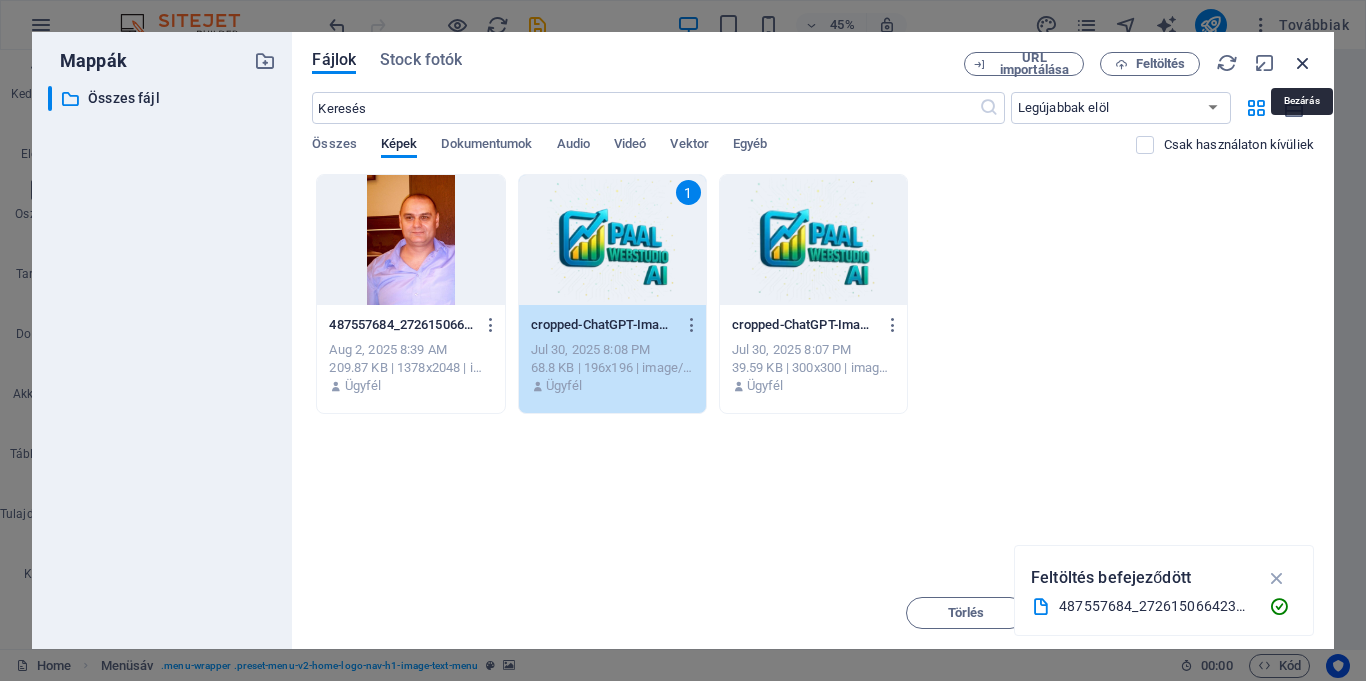 click at bounding box center [1303, 63] 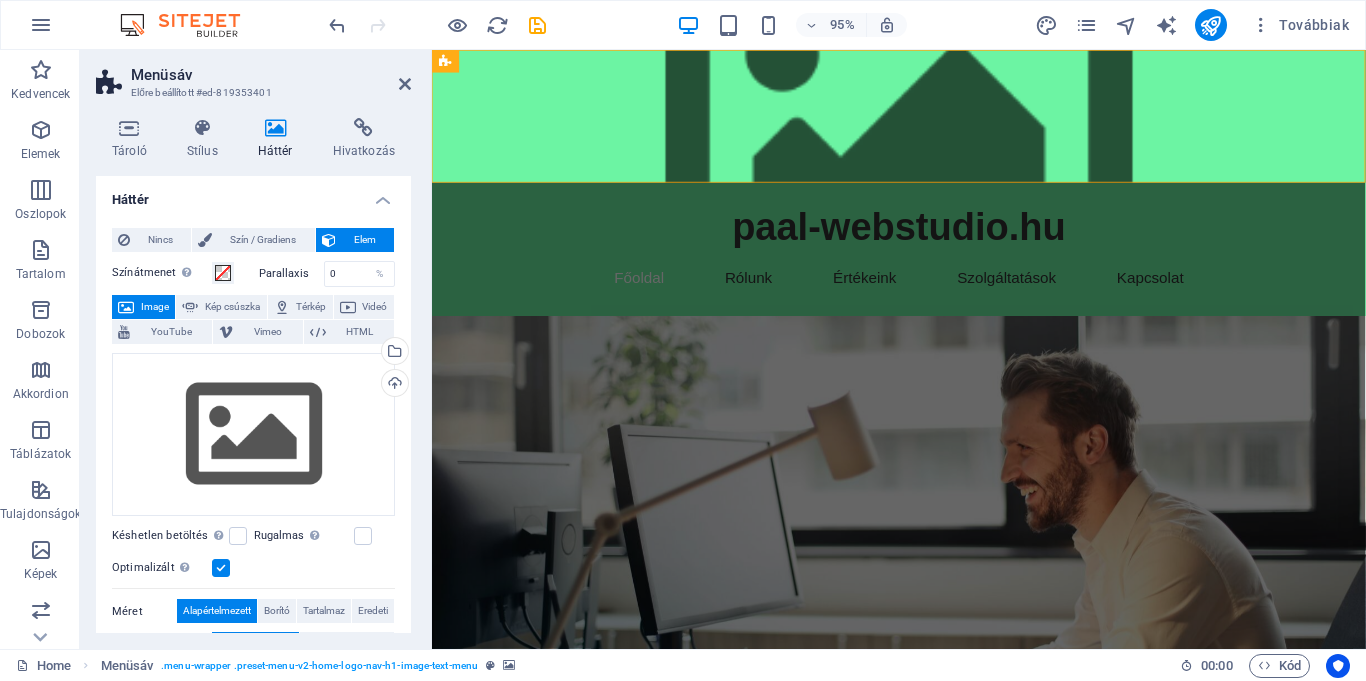 click at bounding box center (923, 566) 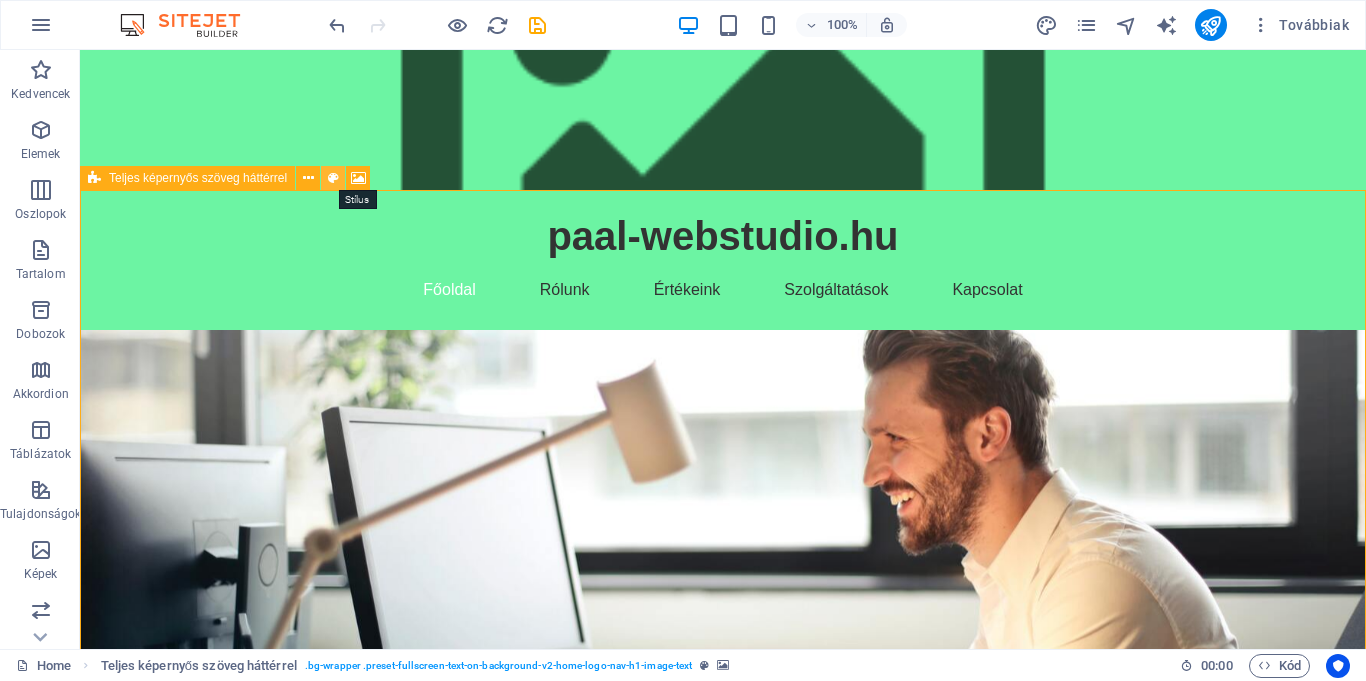 click at bounding box center [333, 178] 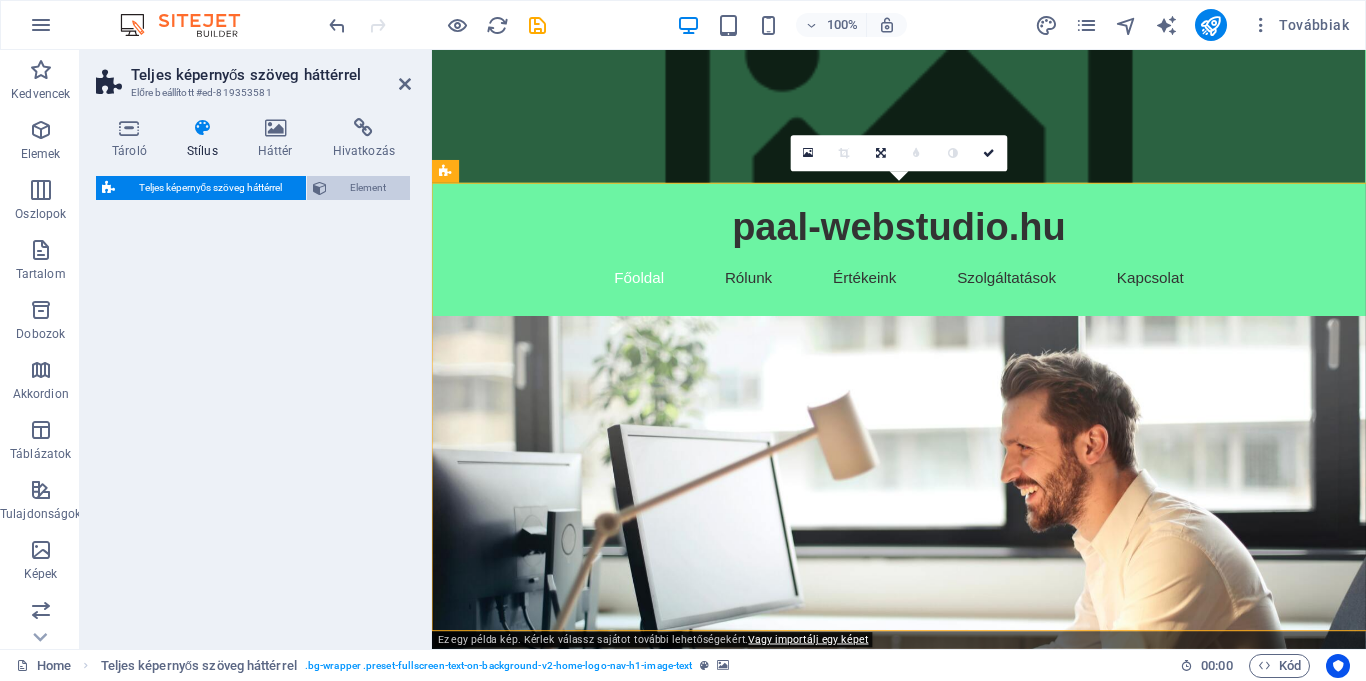 select on "%" 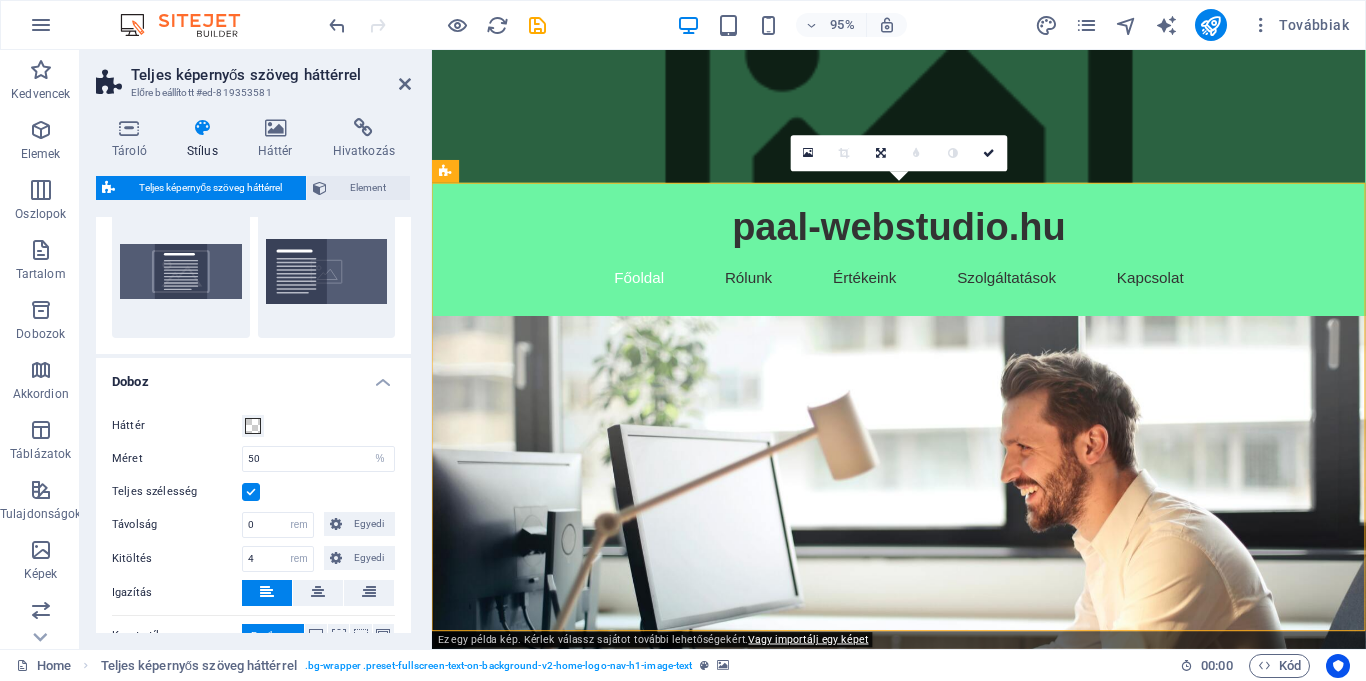 scroll, scrollTop: 105, scrollLeft: 0, axis: vertical 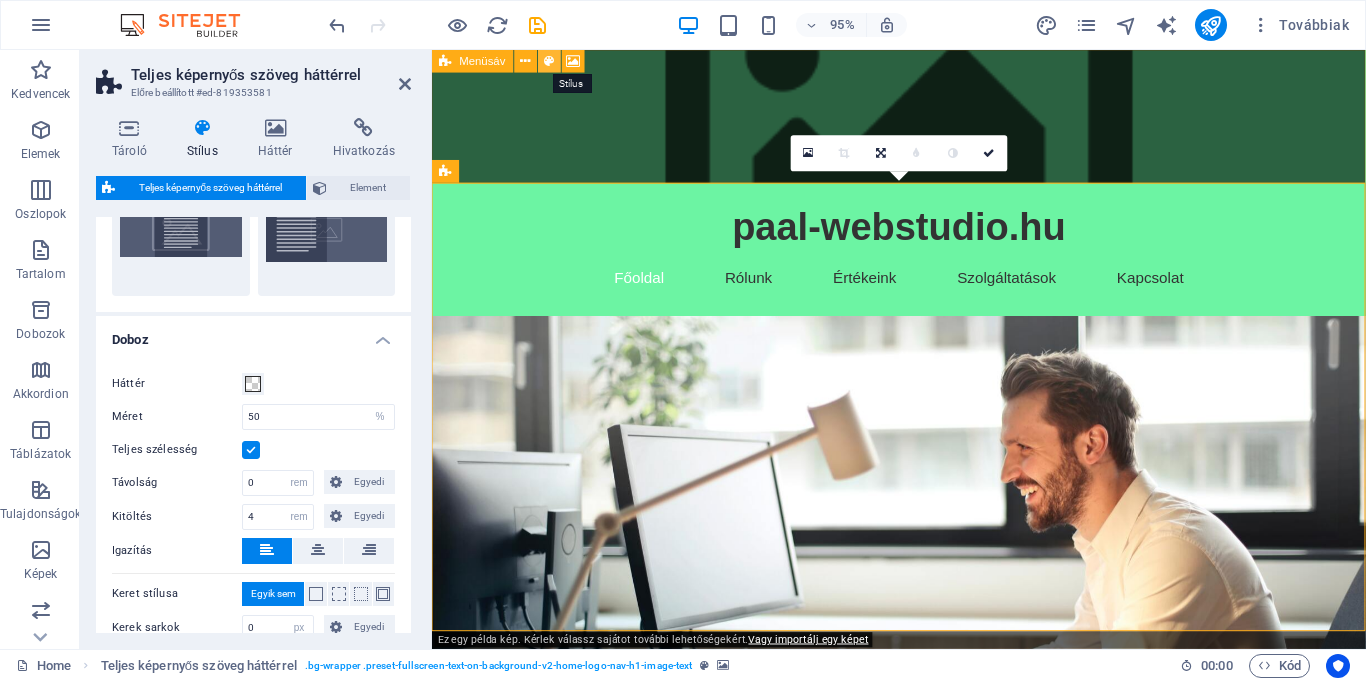 click at bounding box center [549, 61] 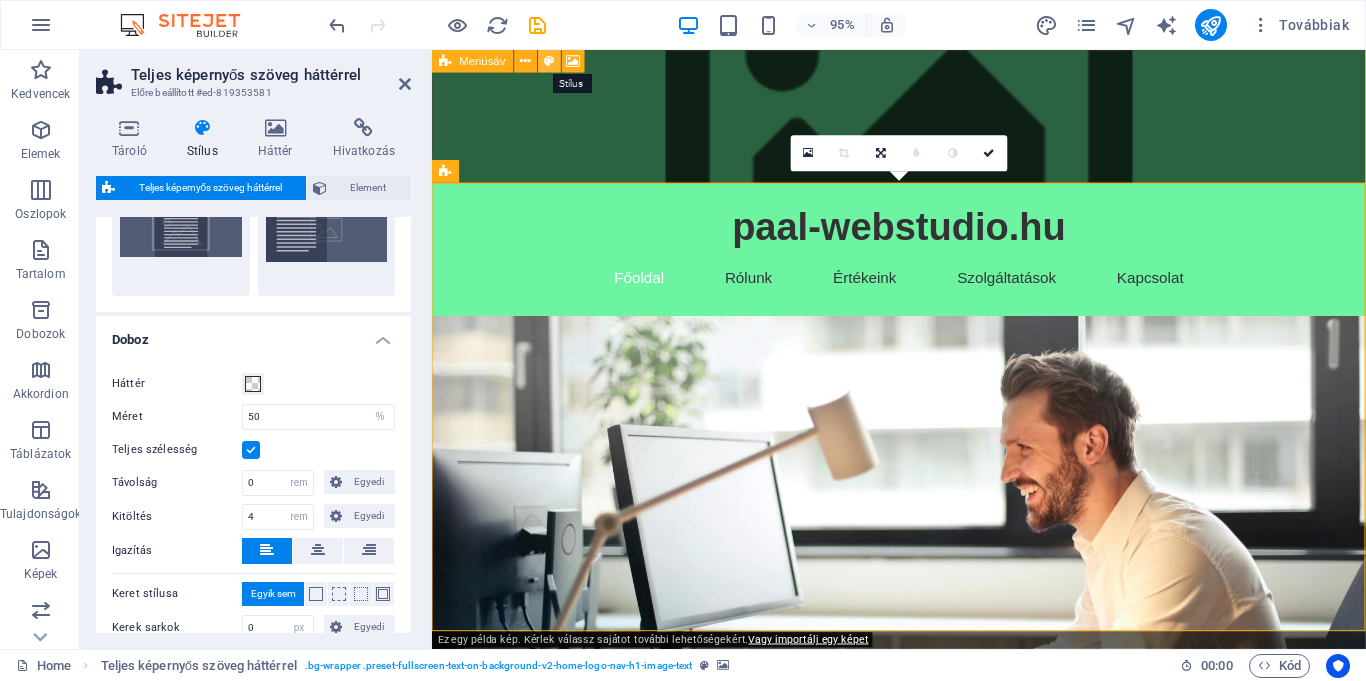 select on "rem" 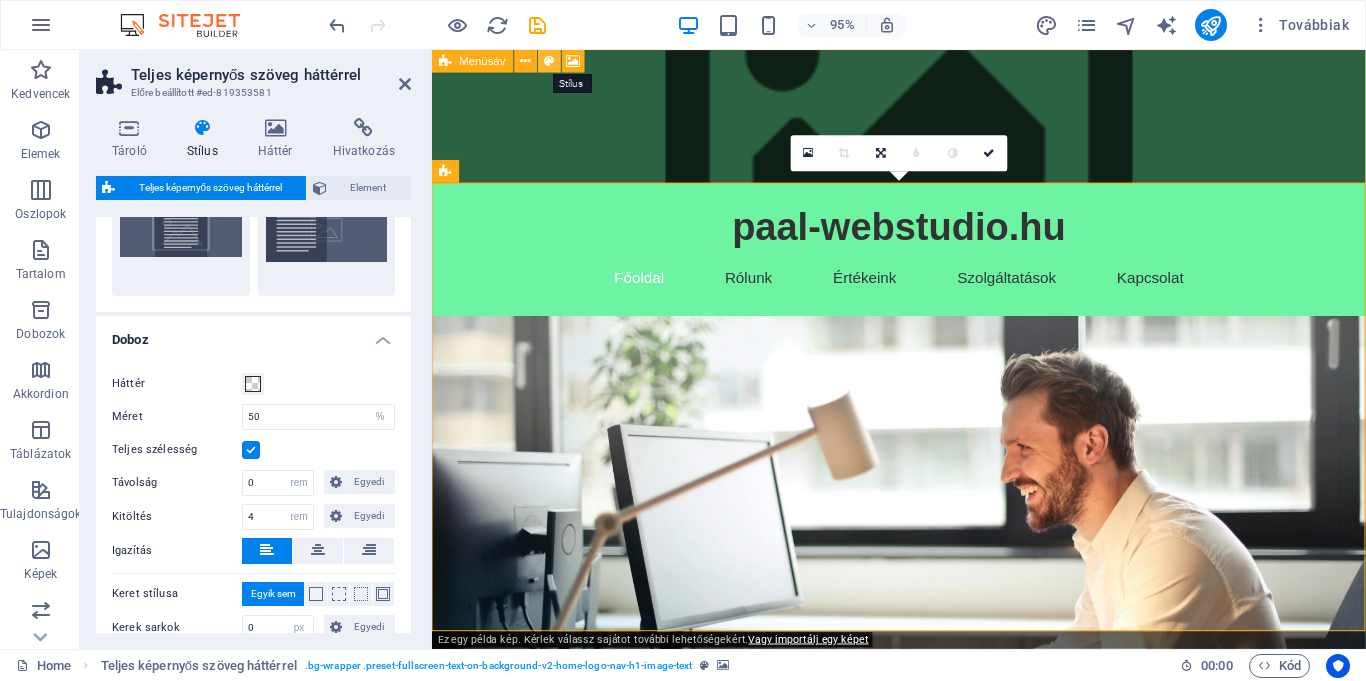 select on "sticky_menu" 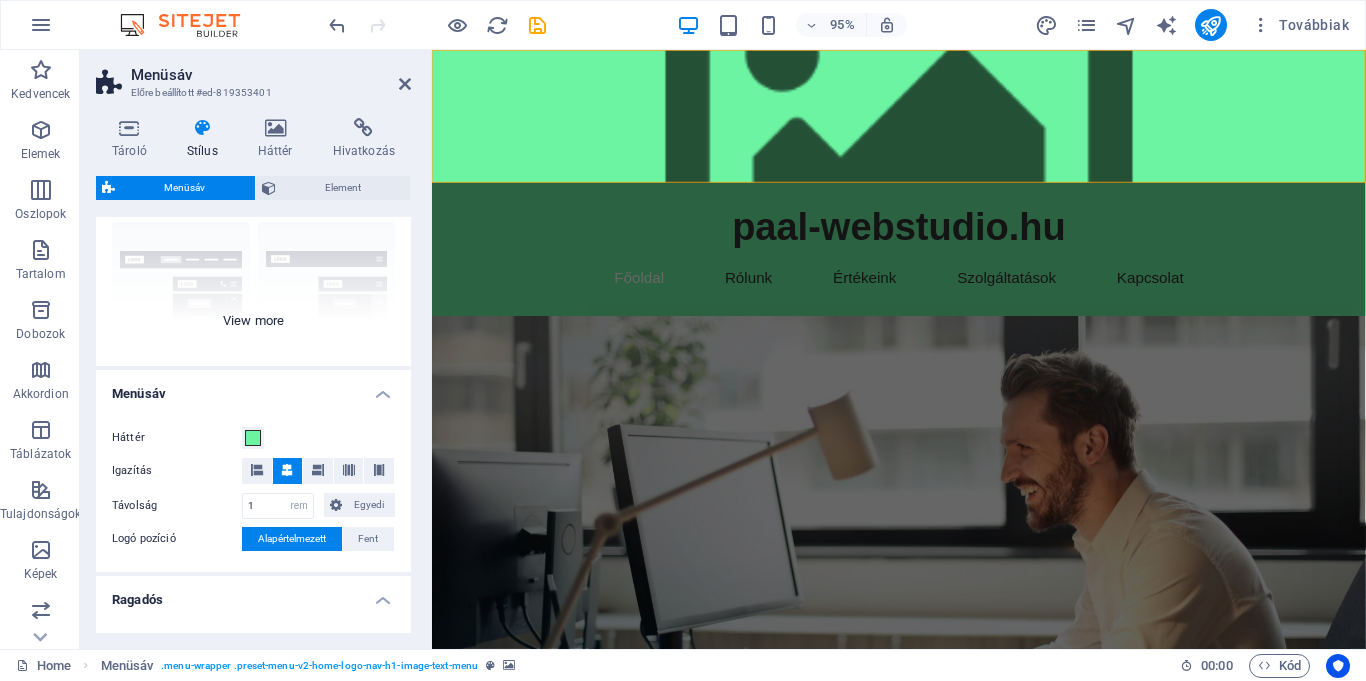 scroll, scrollTop: 235, scrollLeft: 0, axis: vertical 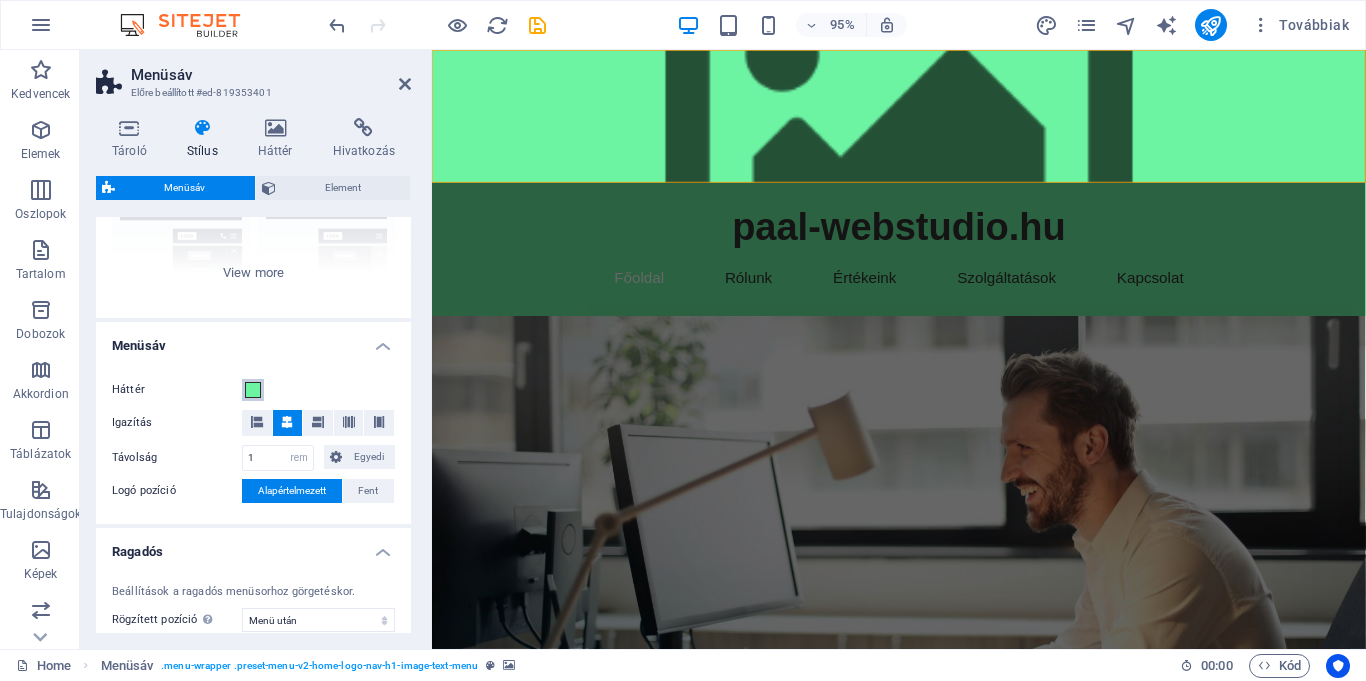 click at bounding box center (253, 390) 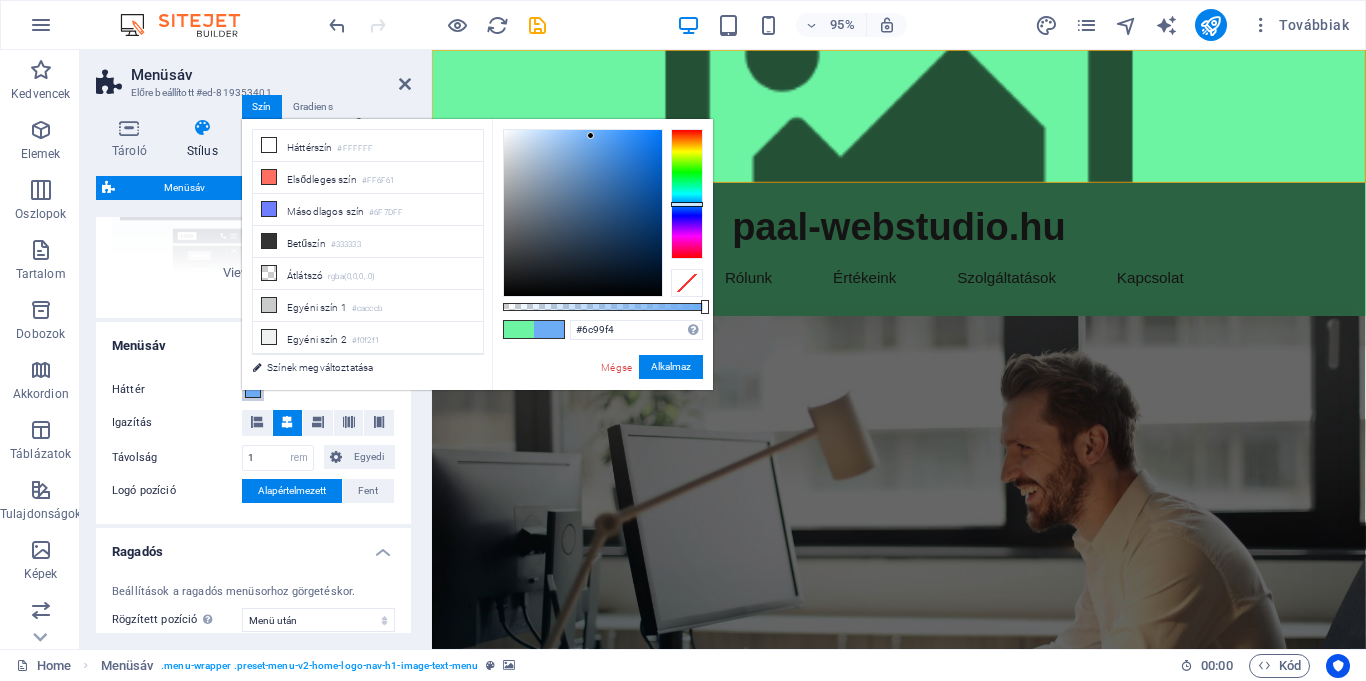 type on "#6c92f4" 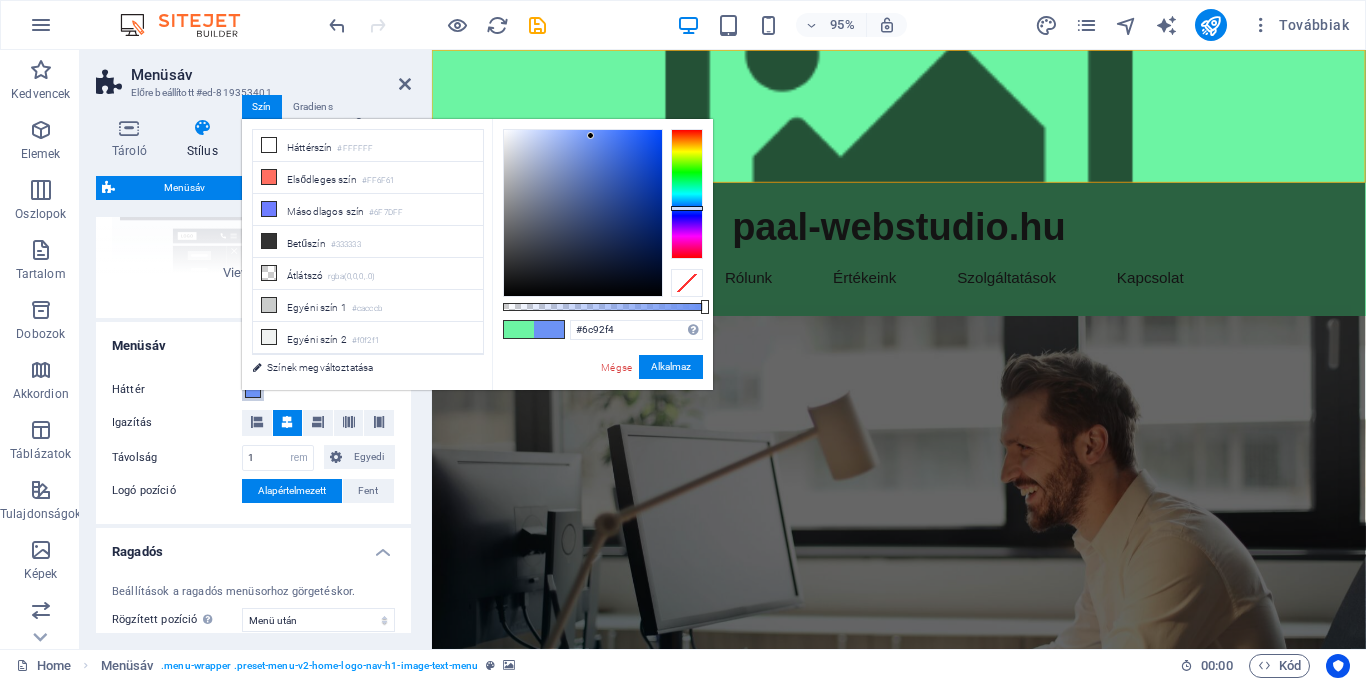 drag, startPoint x: 690, startPoint y: 177, endPoint x: 691, endPoint y: 208, distance: 31.016125 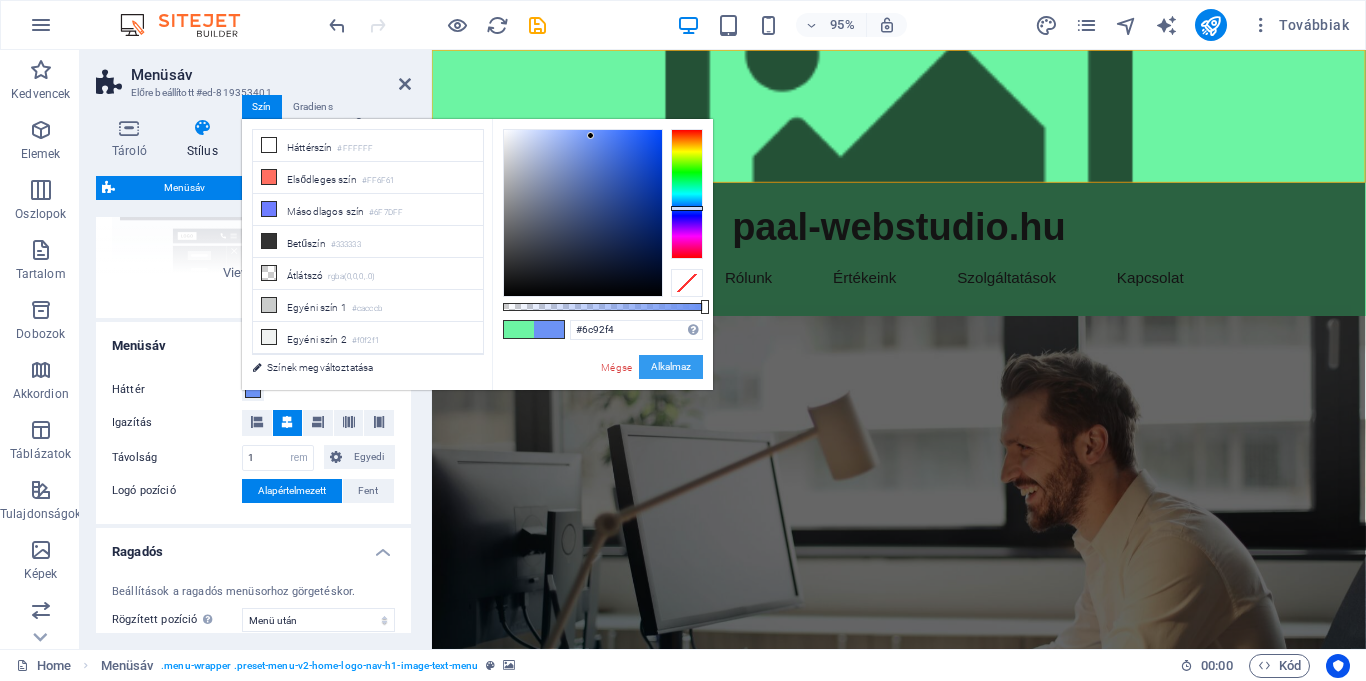click on "Alkalmaz" at bounding box center [671, 367] 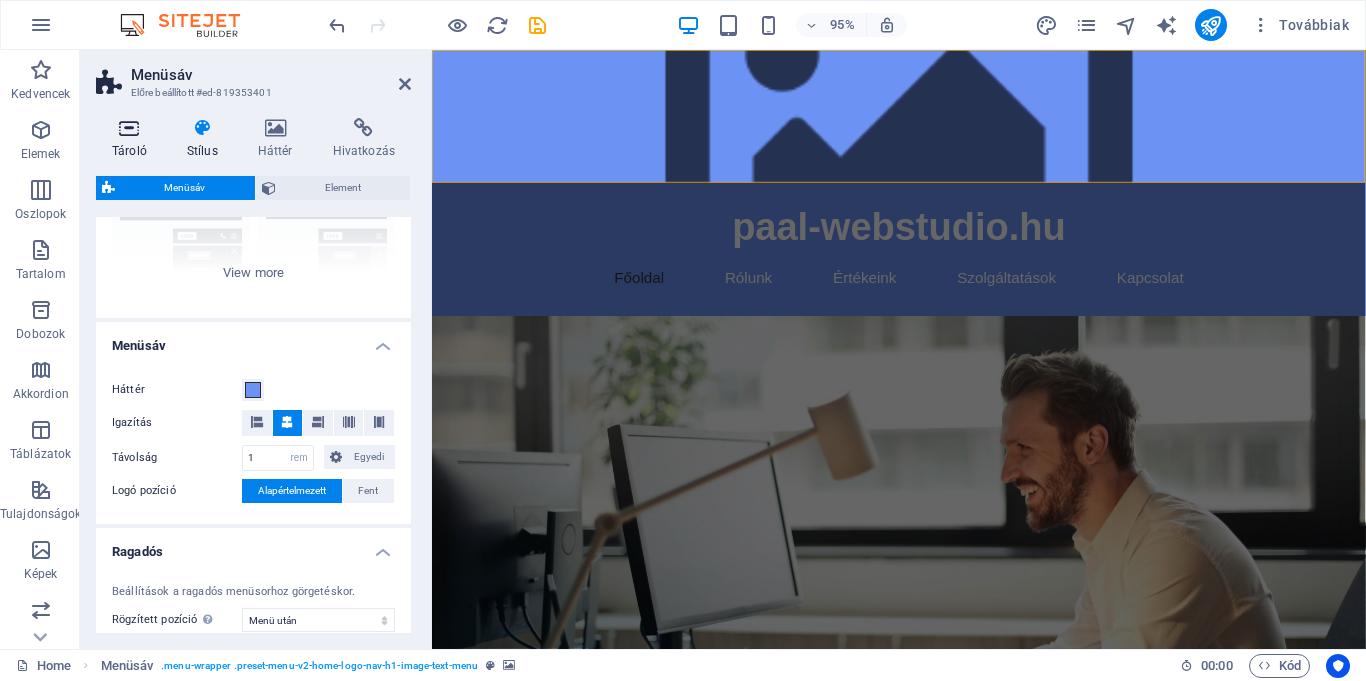 click at bounding box center (129, 128) 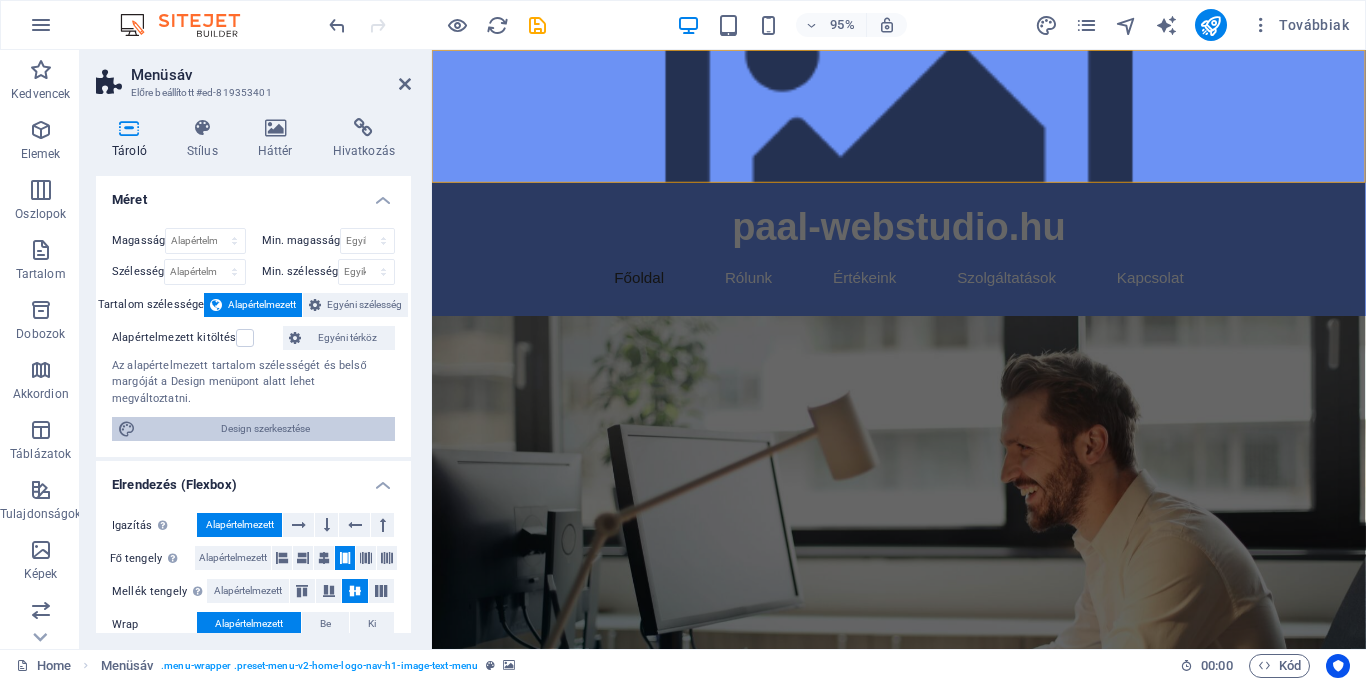 click on "Design szerkesztése" at bounding box center [265, 429] 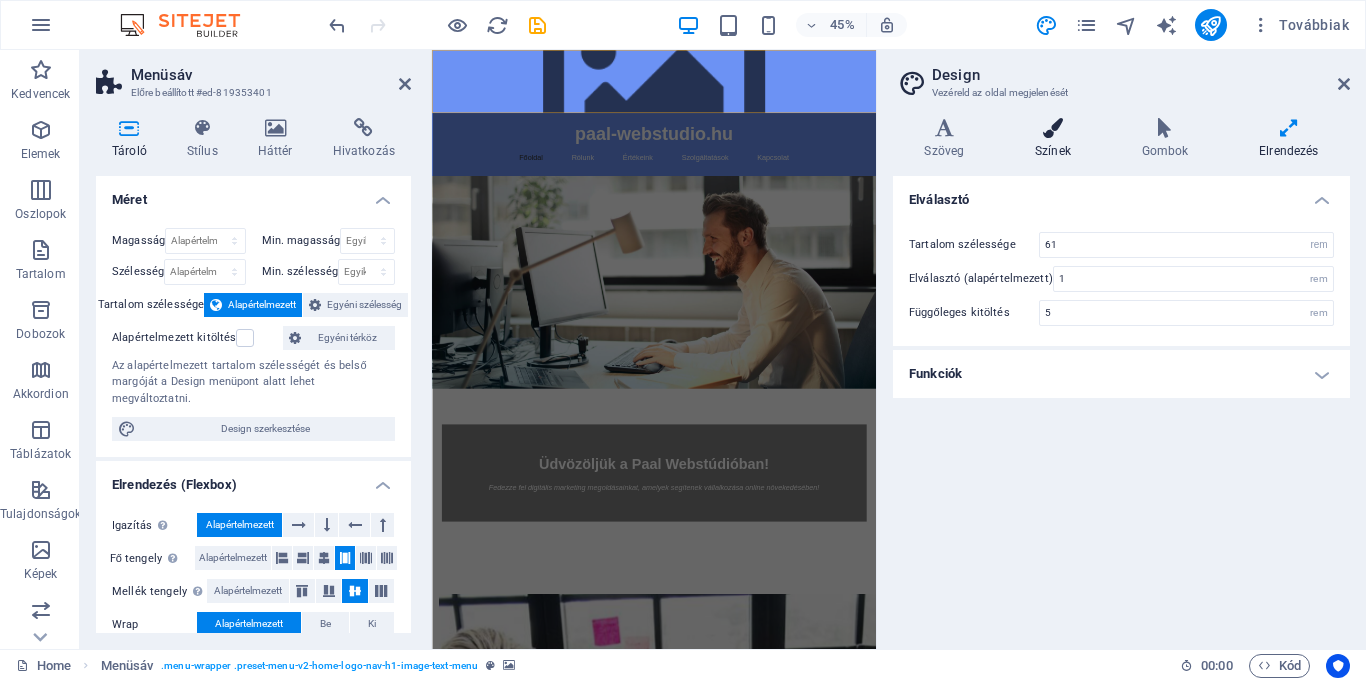 click at bounding box center [1053, 128] 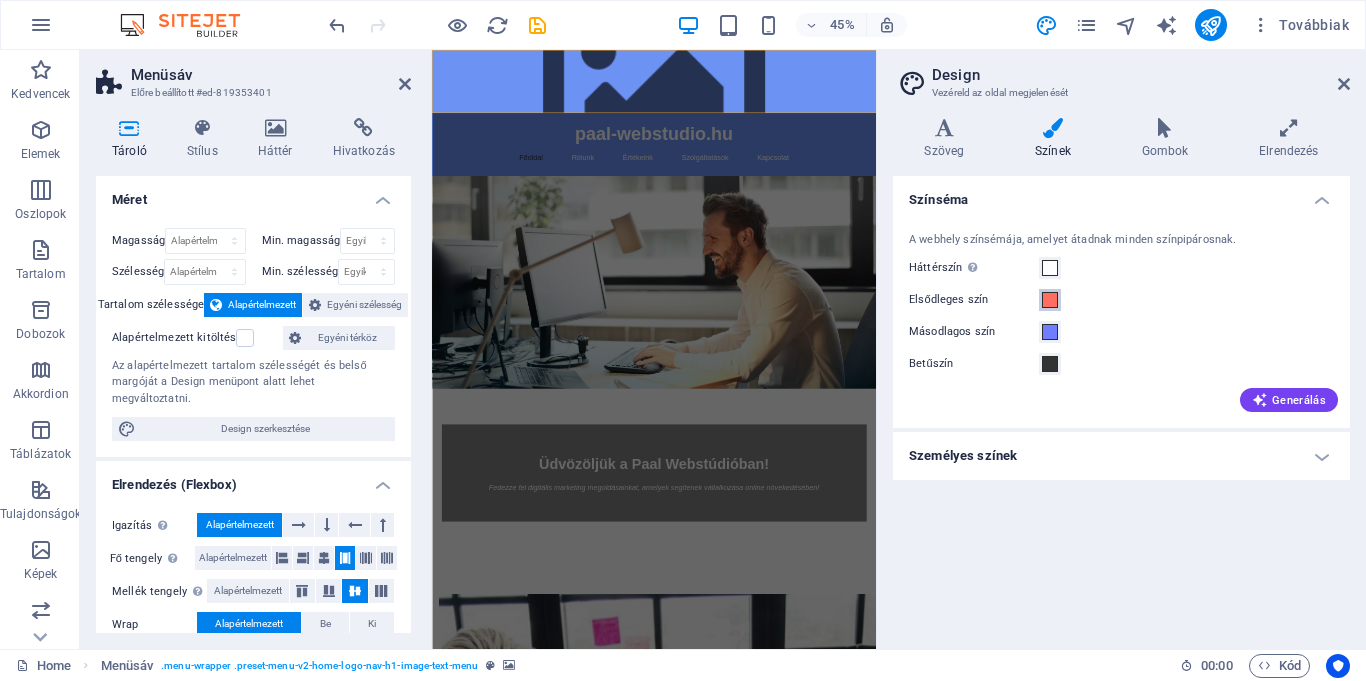 click at bounding box center [1050, 300] 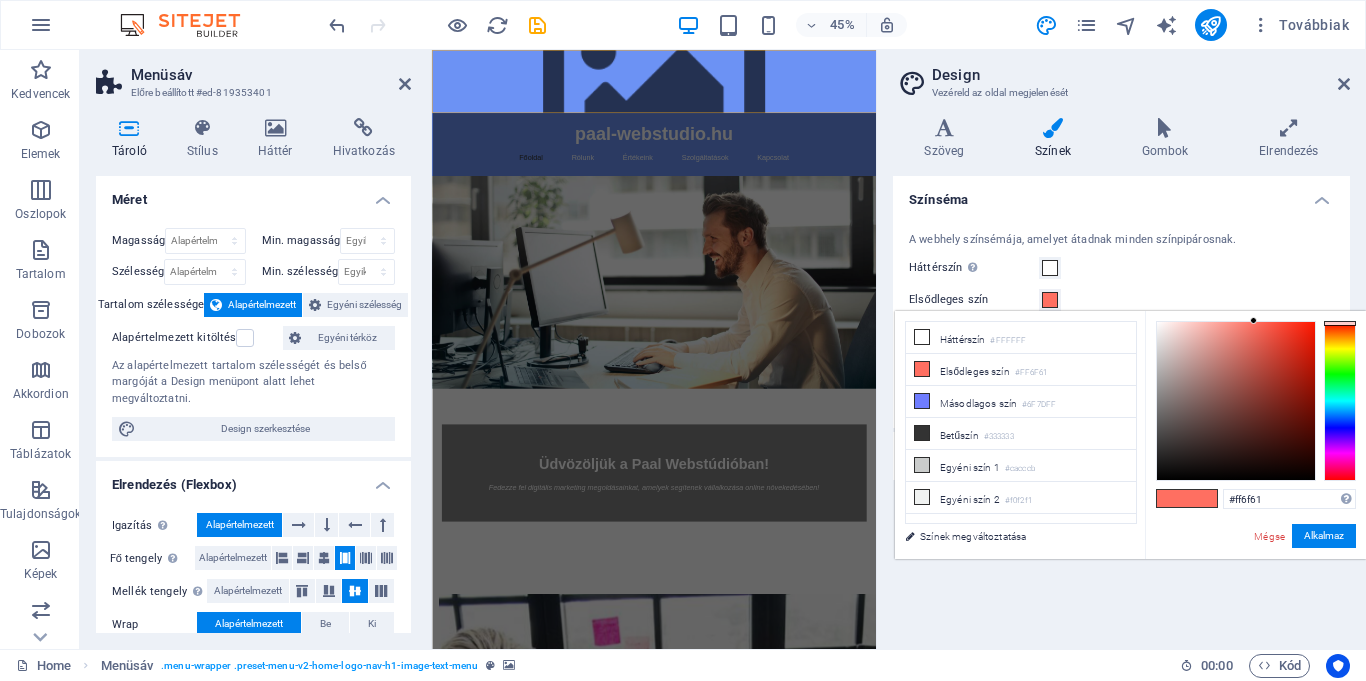 click at bounding box center (1202, 498) 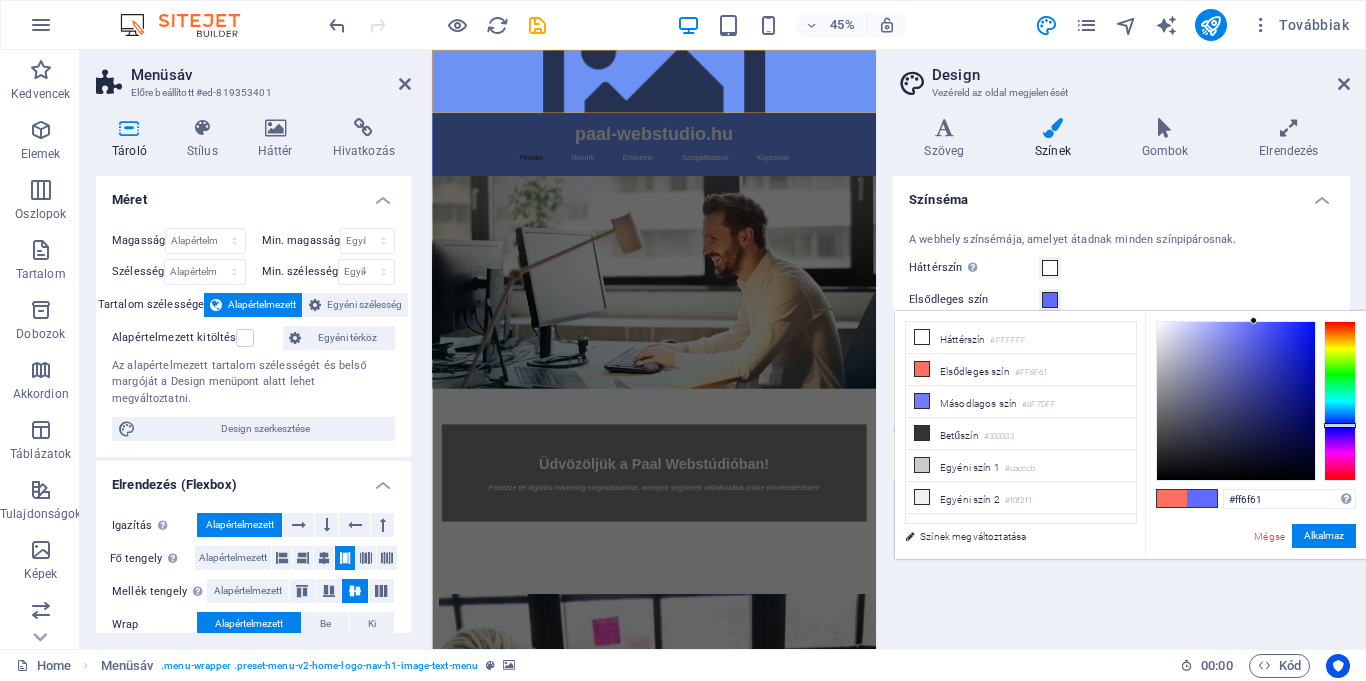 type on "#616aff" 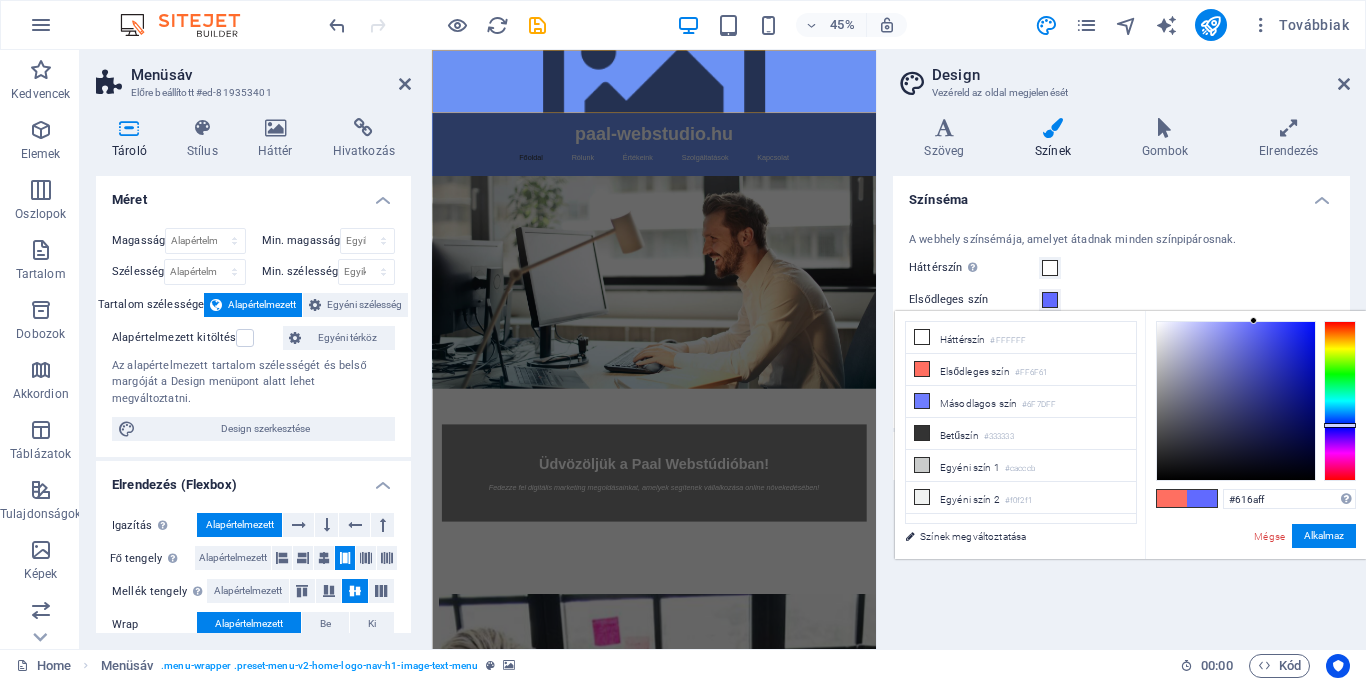 click at bounding box center [1340, 401] 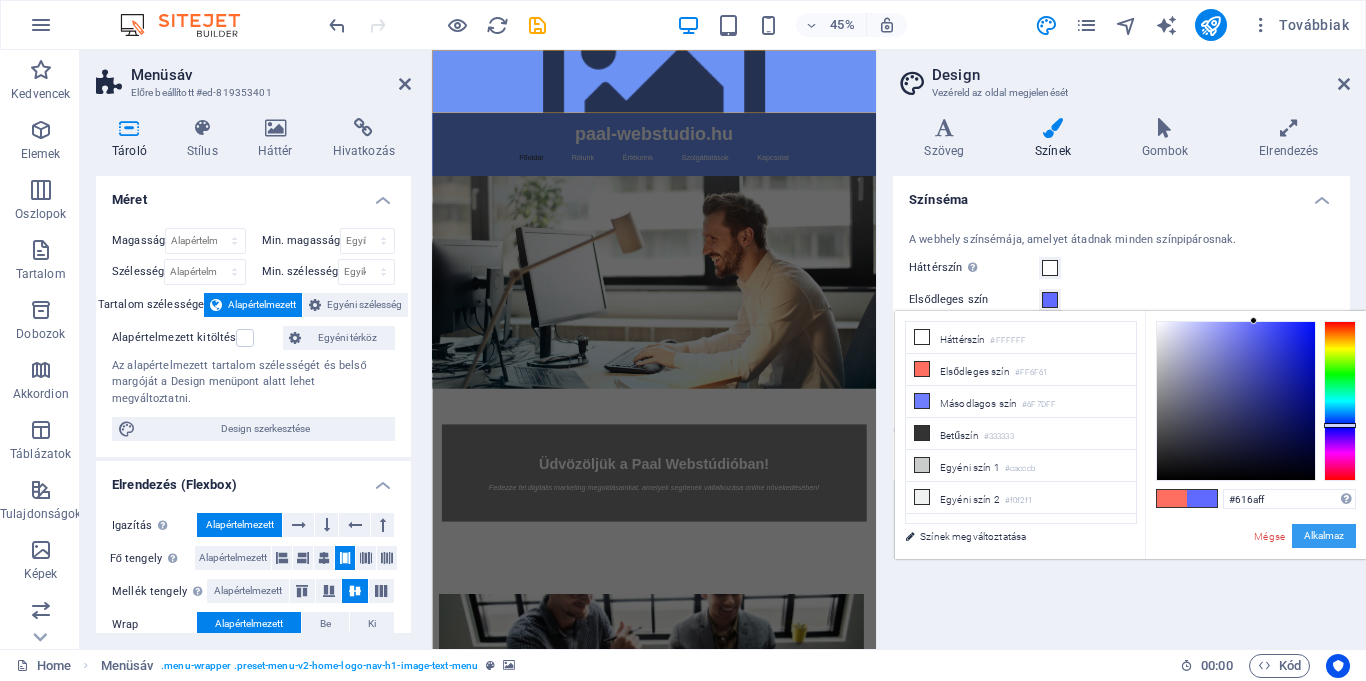 click on "Alkalmaz" at bounding box center (1324, 536) 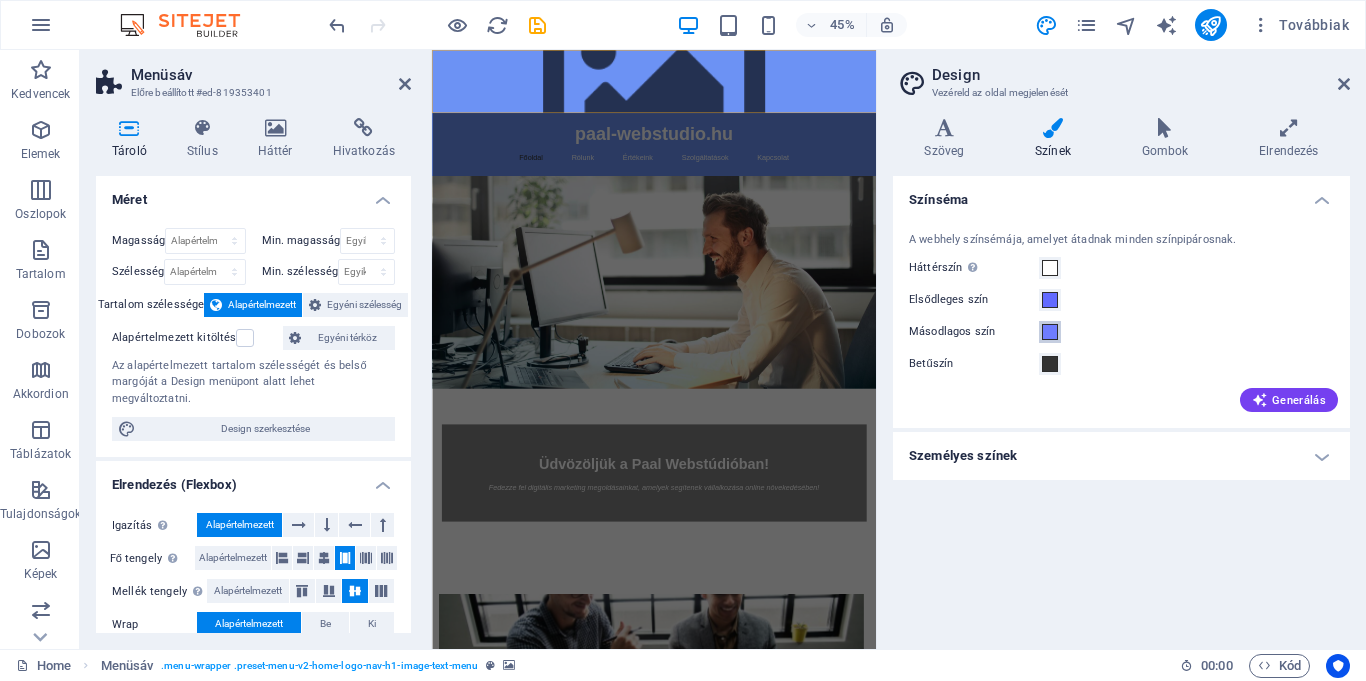 click on "Másodlagos szín" at bounding box center (1050, 332) 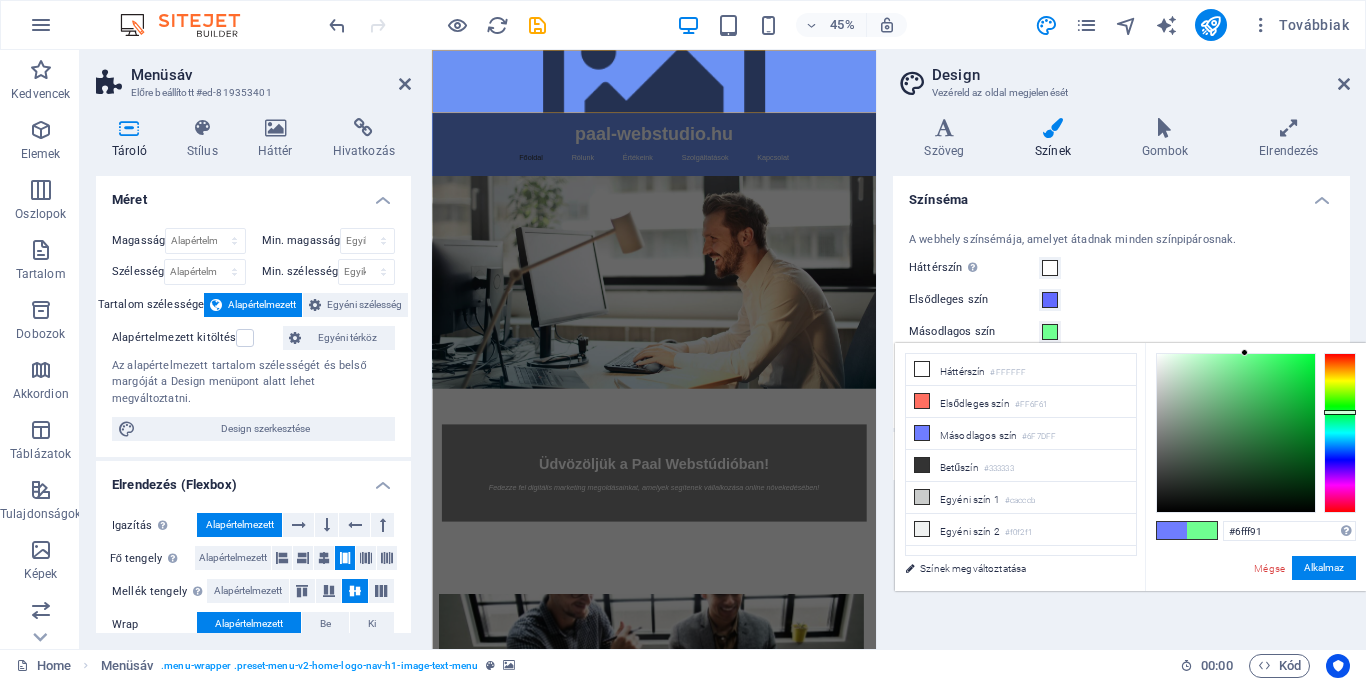 type on "#6fff8c" 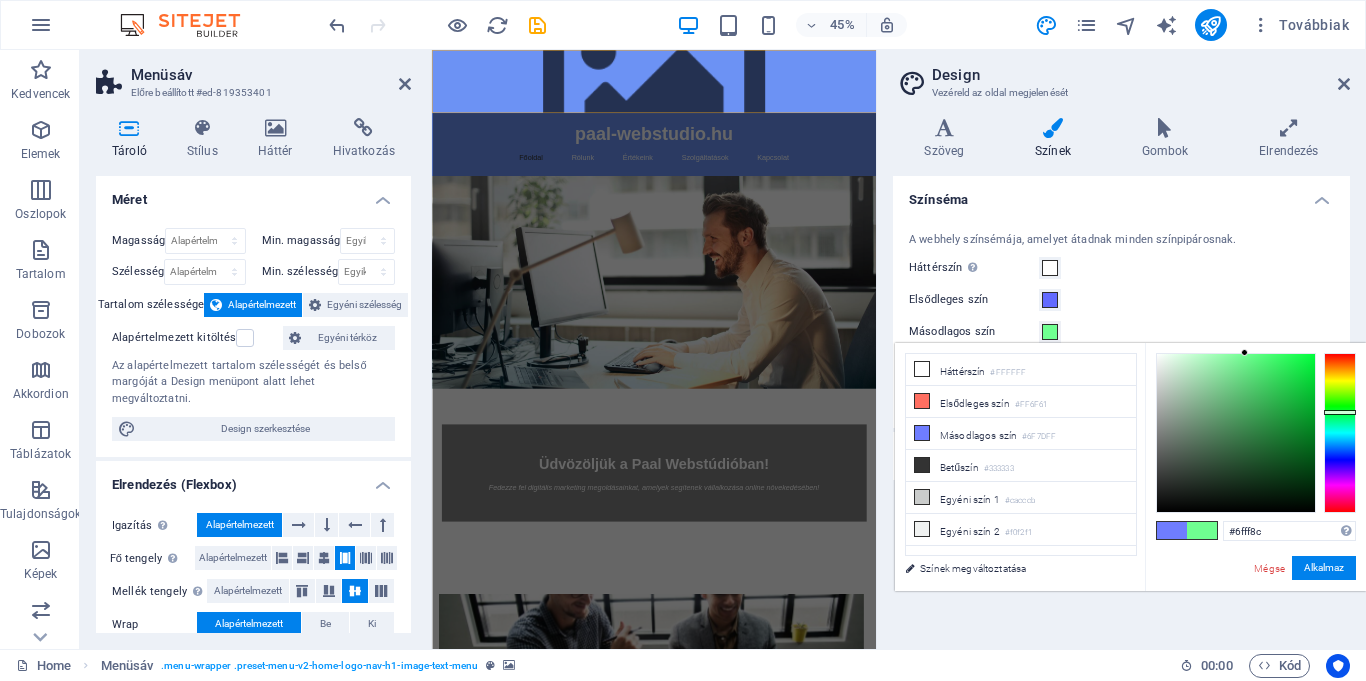 click at bounding box center [1340, 433] 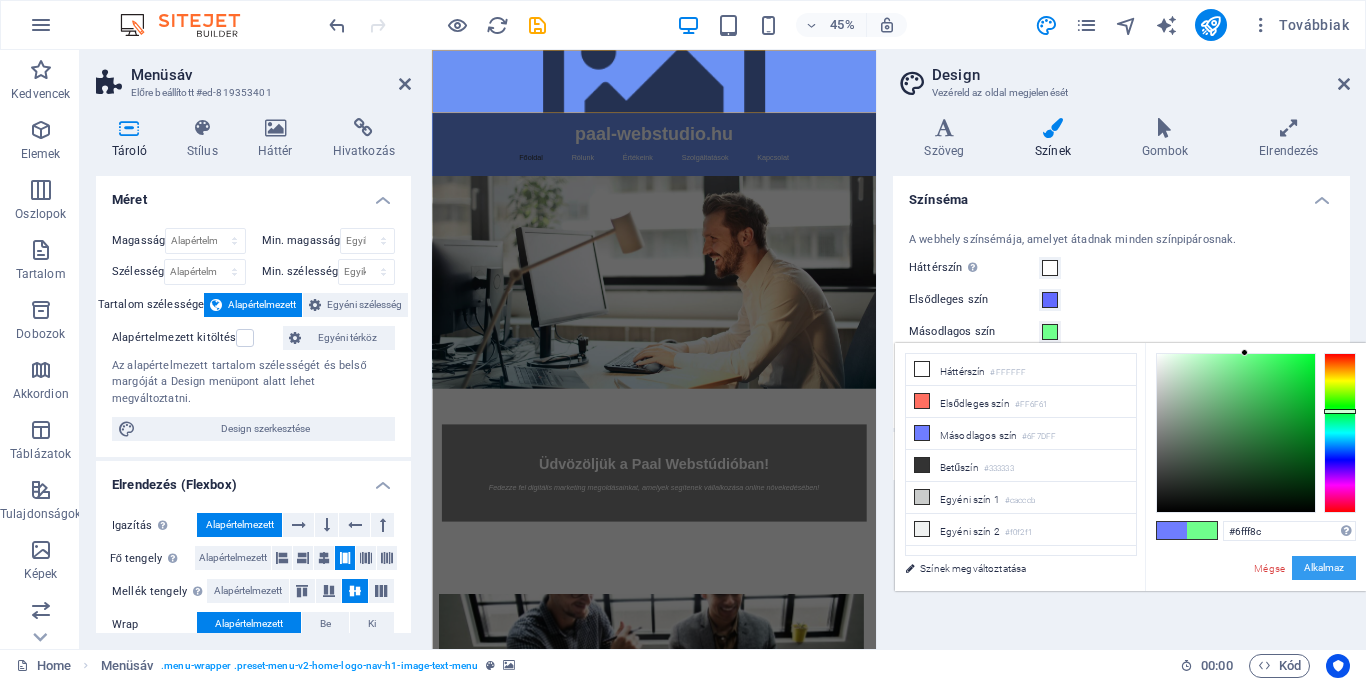 drag, startPoint x: 1331, startPoint y: 565, endPoint x: 1295, endPoint y: 581, distance: 39.39543 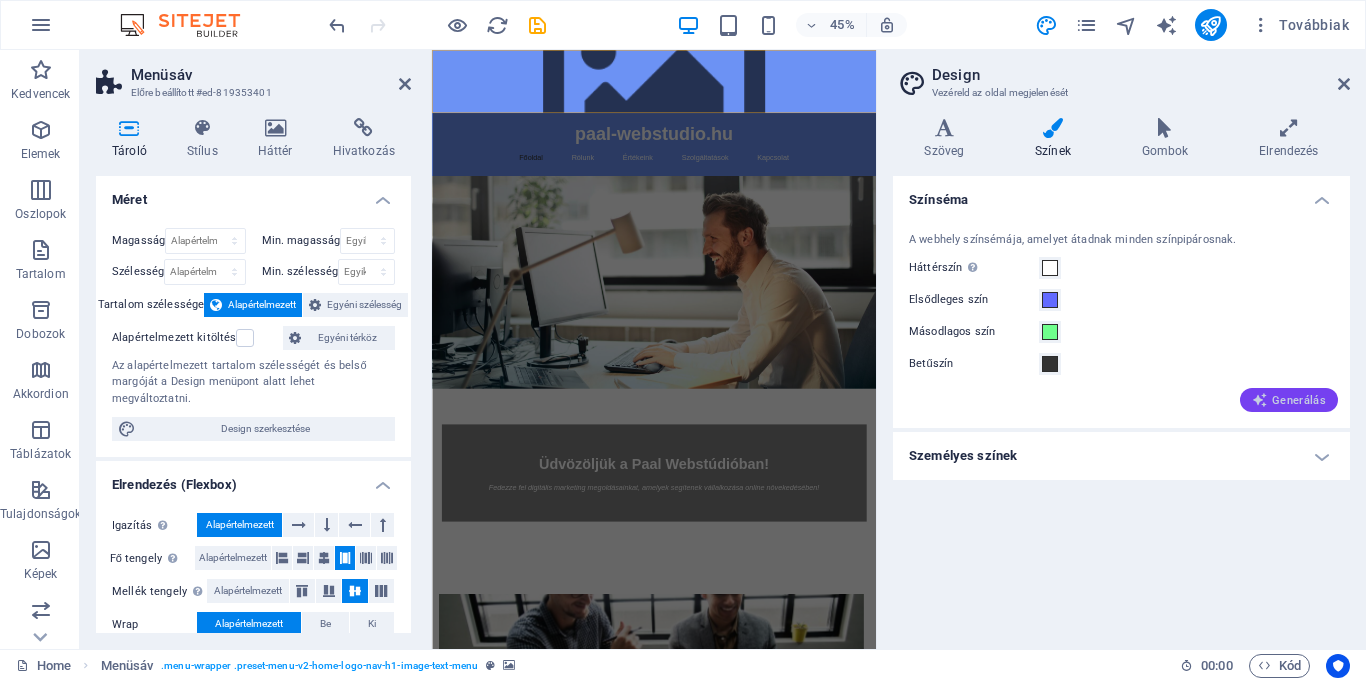 click on "Generálás" at bounding box center [1289, 400] 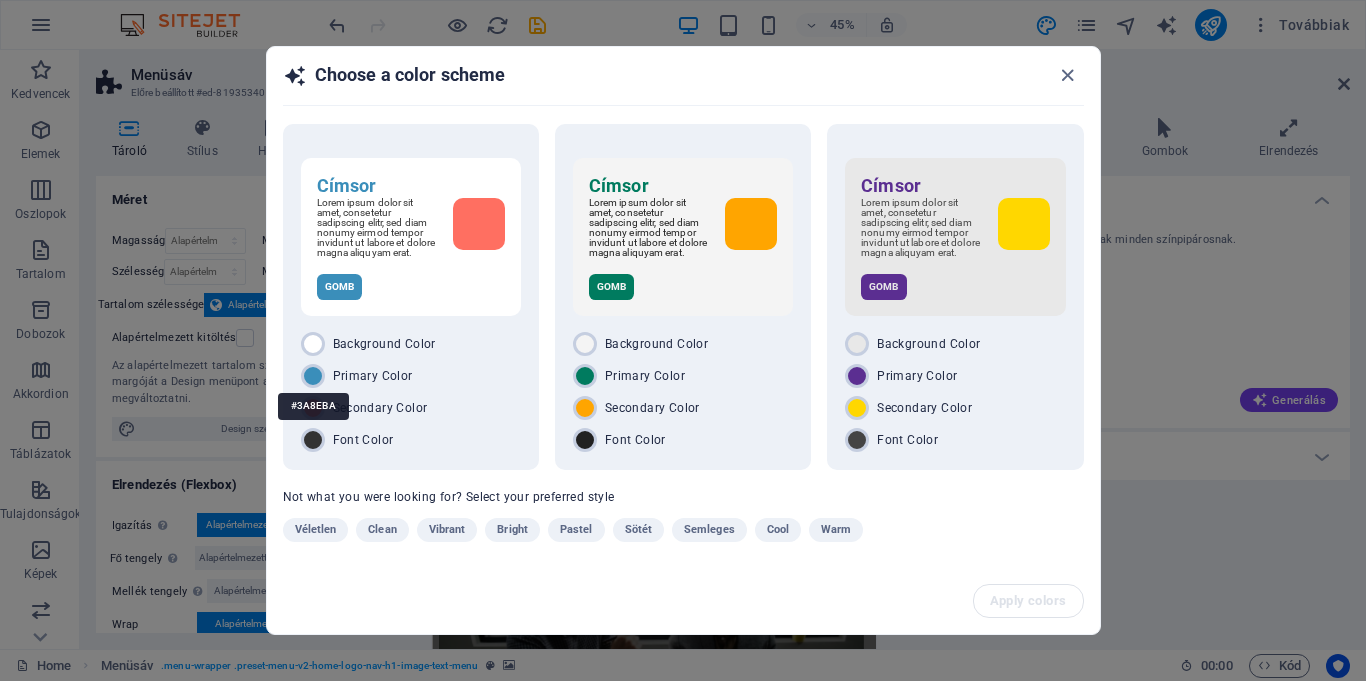 click on "#3A8EBA" at bounding box center [313, 406] 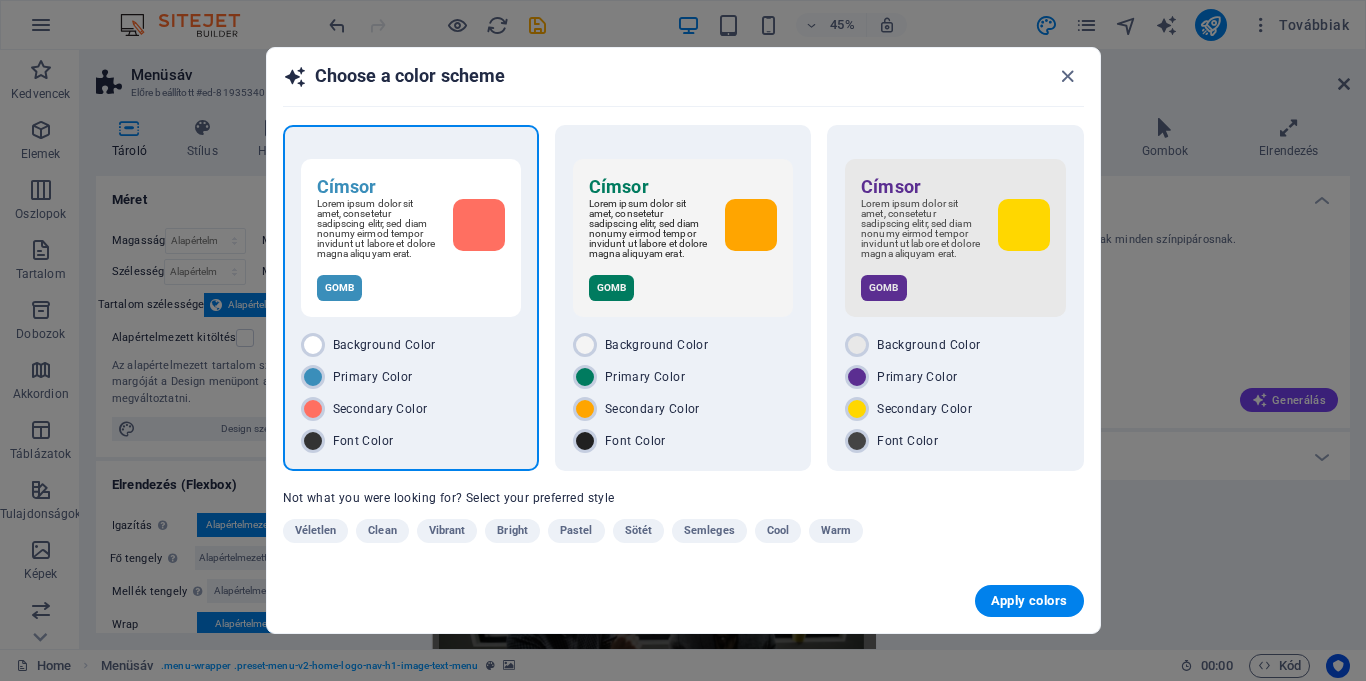 click on "Primary Color" at bounding box center [373, 377] 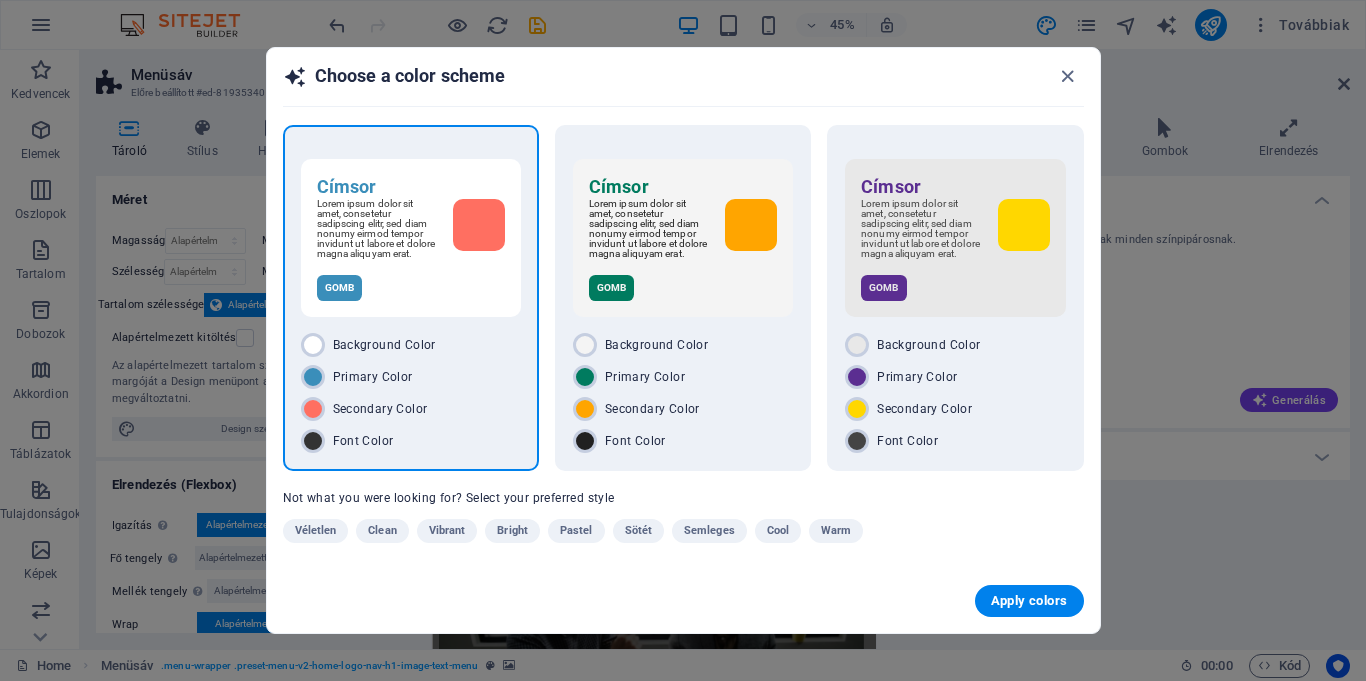 click on "Primary Color" at bounding box center (373, 377) 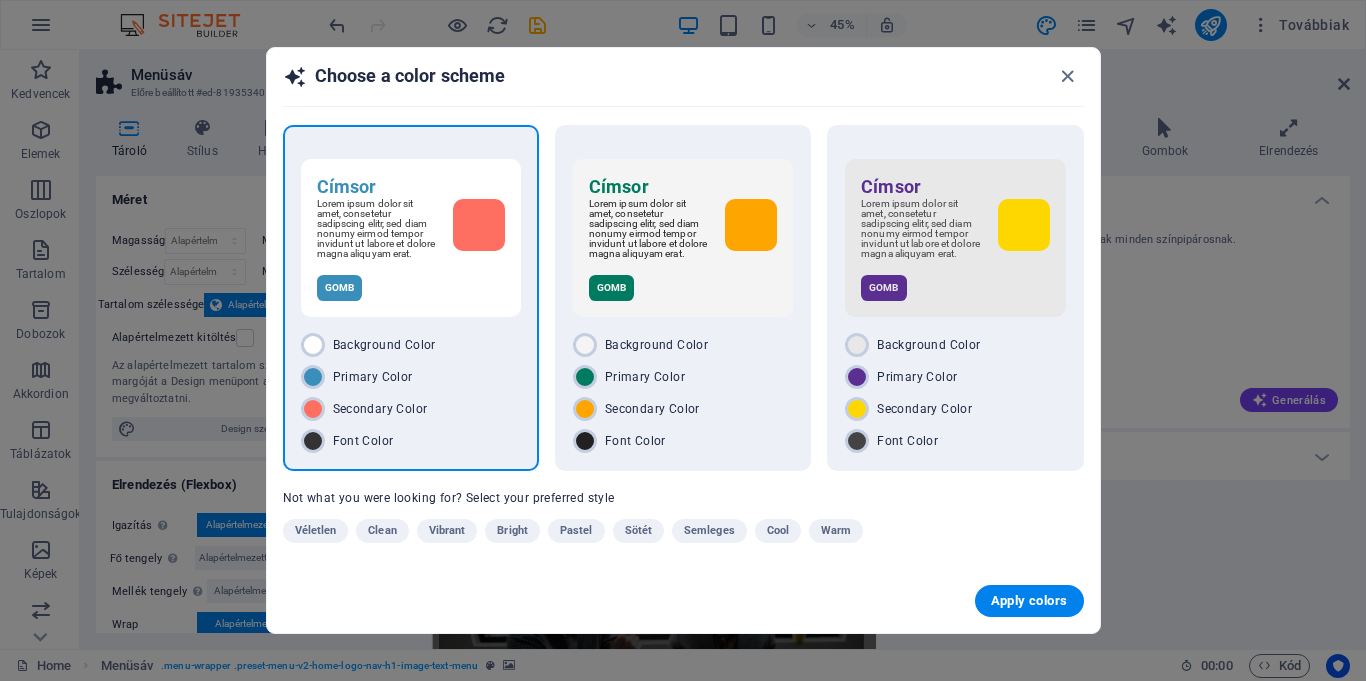 click on "Primary Color" at bounding box center [373, 377] 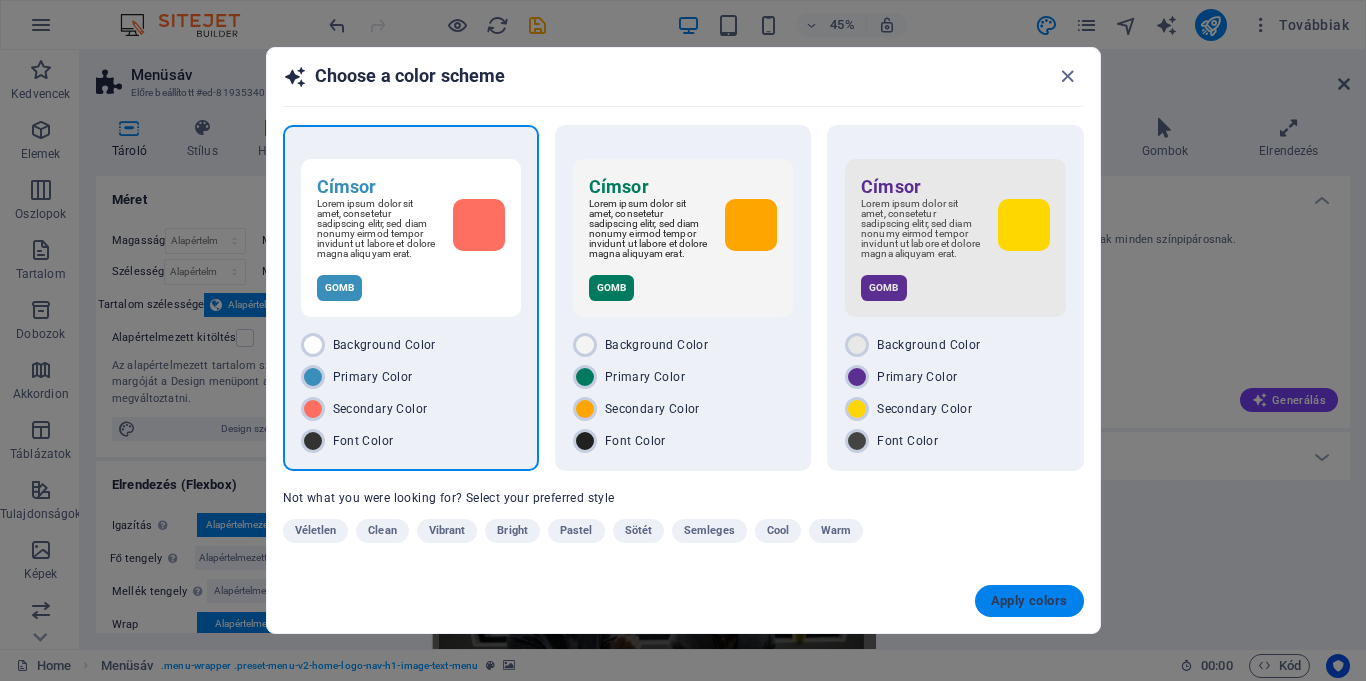 click on "Apply colors" at bounding box center [1029, 601] 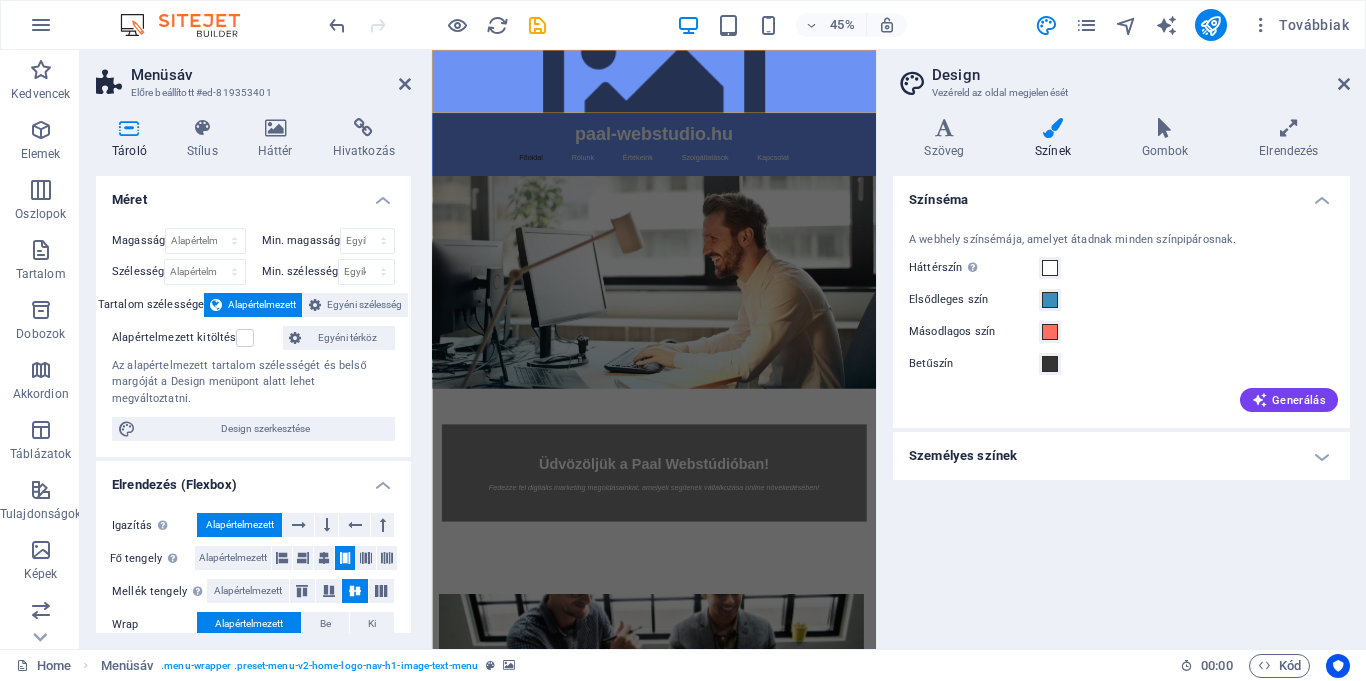 click on "Személyes színek" at bounding box center [1121, 456] 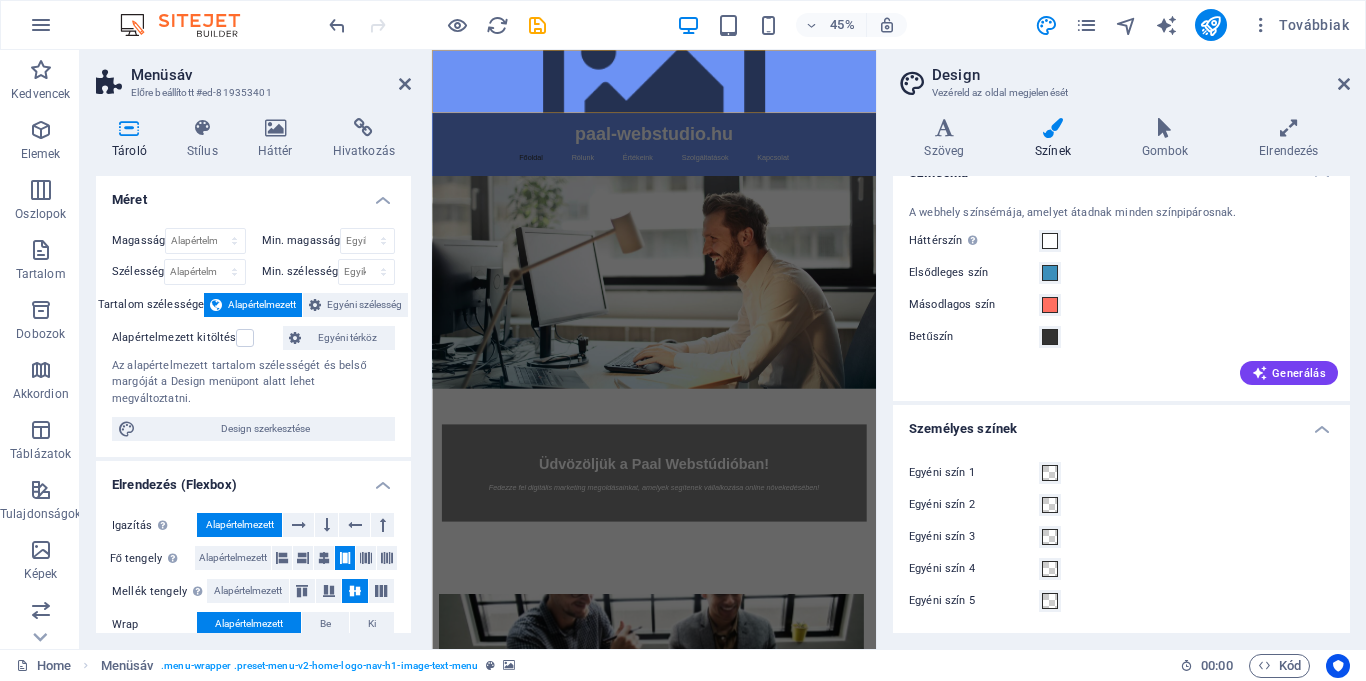 scroll, scrollTop: 0, scrollLeft: 0, axis: both 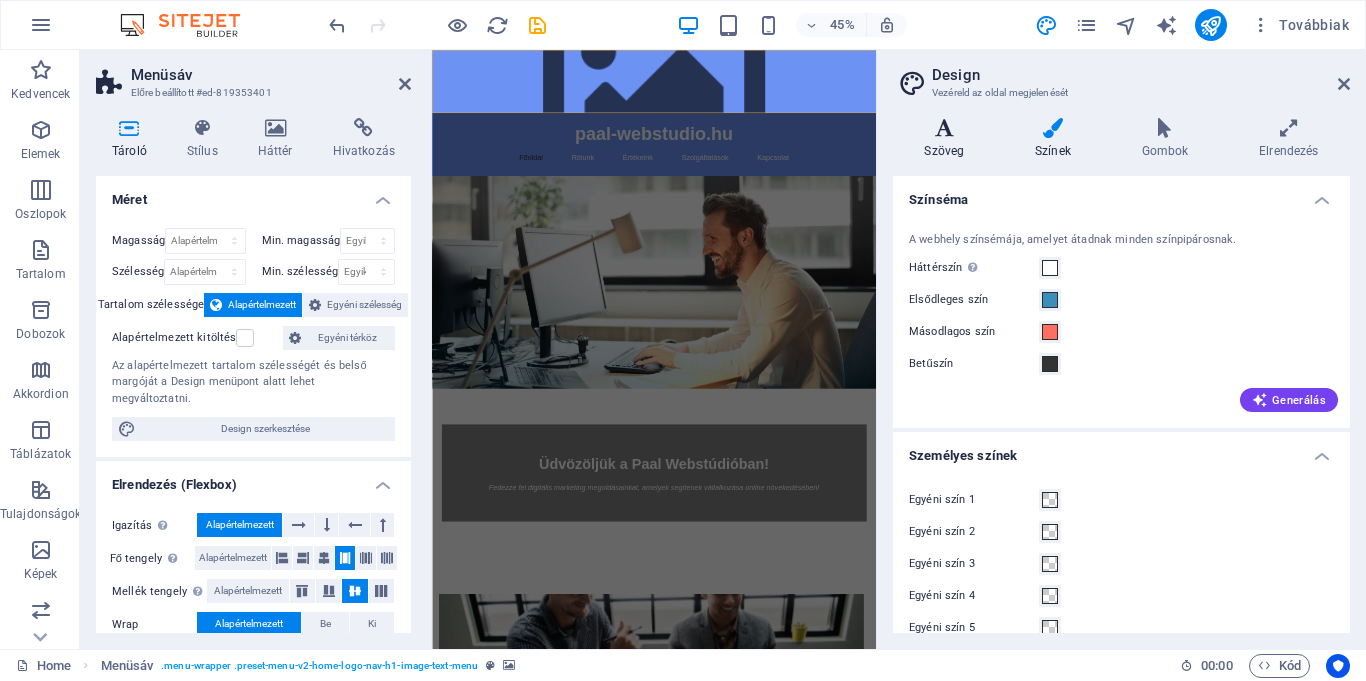 click at bounding box center [944, 128] 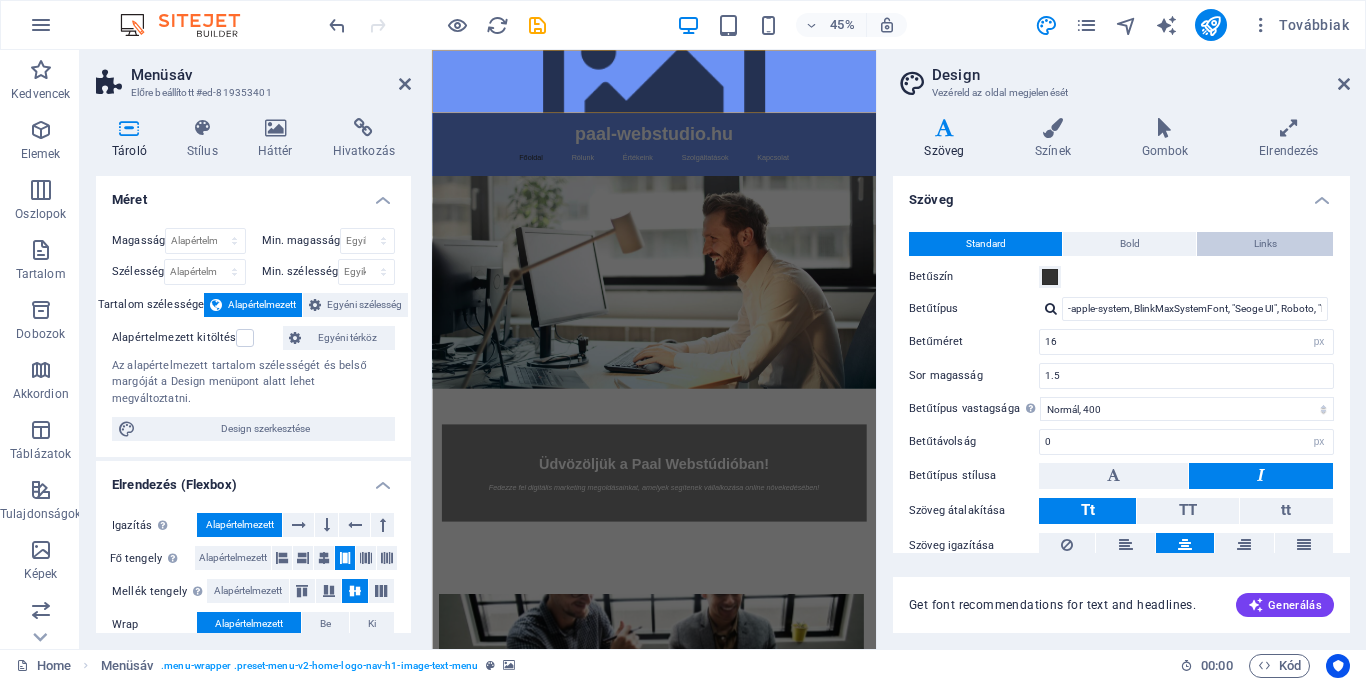 click on "Links" at bounding box center [1265, 244] 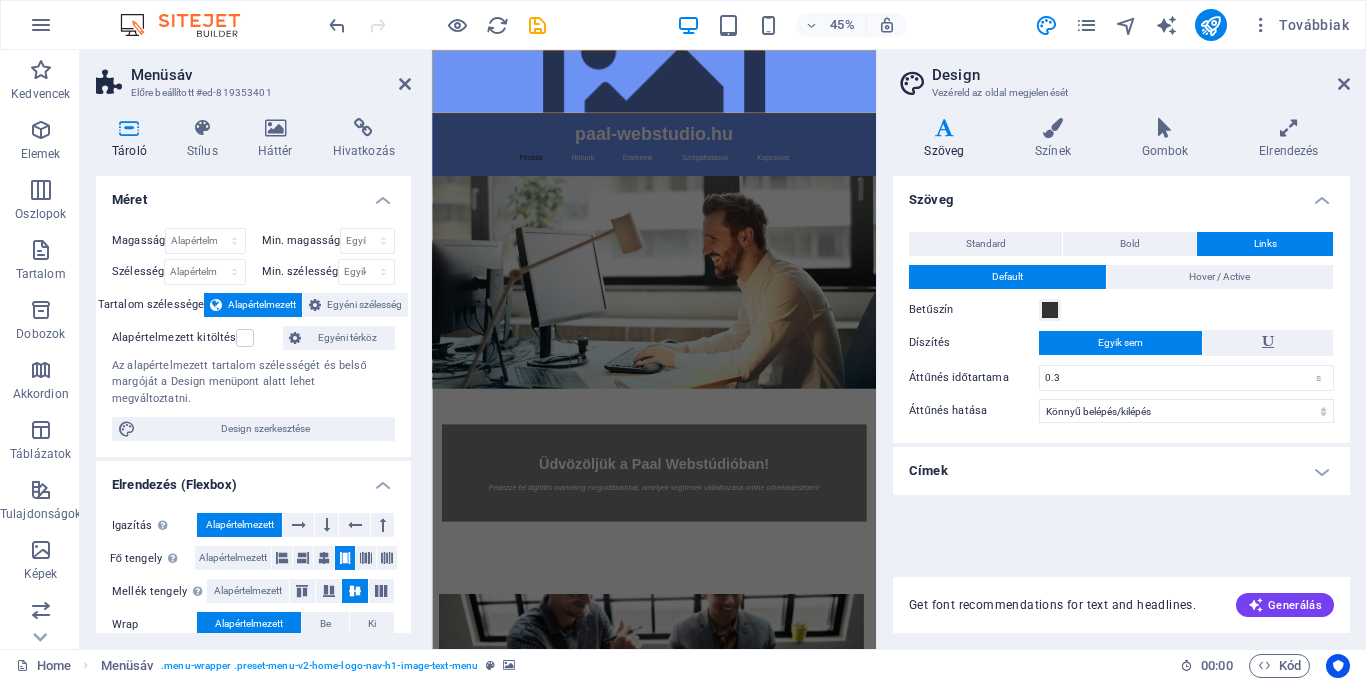 click on "Címek" at bounding box center (1121, 471) 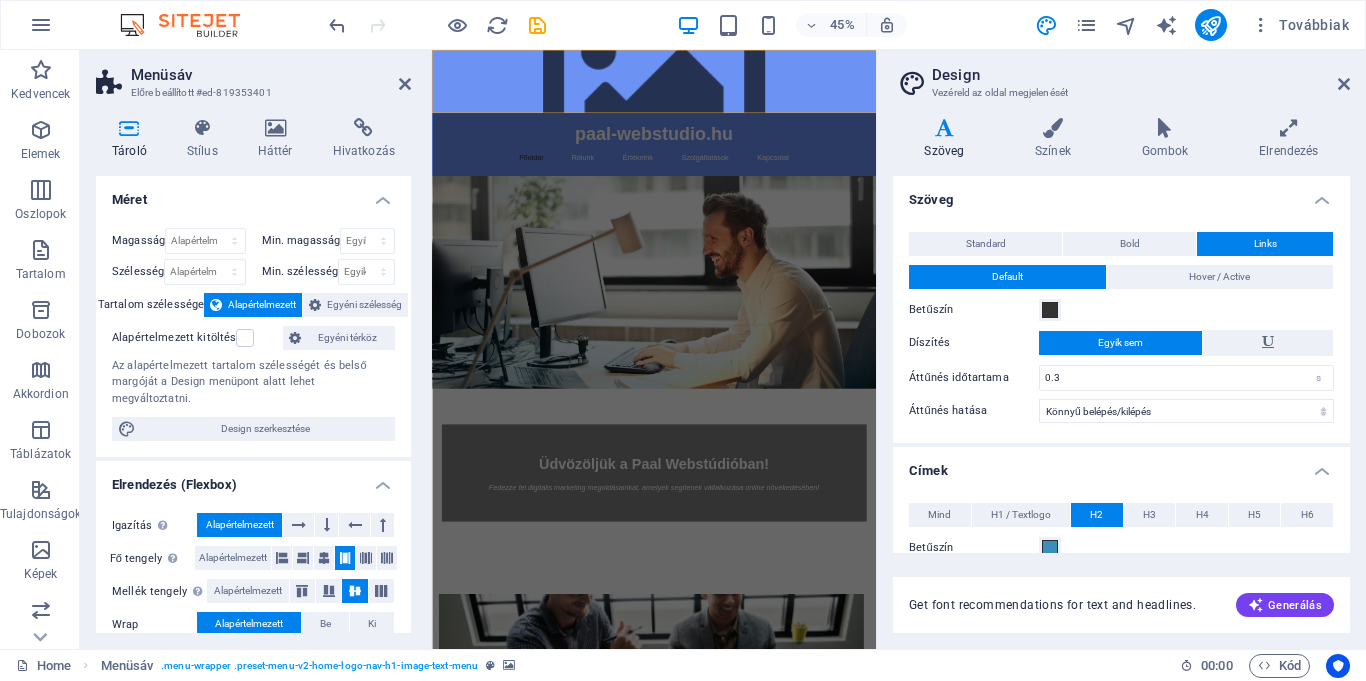 click on "Címek" at bounding box center [1121, 465] 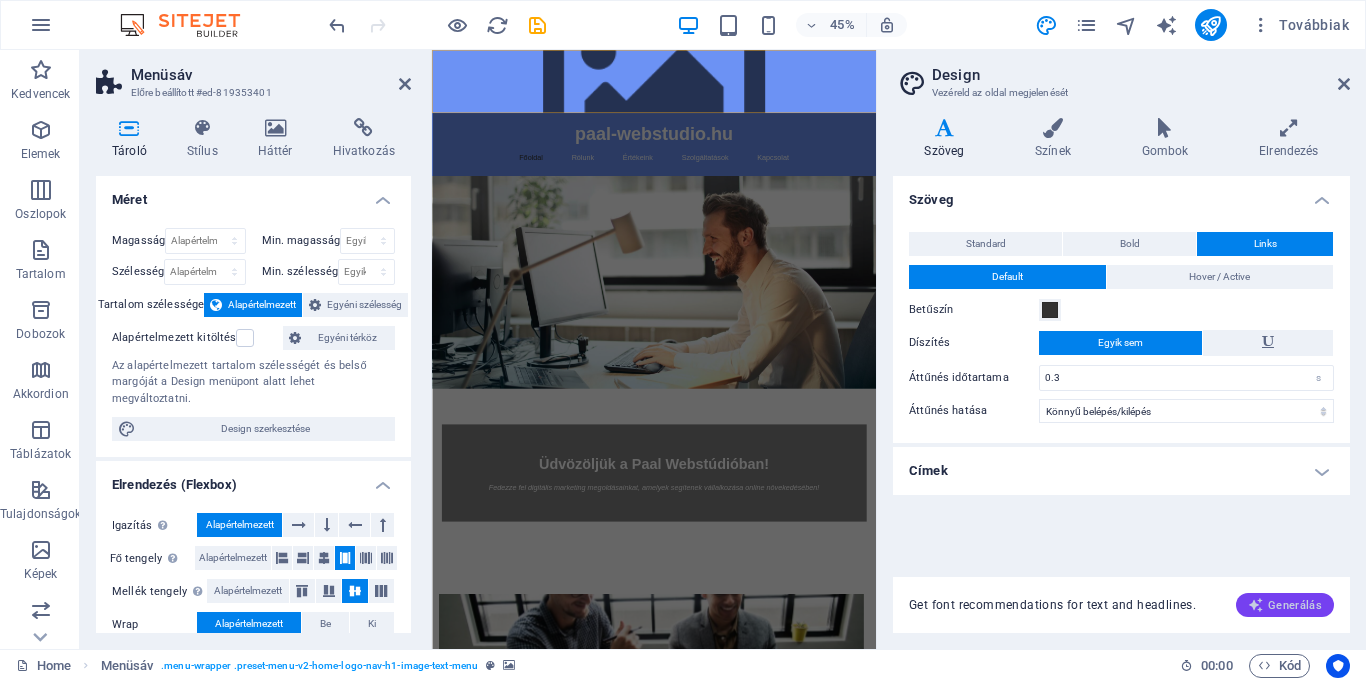 click on "Generálás" at bounding box center (1285, 605) 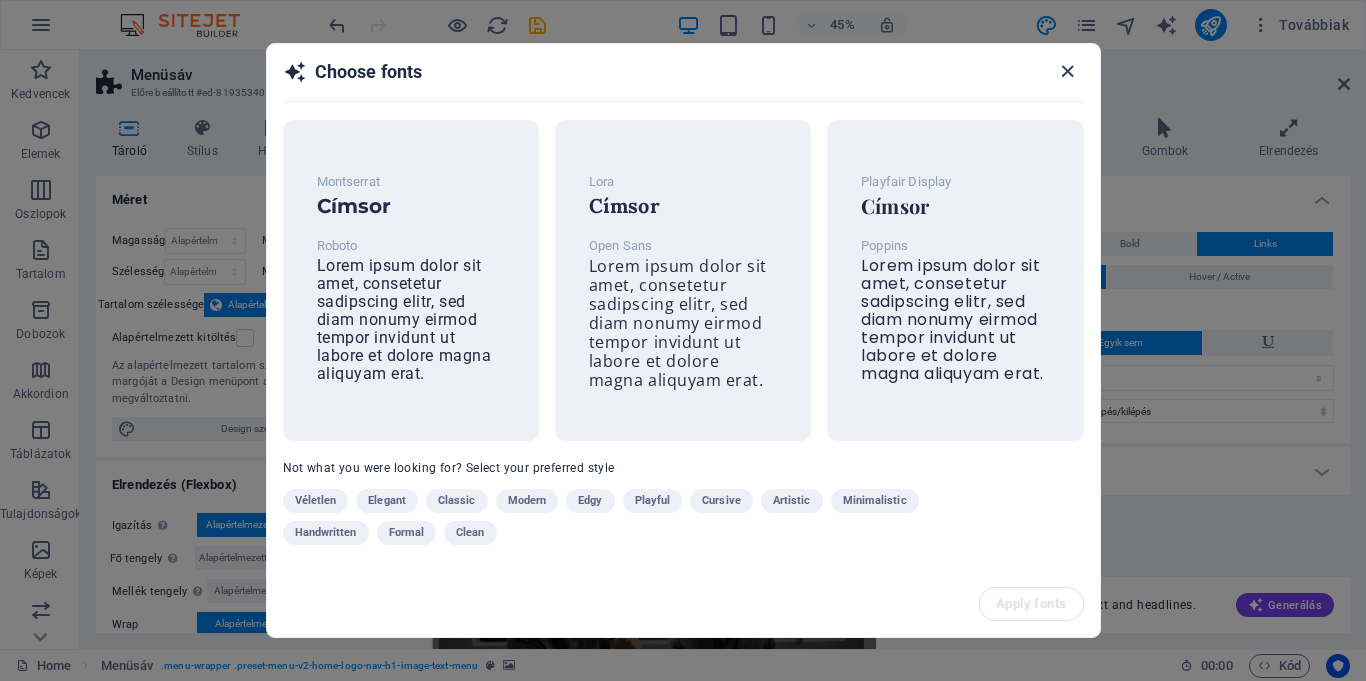 click at bounding box center [1067, 71] 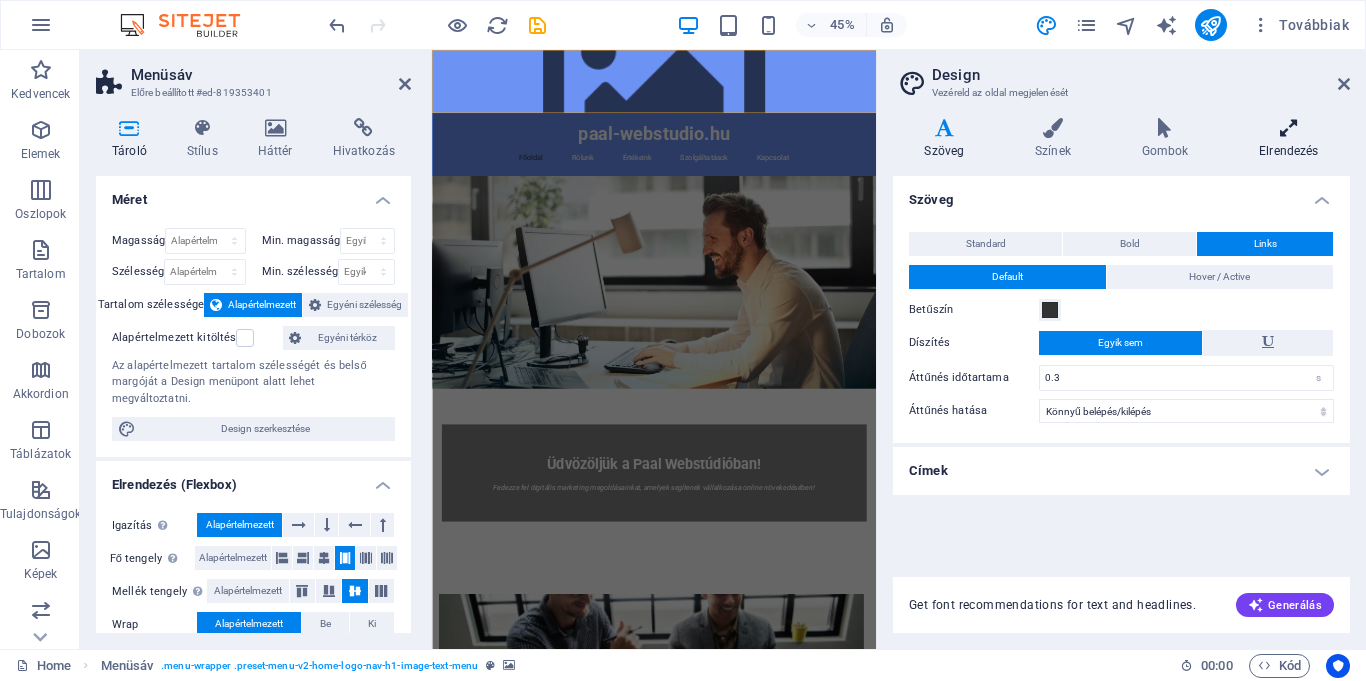 click at bounding box center (1289, 128) 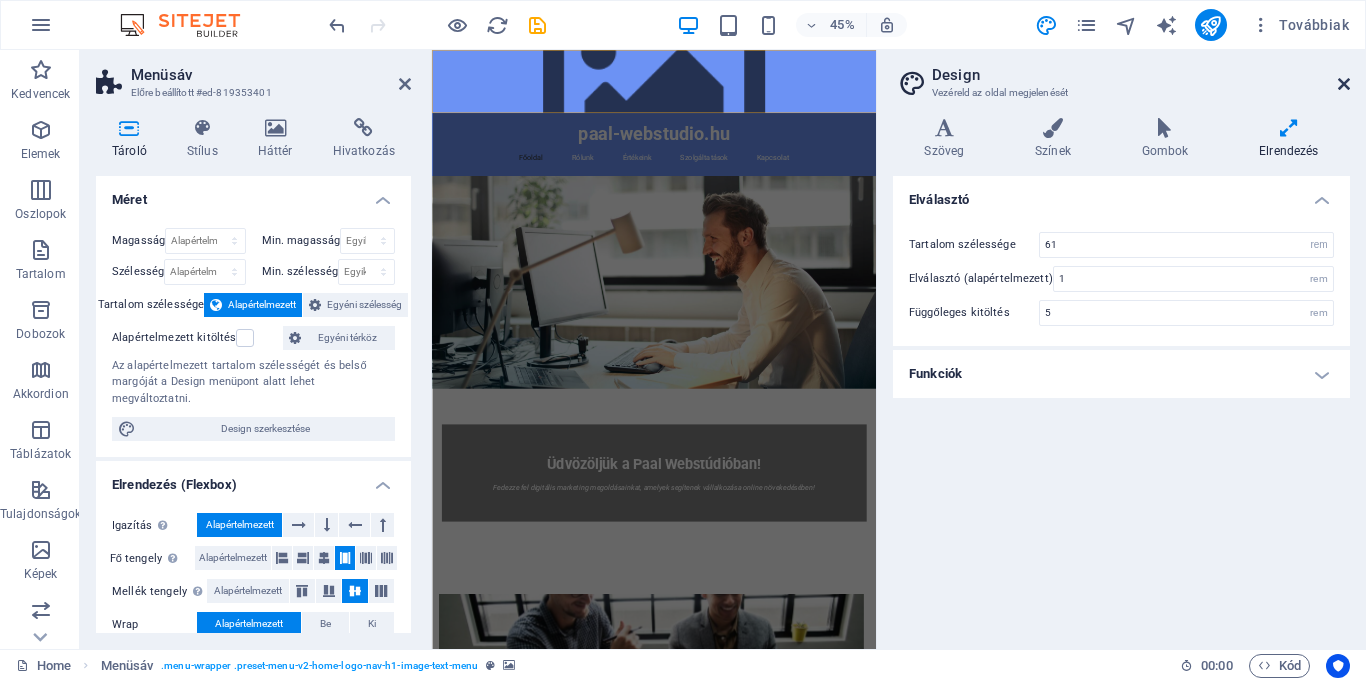 drag, startPoint x: 1341, startPoint y: 79, endPoint x: 956, endPoint y: 32, distance: 387.85822 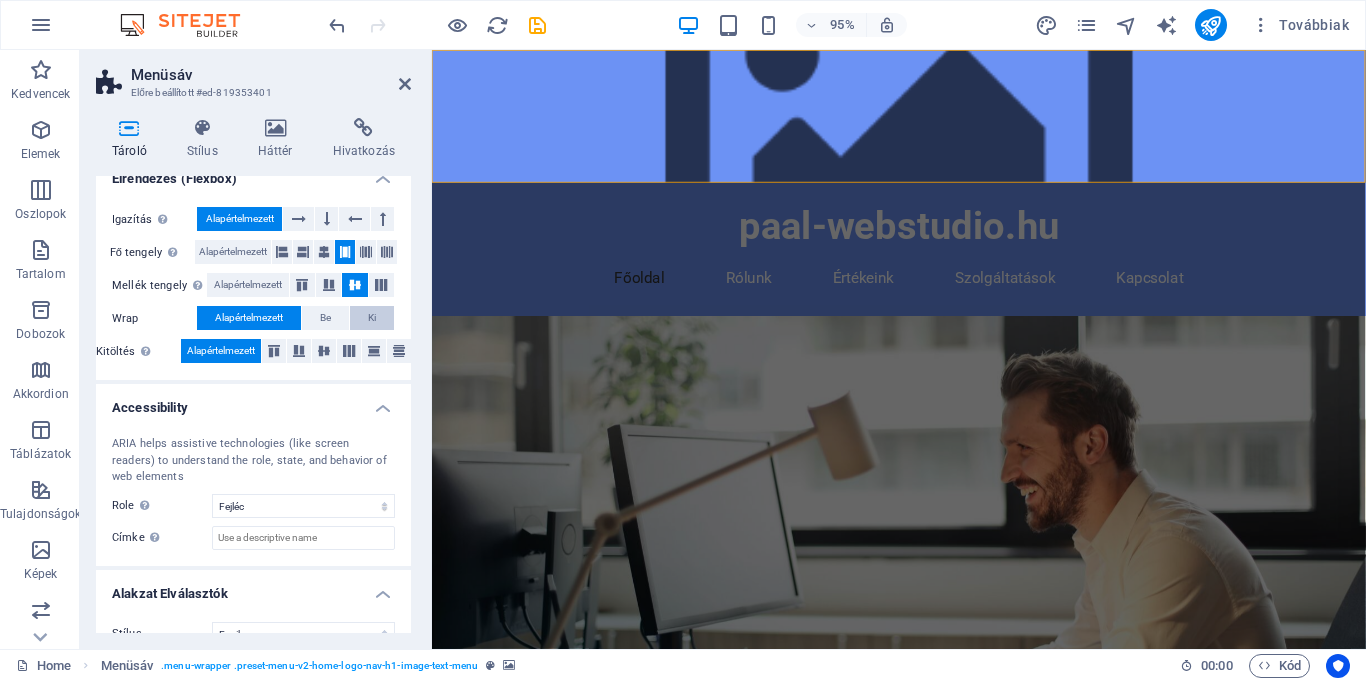 scroll, scrollTop: 318, scrollLeft: 0, axis: vertical 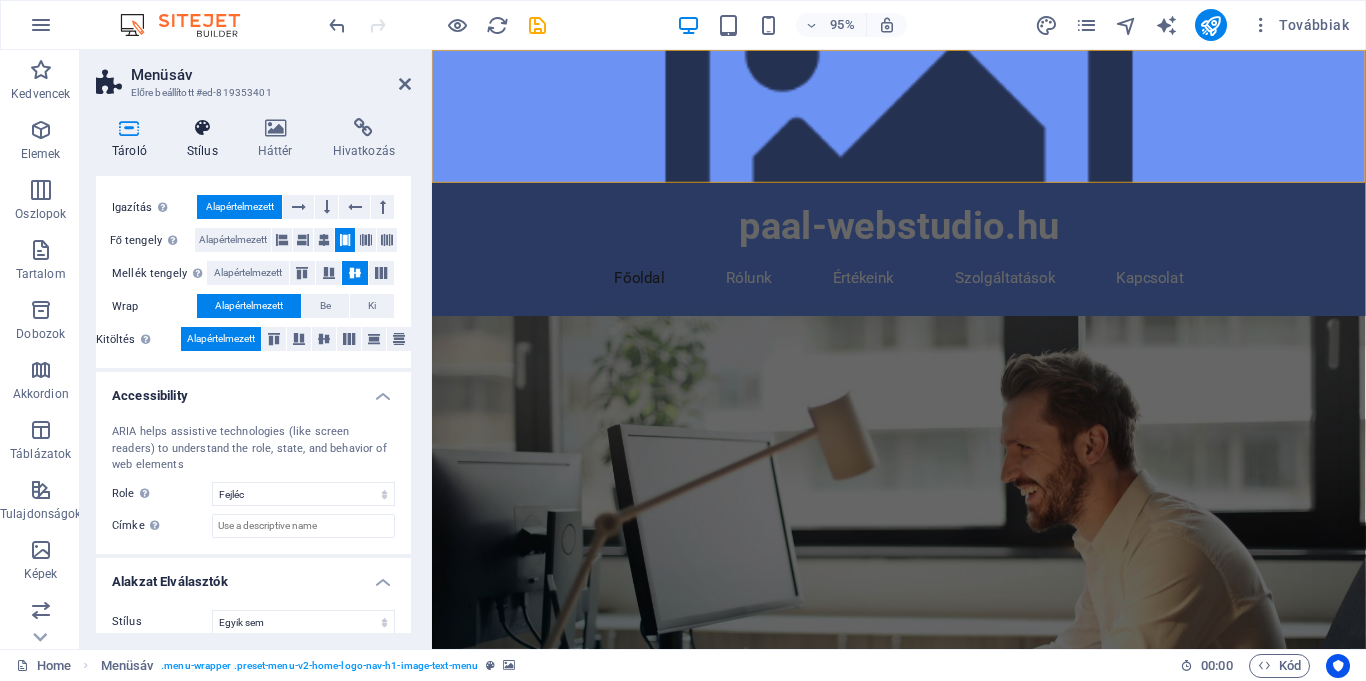 click on "Stílus" at bounding box center (206, 139) 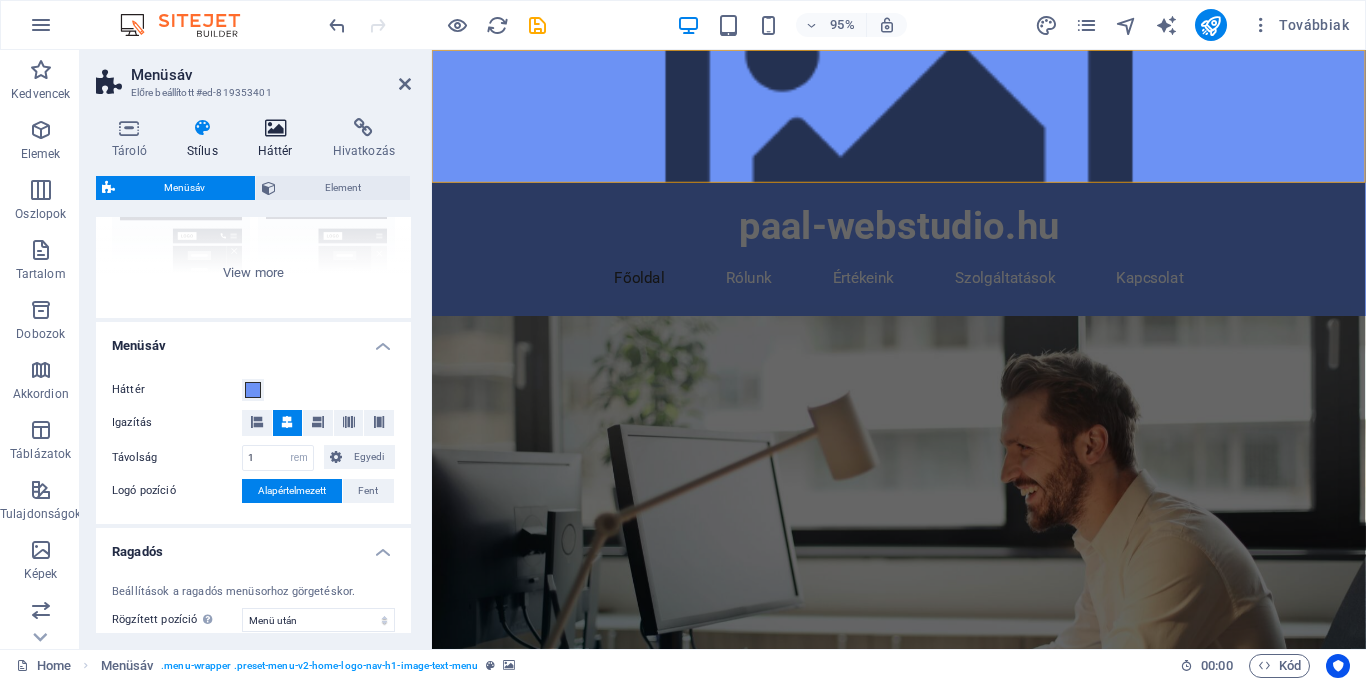 click on "Háttér" at bounding box center [279, 139] 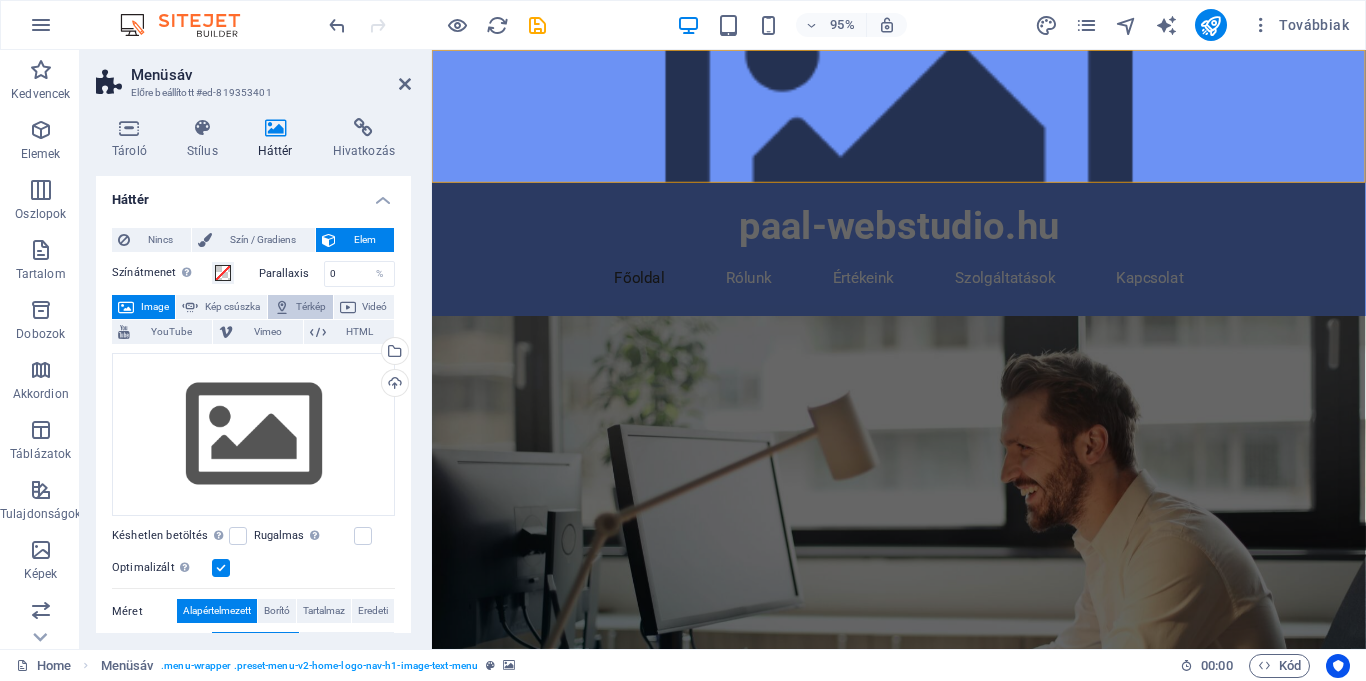click on "Térkép" at bounding box center [311, 307] 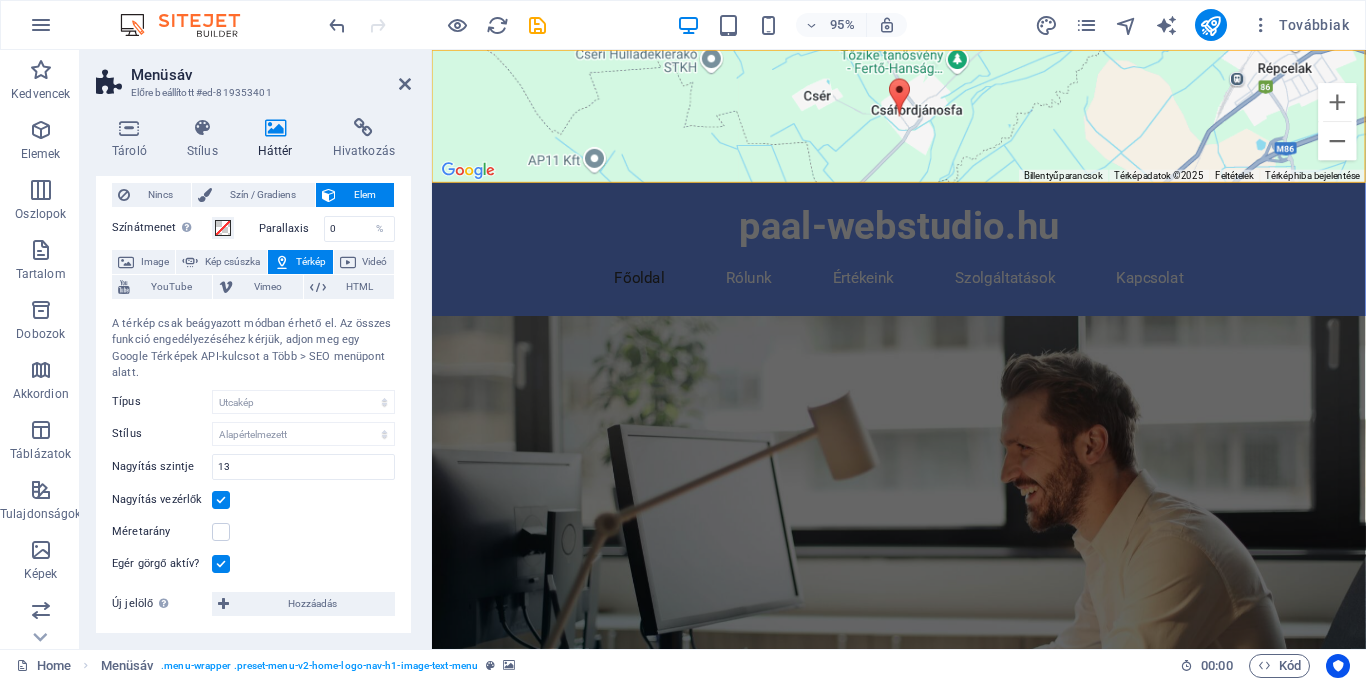 scroll, scrollTop: 52, scrollLeft: 0, axis: vertical 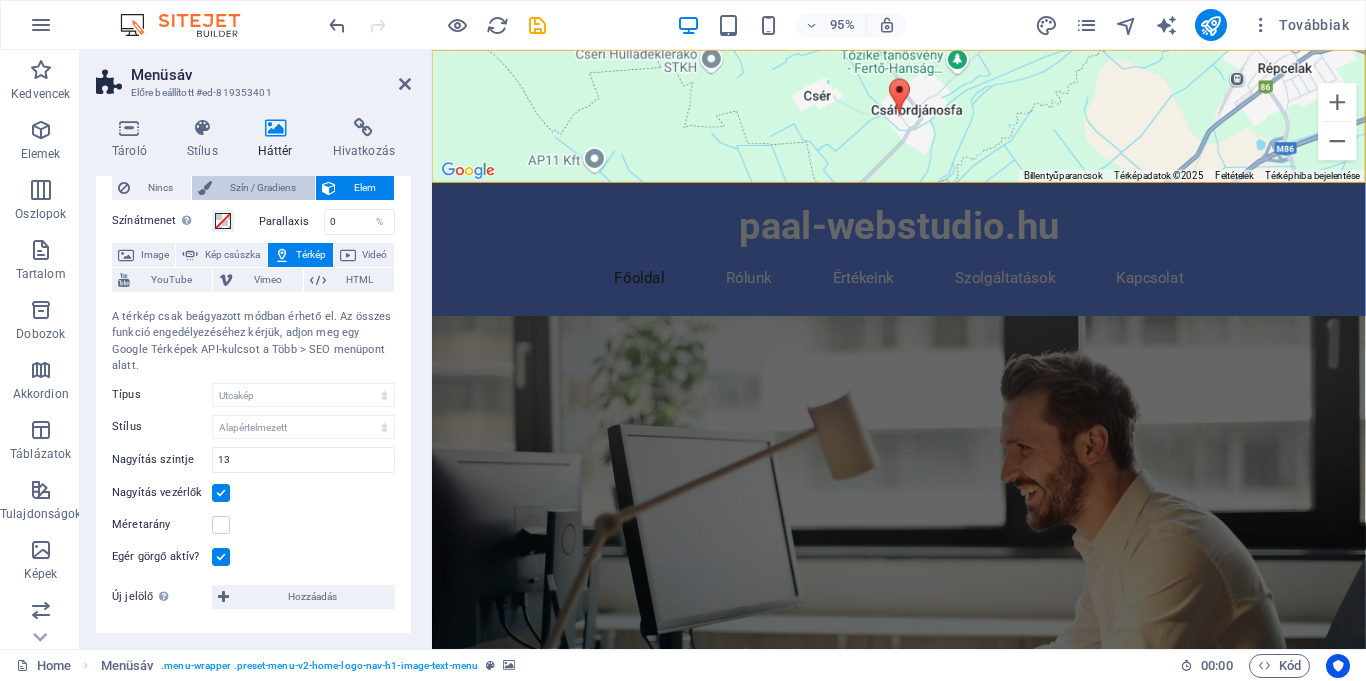 click on "Szín / Gradiens" at bounding box center (263, 188) 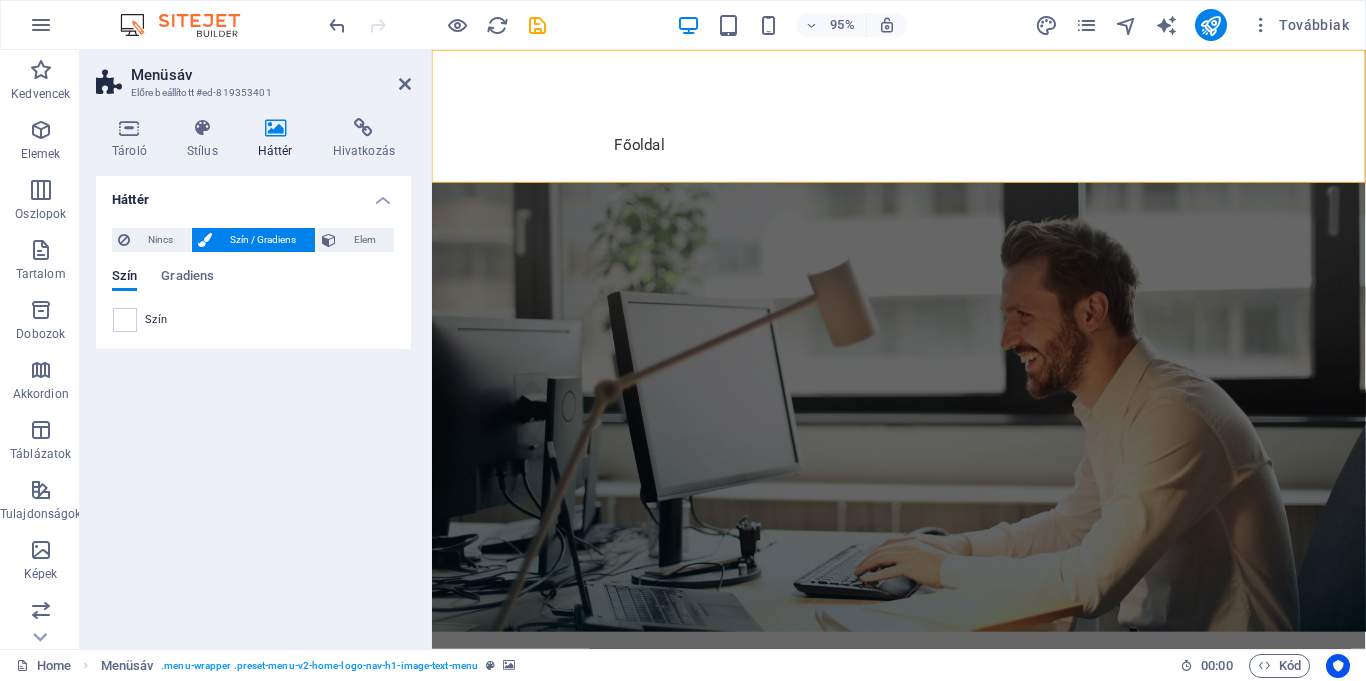 scroll, scrollTop: 0, scrollLeft: 0, axis: both 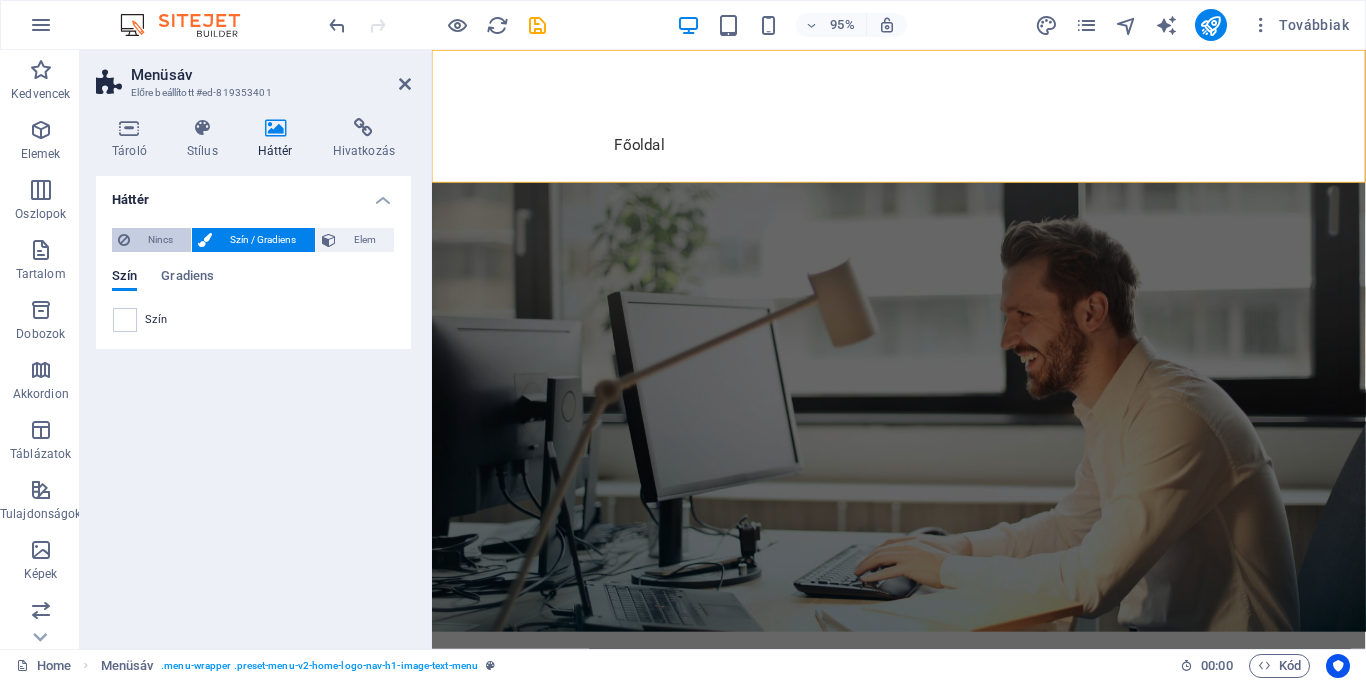 click on "Nincs" at bounding box center (160, 240) 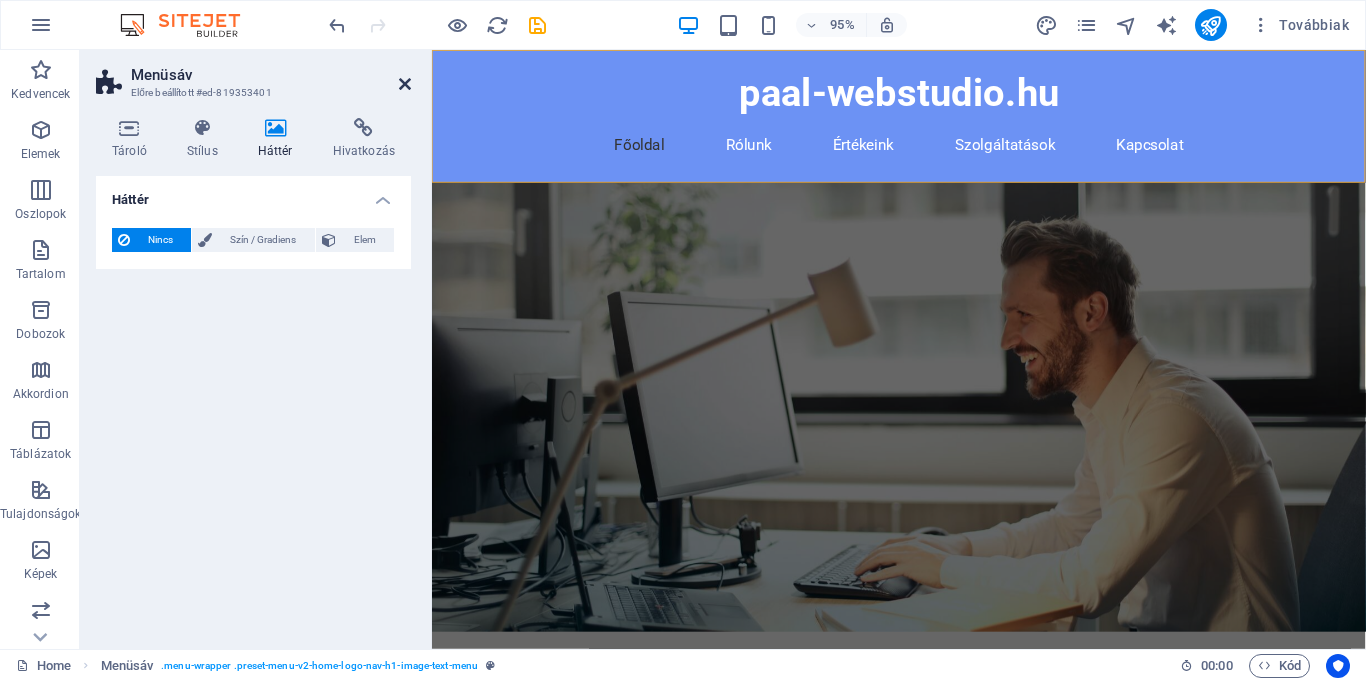 click at bounding box center [405, 84] 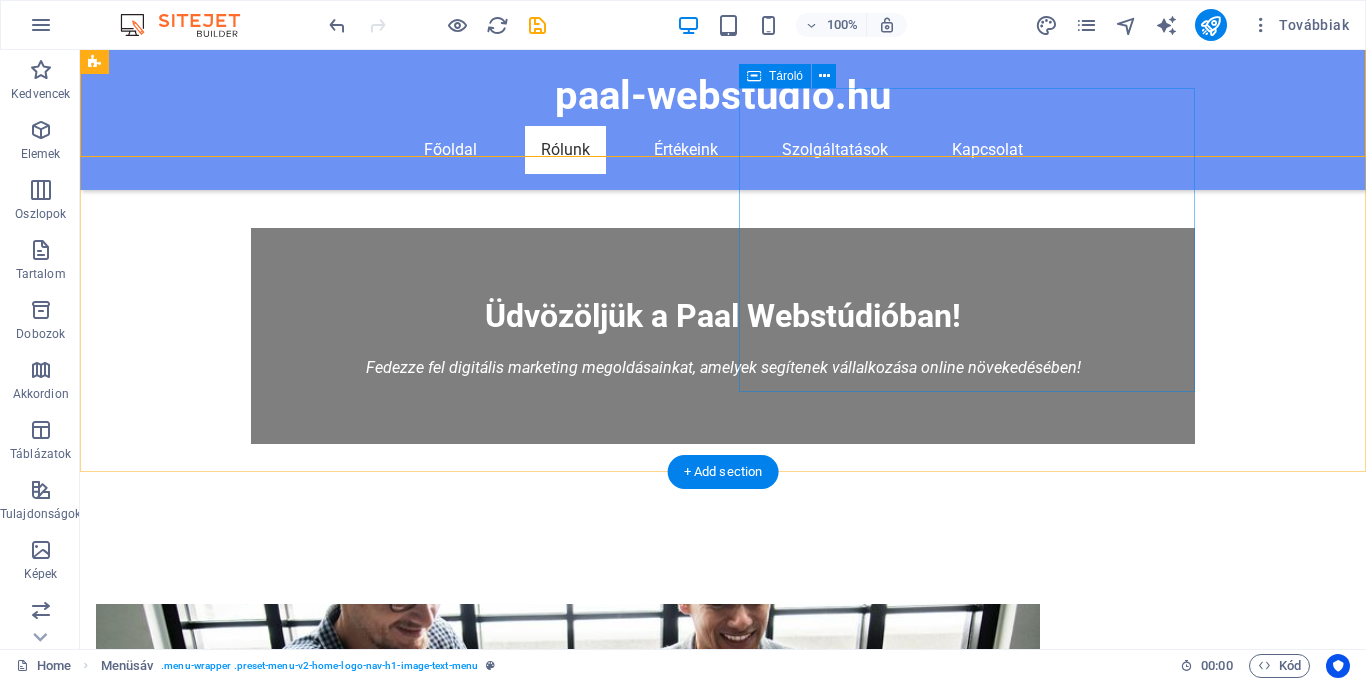 scroll, scrollTop: 676, scrollLeft: 0, axis: vertical 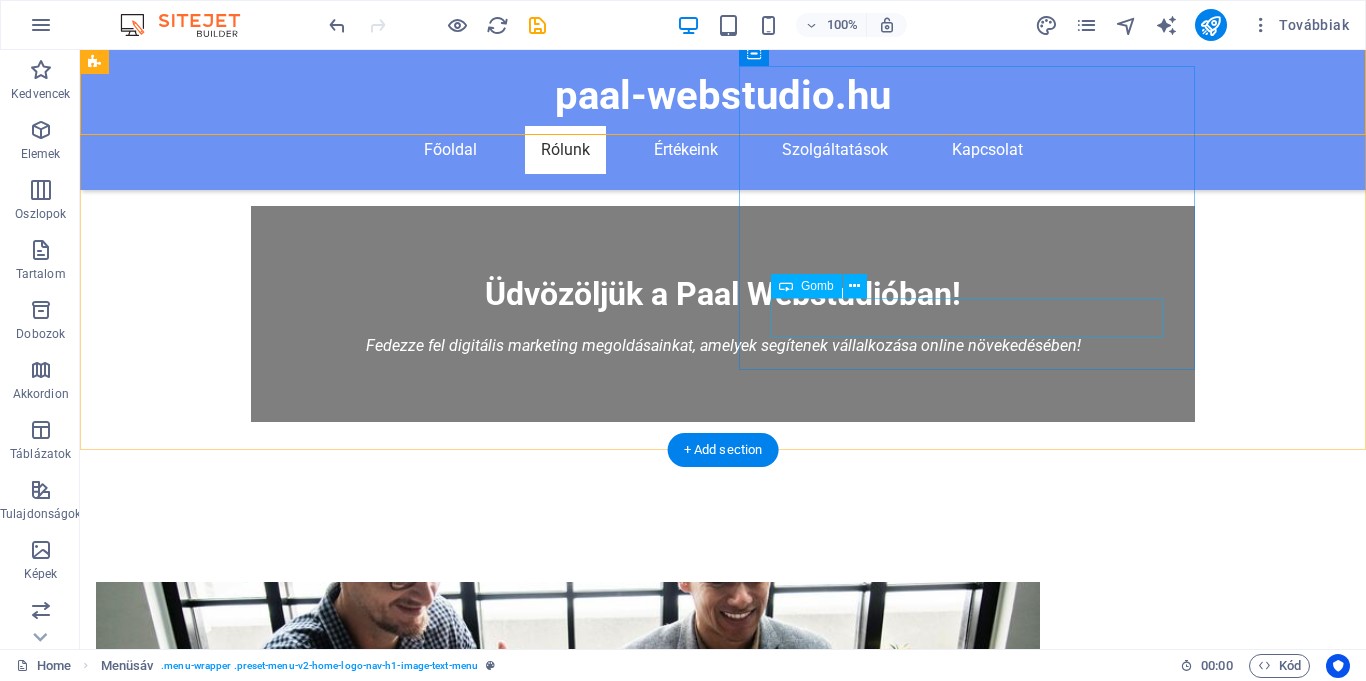 click on "Tudjon meg többet" at bounding box center (568, 1224) 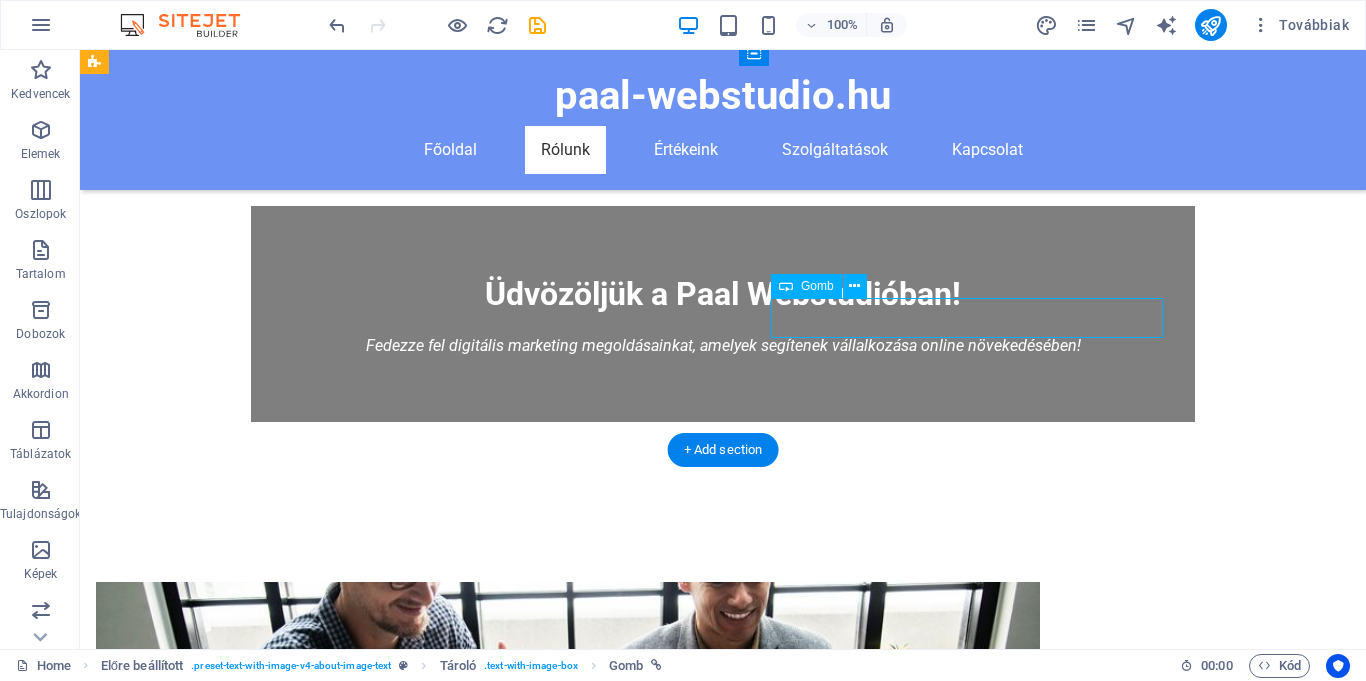 click on "Tudjon meg többet" at bounding box center (568, 1224) 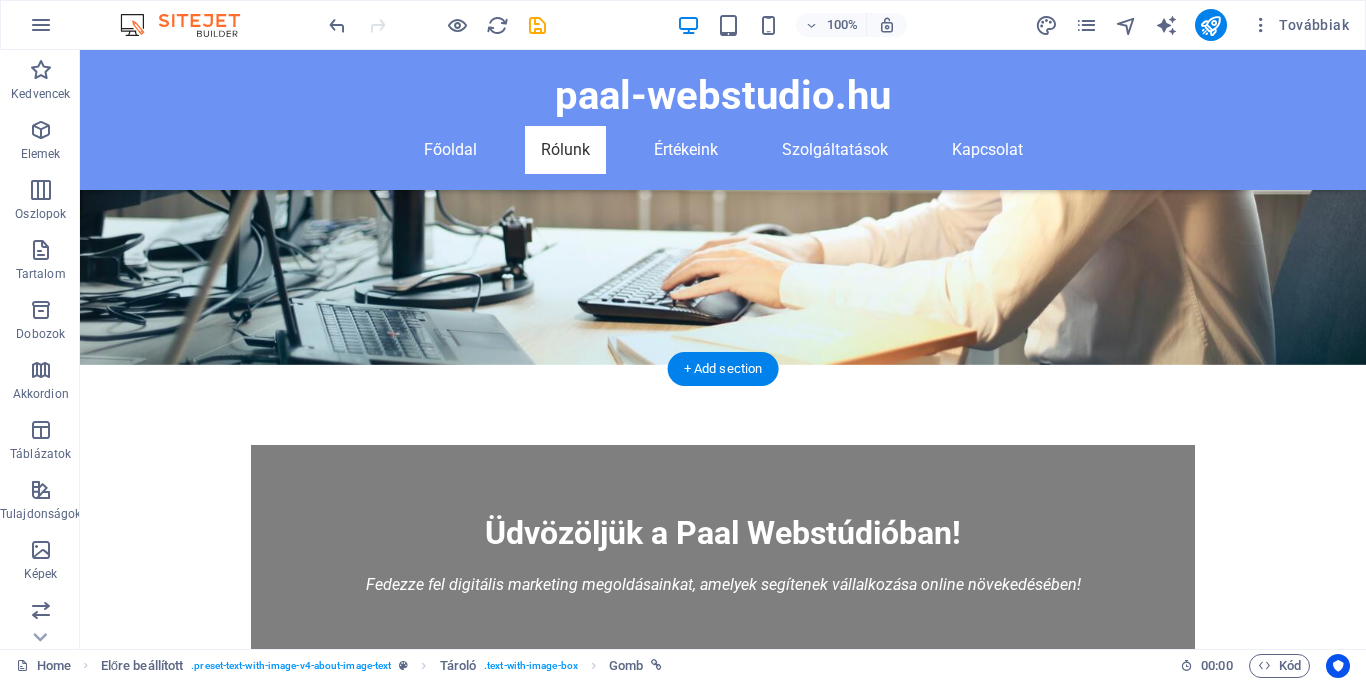 scroll, scrollTop: 443, scrollLeft: 0, axis: vertical 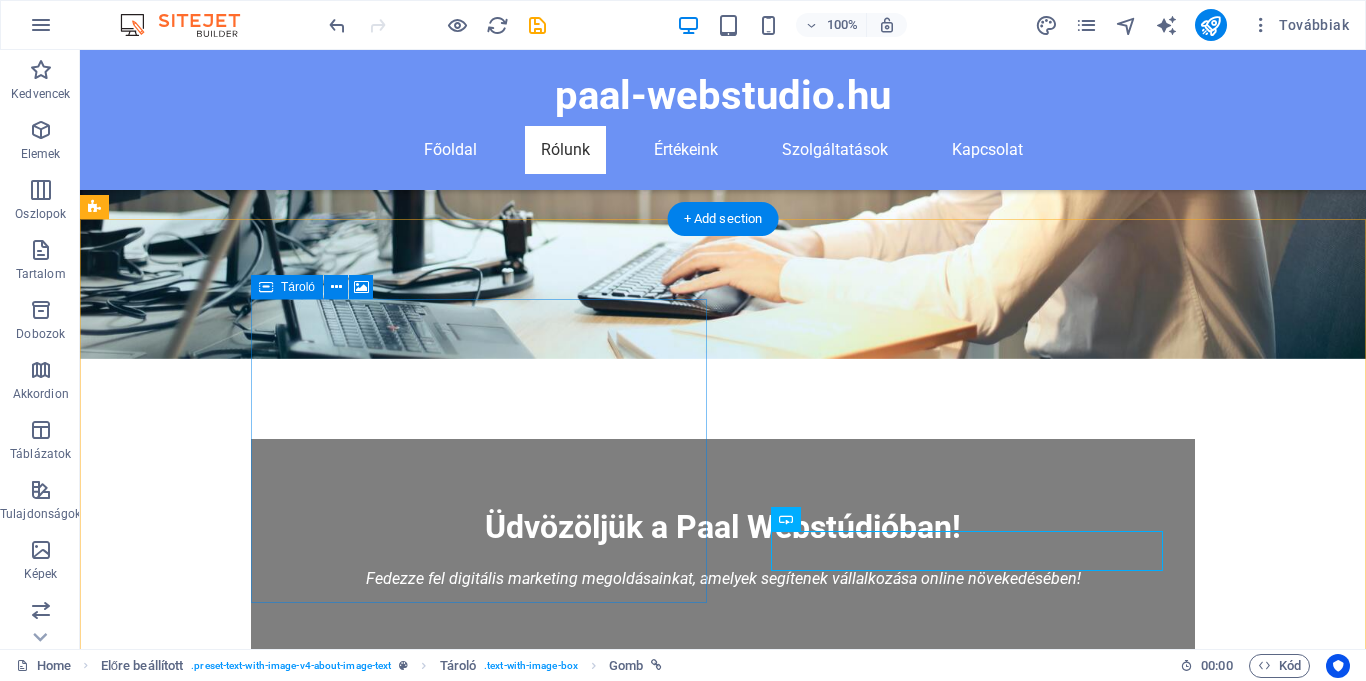 click on "Beillesztés vágólapról" at bounding box center [639, 1220] 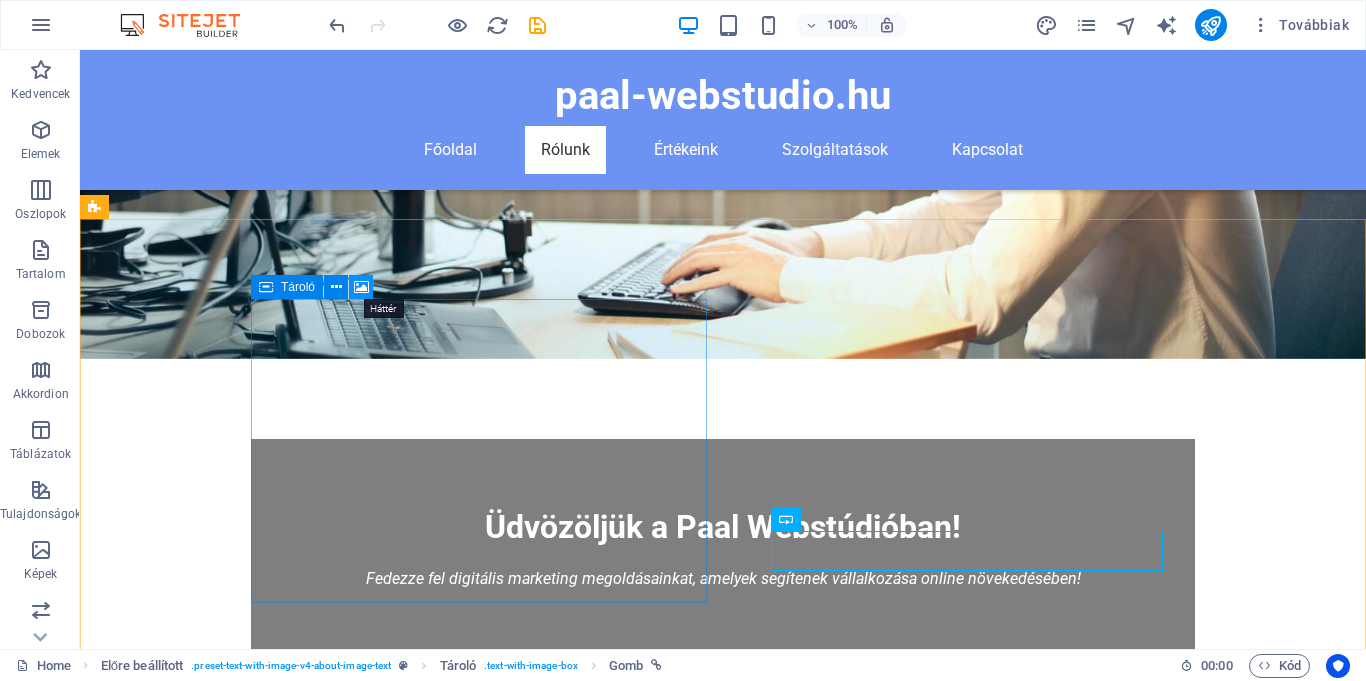 click at bounding box center [361, 287] 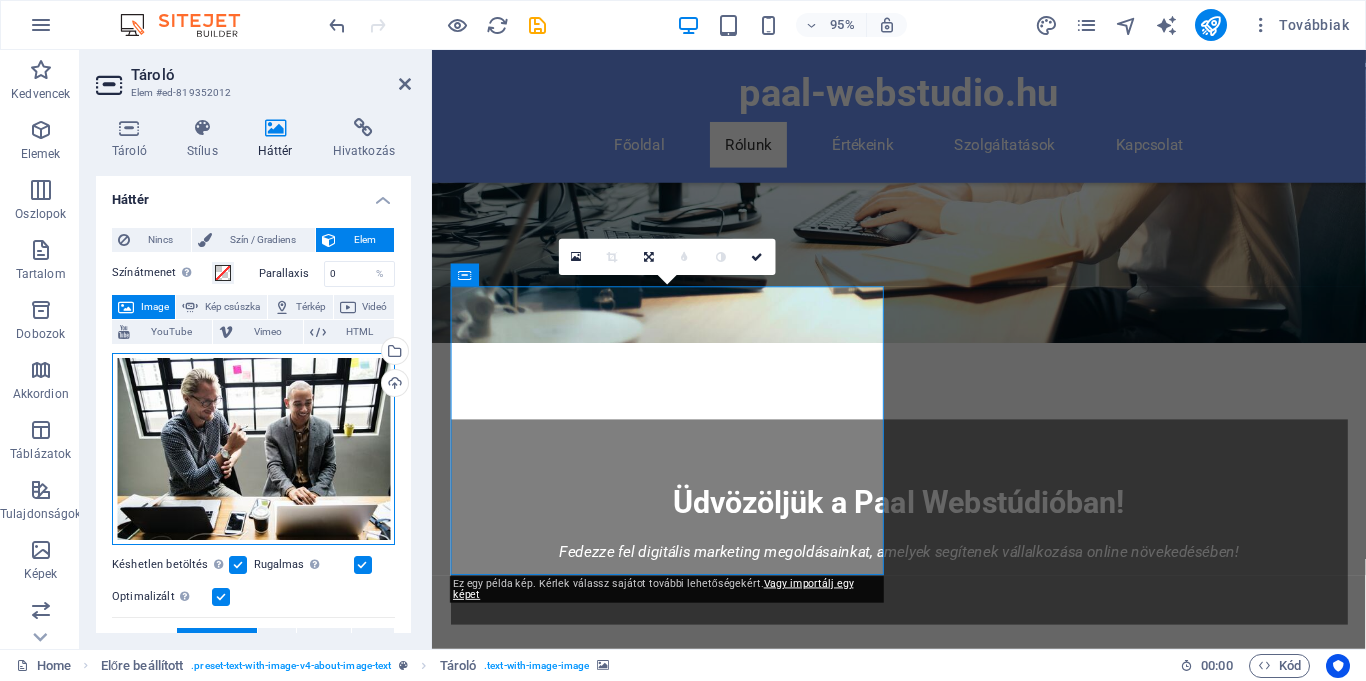 click on "Húzza ide a fájlokat, kattintson a fájlok kiválasztásához, vagy válasszon fájlokat a Fájlokból vagy a szabadon elérhető képek és videók közül" at bounding box center (253, 449) 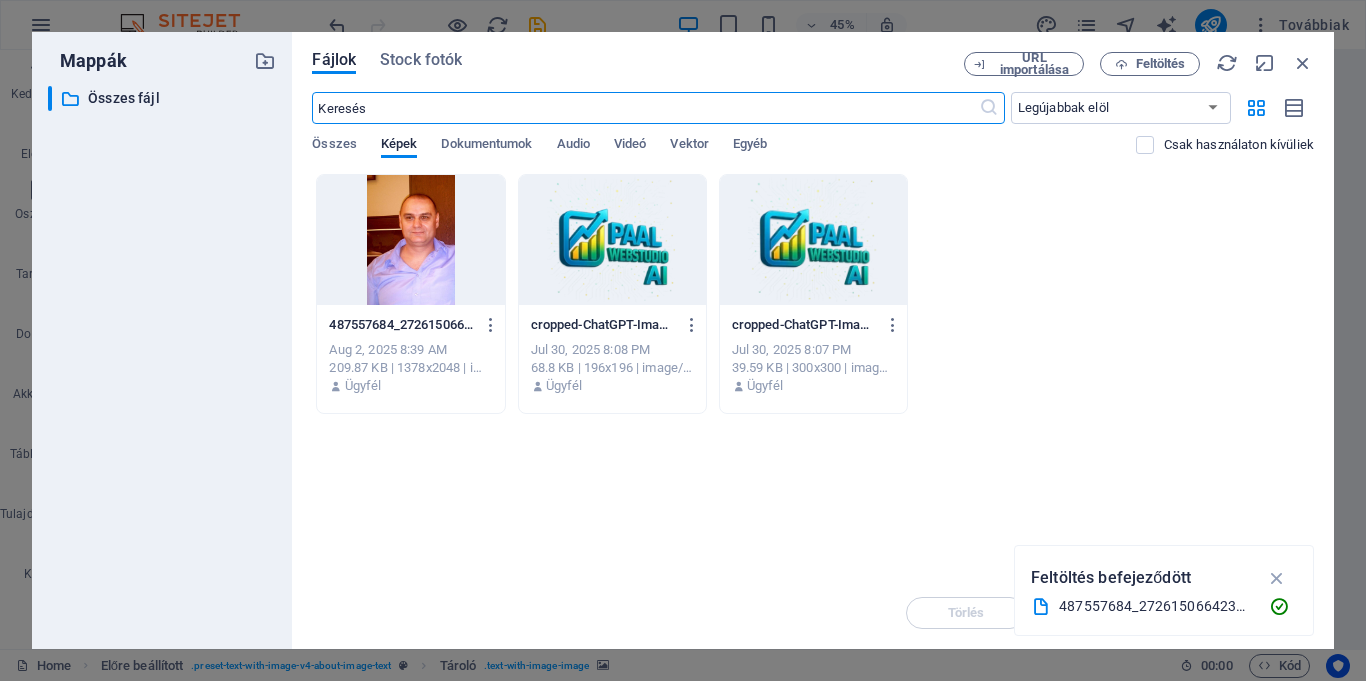 click at bounding box center (410, 240) 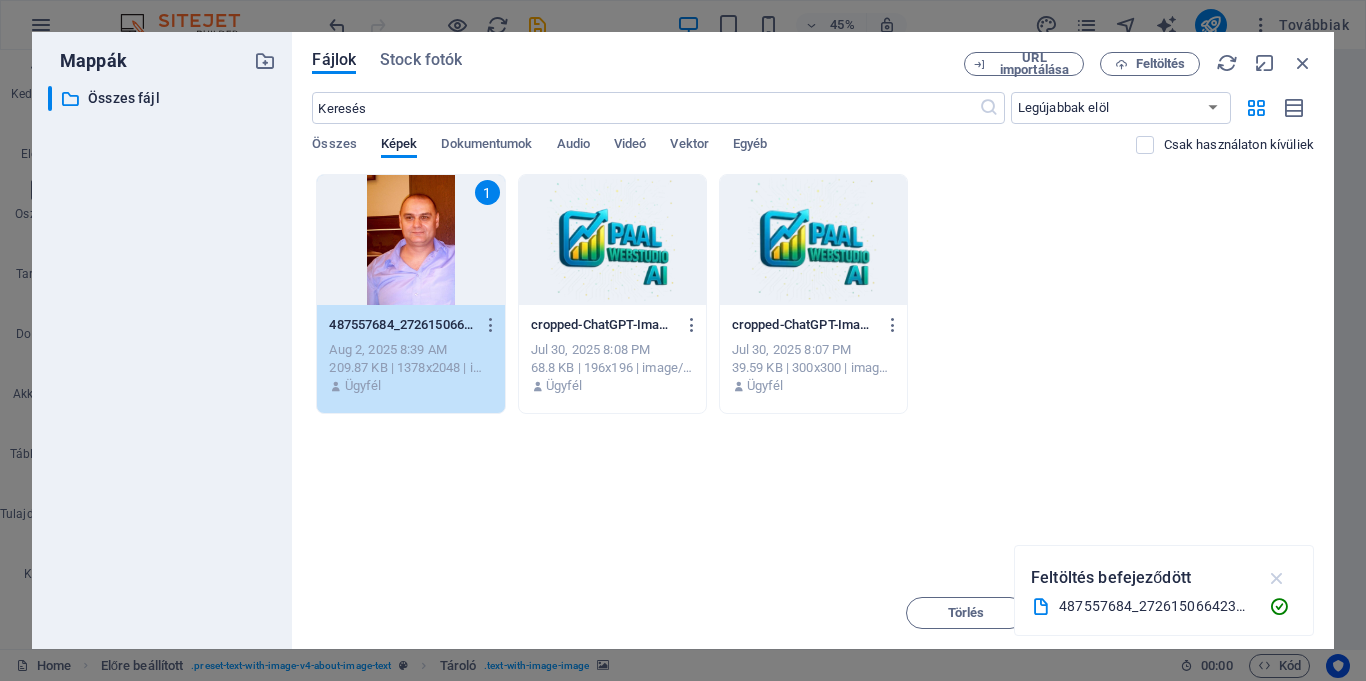 click at bounding box center (1277, 578) 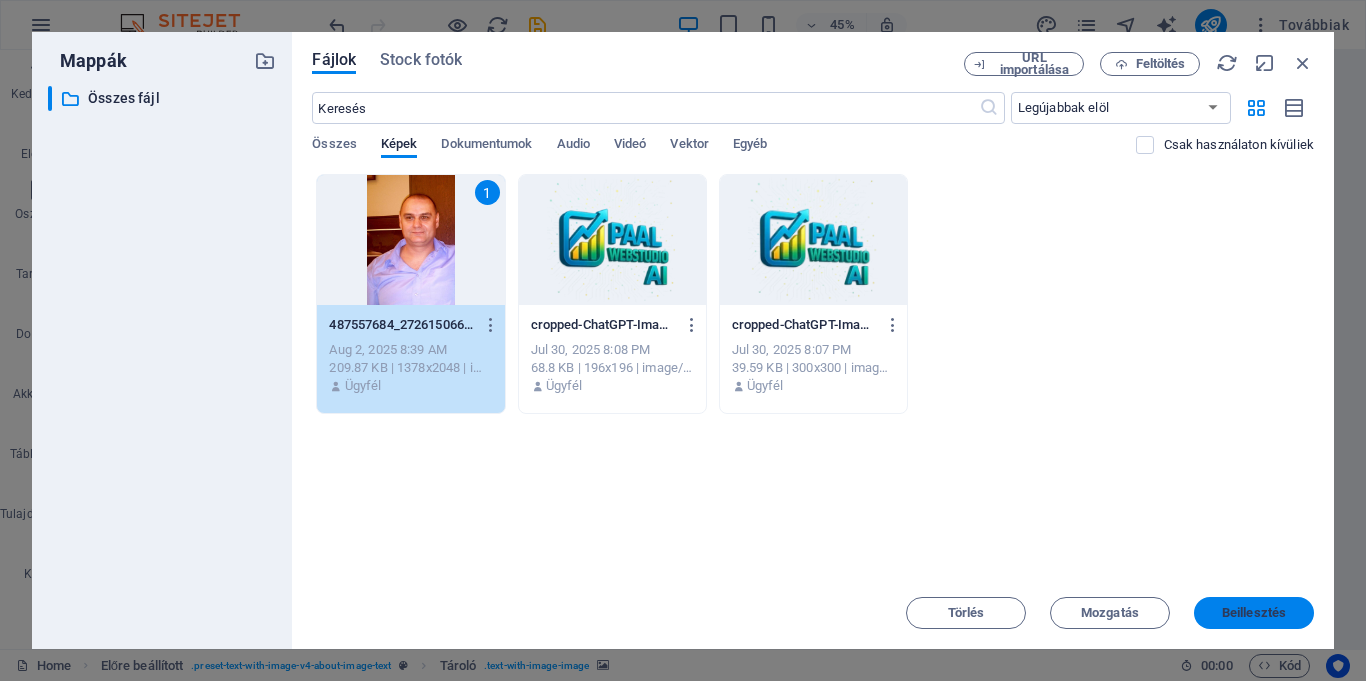 drag, startPoint x: 1277, startPoint y: 608, endPoint x: 893, endPoint y: 587, distance: 384.5738 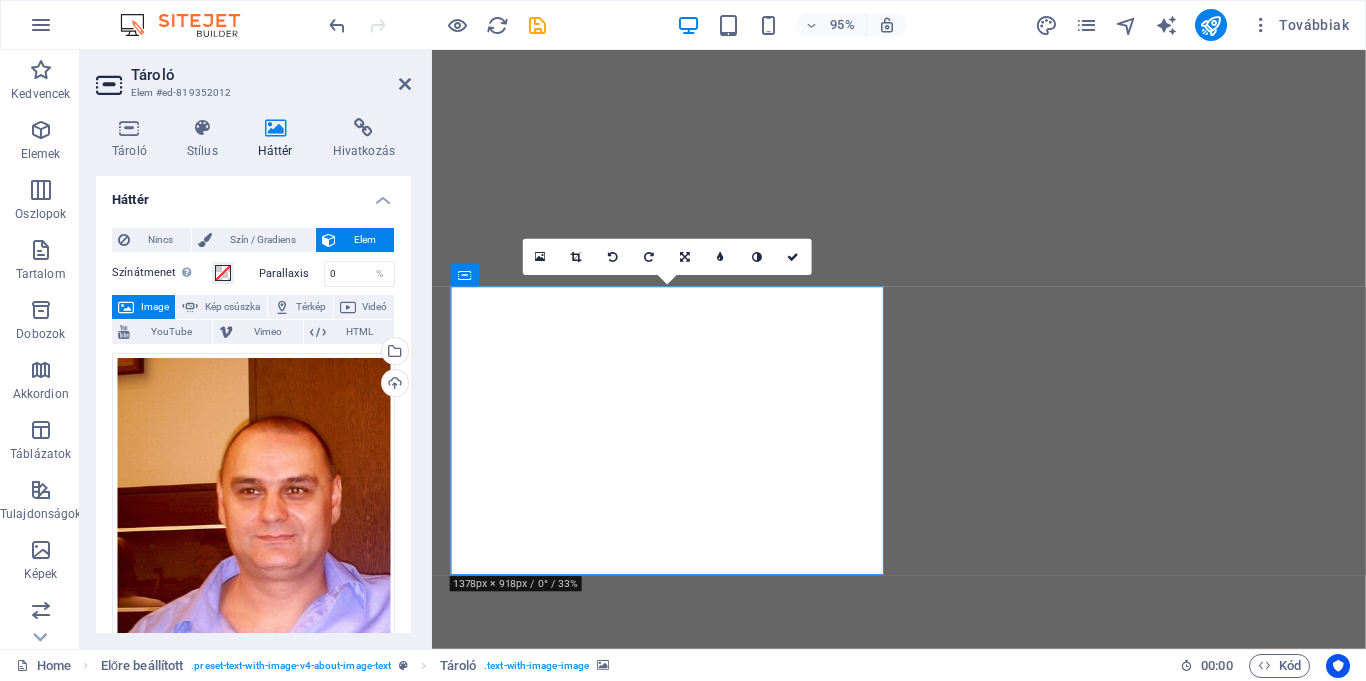 scroll, scrollTop: 0, scrollLeft: 0, axis: both 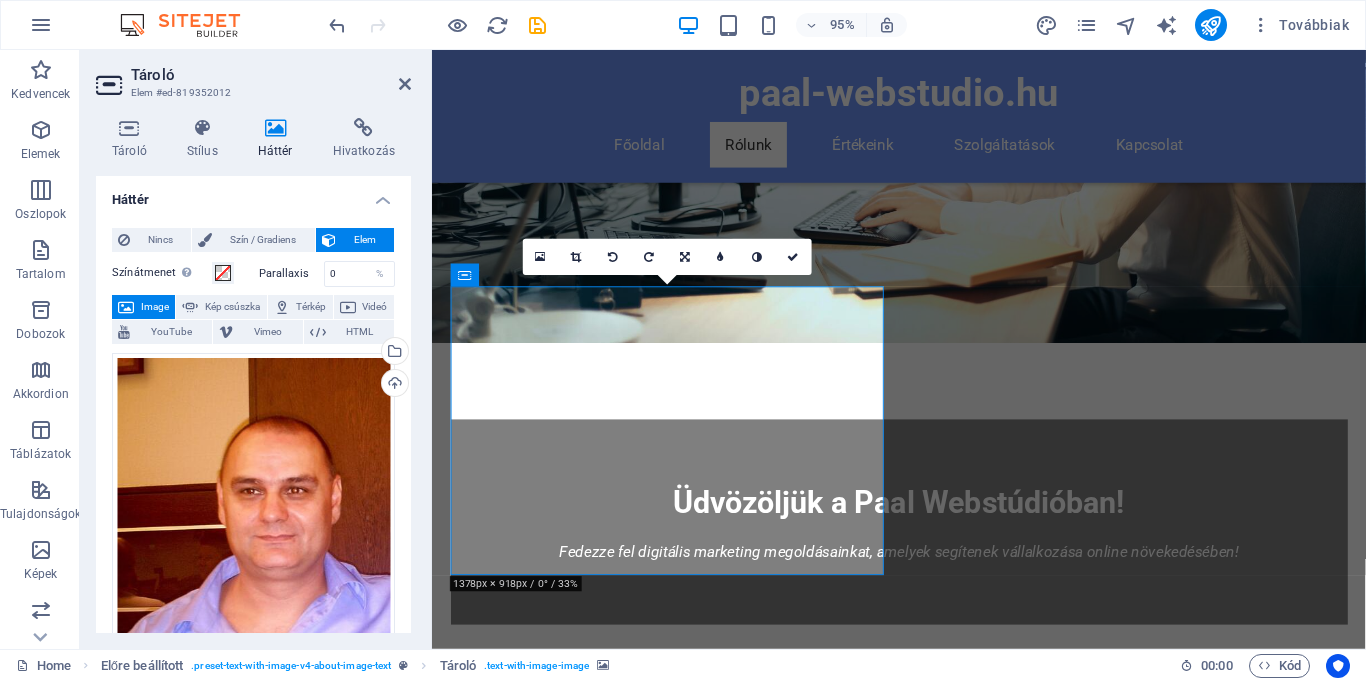 click at bounding box center (685, 256) 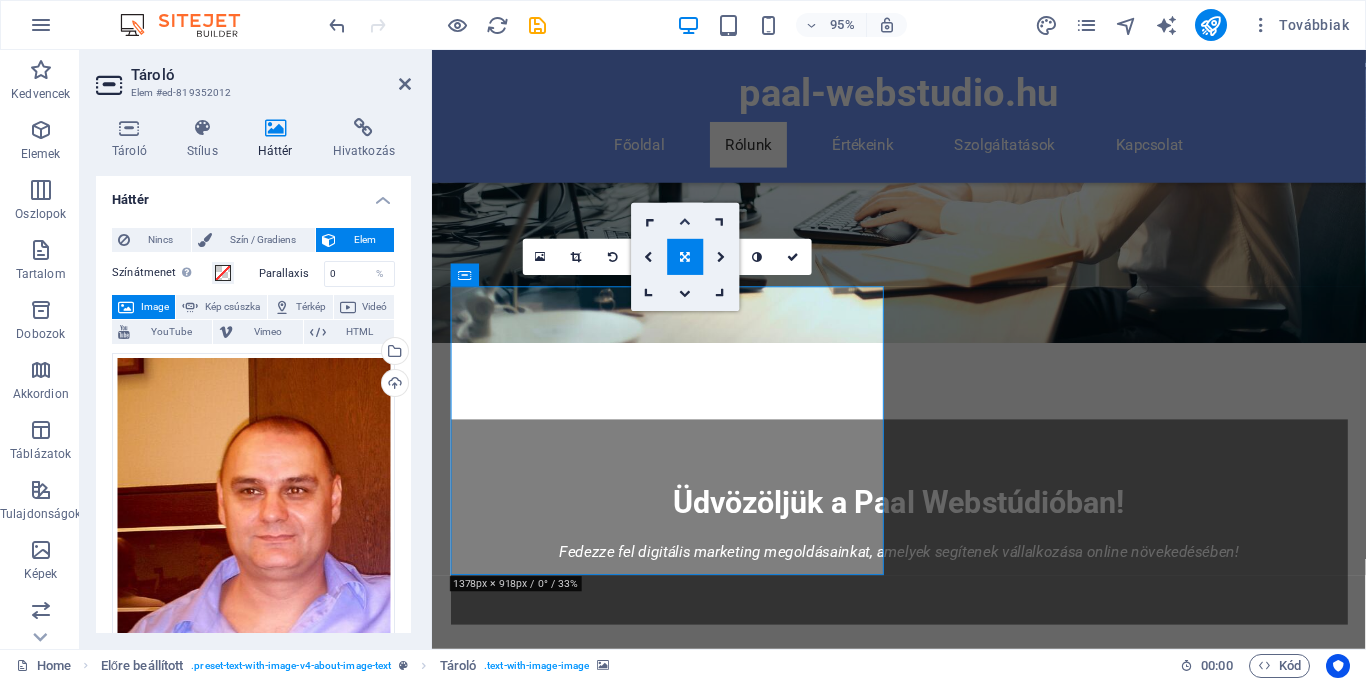 click at bounding box center (685, 220) 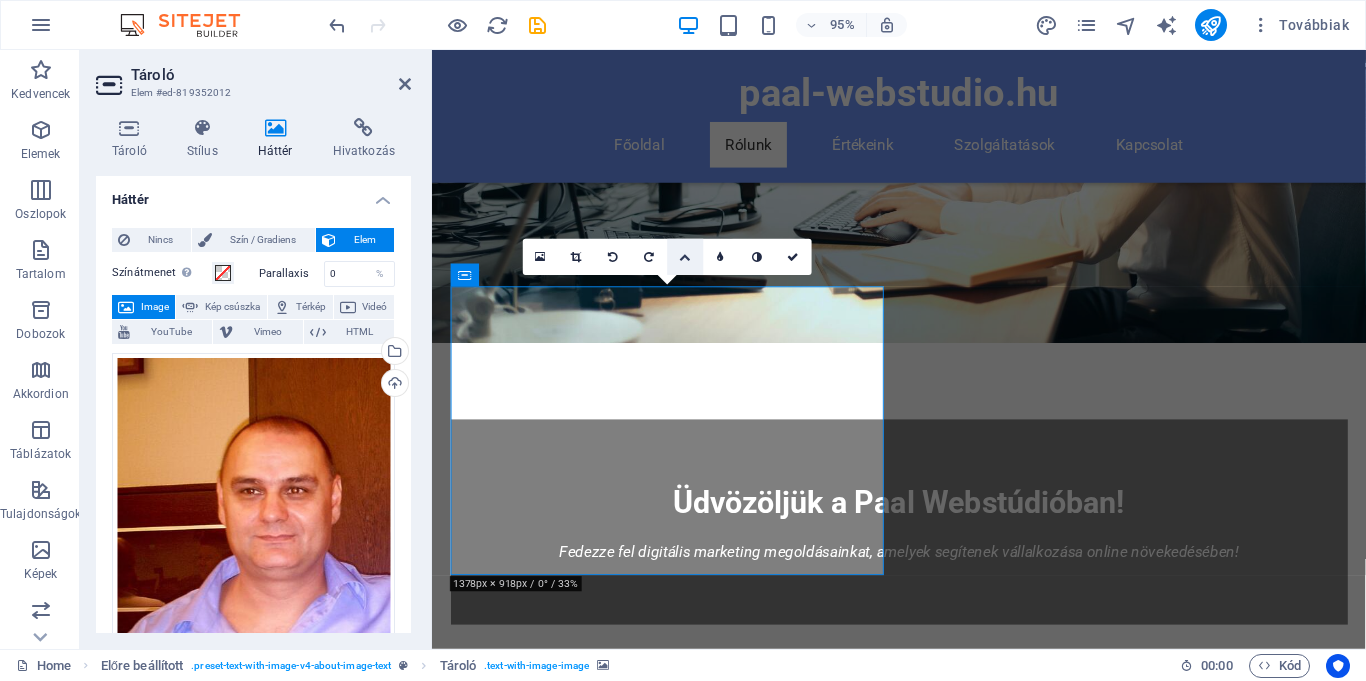click at bounding box center (685, 256) 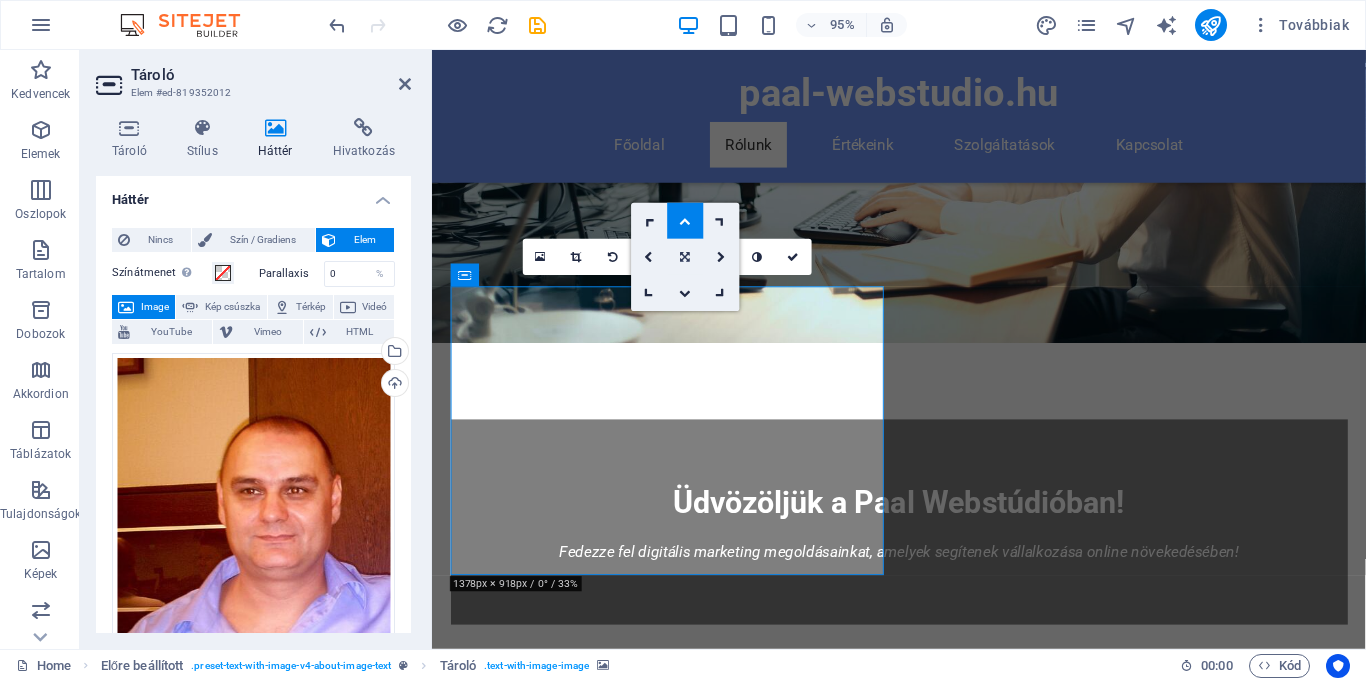 click at bounding box center (685, 256) 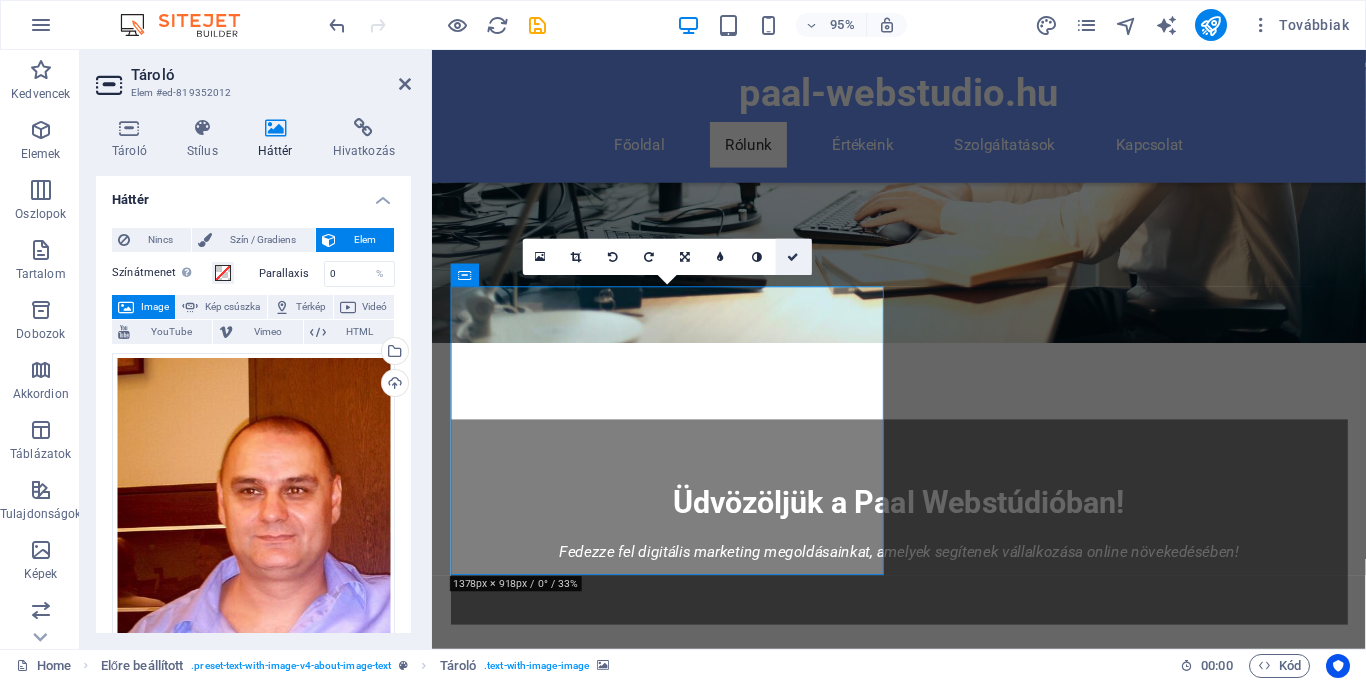 click at bounding box center (794, 256) 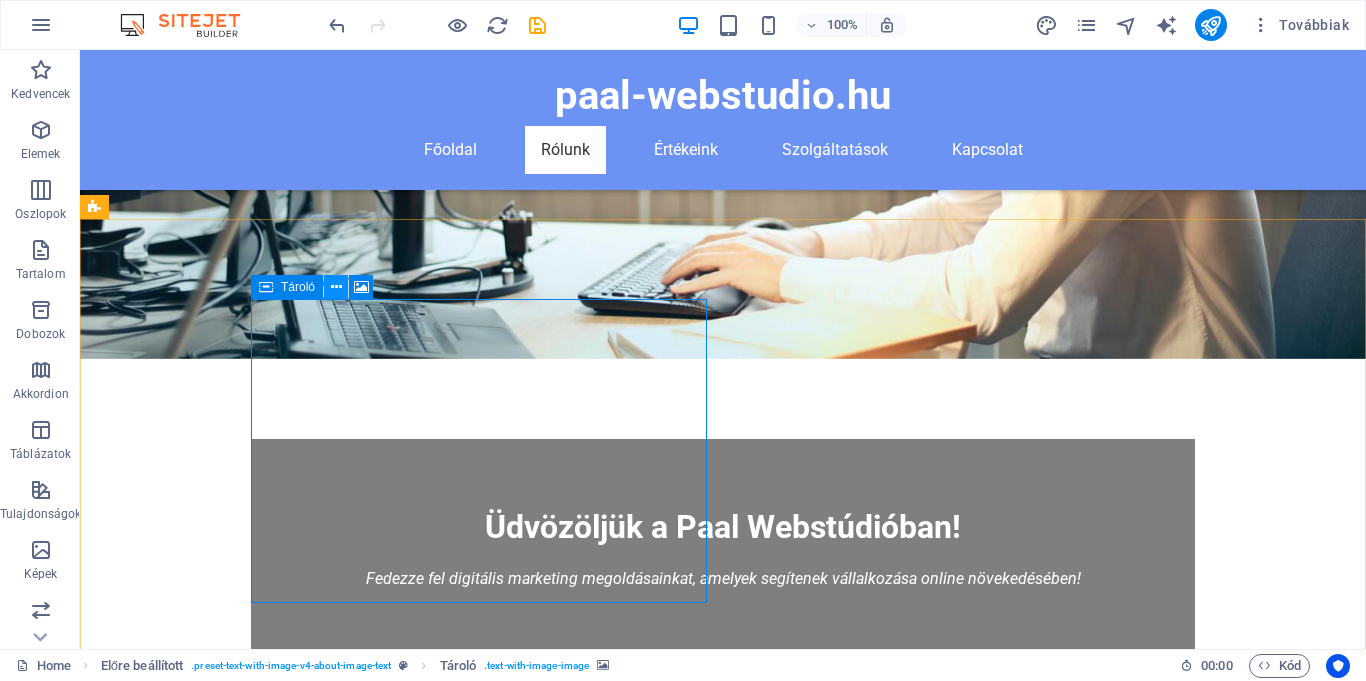 click at bounding box center (336, 287) 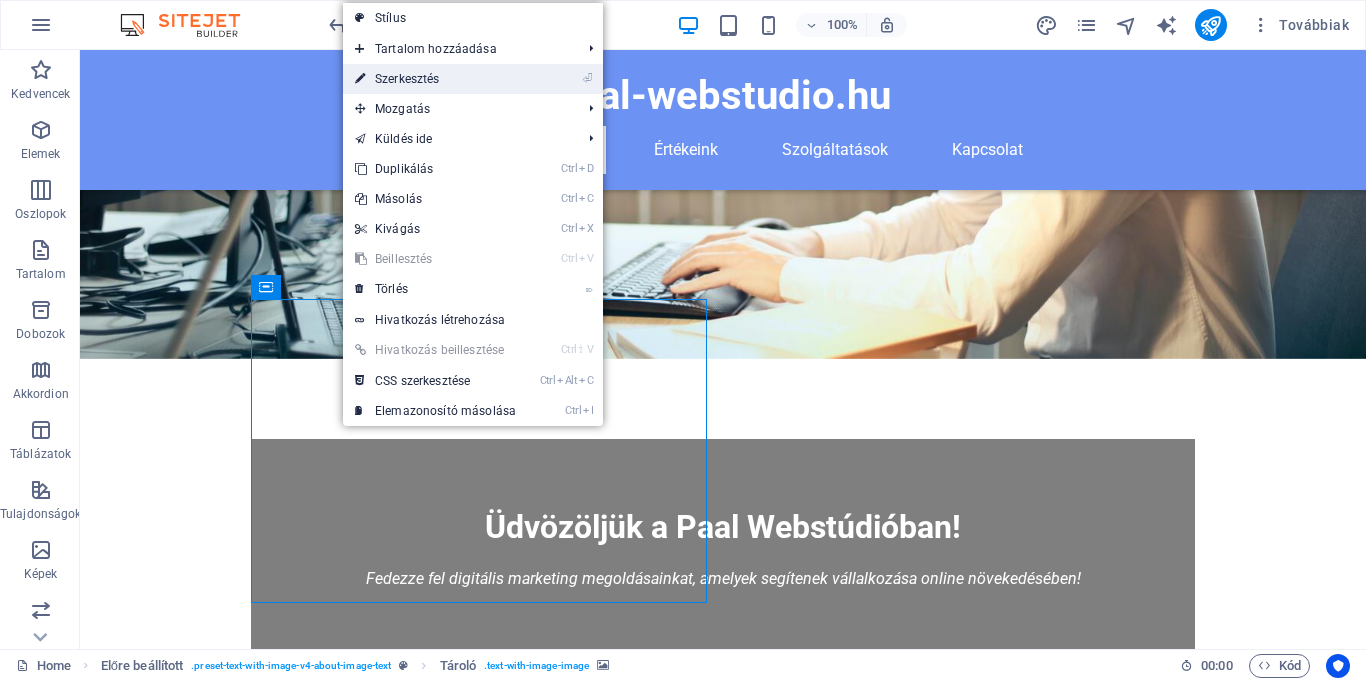 click on "⏎  Szerkesztés" at bounding box center [435, 79] 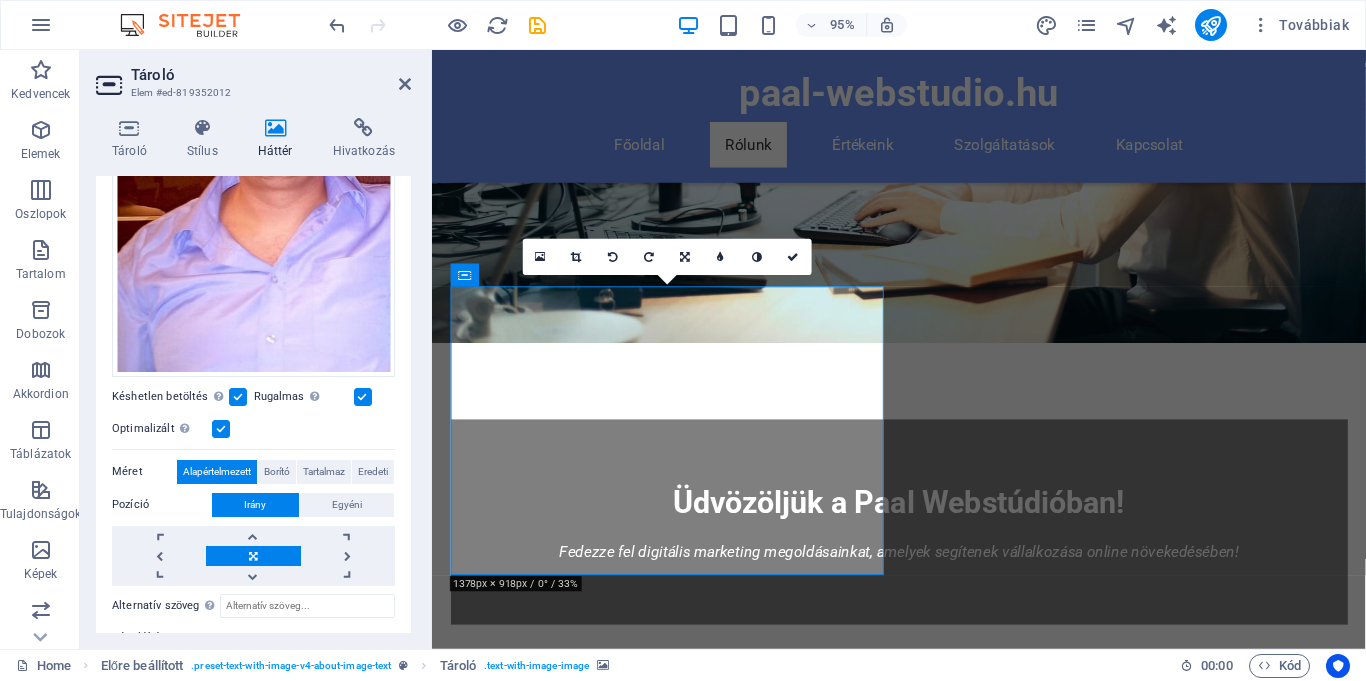 scroll, scrollTop: 378, scrollLeft: 0, axis: vertical 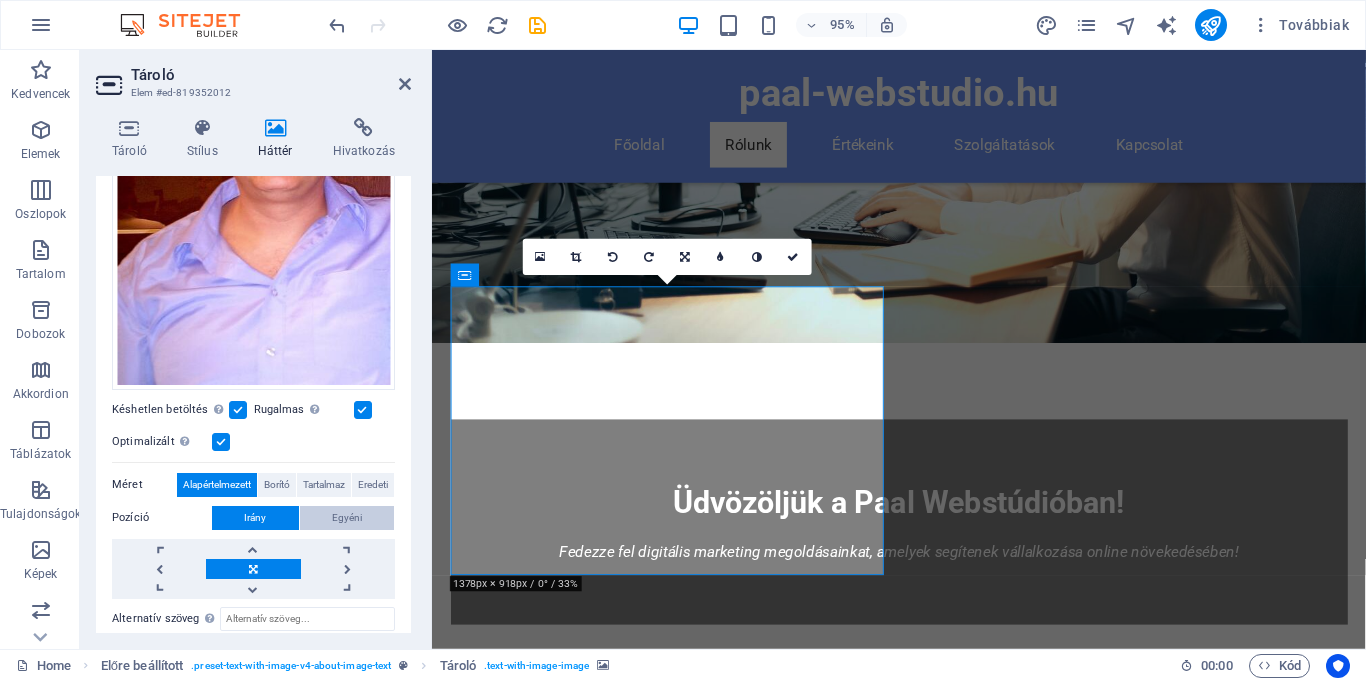 click on "Egyéni" at bounding box center [347, 518] 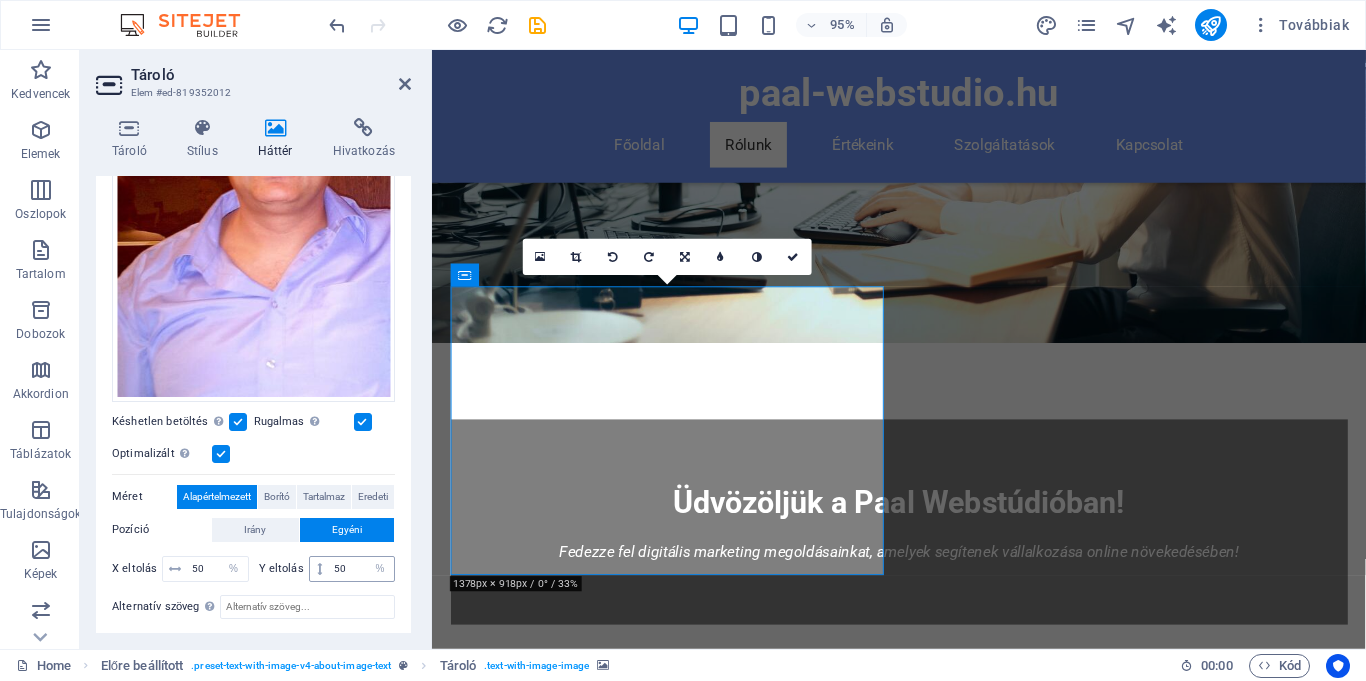 scroll, scrollTop: 358, scrollLeft: 0, axis: vertical 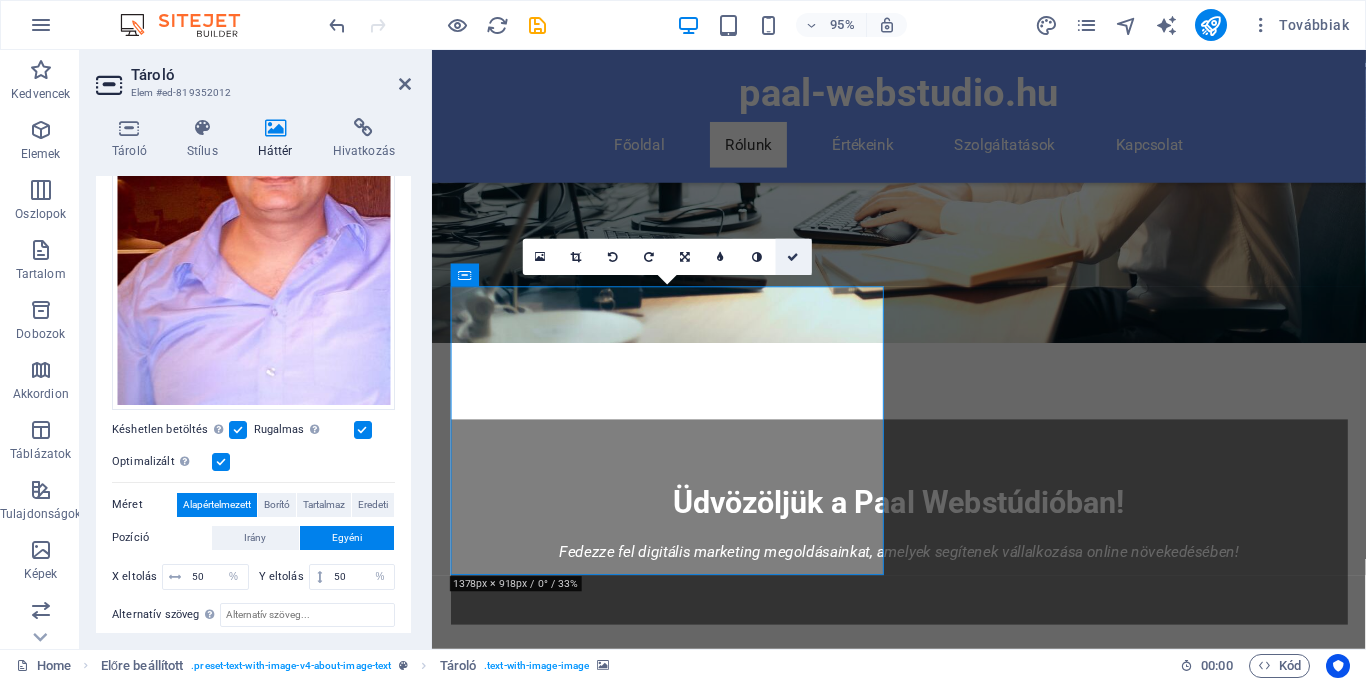click at bounding box center [794, 256] 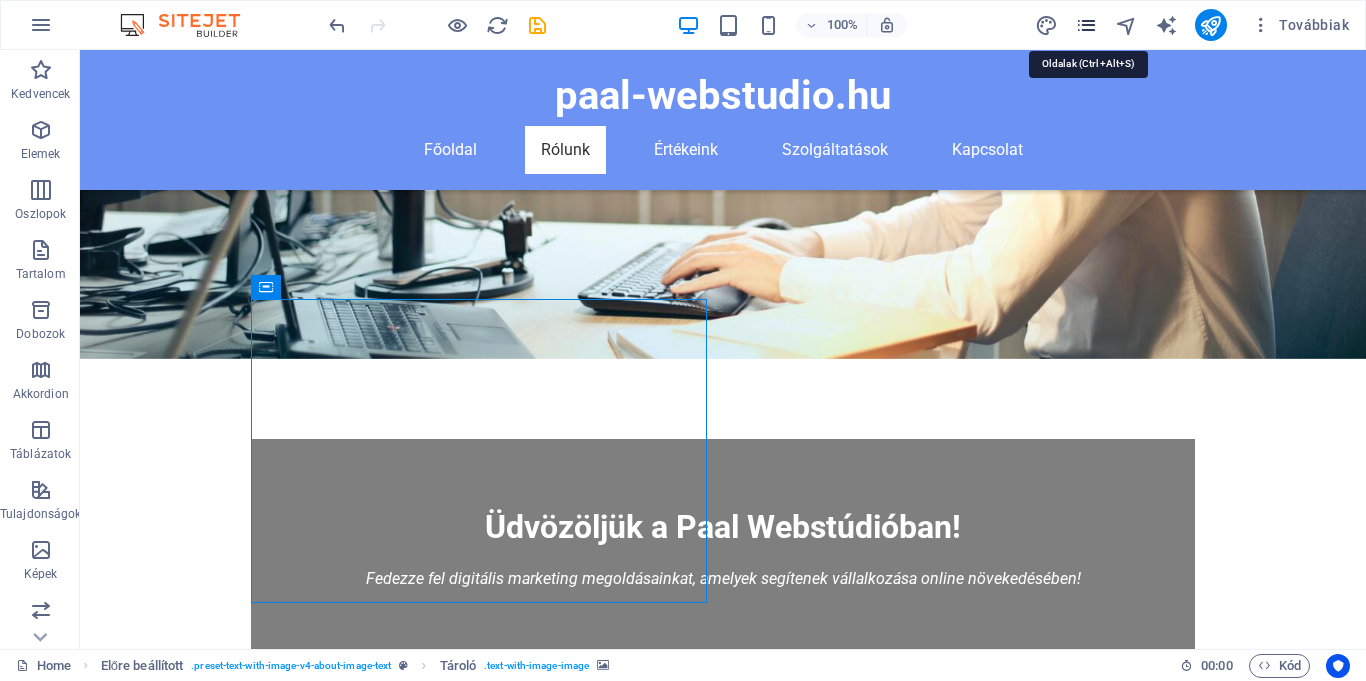 click at bounding box center (1086, 25) 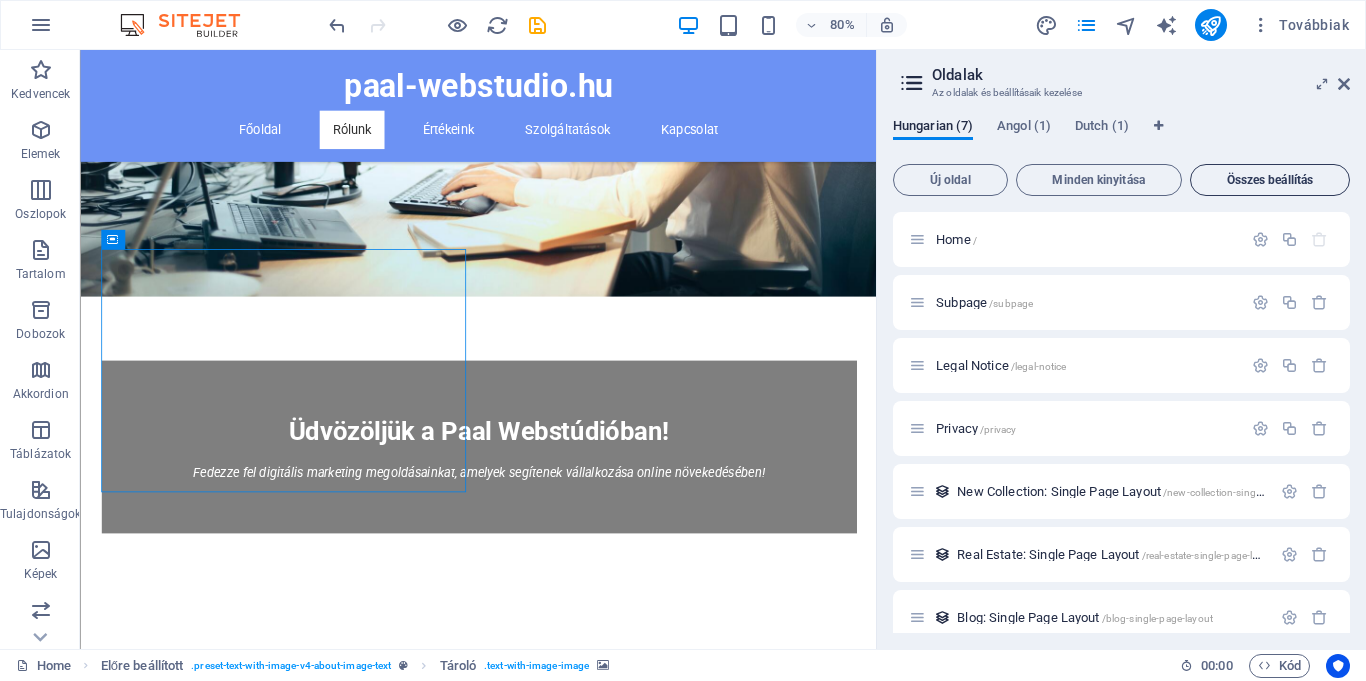 click on "Összes beállítás" at bounding box center [1270, 180] 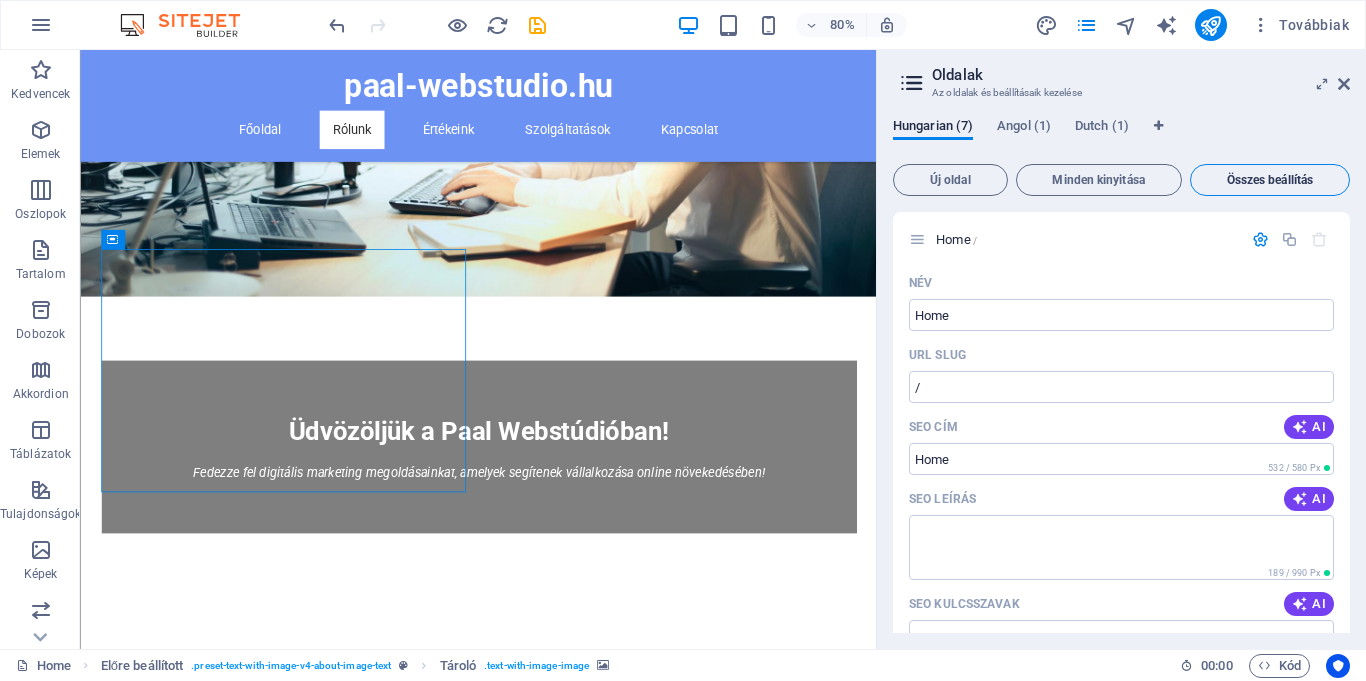 scroll, scrollTop: 3634, scrollLeft: 0, axis: vertical 